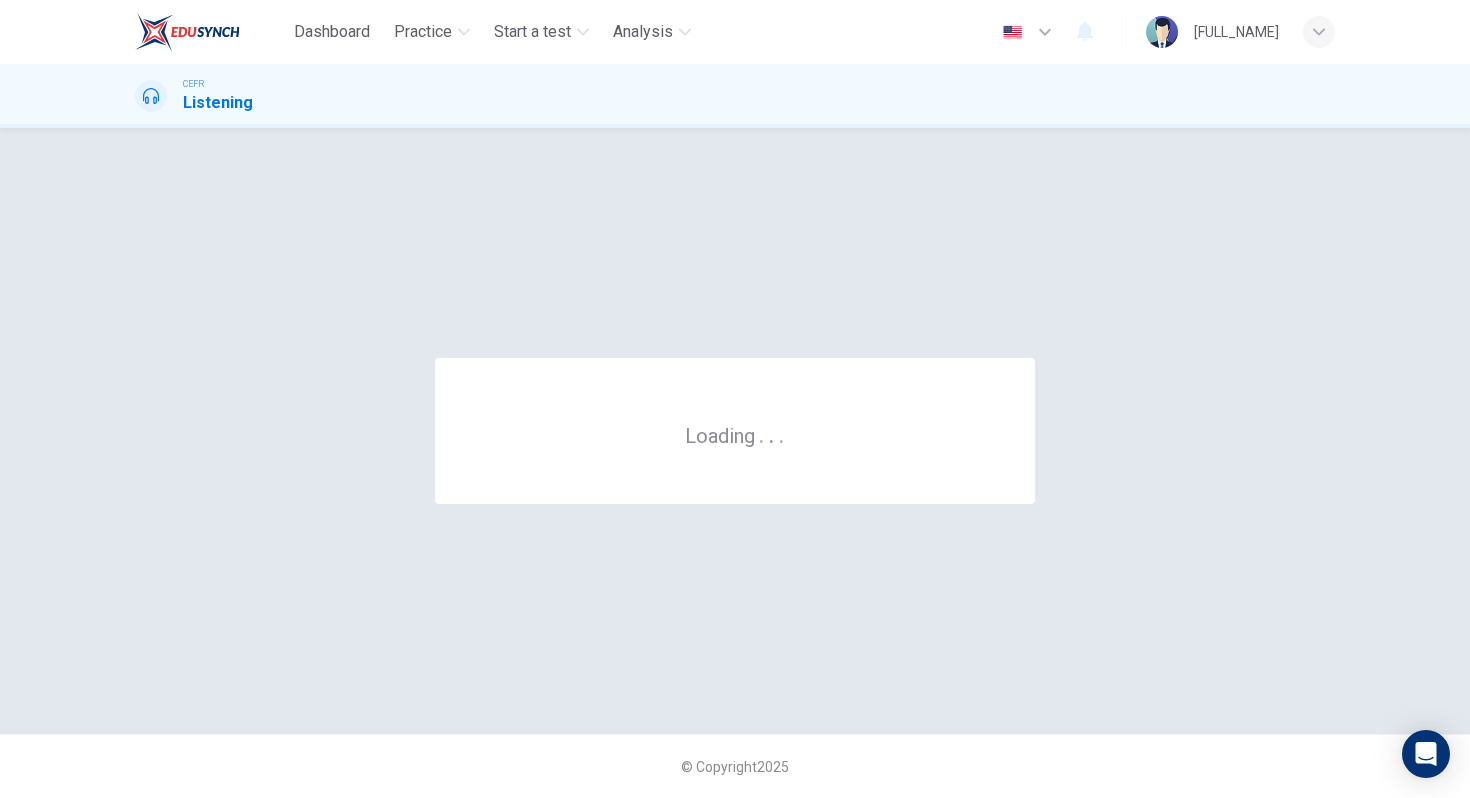 scroll, scrollTop: 0, scrollLeft: 0, axis: both 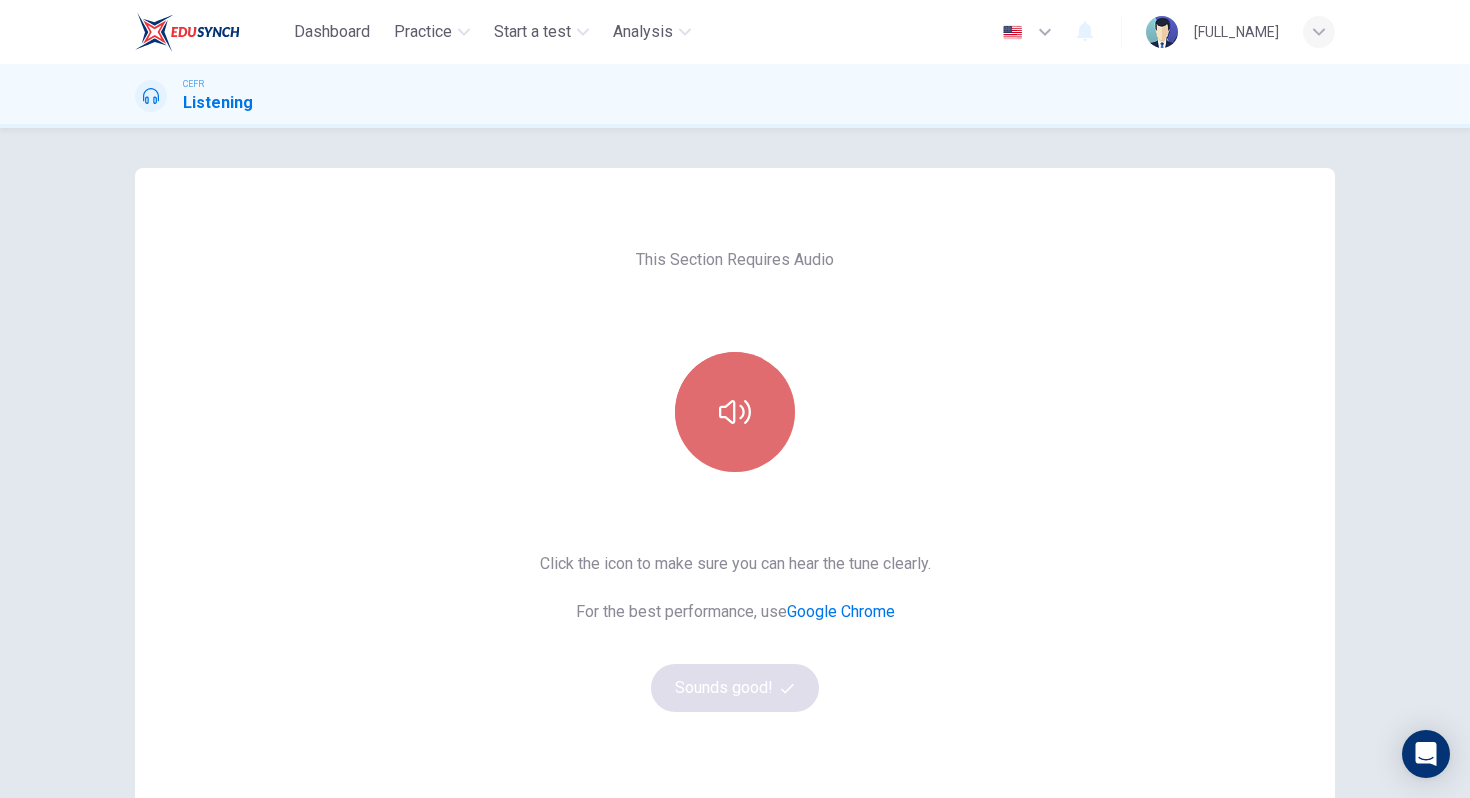 click at bounding box center [735, 412] 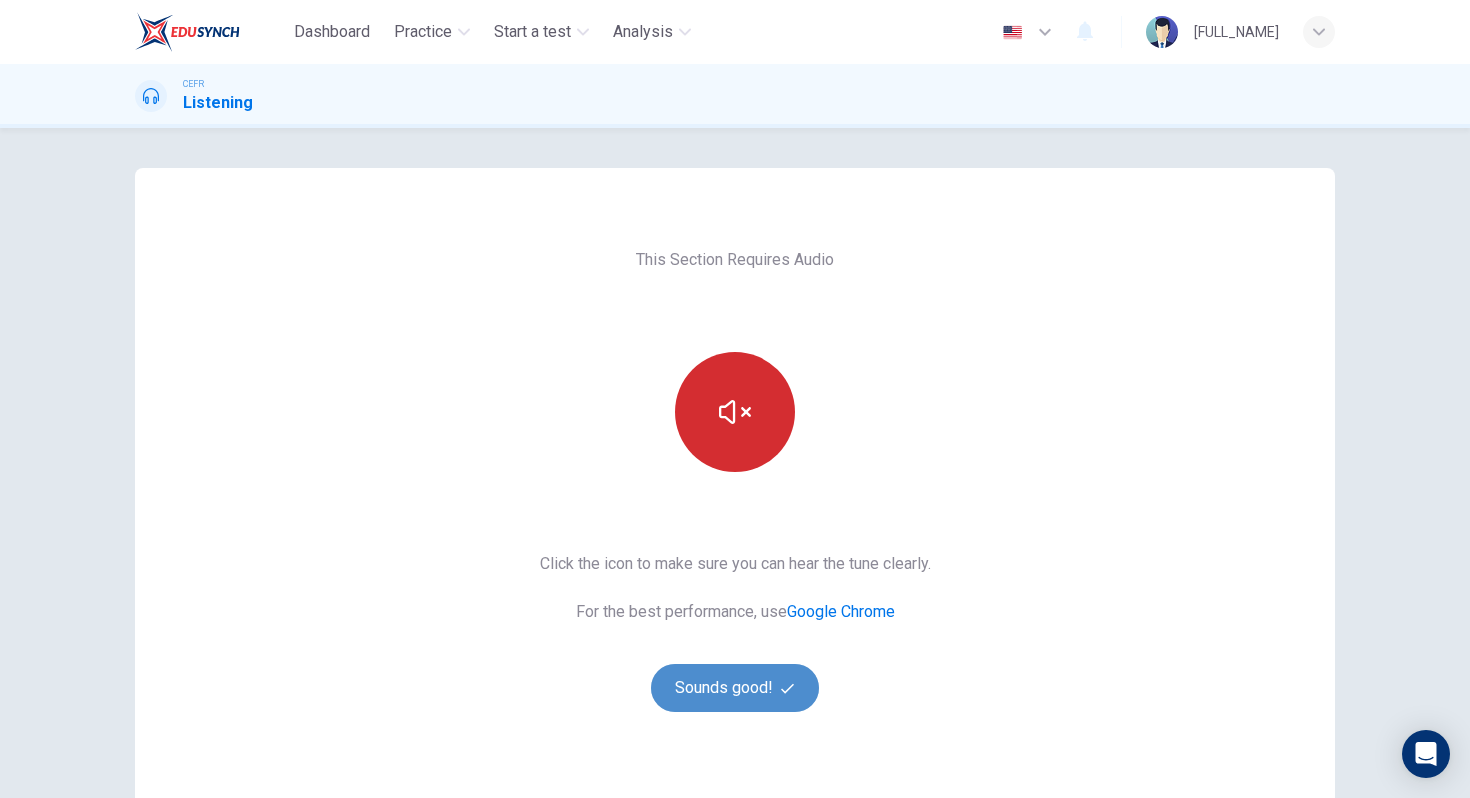 click on "Sounds good!" at bounding box center [735, 688] 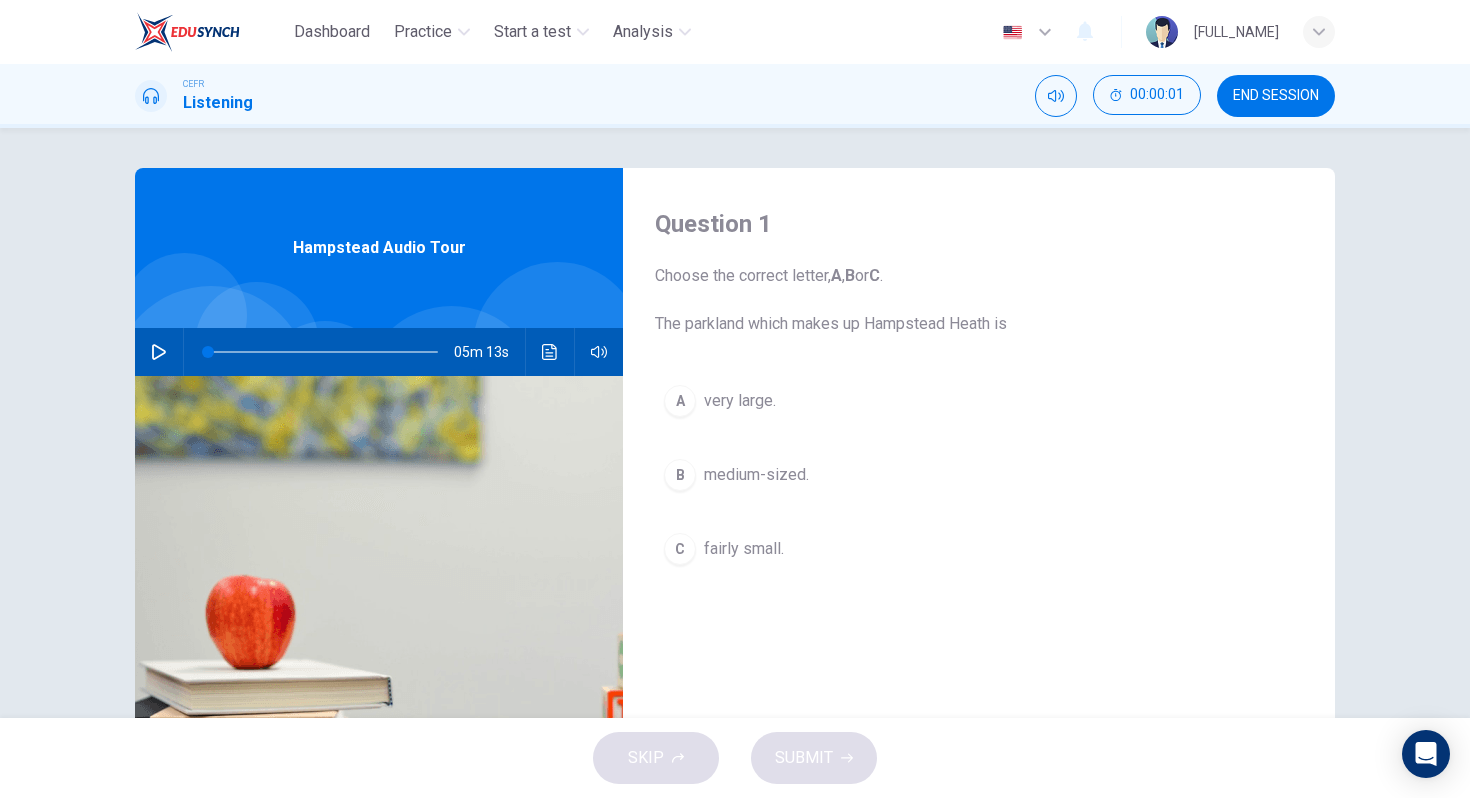click on "Question 1 Choose the correct letter,  A ,  B  or  C . The parkland which makes up Hampstead Heath is A very large. B medium-sized. C fairly small. Hampstead Audio Tour 05m 13s" at bounding box center [735, 423] 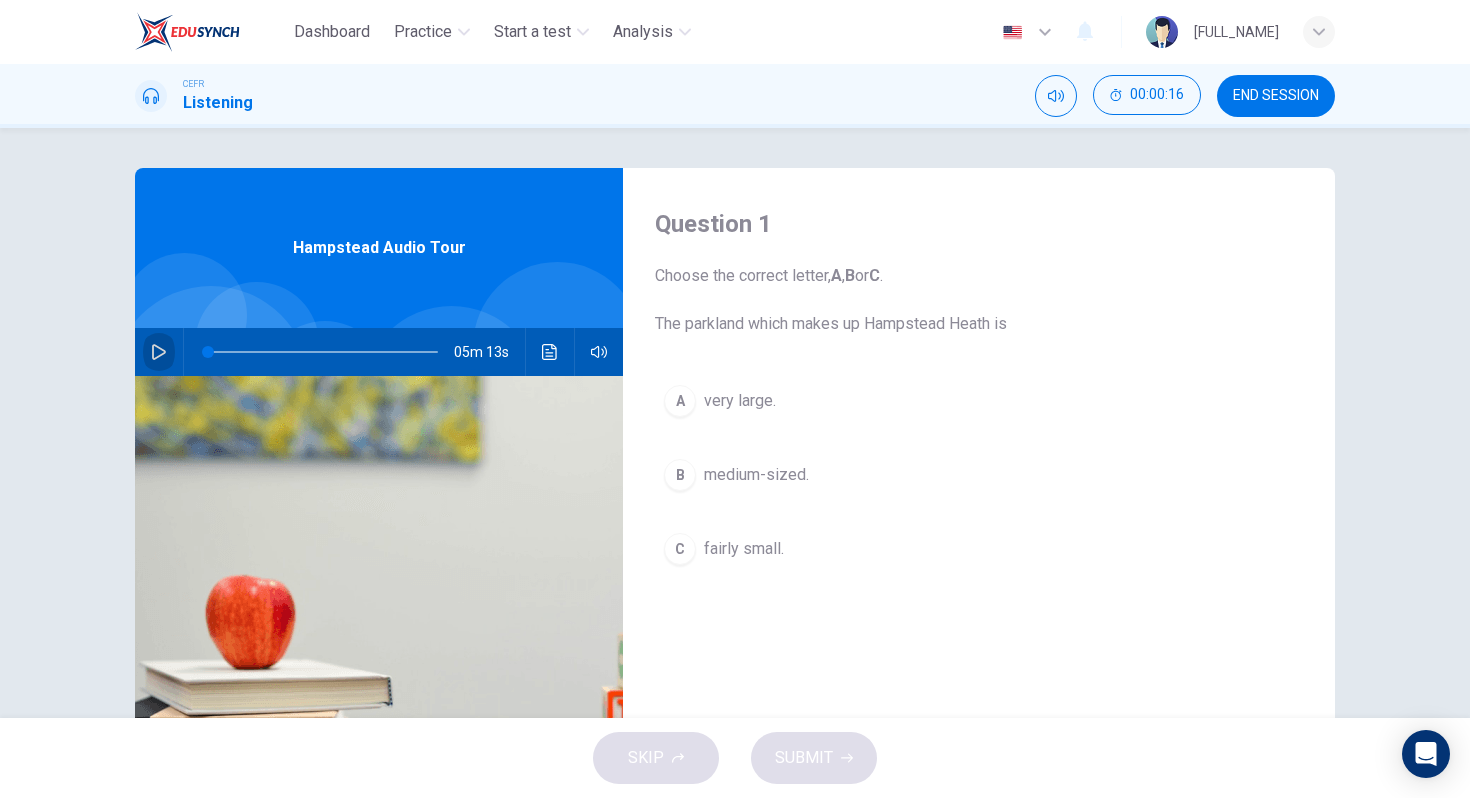 click at bounding box center [159, 352] 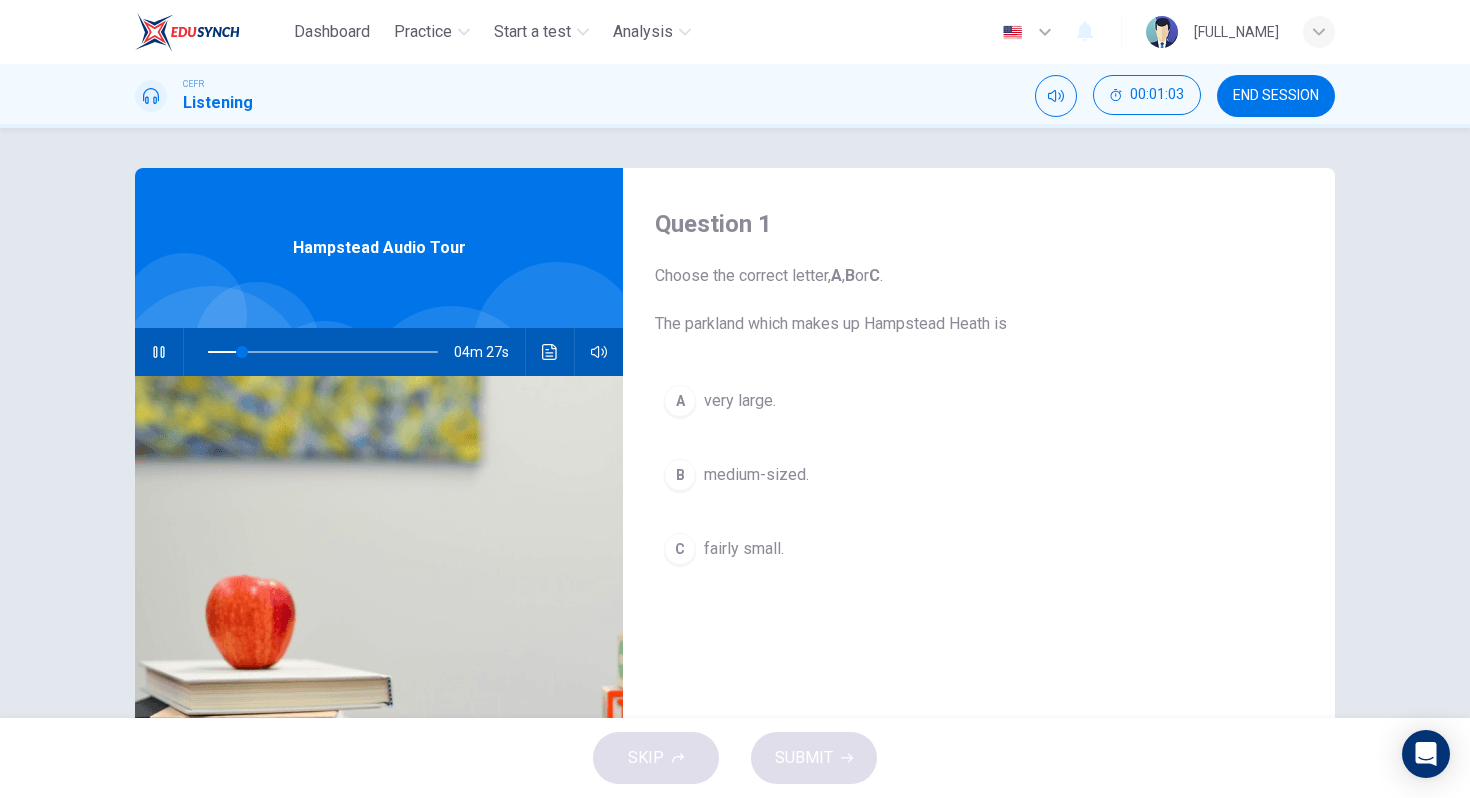 click on "A very large." at bounding box center (979, 401) 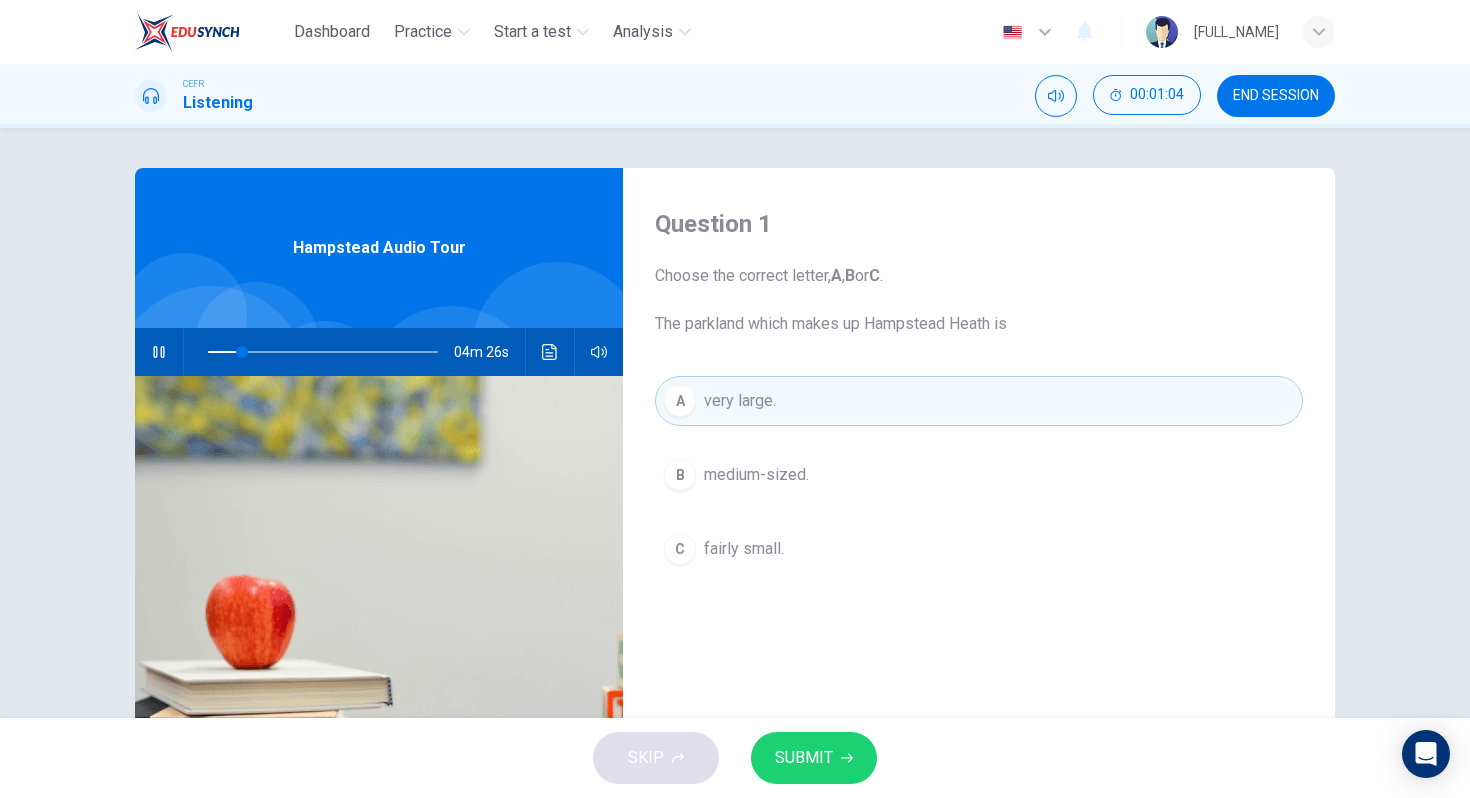 click on "SUBMIT" at bounding box center [804, 758] 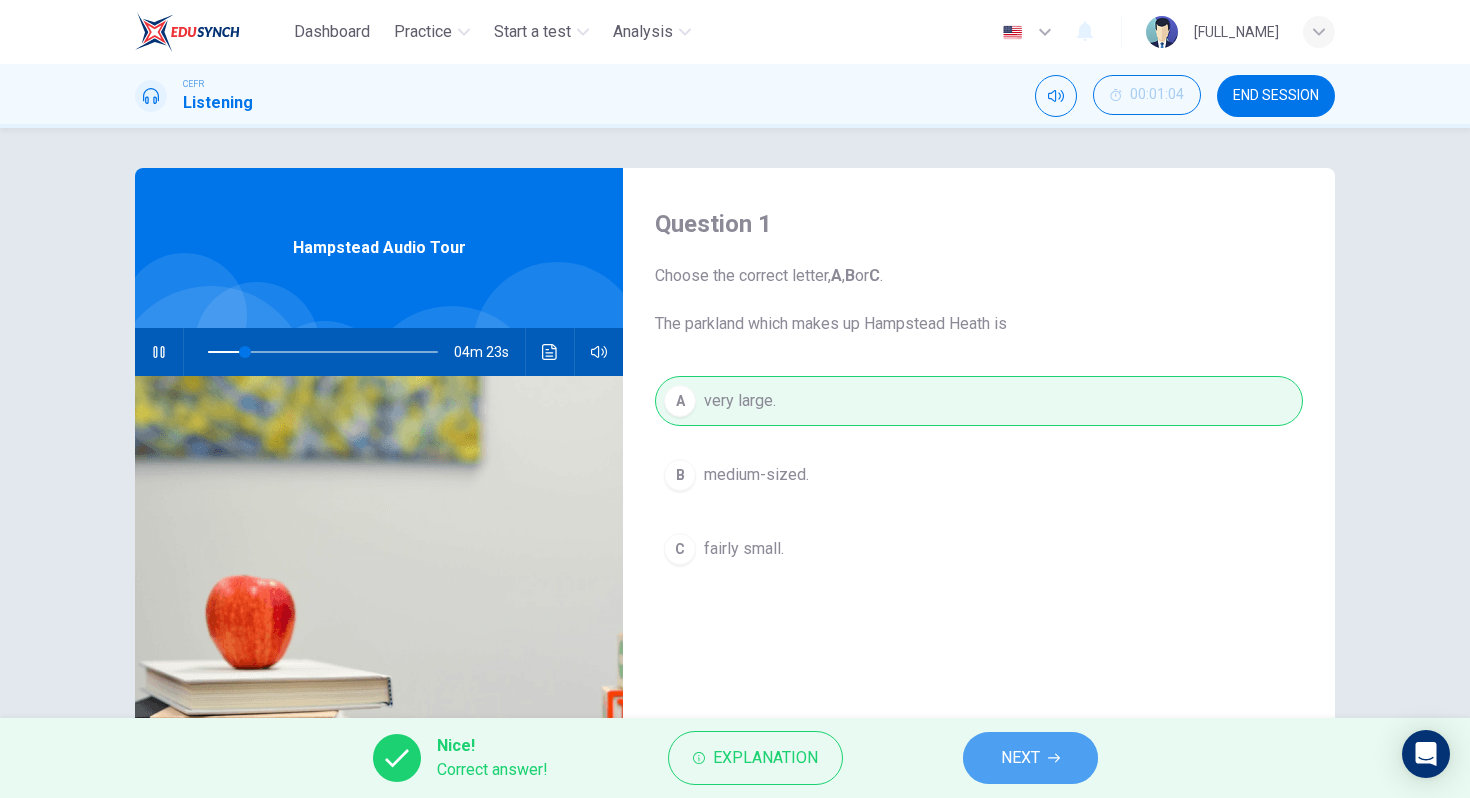 click on "NEXT" at bounding box center (1030, 758) 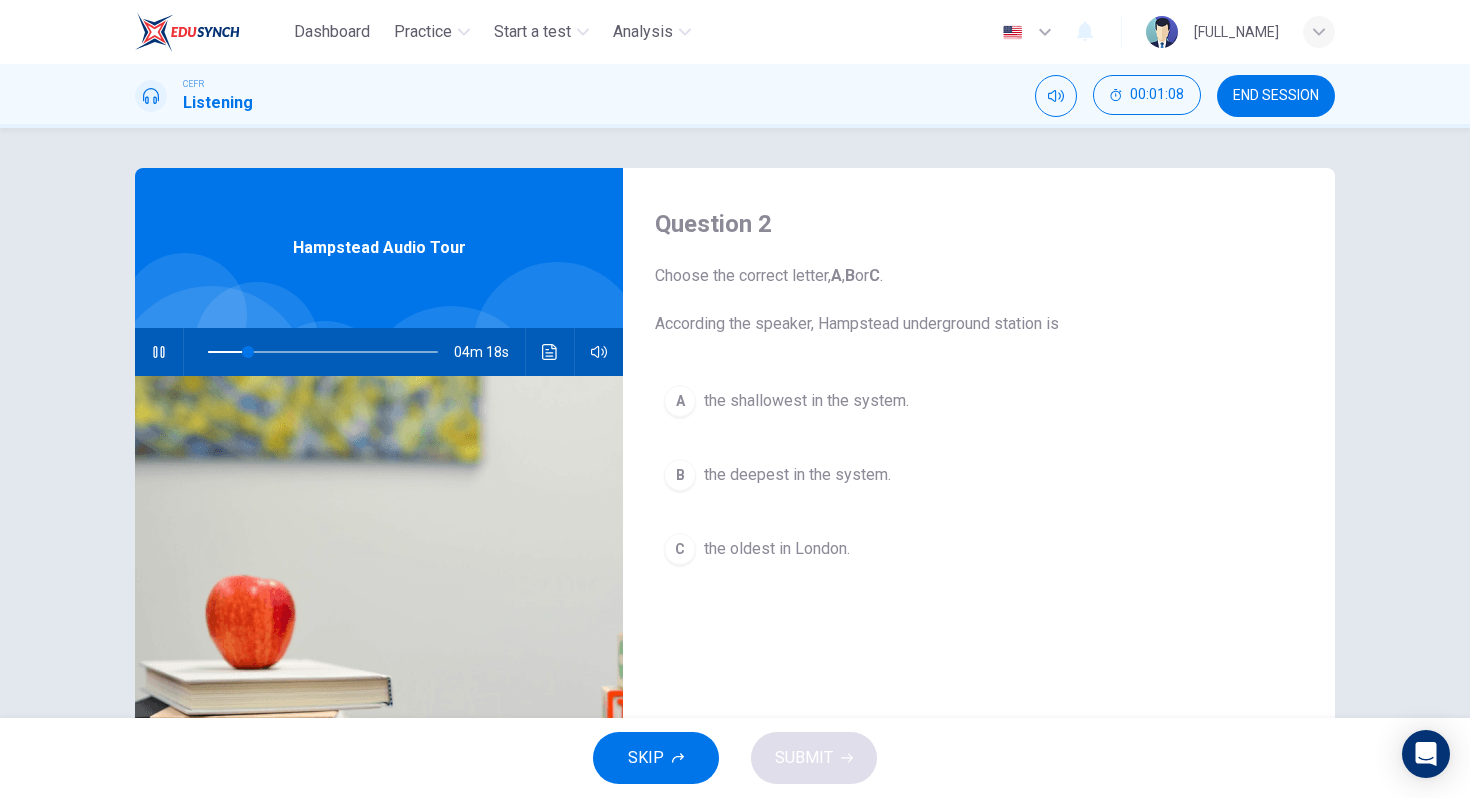 click on "SKIP SUBMIT" at bounding box center (735, 758) 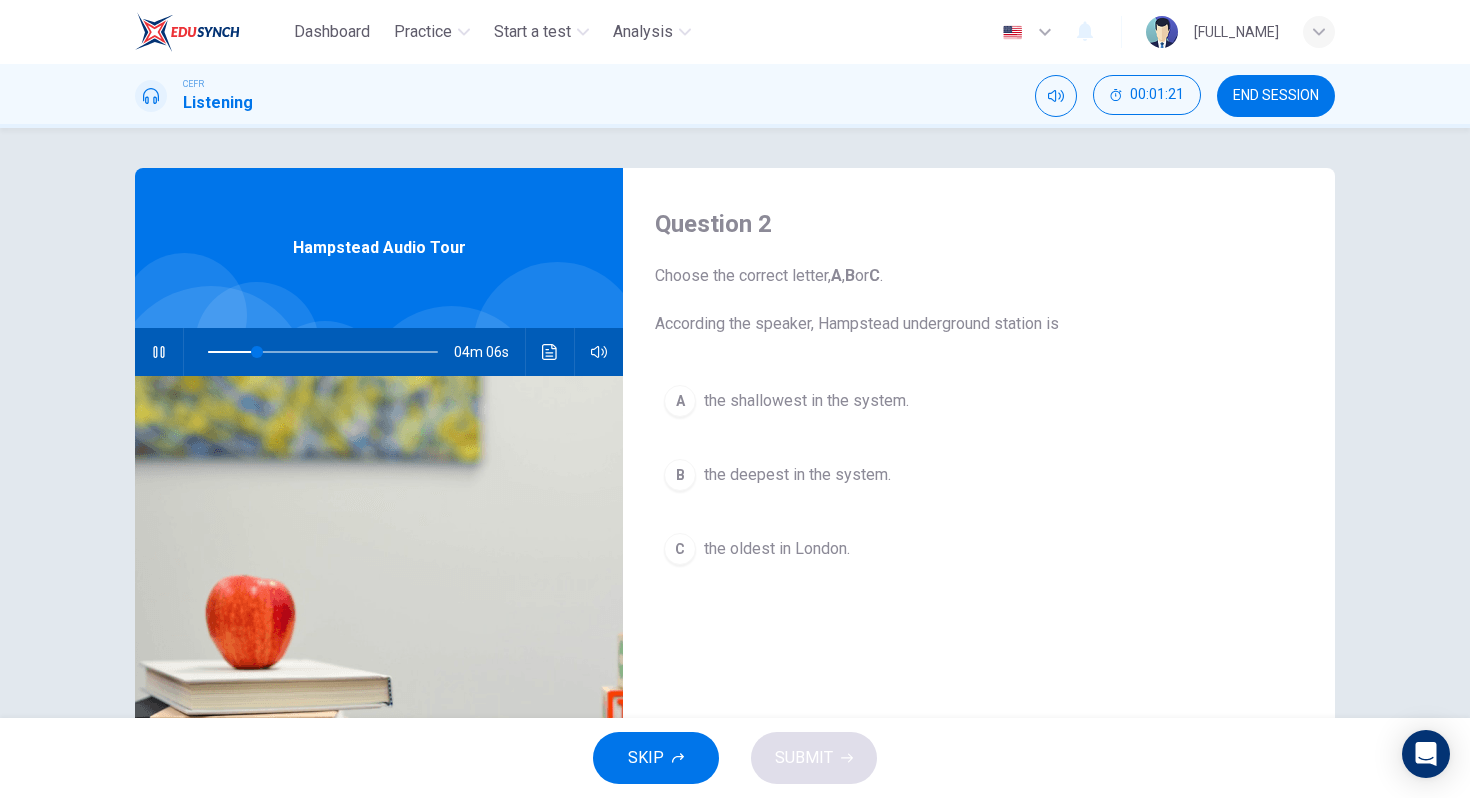 drag, startPoint x: 817, startPoint y: 473, endPoint x: 1025, endPoint y: 406, distance: 218.5246 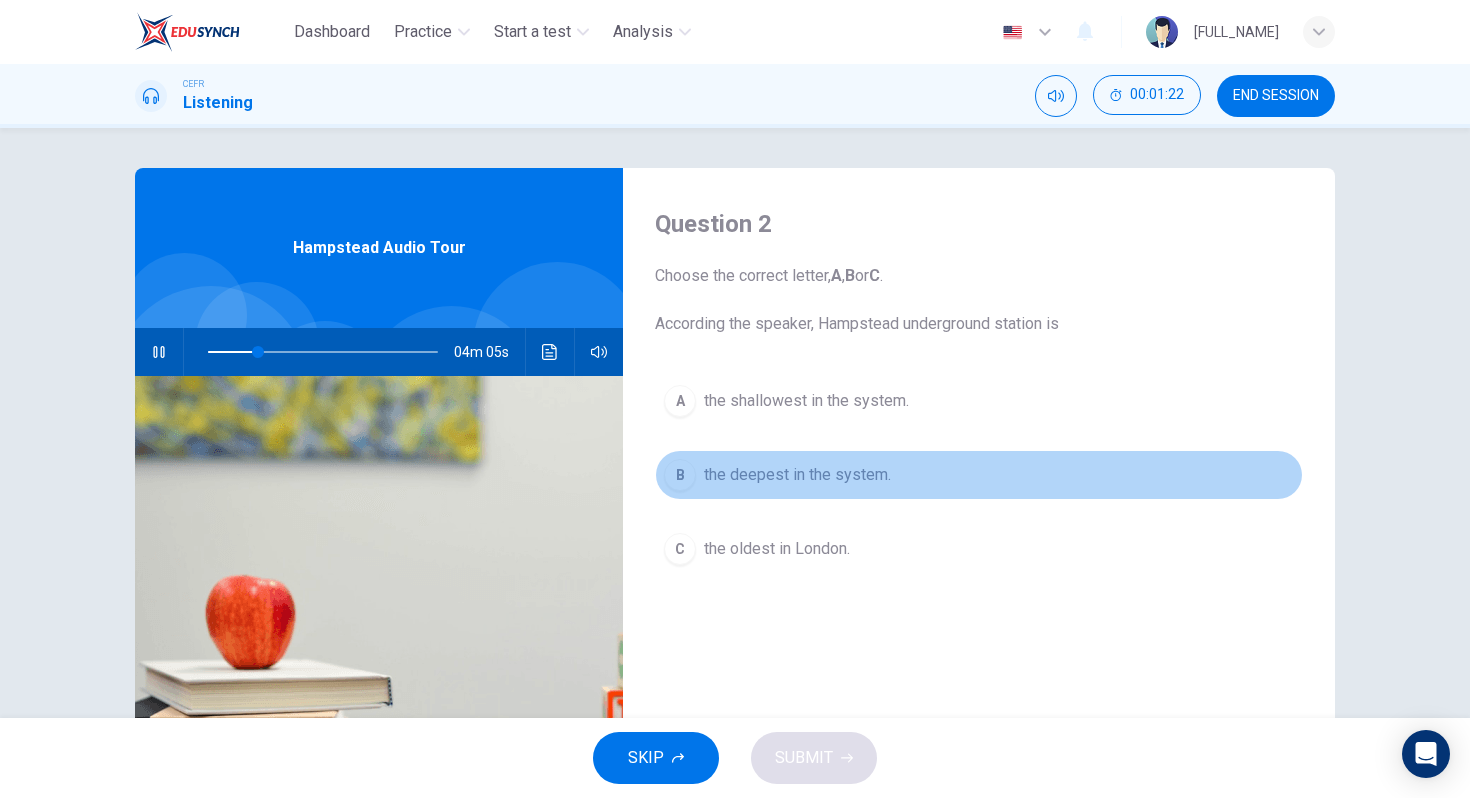click on "B the deepest in the system." at bounding box center [979, 475] 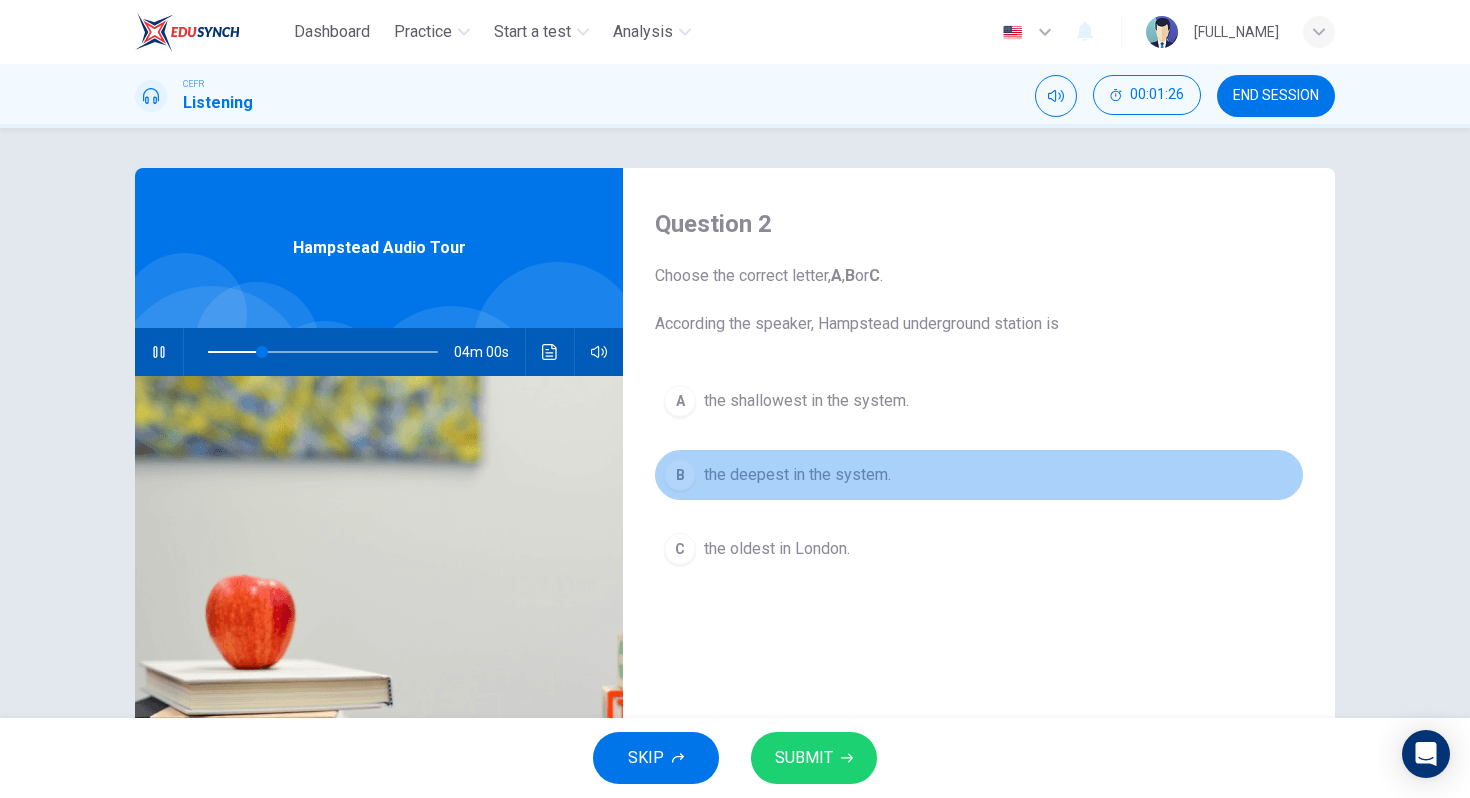 click on "B the deepest in the system." at bounding box center (979, 475) 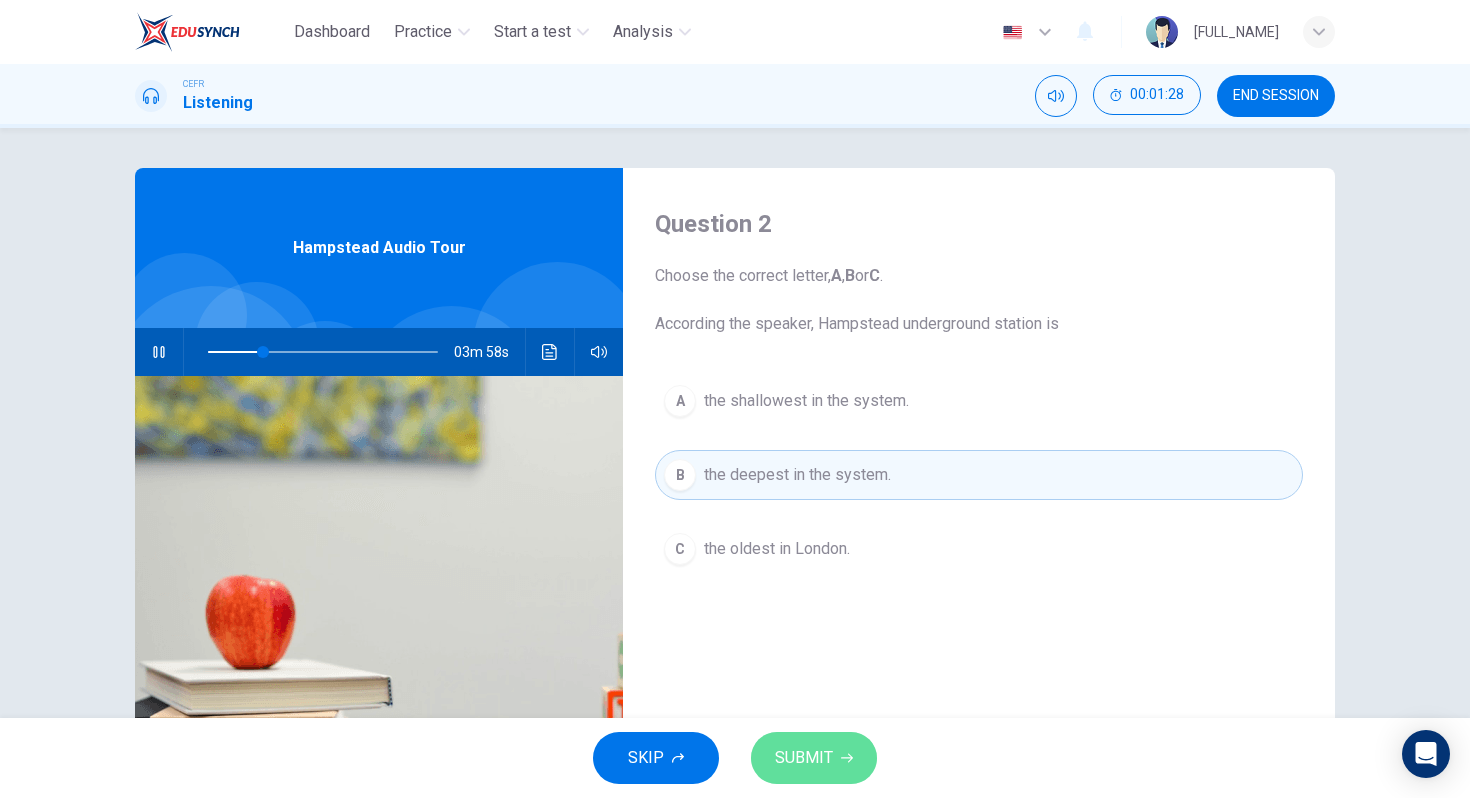 click on "SUBMIT" at bounding box center [804, 758] 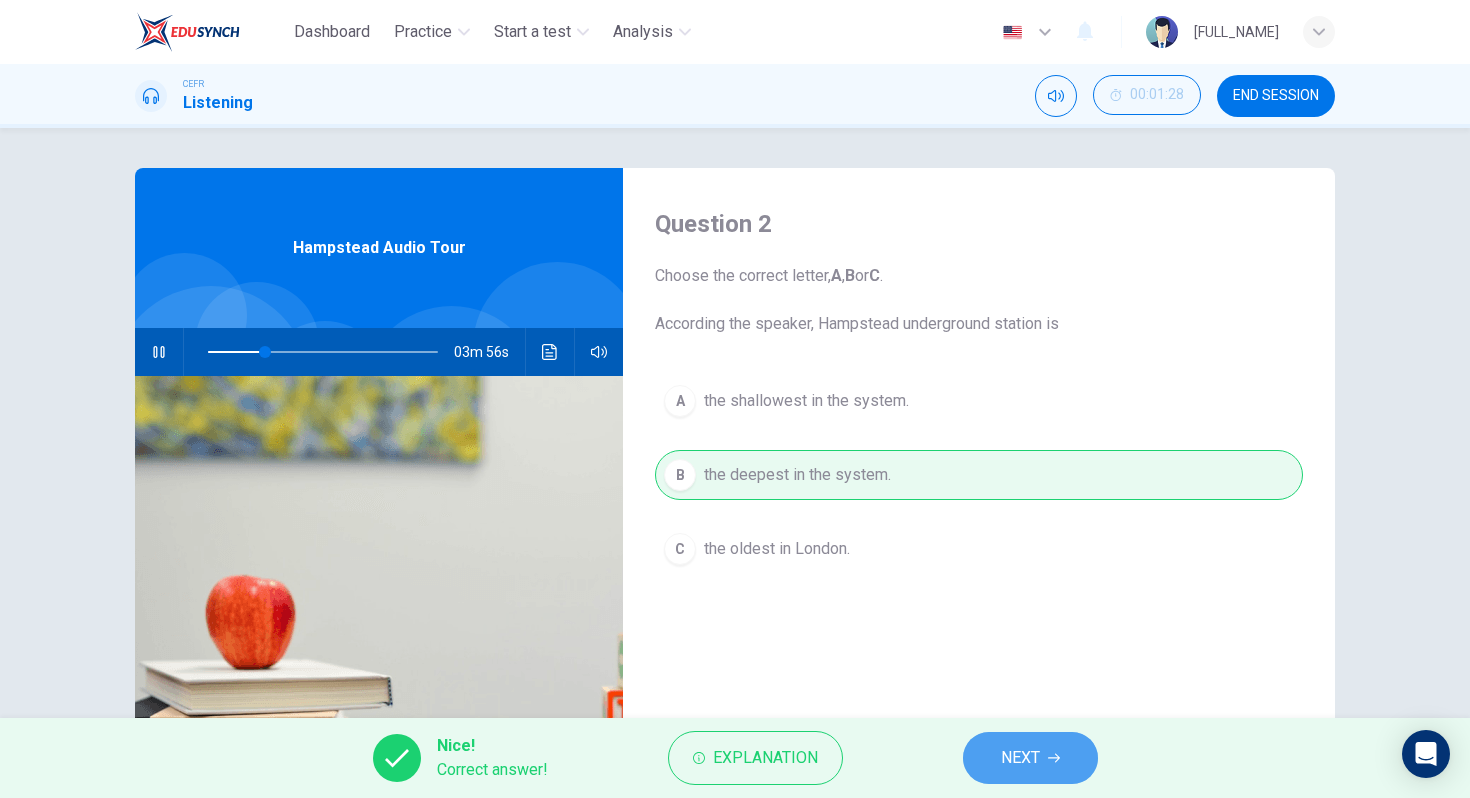 click on "NEXT" at bounding box center [1020, 758] 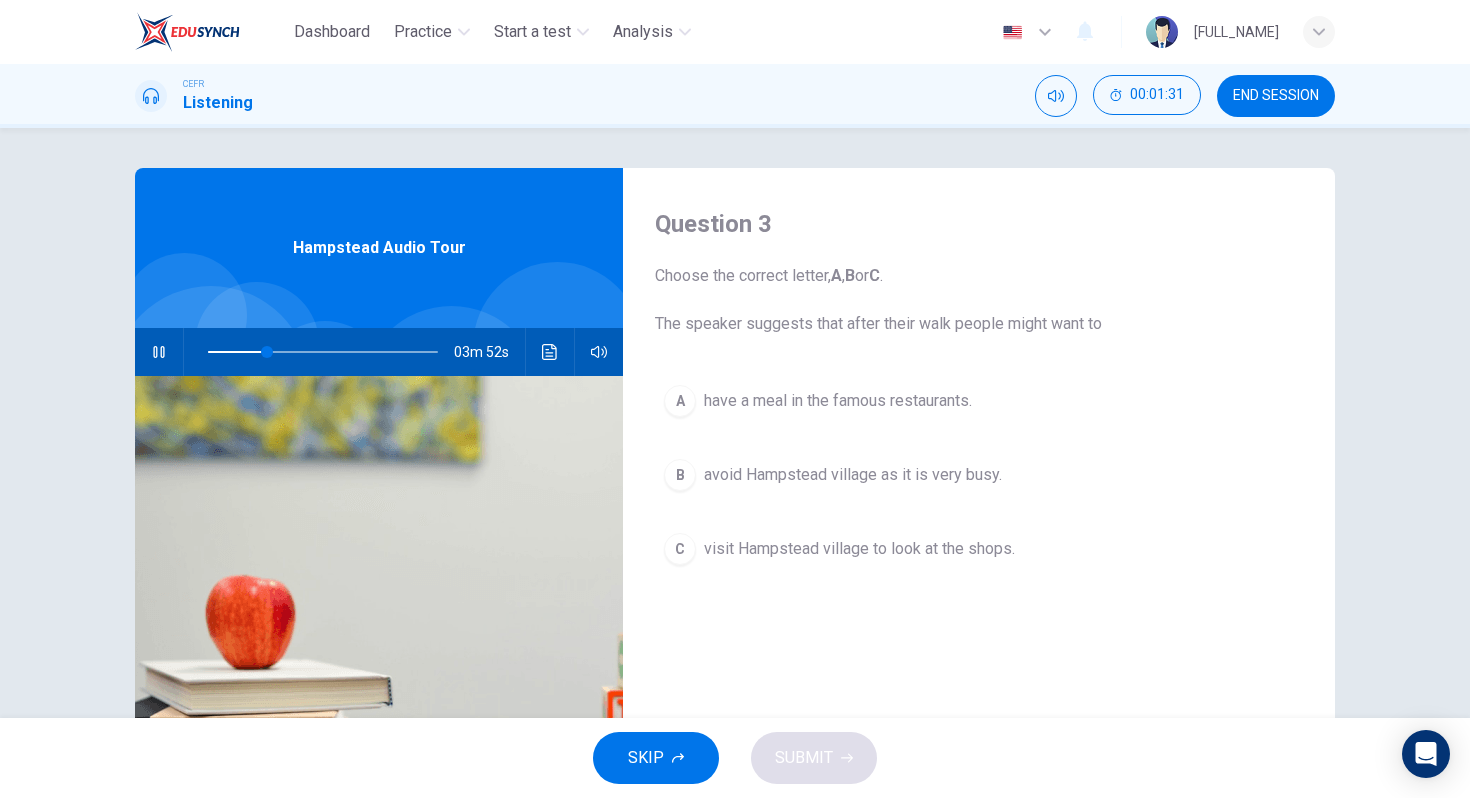 click on "SKIP SUBMIT" at bounding box center (735, 758) 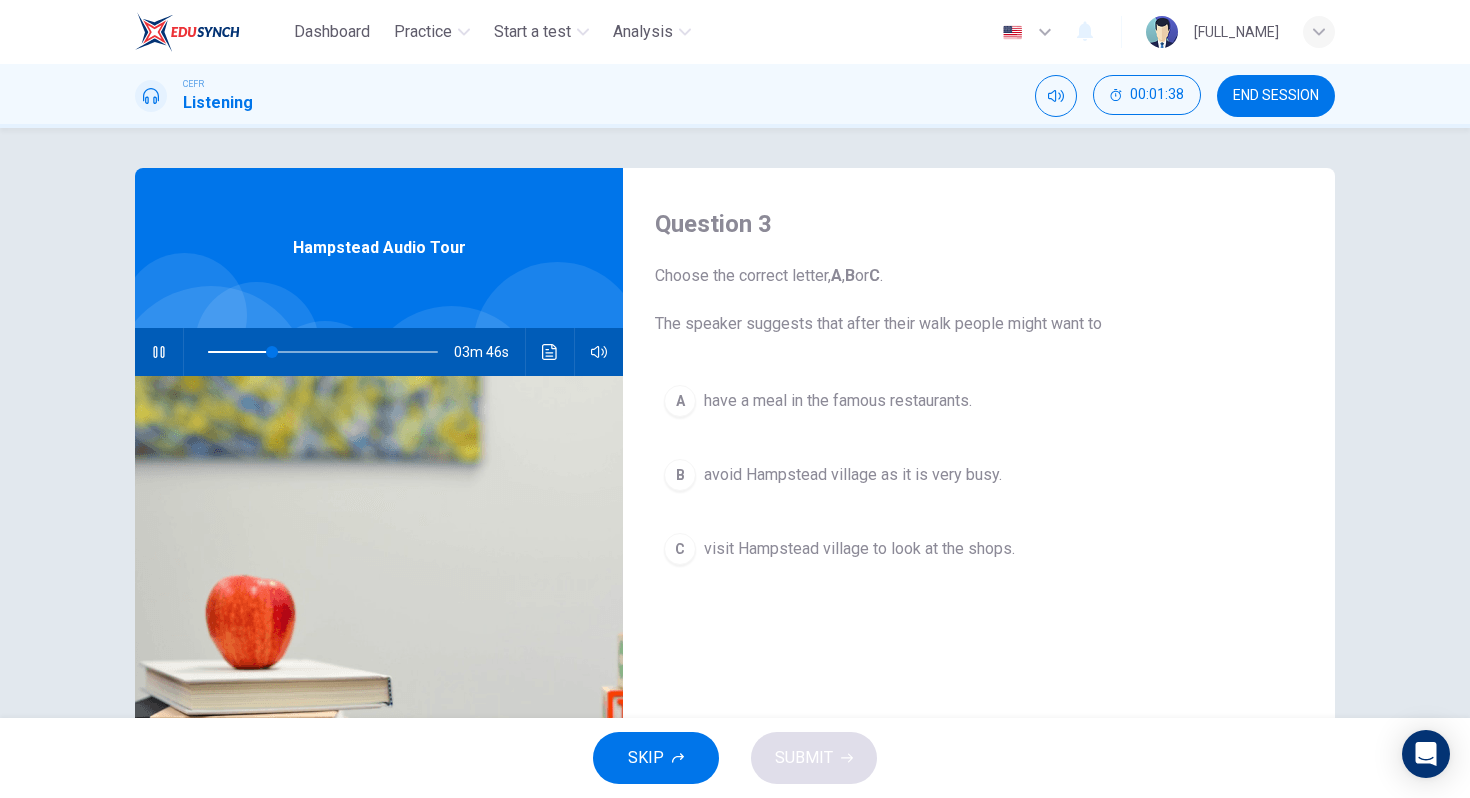 drag, startPoint x: 933, startPoint y: 427, endPoint x: 891, endPoint y: 403, distance: 48.373547 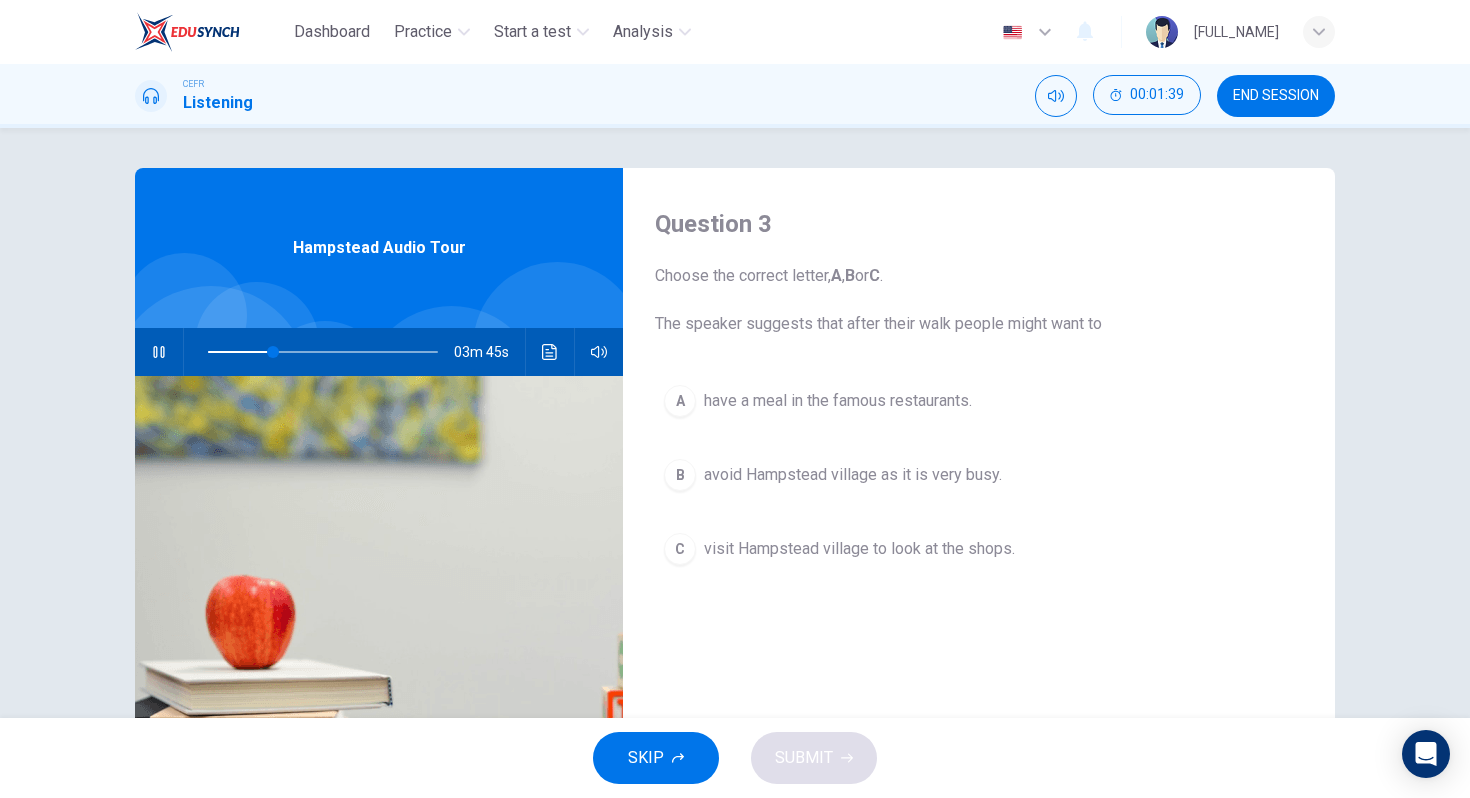 drag, startPoint x: 891, startPoint y: 403, endPoint x: 994, endPoint y: 492, distance: 136.12494 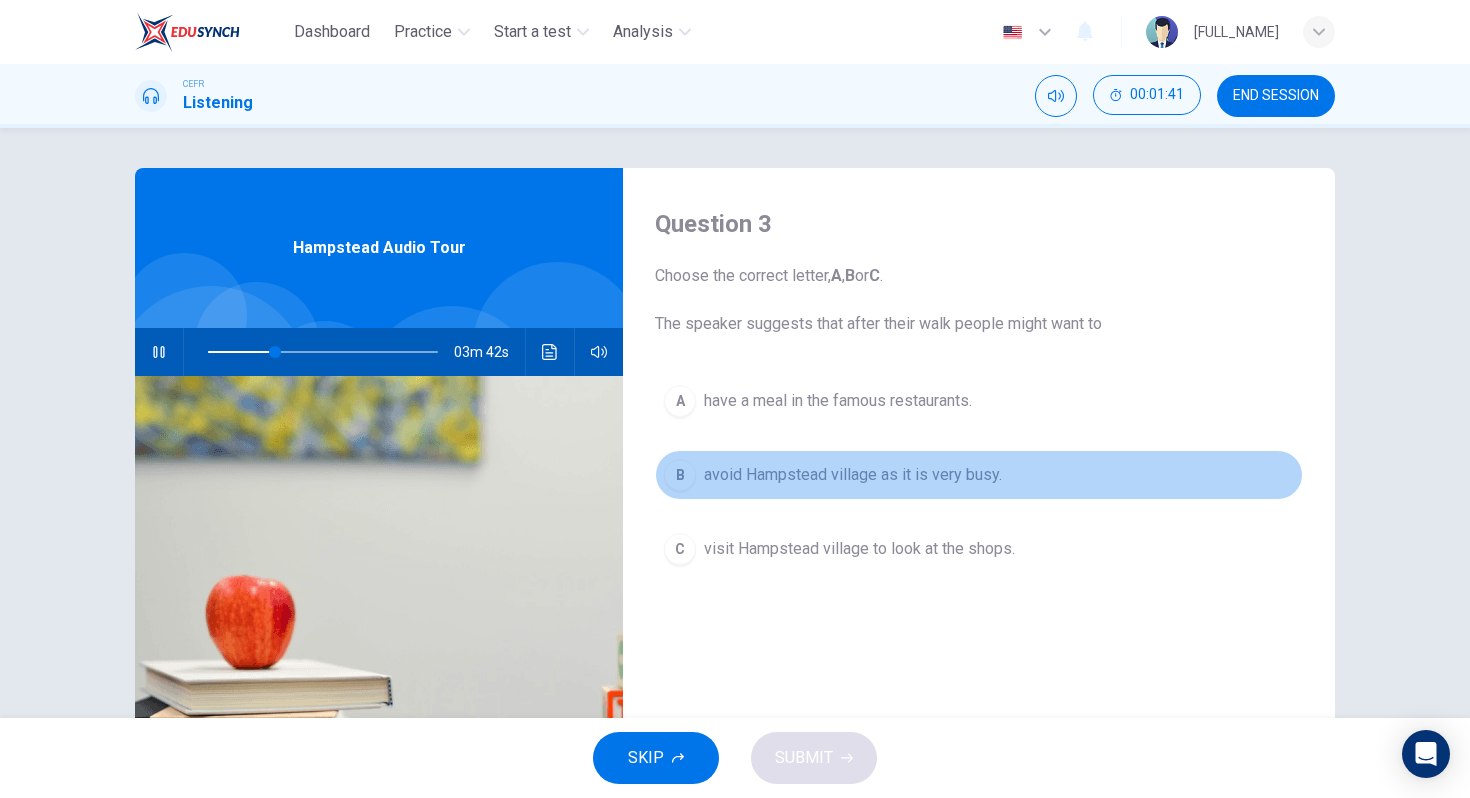 click on "B avoid Hampstead village as it is very busy." at bounding box center [979, 475] 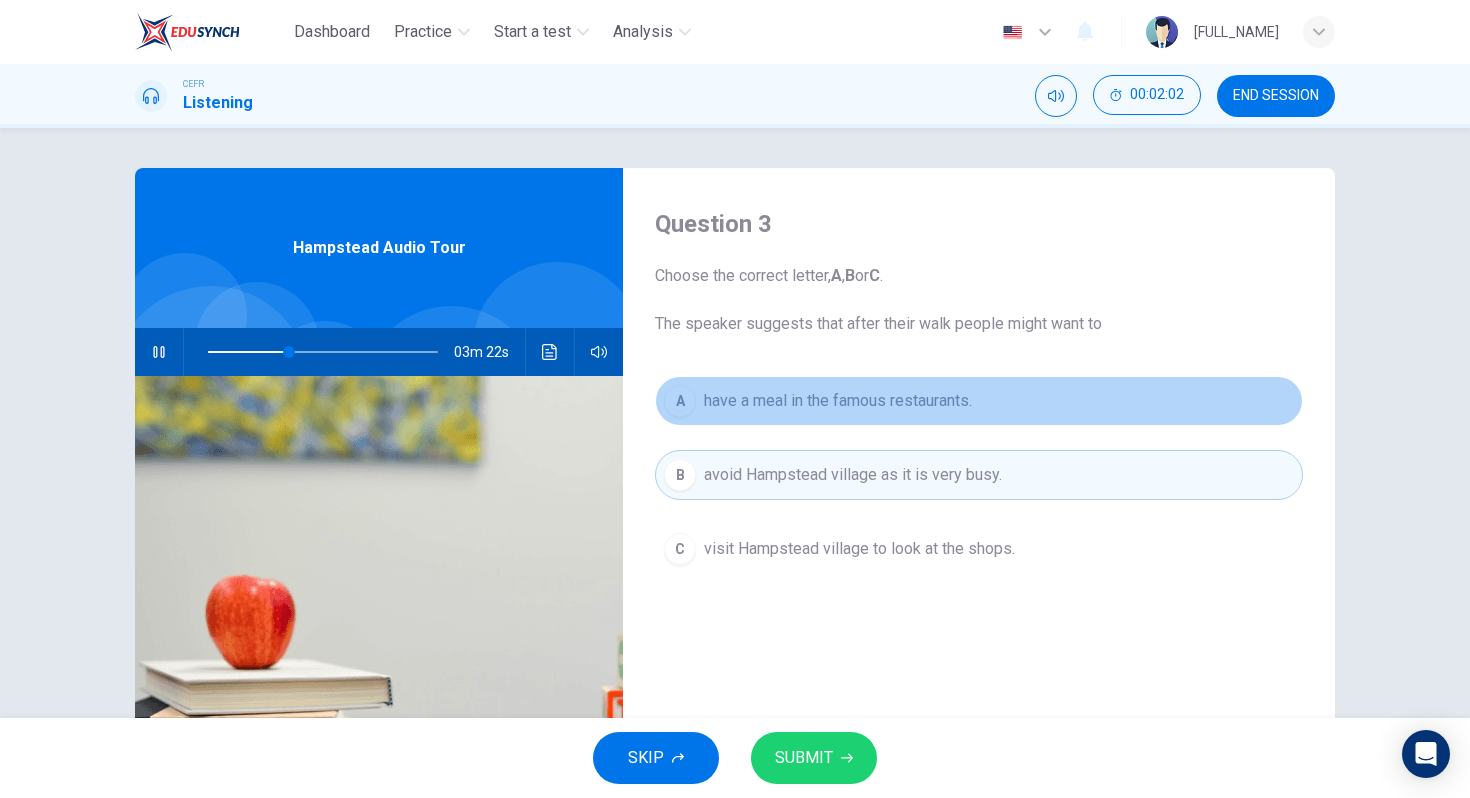 click on "have a meal in the famous restaurants." at bounding box center [838, 401] 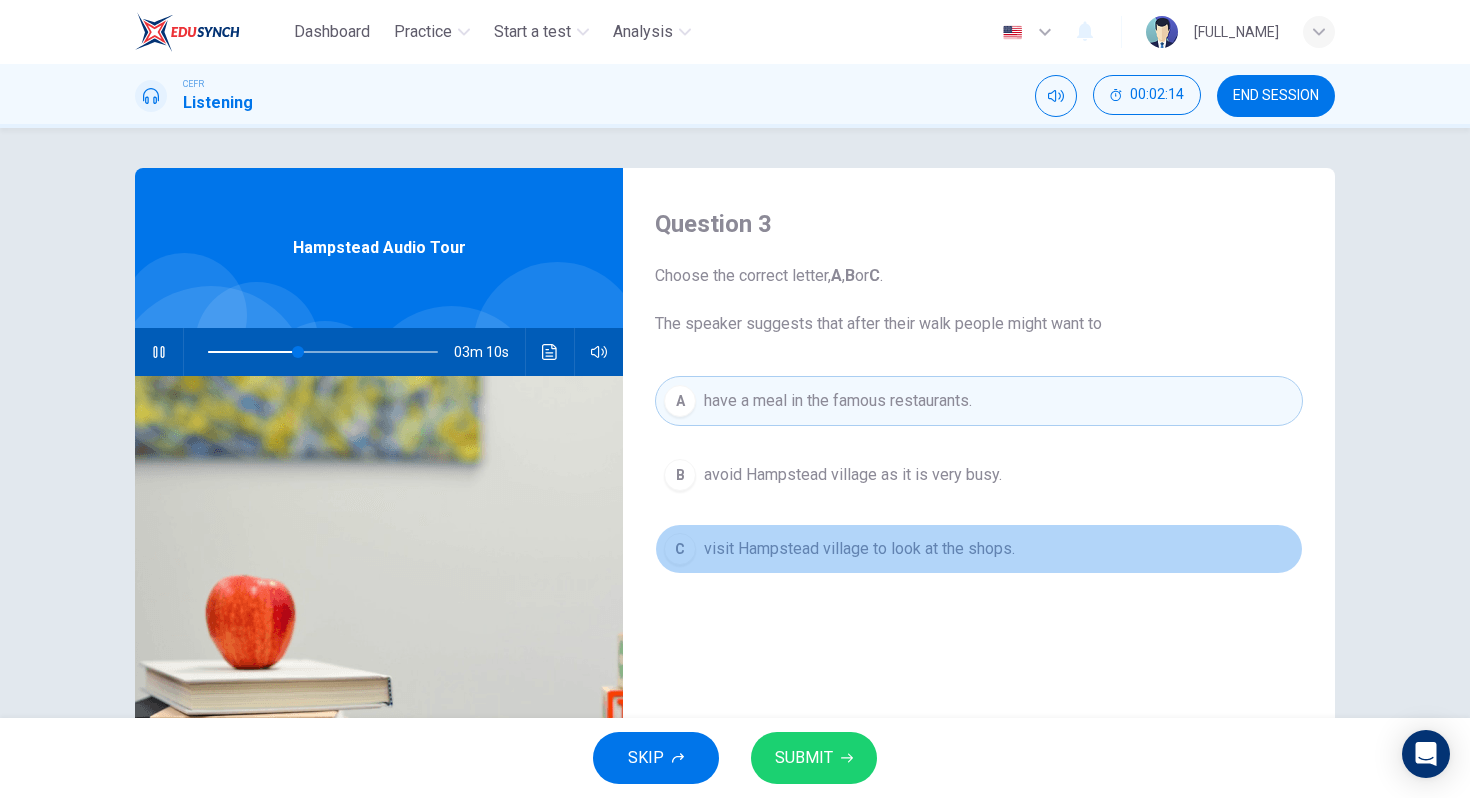 click on "visit Hampstead village to look at the shops." at bounding box center (853, 475) 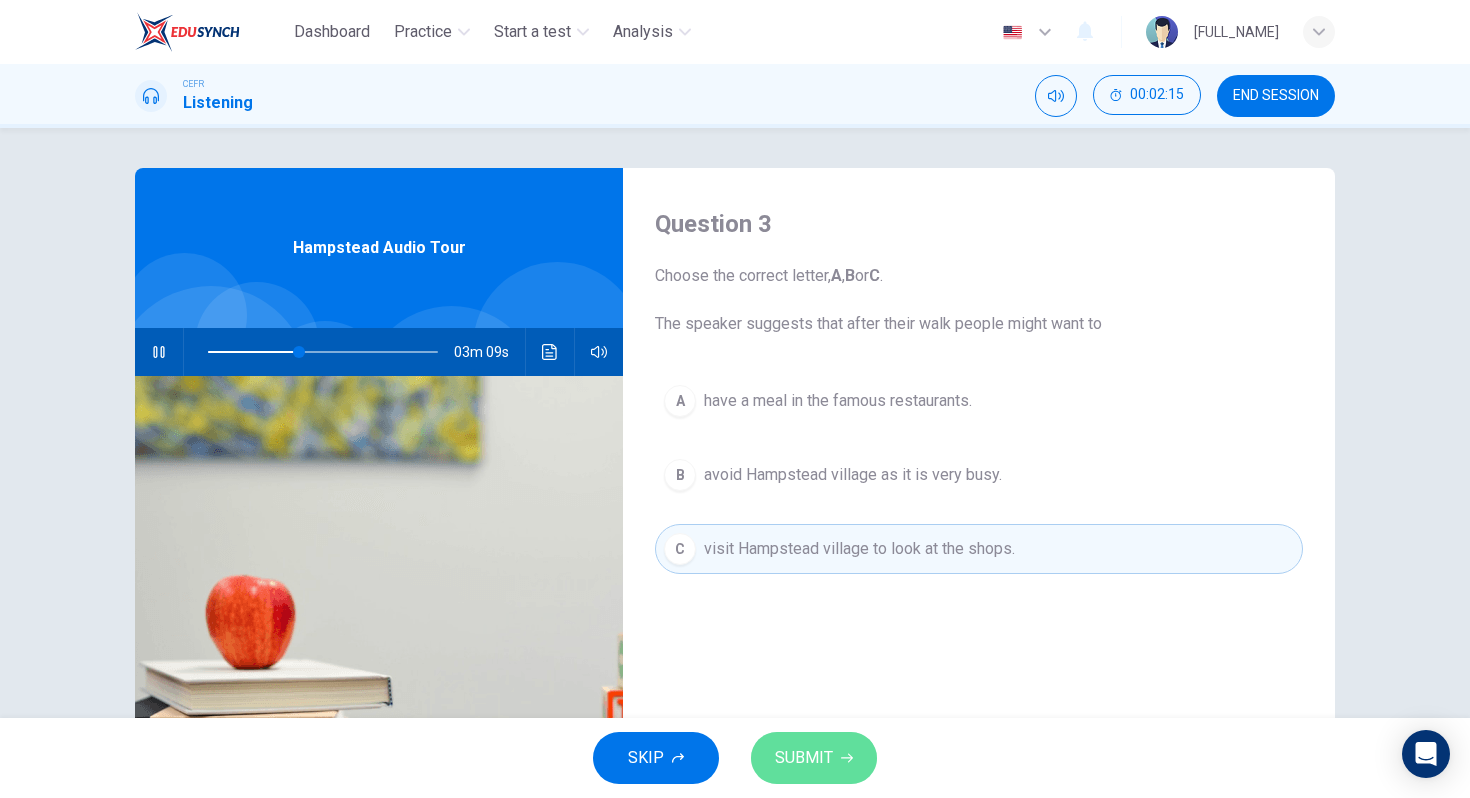 click on "SUBMIT" at bounding box center [804, 758] 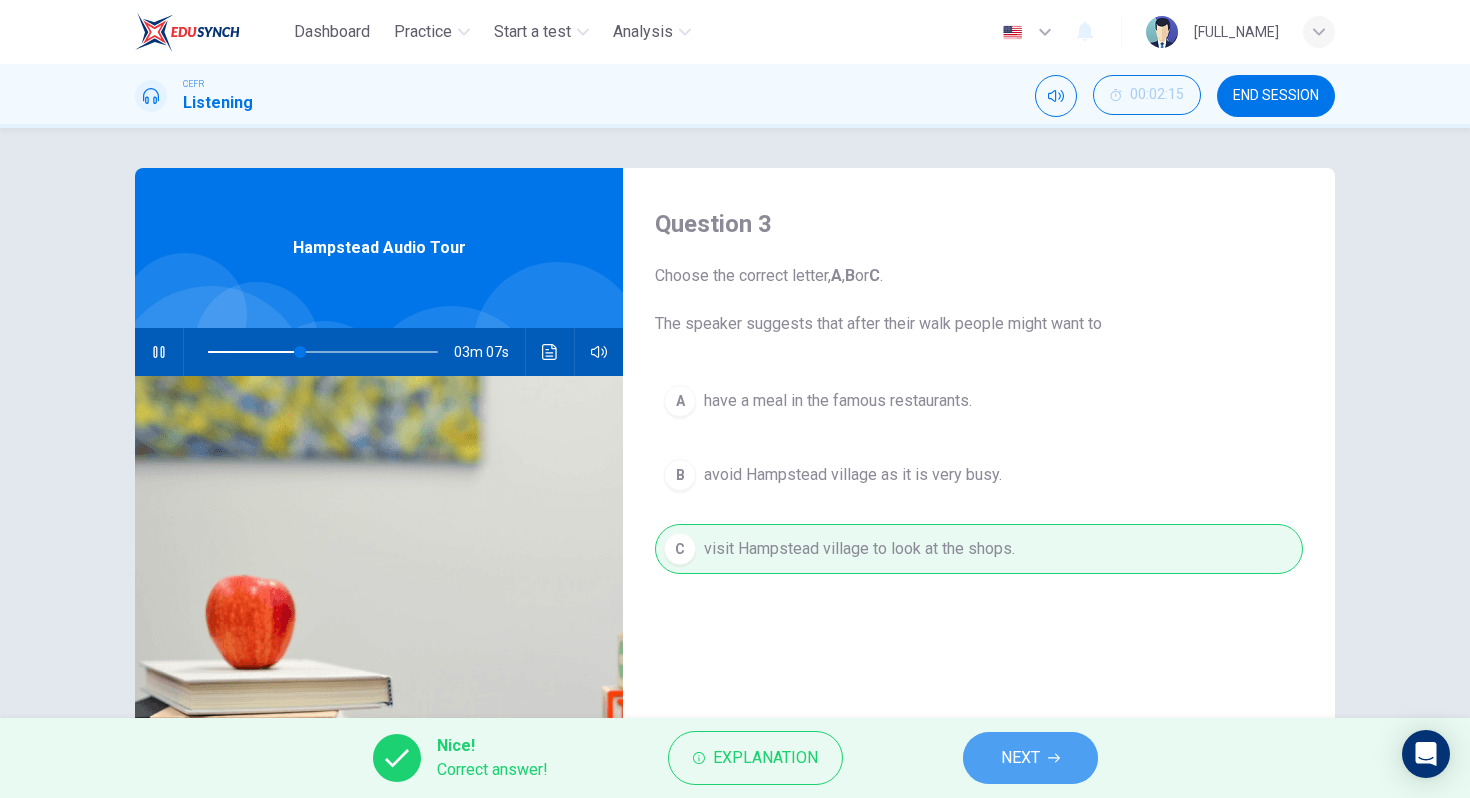 click on "NEXT" at bounding box center [1020, 758] 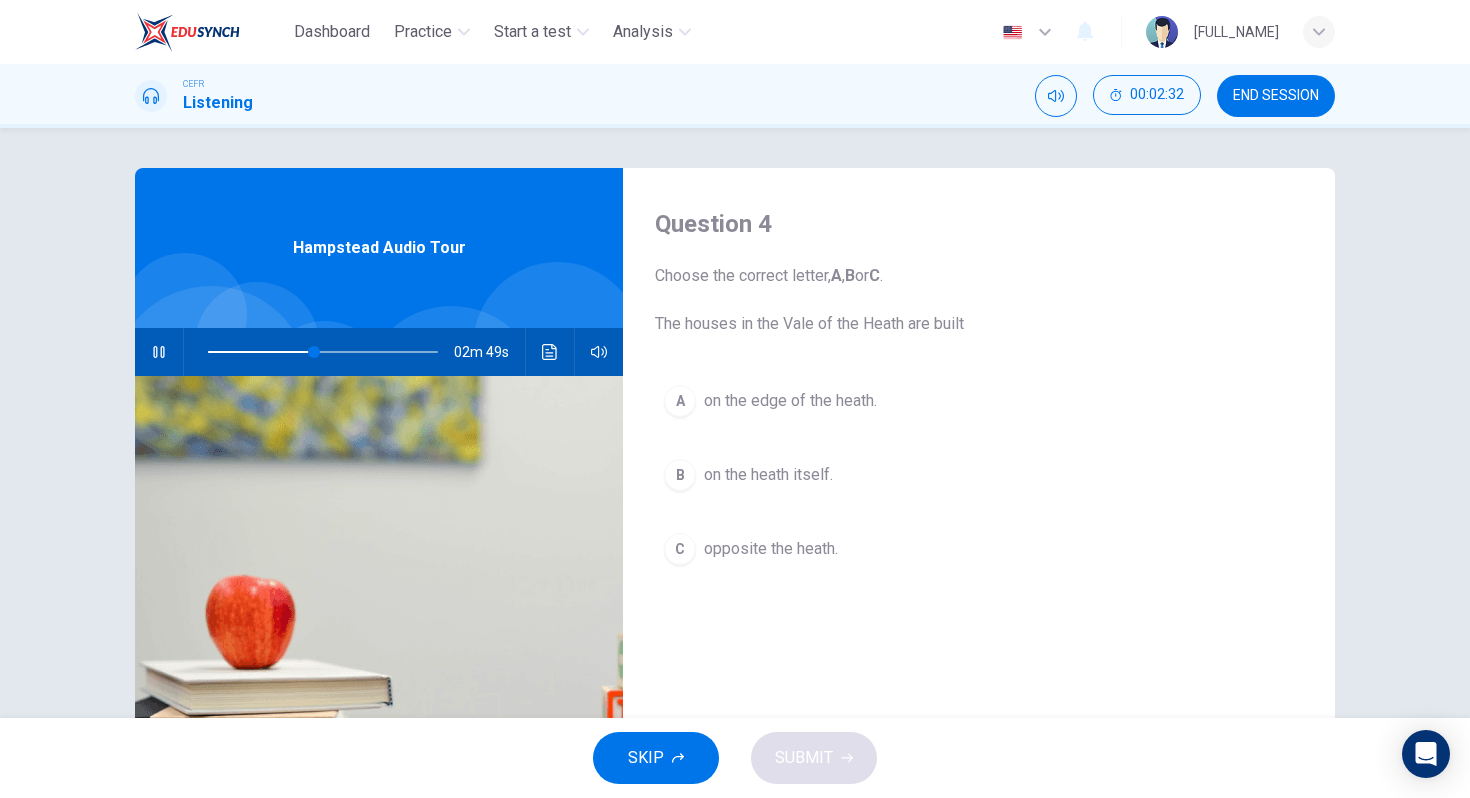 click on "on the heath itself." at bounding box center [790, 401] 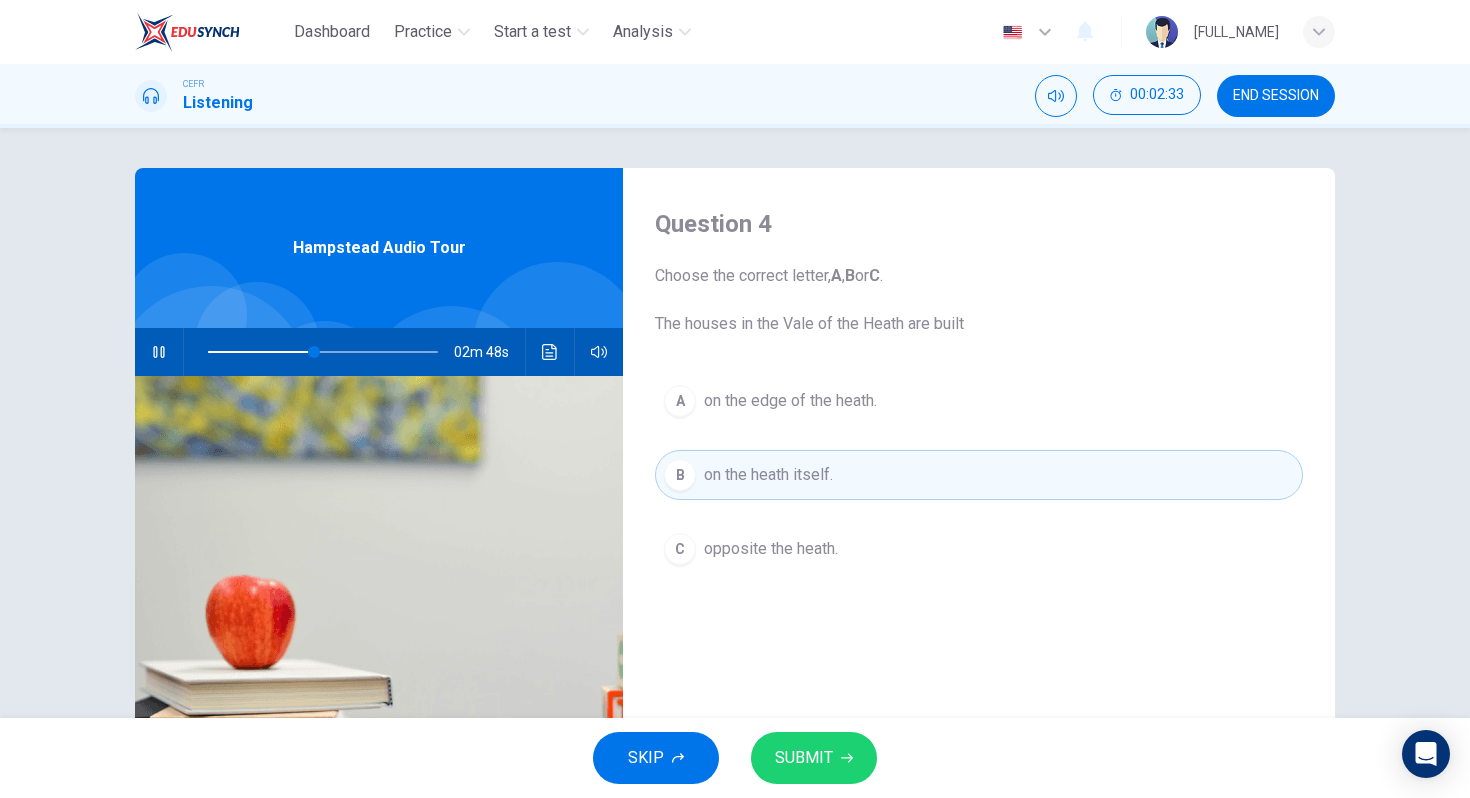 click on "SUBMIT" at bounding box center (814, 758) 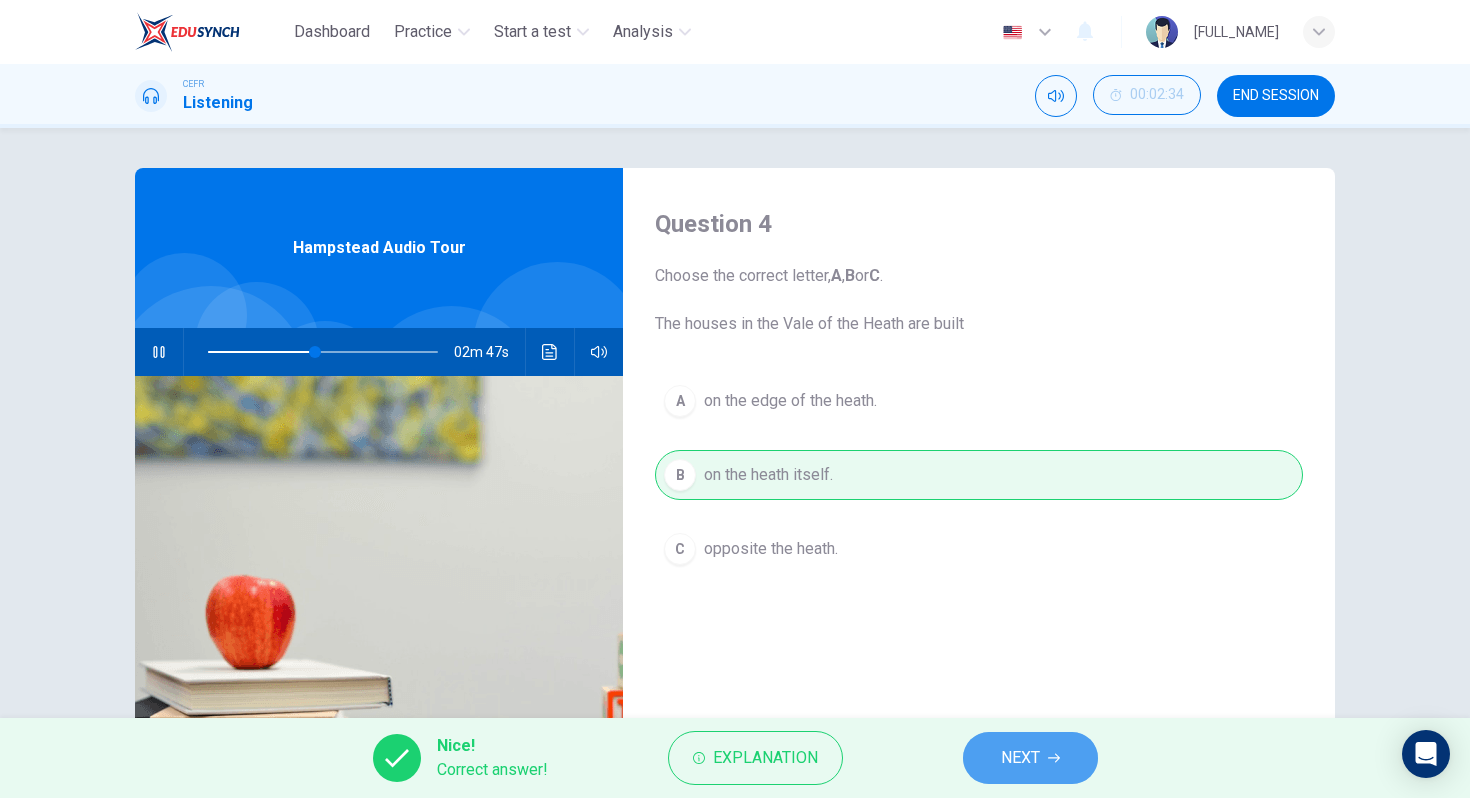 click on "NEXT" at bounding box center [1030, 758] 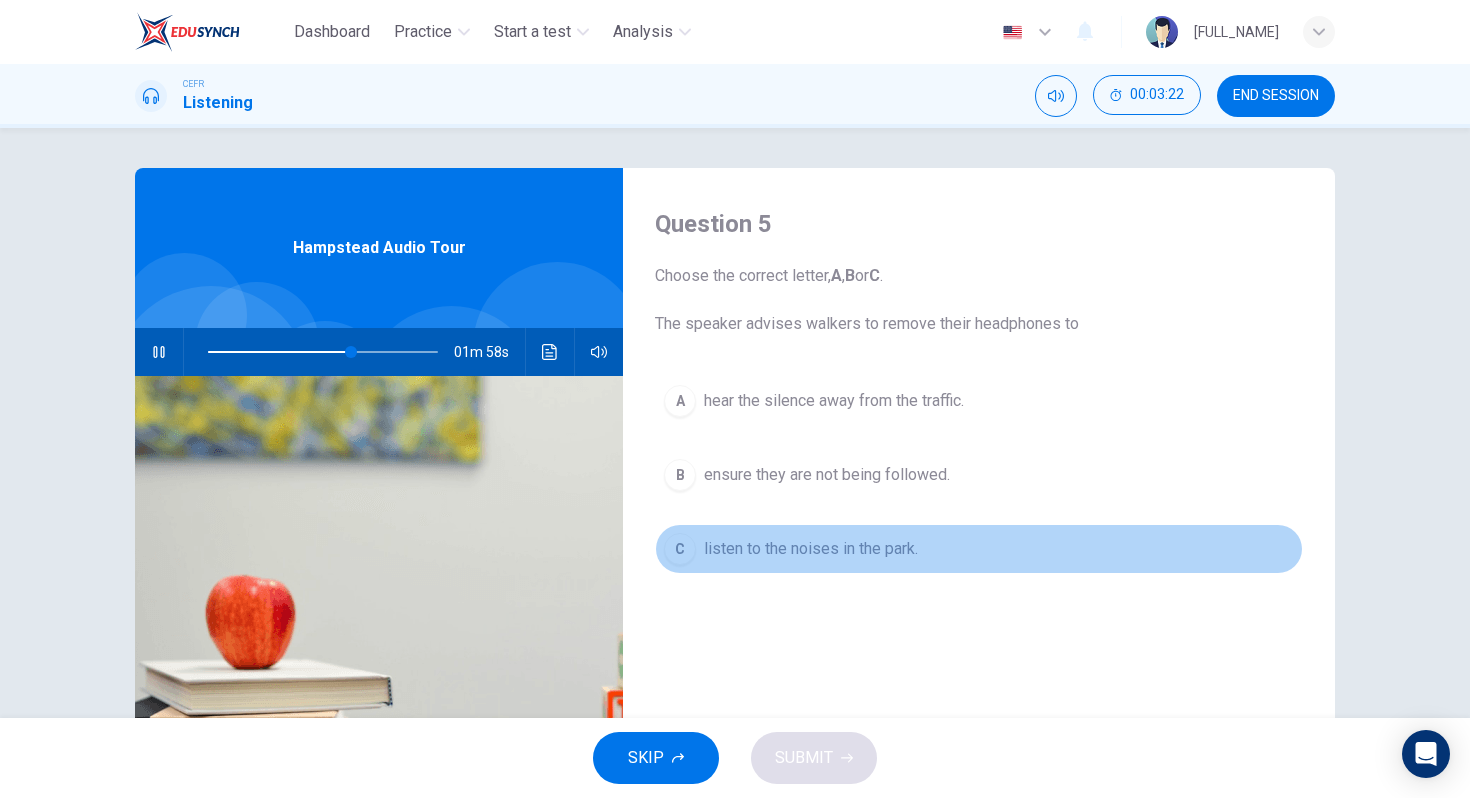 click on "C  listen to the noises in the park." at bounding box center [979, 549] 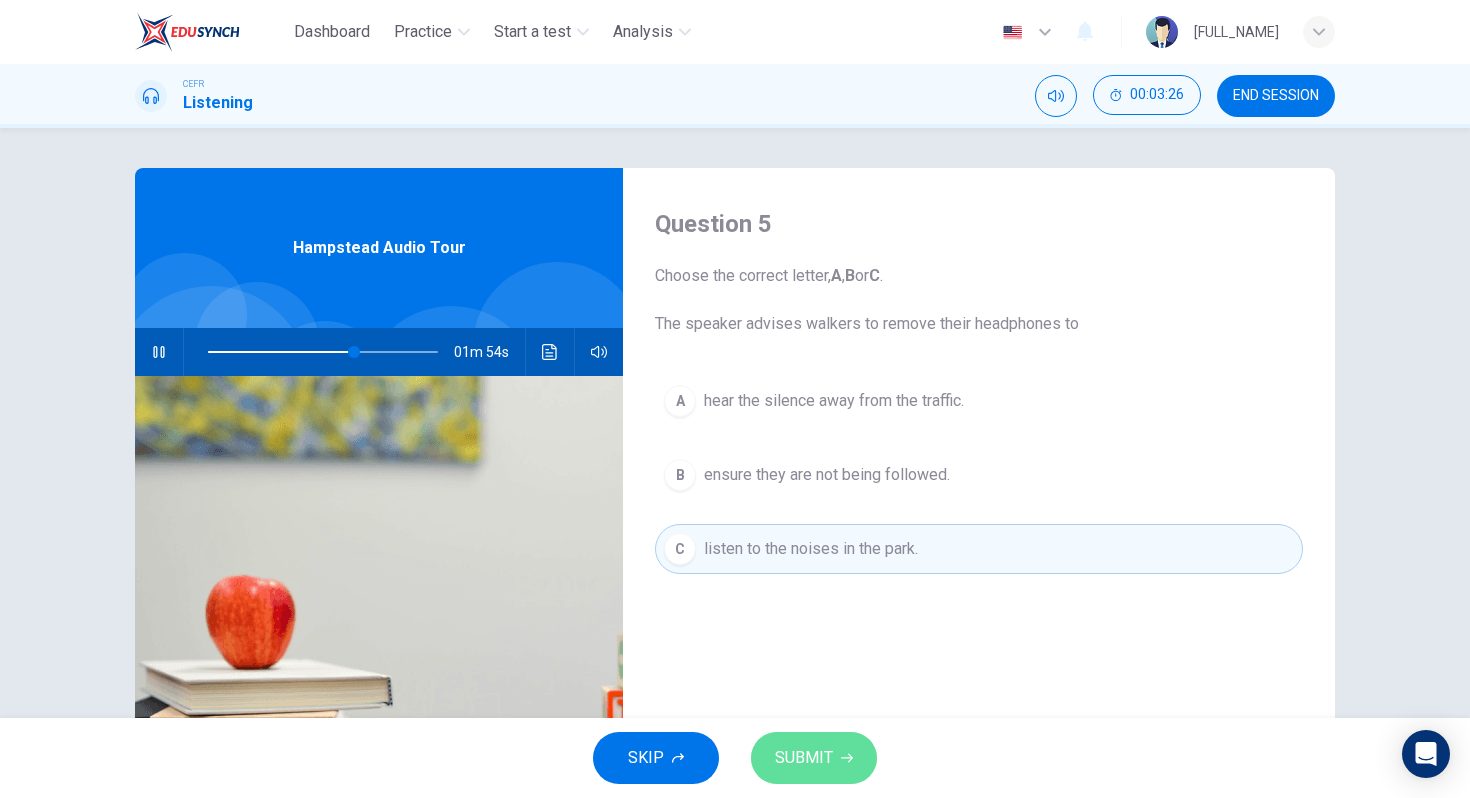 click on "SUBMIT" at bounding box center [804, 758] 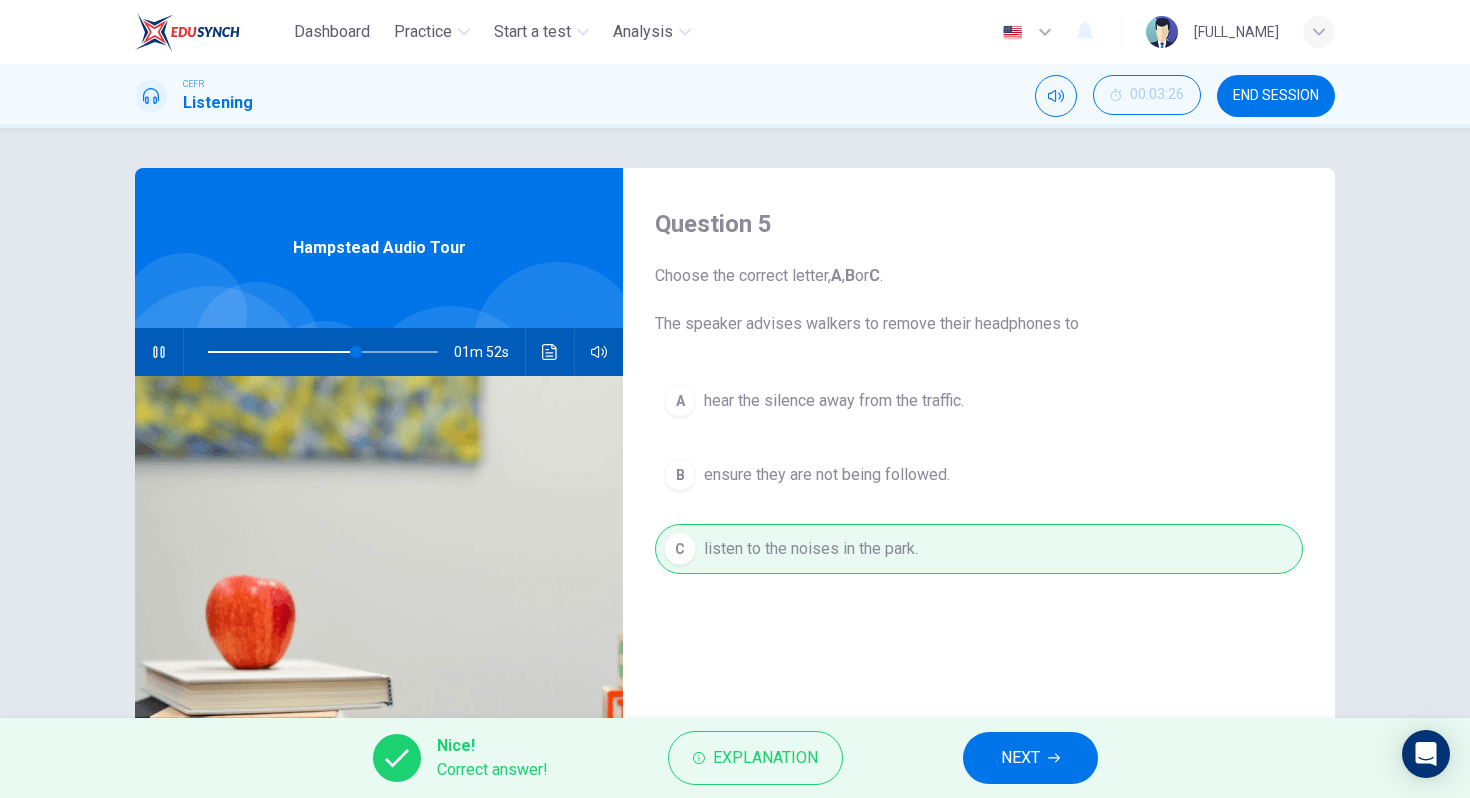 click on "NEXT" at bounding box center (1030, 758) 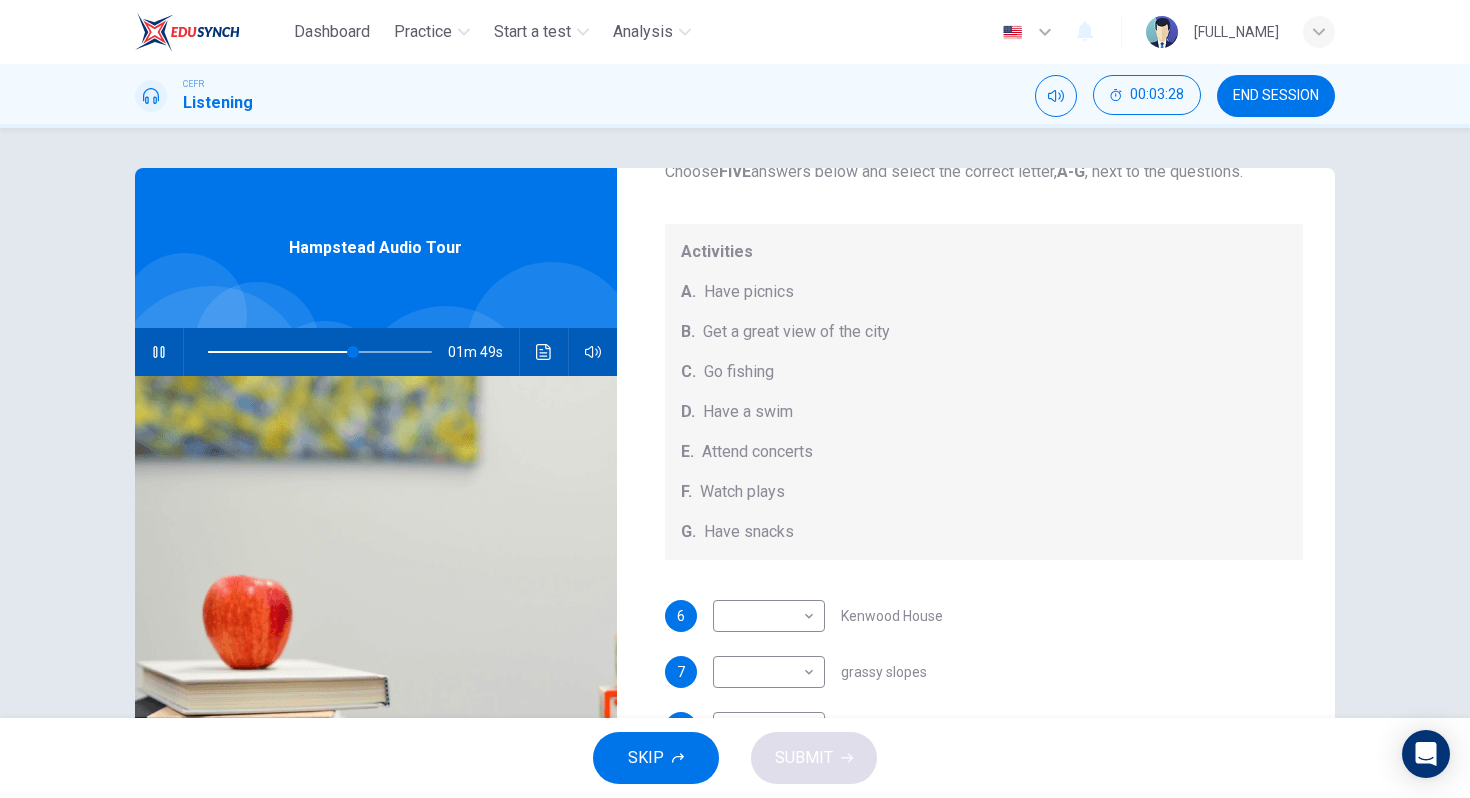 scroll, scrollTop: 185, scrollLeft: 0, axis: vertical 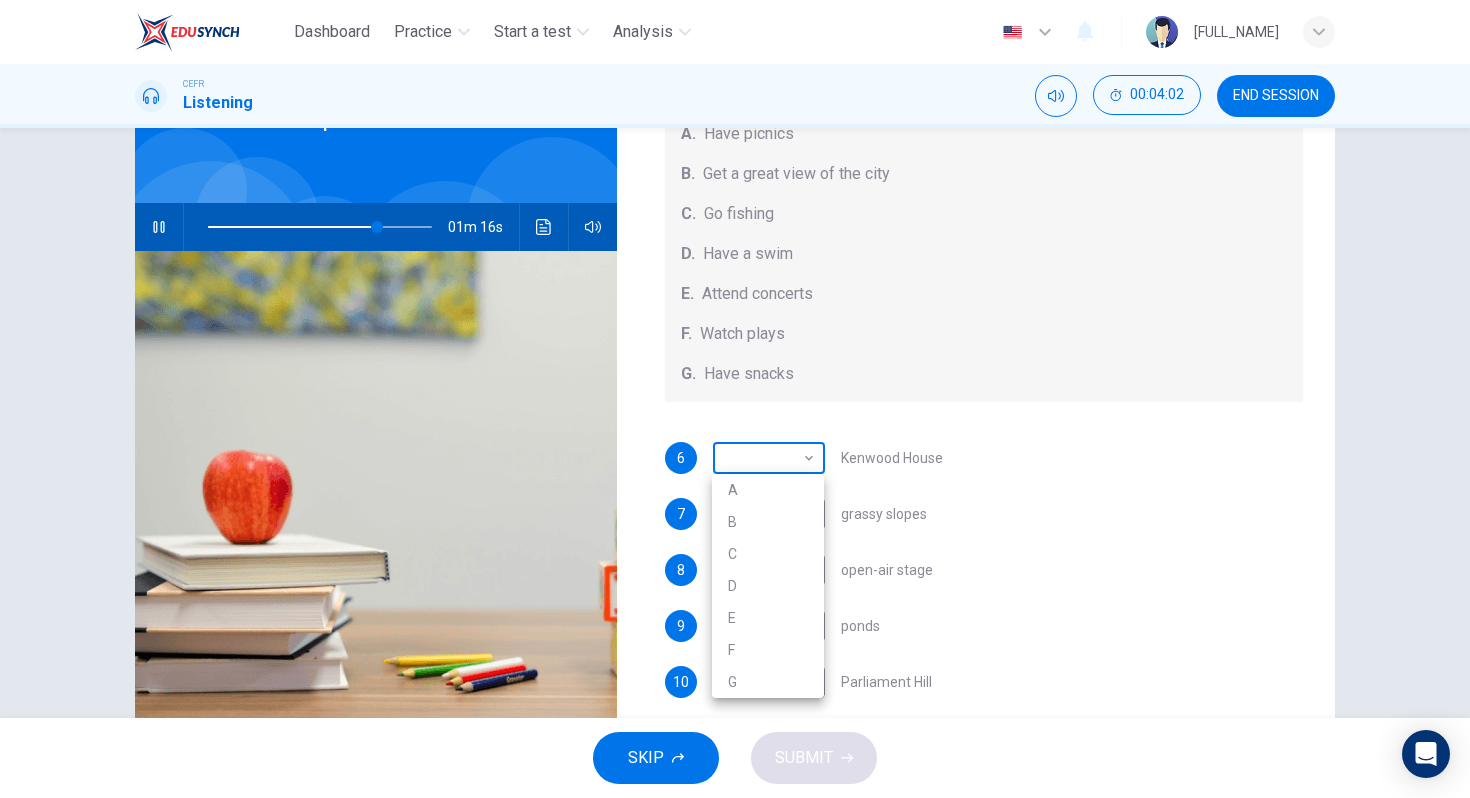 click on "Dashboard Practice Start a test Analysis English en ​ [FULL_NAME] CEFR Listening 00:04:02 END SESSION Questions 6 - 10 Which activity can be done at each of the following locations on the heath? Choose  FIVE  answers below and select the correct letter,  A-G , next to the questions. Activities A. Have picnics B. Get a great view of the city C. Go fishing D. Have a swim E. Attend concerts F. Watch plays G. Have snacks 6 ​ ​ Kenwood House 7 ​ ​ grassy slopes 8 ​ ​ open-air stage 9 ​ ​ ponds 10 ​ ​ Parliament Hill Hampstead Audio Tour 01m 16s SKIP SUBMIT EduSynch - Online Language Proficiency Testing
Dashboard Practice Start a test Analysis Notifications © Copyright  2025 A B C D E F G" at bounding box center (735, 399) 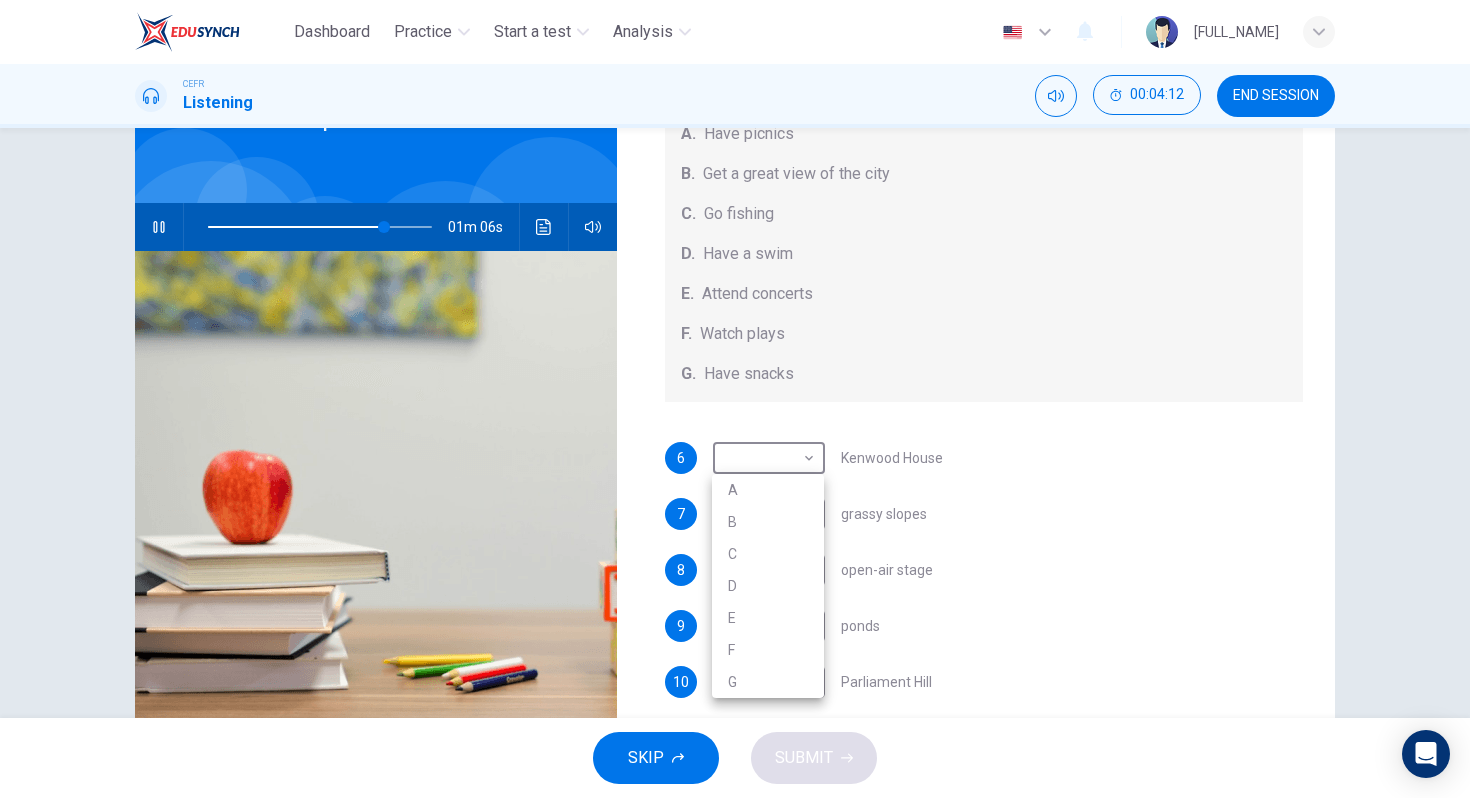 click on "F" at bounding box center [768, 650] 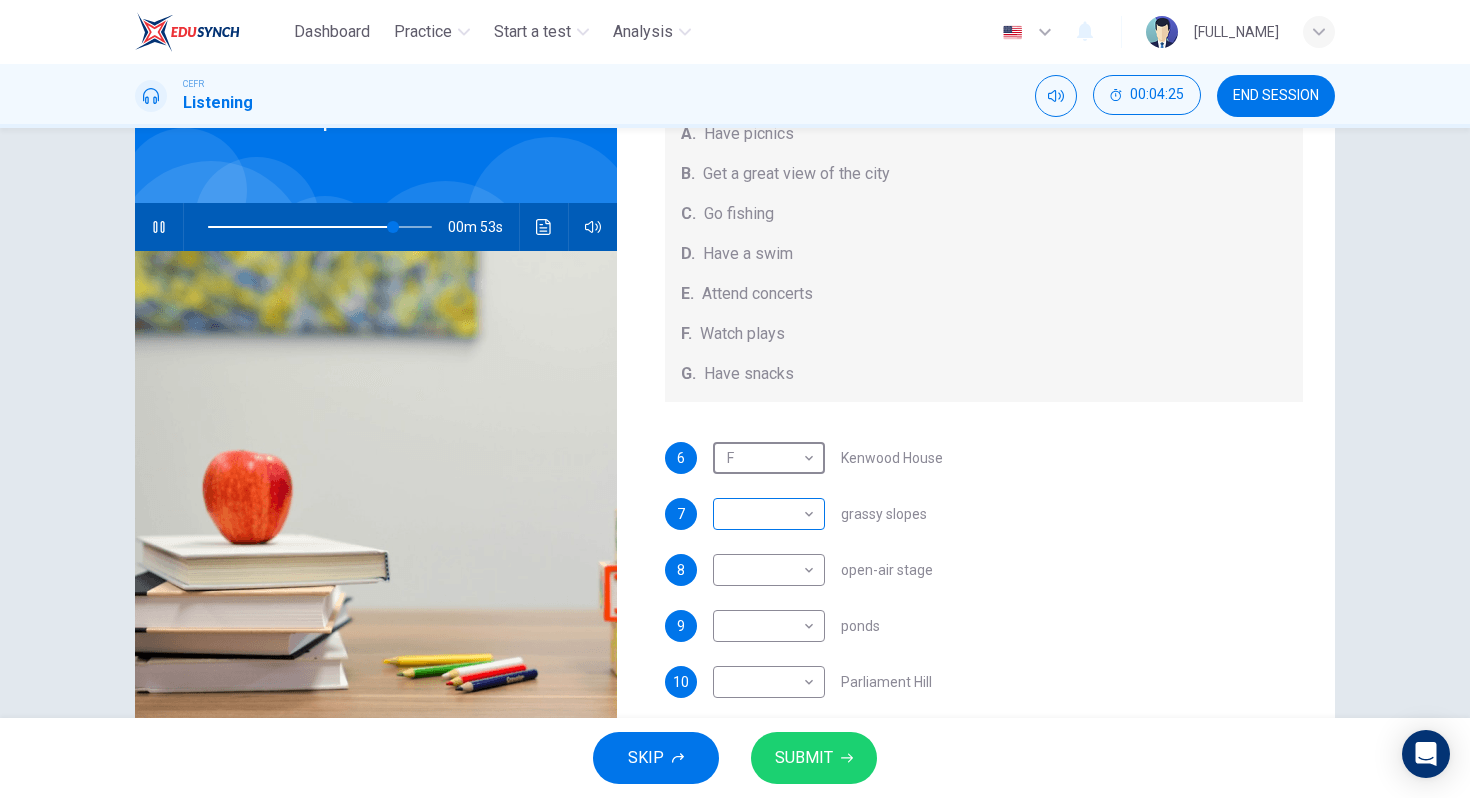 click on "Dashboard Practice Start a test Analysis English en ​ [FULL_NAME] CEFR Listening 00:04:25 END SESSION Questions 6 - 10 Which activity can be done at each of the following locations on the heath? Choose  FIVE  answers below and select the correct letter,  A-G , next to the questions. Activities A. Have picnics B. Get a great view of the city C. Go fishing D. Have a swim E. Attend concerts F. Watch plays G. Have snacks 6 F F ​ Kenwood House 7 ​ ​ grassy slopes 8 ​ ​ open-air stage 9 ​ ​ ponds 10 ​ ​ Parliament Hill Hampstead Audio Tour 00m 53s SKIP SUBMIT EduSynch - Online Language Proficiency Testing
Dashboard Practice Start a test Analysis Notifications © Copyright  2025" at bounding box center [735, 399] 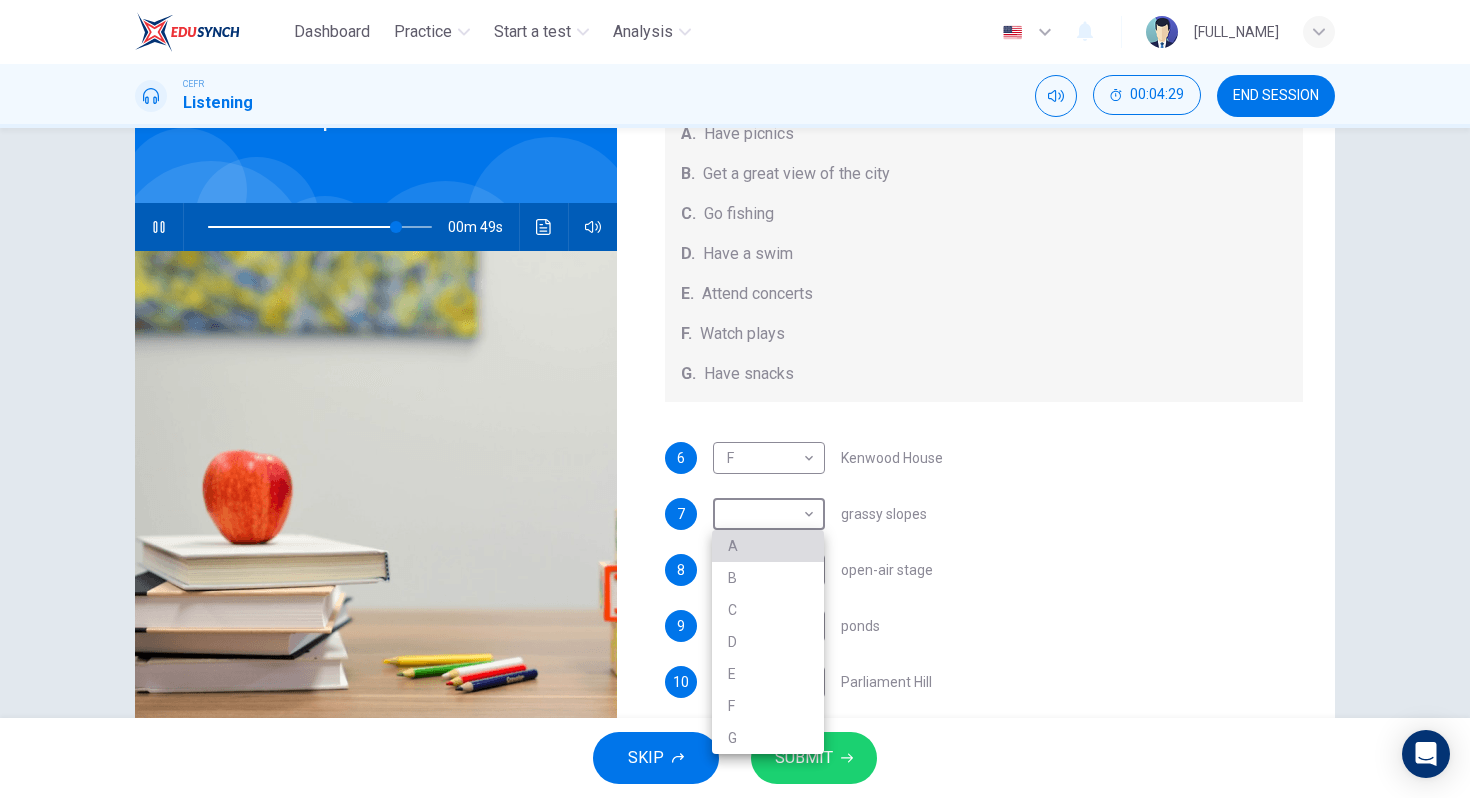 click on "A" at bounding box center [768, 546] 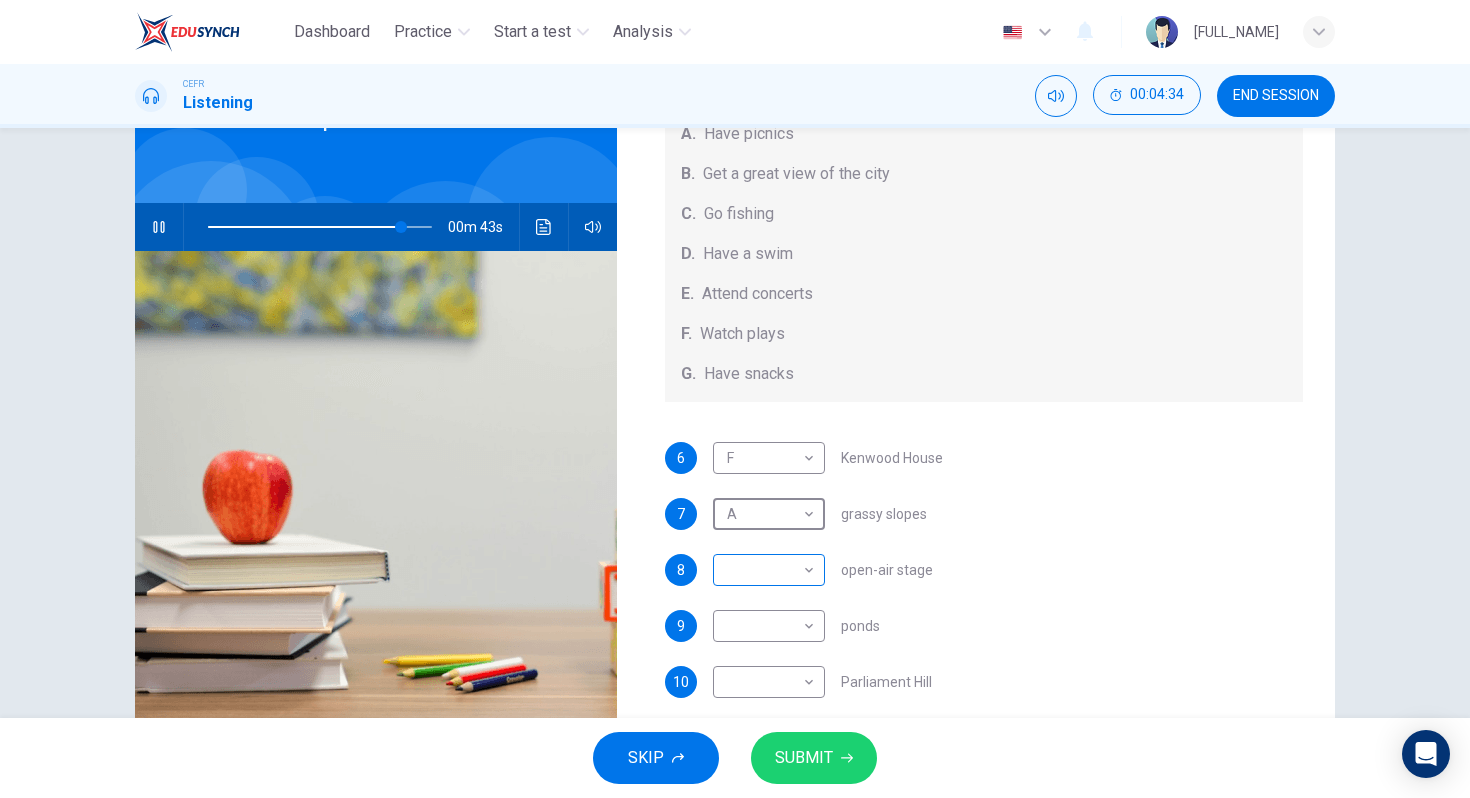 click on "Dashboard Practice Start a test Analysis English en ​ [FULL_NAME] CEFR Listening 00:04:34 END SESSION Questions 6 - 10 Which activity can be done at each of the following locations on the heath? Choose  FIVE  answers below and select the correct letter,  A-G , next to the questions. Activities A. Have picnics B. Get a great view of the city C. Go fishing D. Have a swim E. Attend concerts F. Watch plays G. Have snacks 6 F F ​ Kenwood House 7 A A ​ grassy slopes 8 ​ ​ open-air stage 9 ​ ​ ponds 10 ​ ​ Parliament Hill Hampstead Audio Tour 00m 43s SKIP SUBMIT EduSynch - Online Language Proficiency Testing
Dashboard Practice Start a test Analysis Notifications © Copyright  2025" at bounding box center (735, 399) 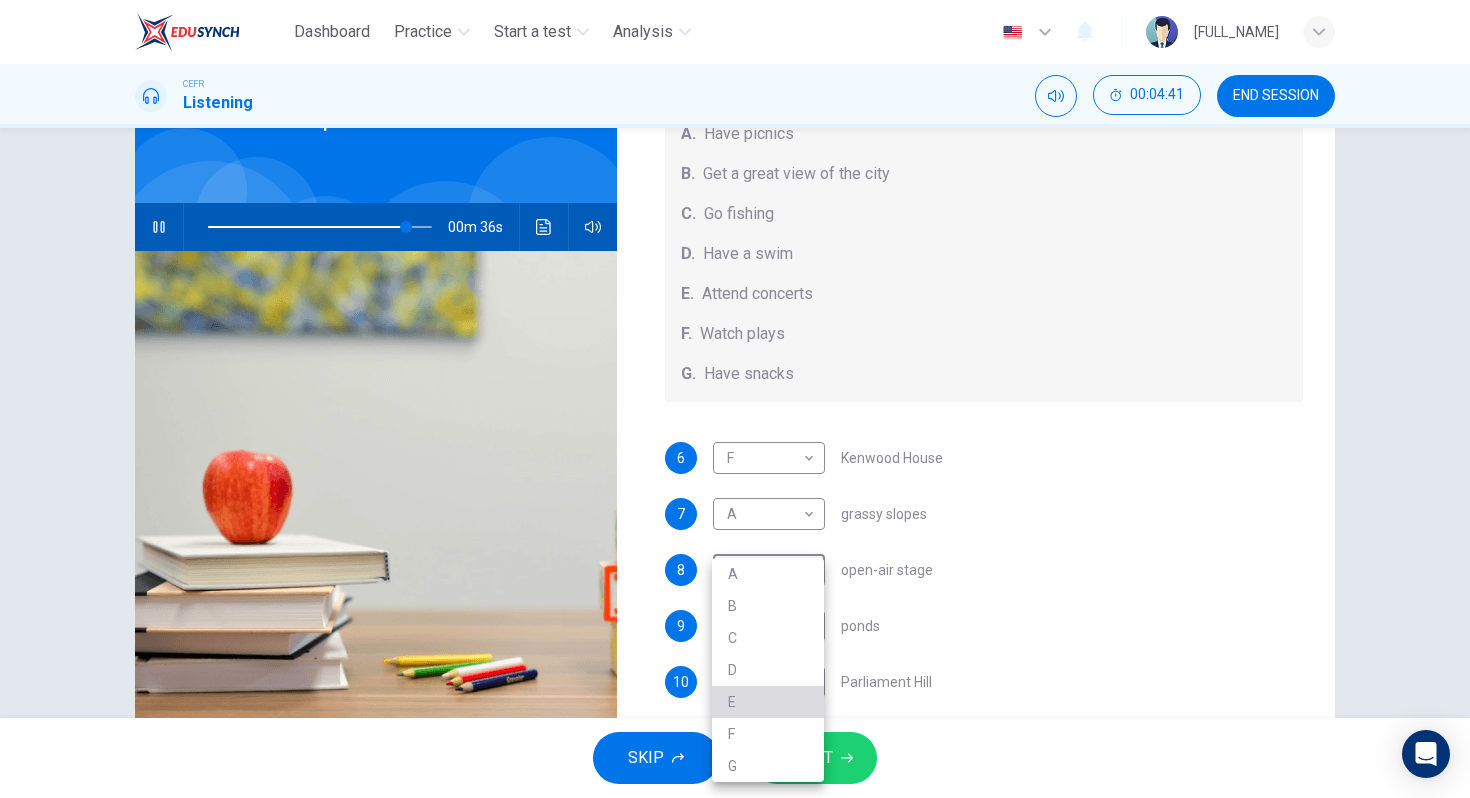 click on "E" at bounding box center [768, 702] 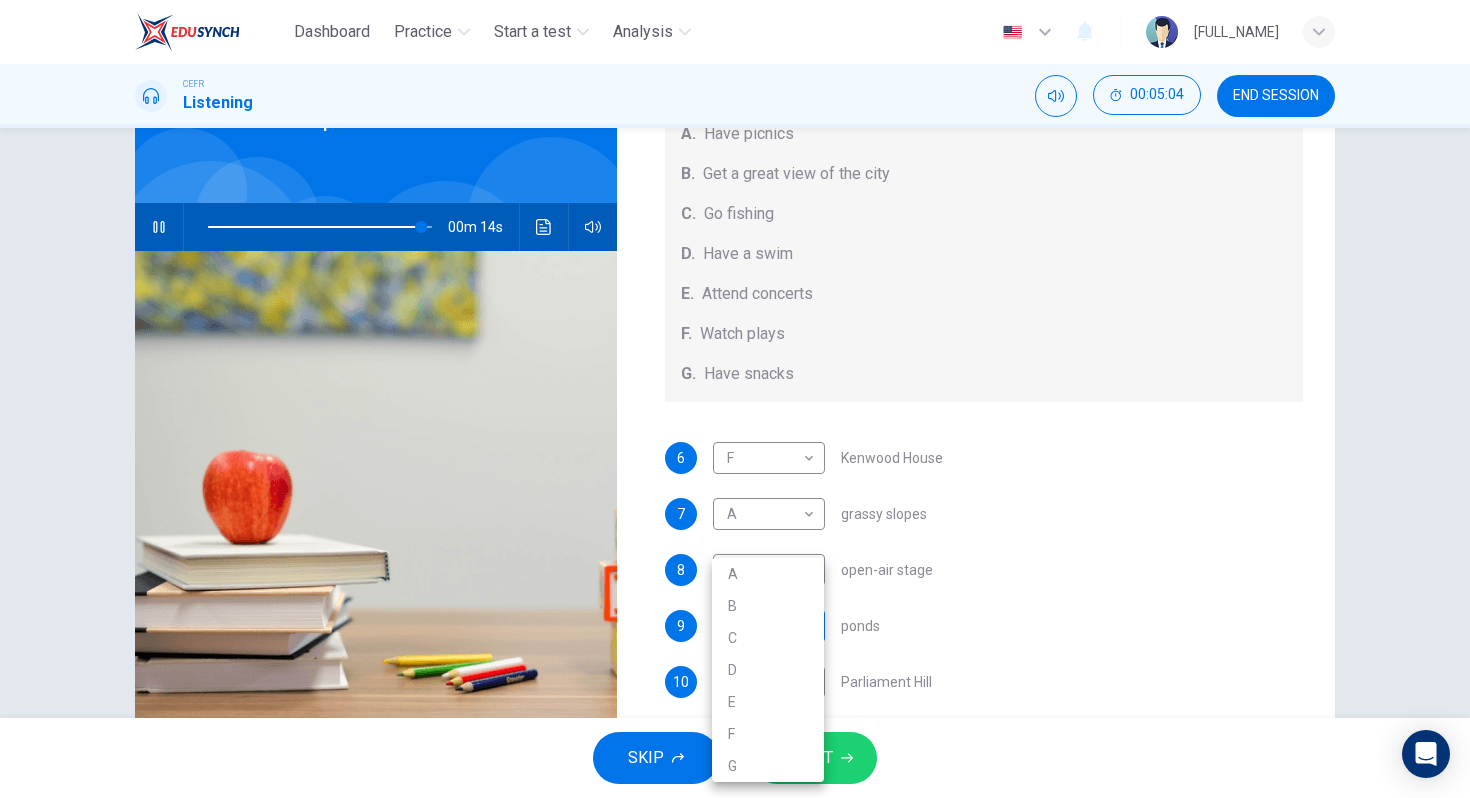 click on "Dashboard Practice Start a test Analysis English en ​ [FULL_NAME] CEFR Listening 00:05:04 END SESSION Questions 6 - 10 Which activity can be done at each of the following locations on the heath? Choose  FIVE  answers below and select the correct letter,  A-G , next to the questions. Activities A. Have picnics B. Get a great view of the city C. Go fishing D. Have a swim E. Attend concerts F. Watch plays G. Have snacks 6 F F ​ Kenwood House 7 A A ​ grassy slopes 8 E E ​ open-air stage 9 ​ ​ ponds 10 ​ ​ Parliament Hill Hampstead Audio Tour 00m 14s SKIP SUBMIT EduSynch - Online Language Proficiency Testing
Dashboard Practice Start a test Analysis Notifications © Copyright  2025 A B C D E F G" at bounding box center [735, 399] 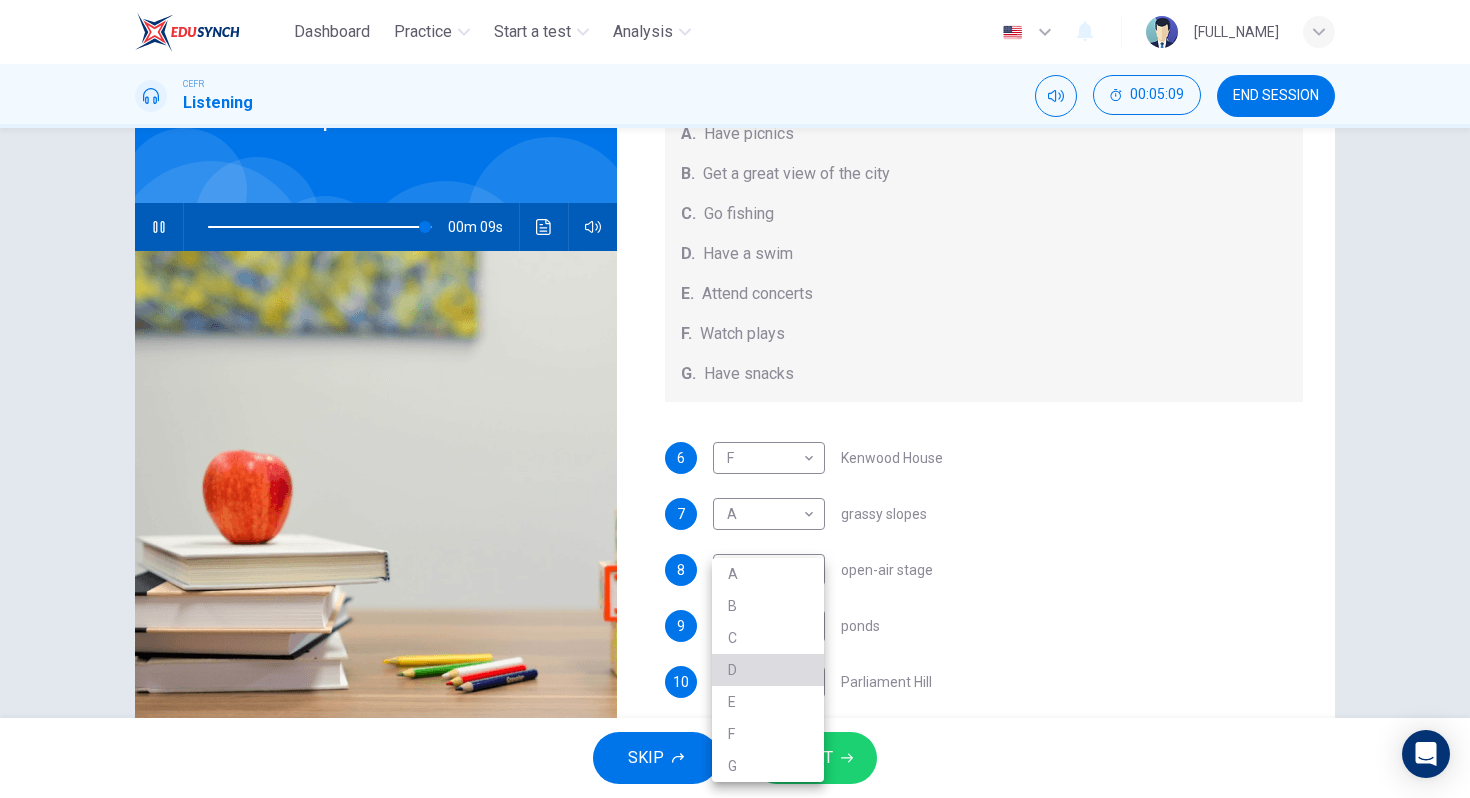 click on "D" at bounding box center [768, 670] 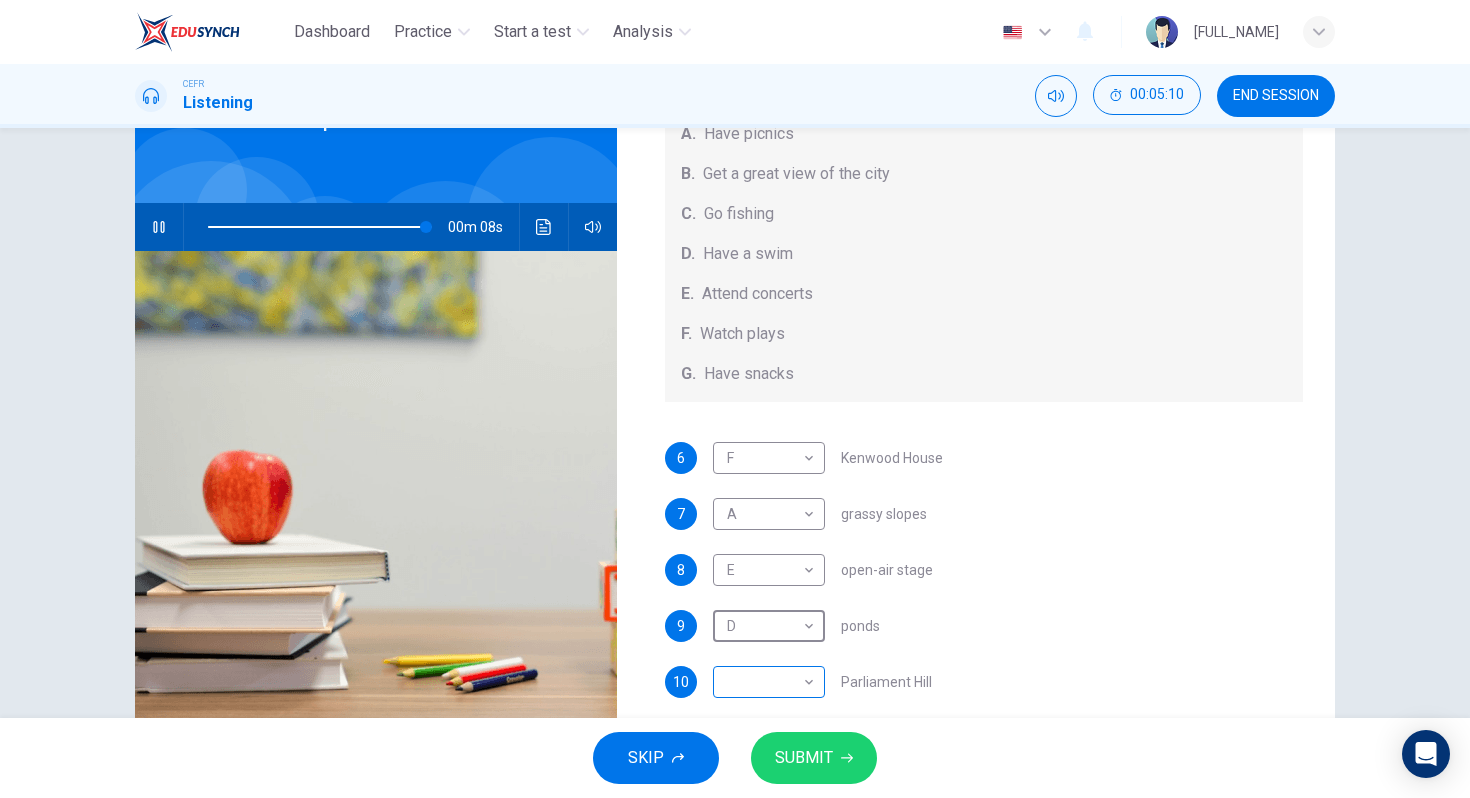 click on "Dashboard Practice Start a test Analysis English en ​ [FULL_NAME] CEFR Listening 00:05:10 END SESSION Questions 6 - 10 Which activity can be done at each of the following locations on the heath? Choose  FIVE  answers below and select the correct letter,  A-G , next to the questions. Activities A. Have picnics B. Get a great view of the city C. Go fishing D. Have a swim E. Attend concerts F. Watch plays G. Have snacks 6 F F ​ Kenwood House 7 A A ​ grassy slopes 8 E E ​ open-air stage 9 D D ​ ponds 10 ​ ​ Parliament Hill Hampstead Audio Tour 00m 08s SKIP SUBMIT EduSynch - Online Language Proficiency Testing
Dashboard Practice Start a test Analysis Notifications © Copyright  2025" at bounding box center (735, 399) 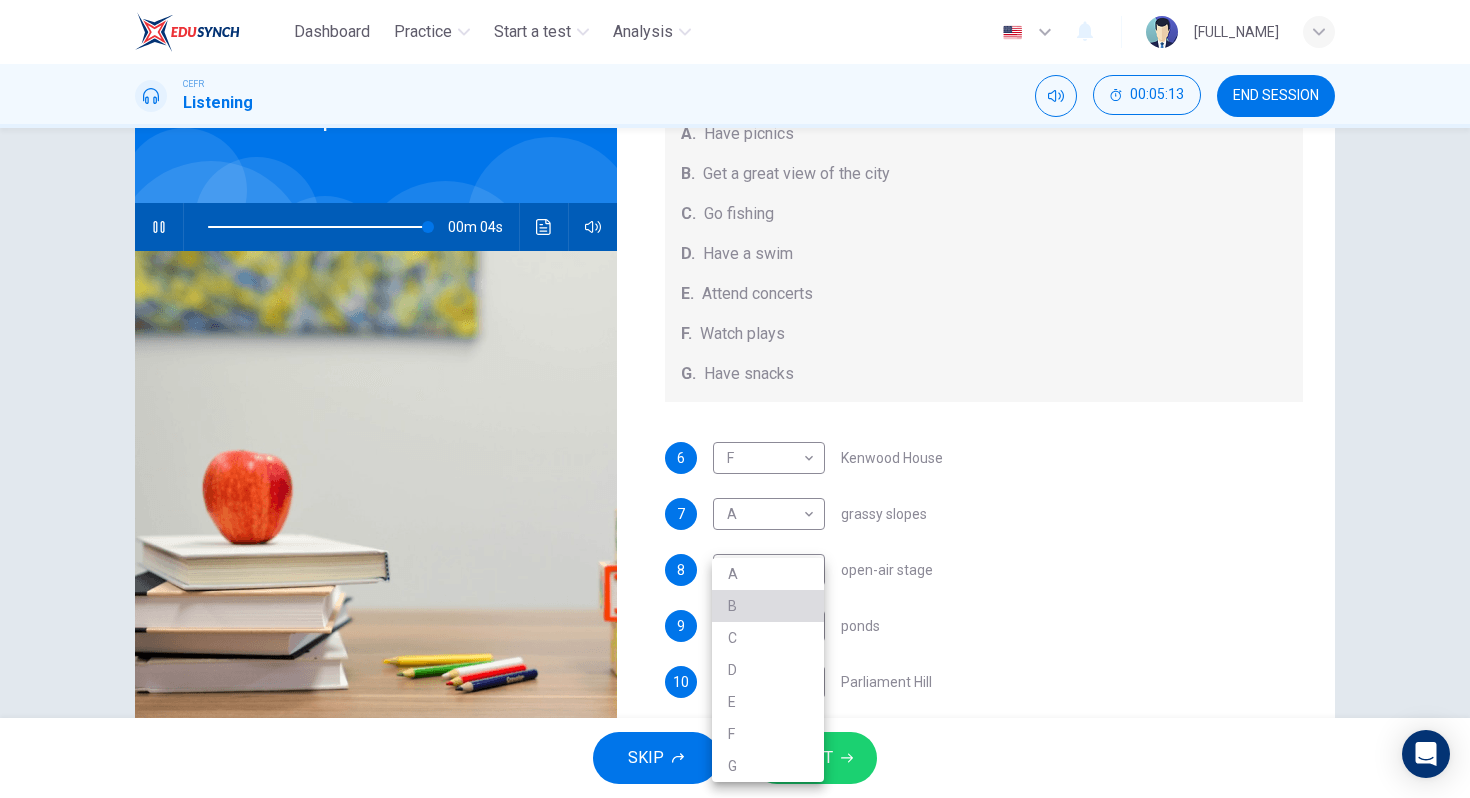 click on "B" at bounding box center (768, 606) 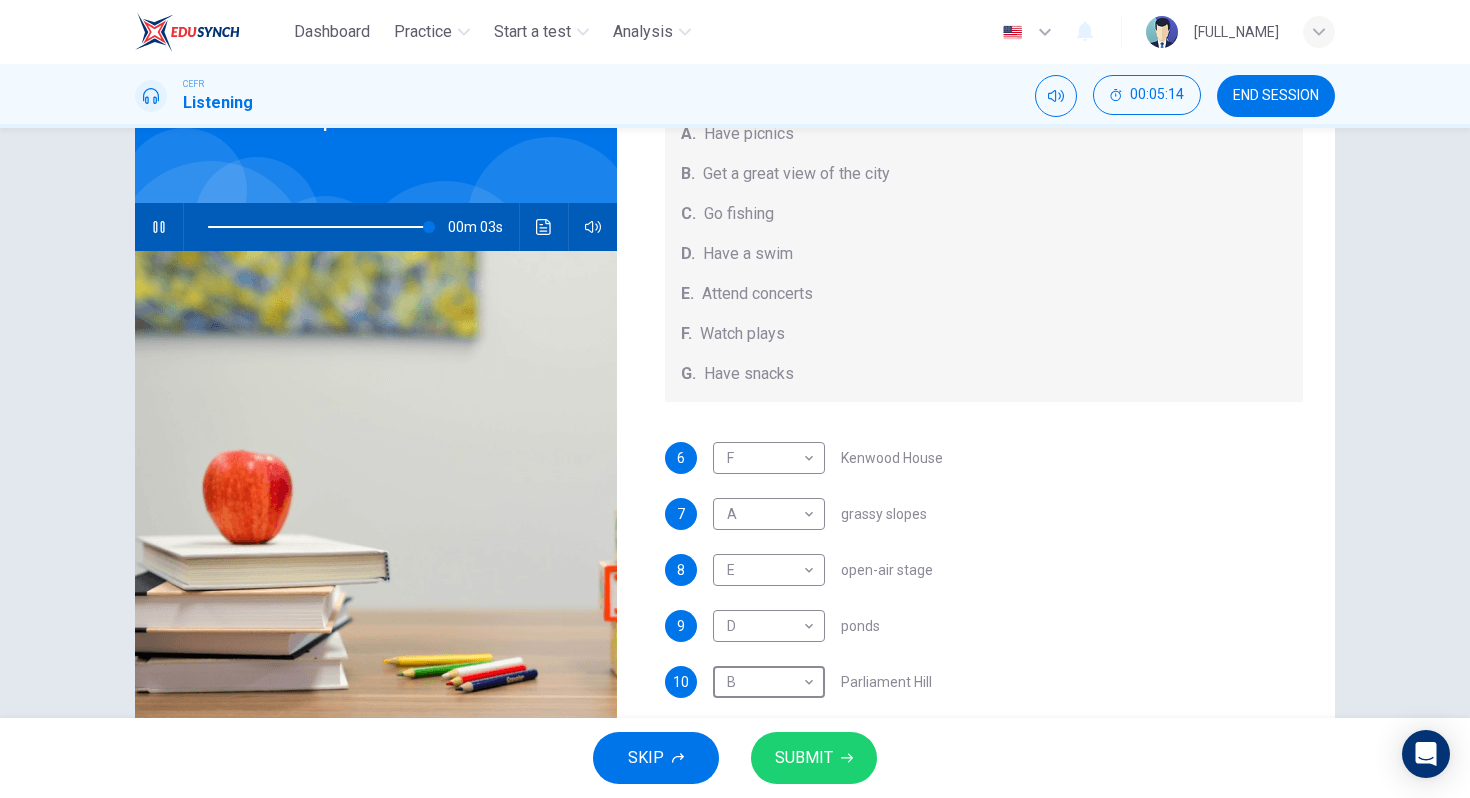 click on "SUBMIT" at bounding box center [804, 758] 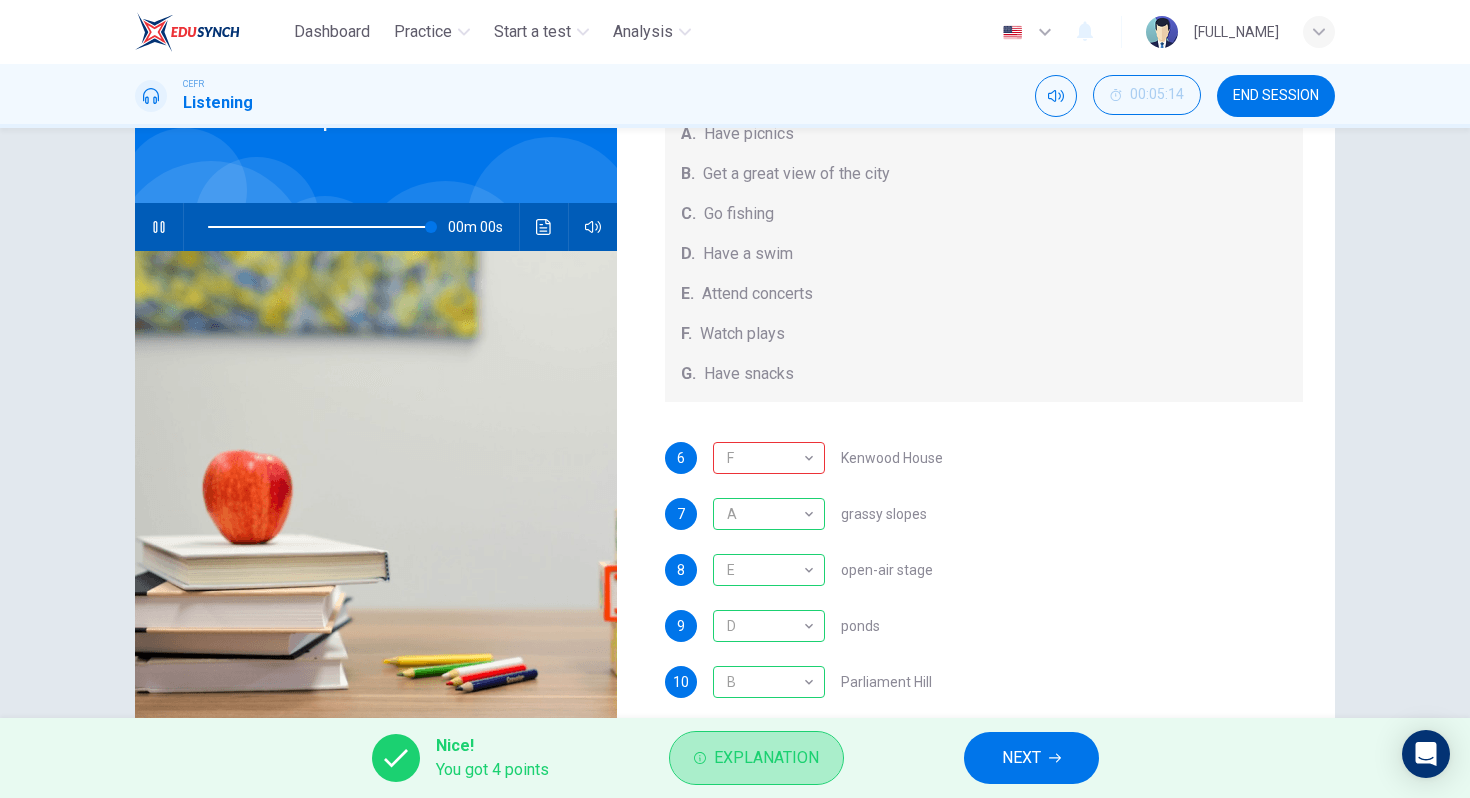 click on "Explanation" at bounding box center [766, 758] 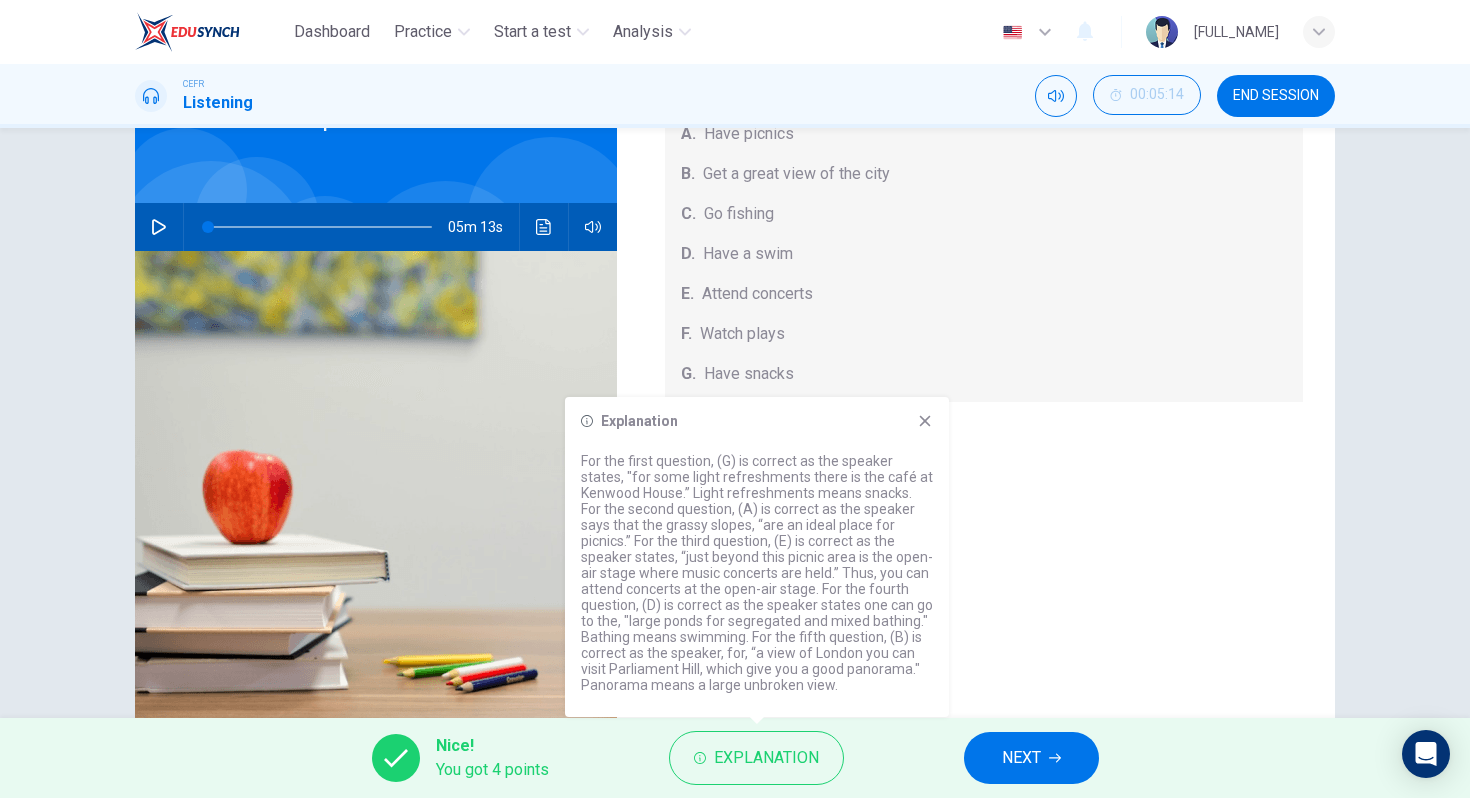 click at bounding box center [320, 227] 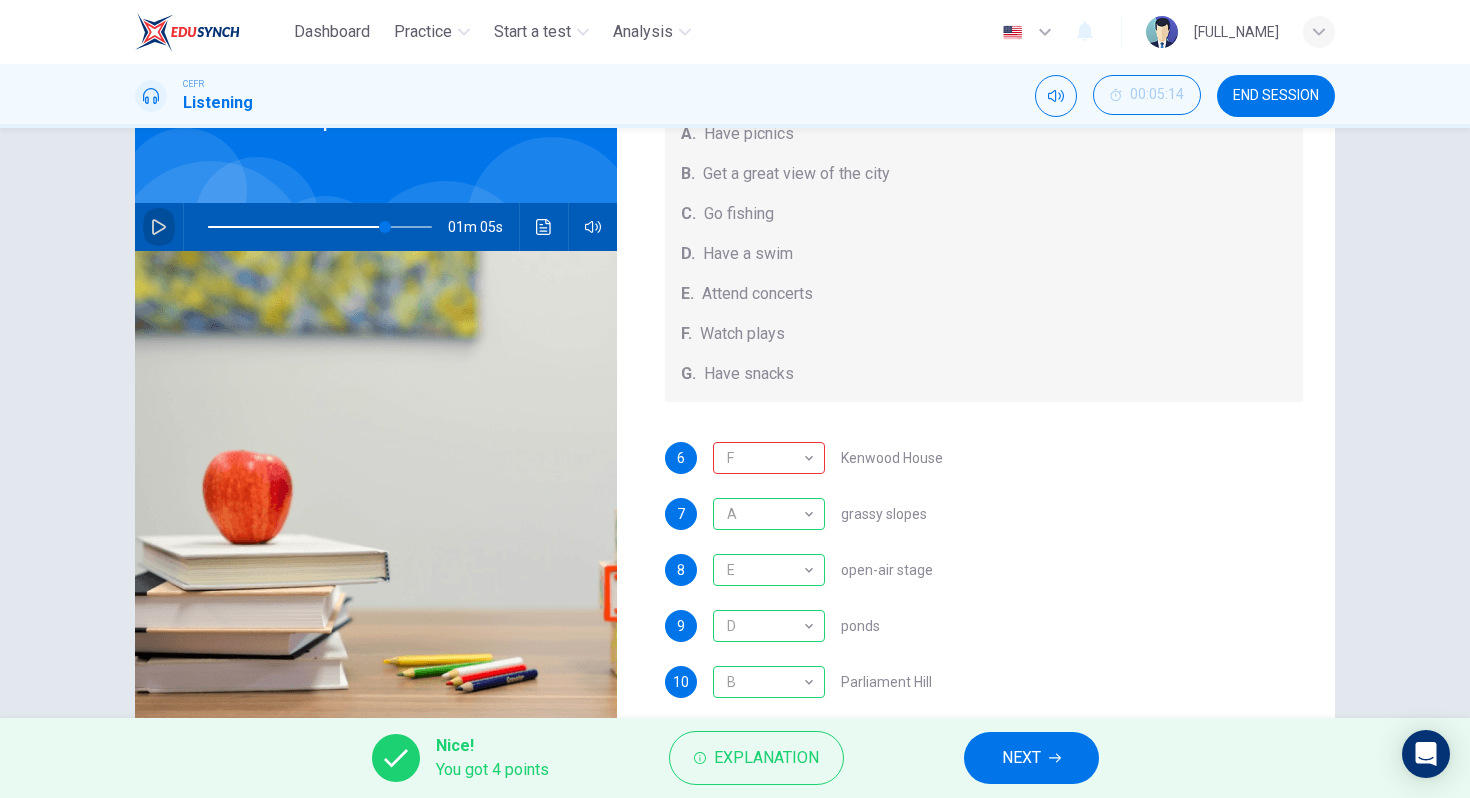 click at bounding box center (159, 227) 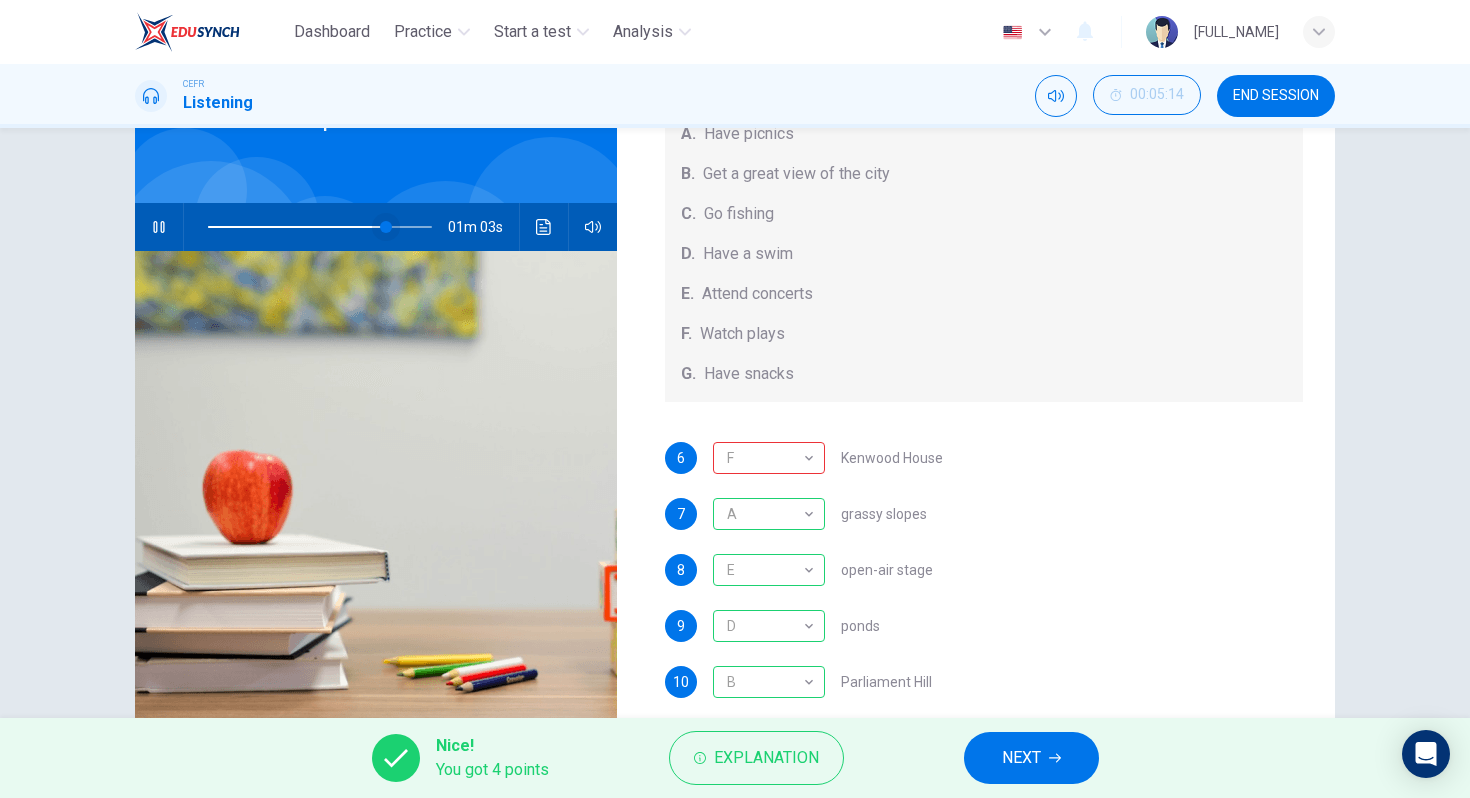 click at bounding box center (386, 227) 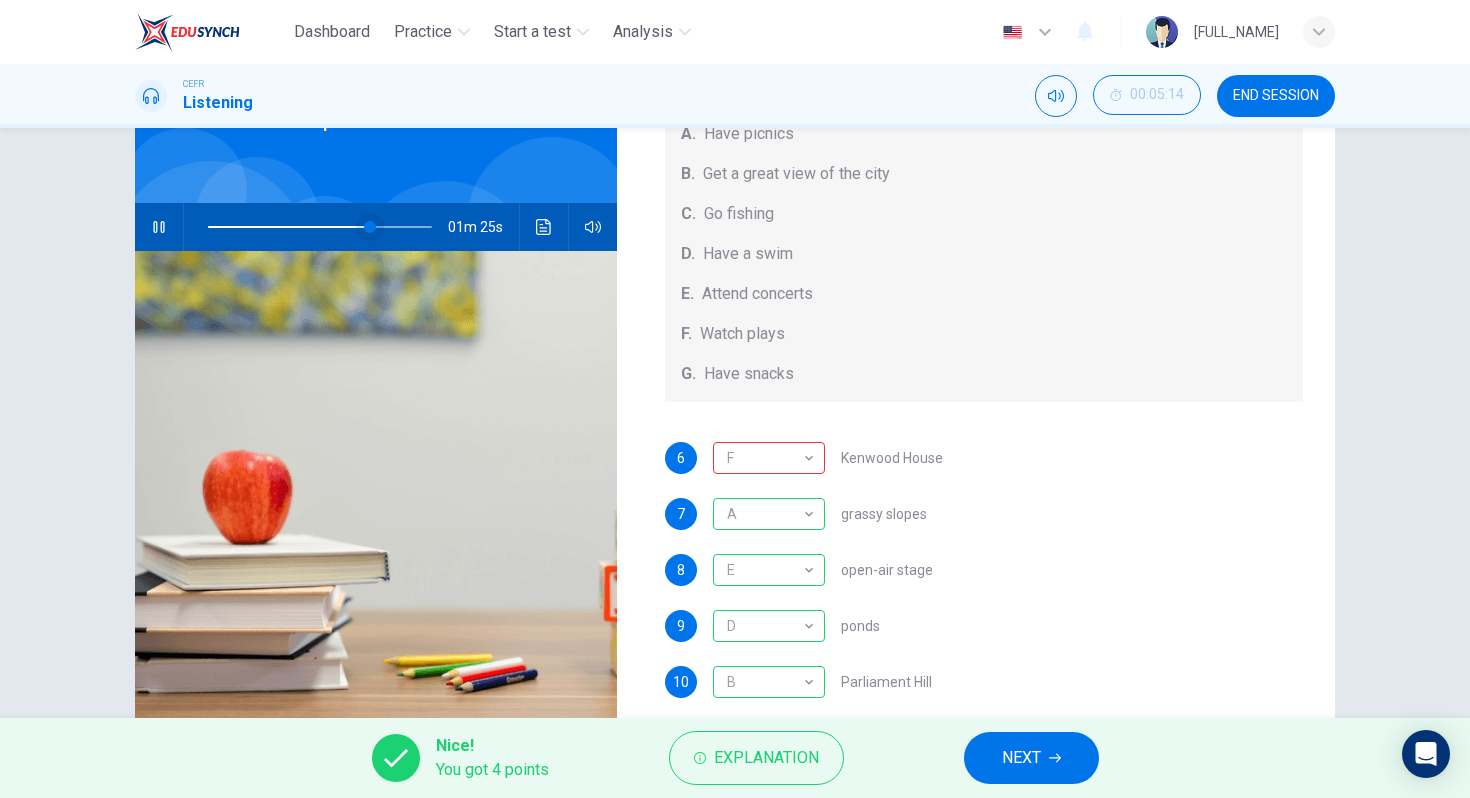 click at bounding box center (370, 227) 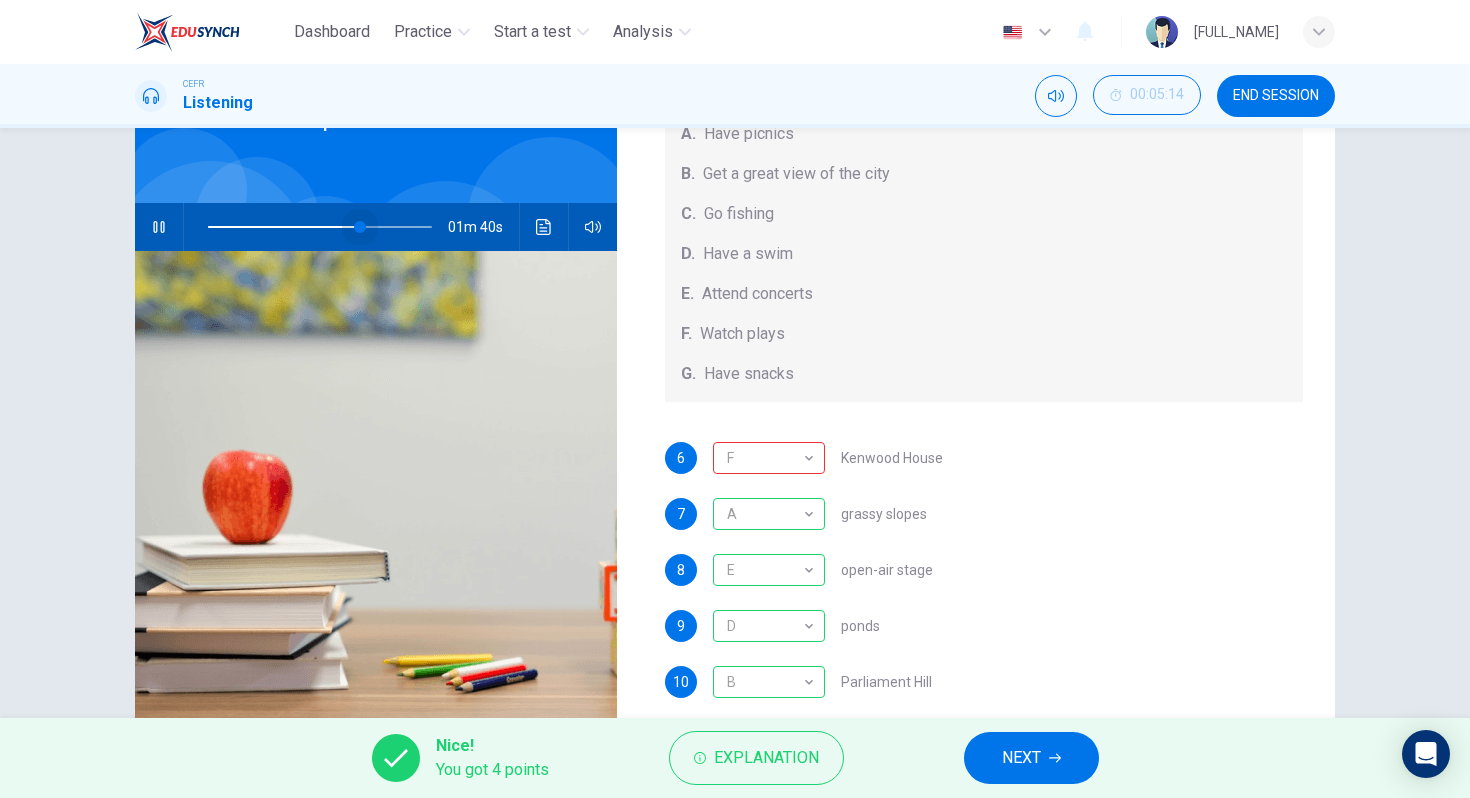 click at bounding box center [360, 227] 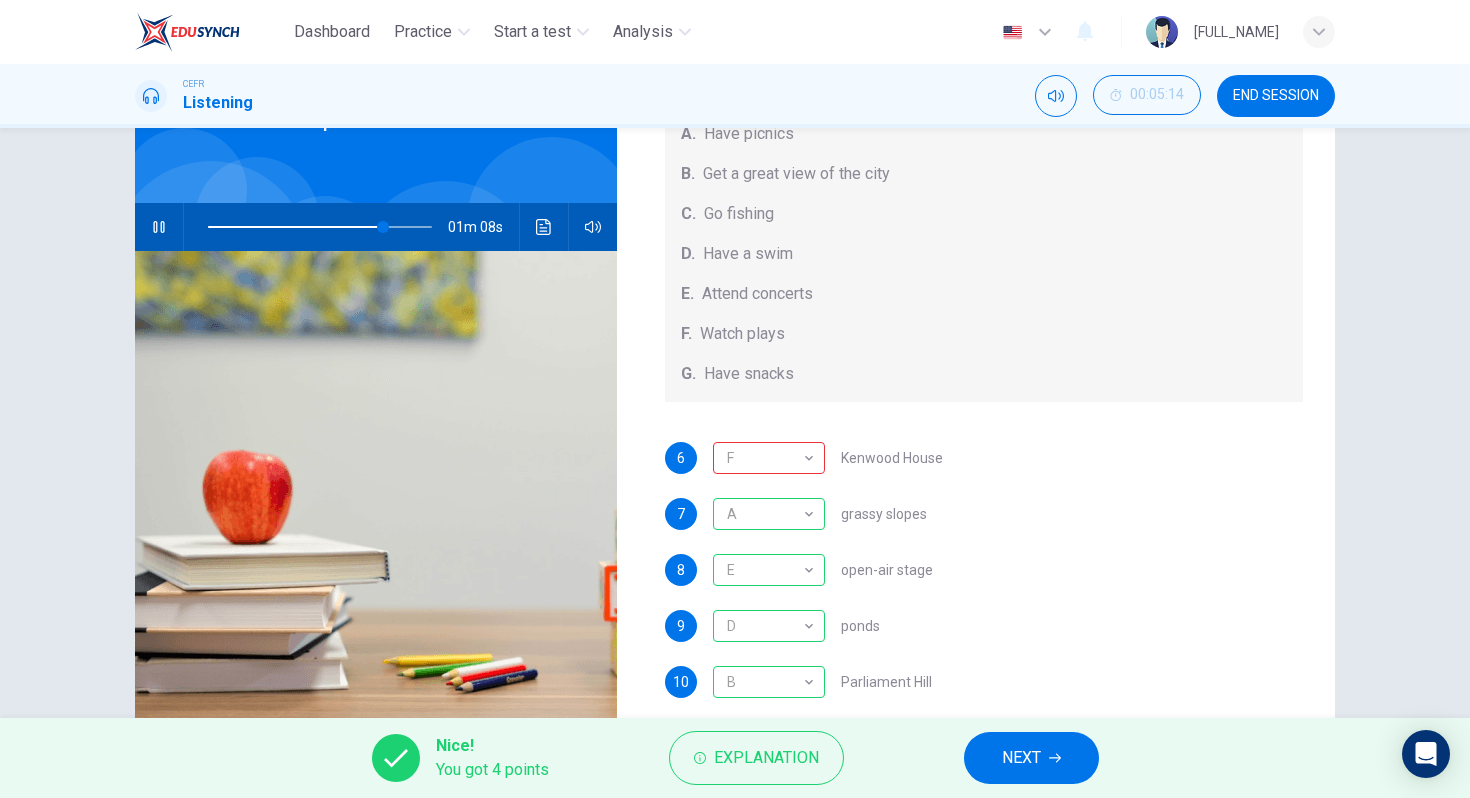 click on "6 F F ​ Kenwood House 7 A A ​ grassy slopes 8 E E ​ open-air stage 9 D D ​ ponds 10 B B ​ Parliament Hill" at bounding box center (984, 590) 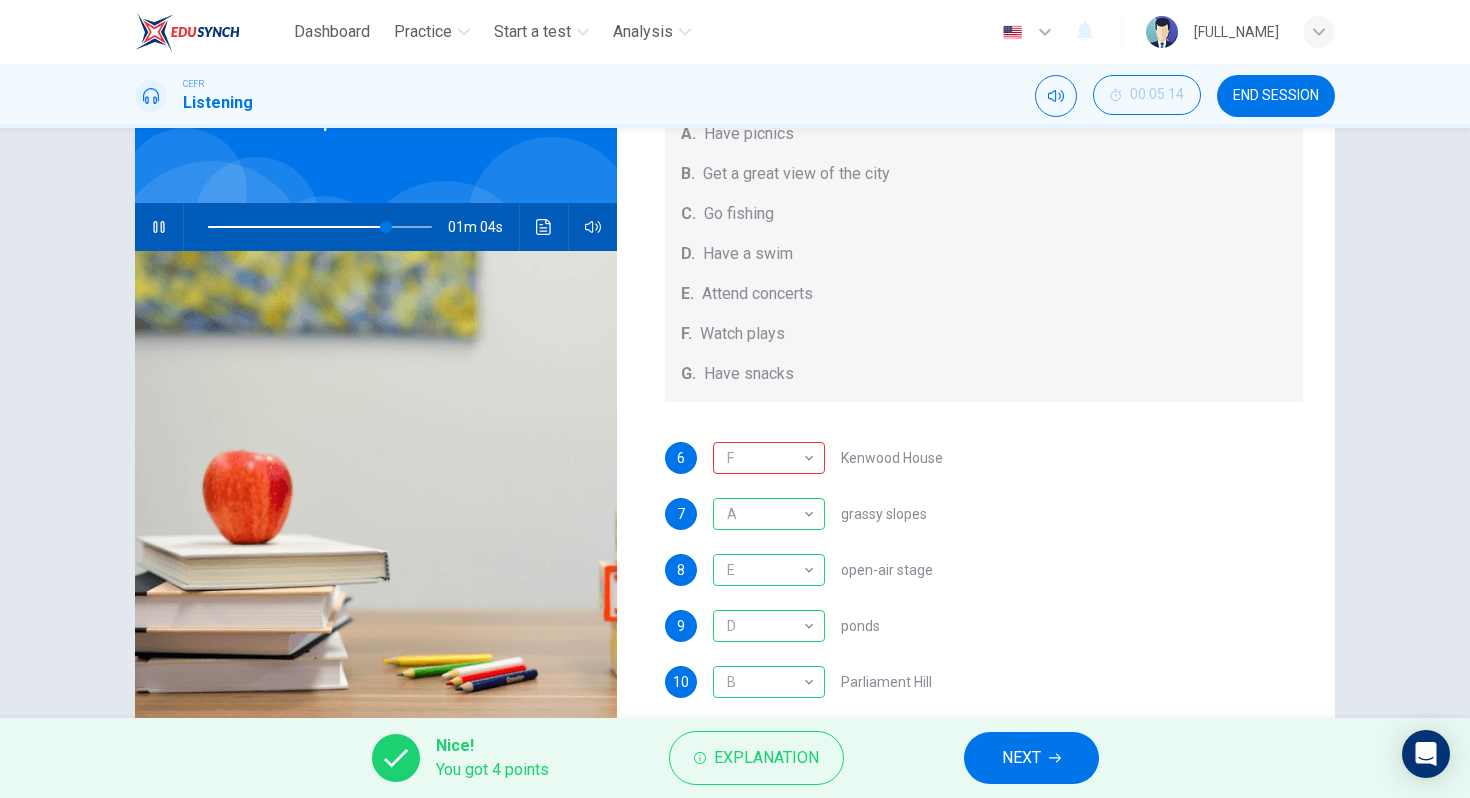 click on "6 F F ​ Kenwood House 7 A A ​ grassy slopes 8 E E ​ open-air stage 9 D D ​ ponds 10 B B ​ Parliament Hill" at bounding box center [984, 590] 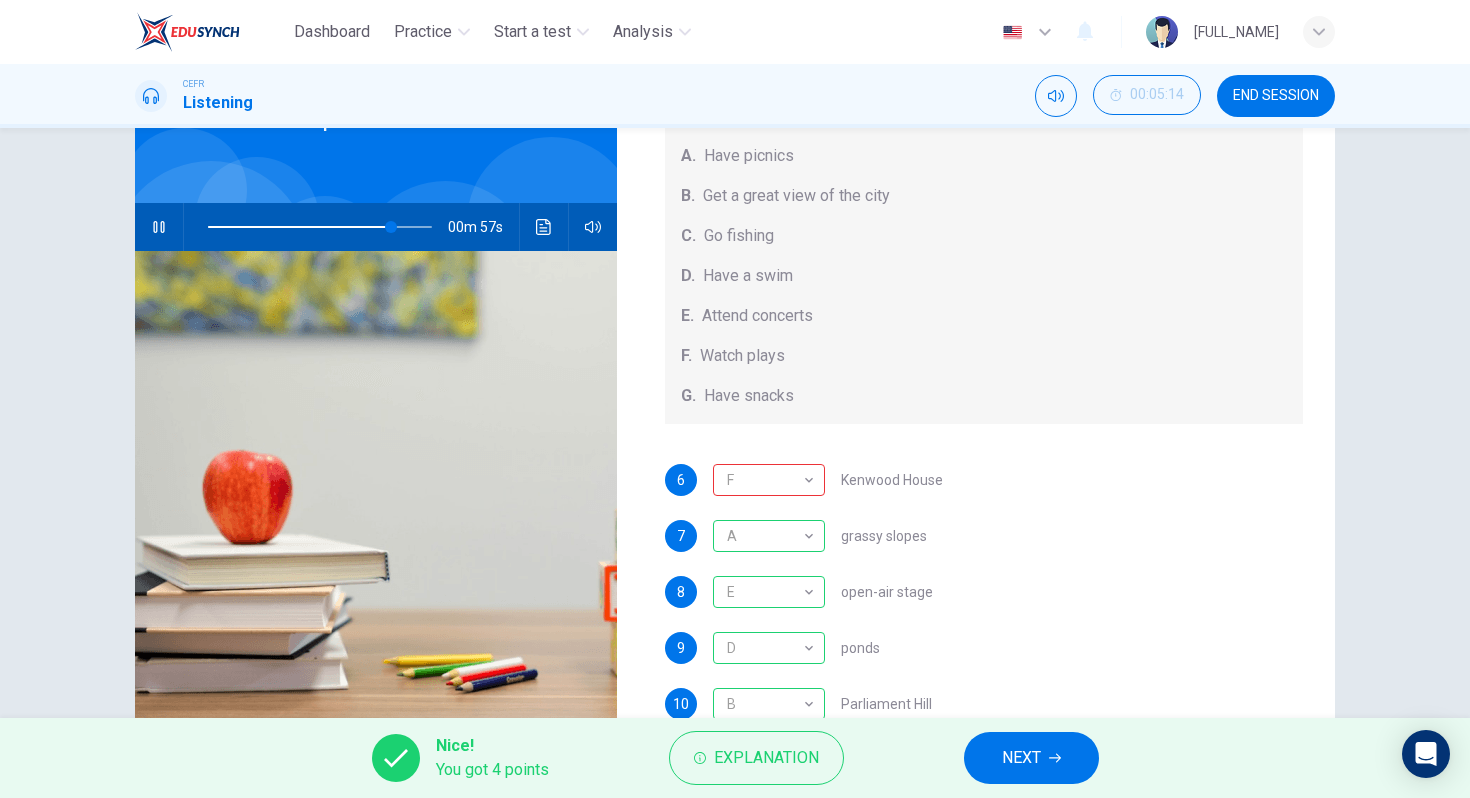 scroll, scrollTop: 185, scrollLeft: 0, axis: vertical 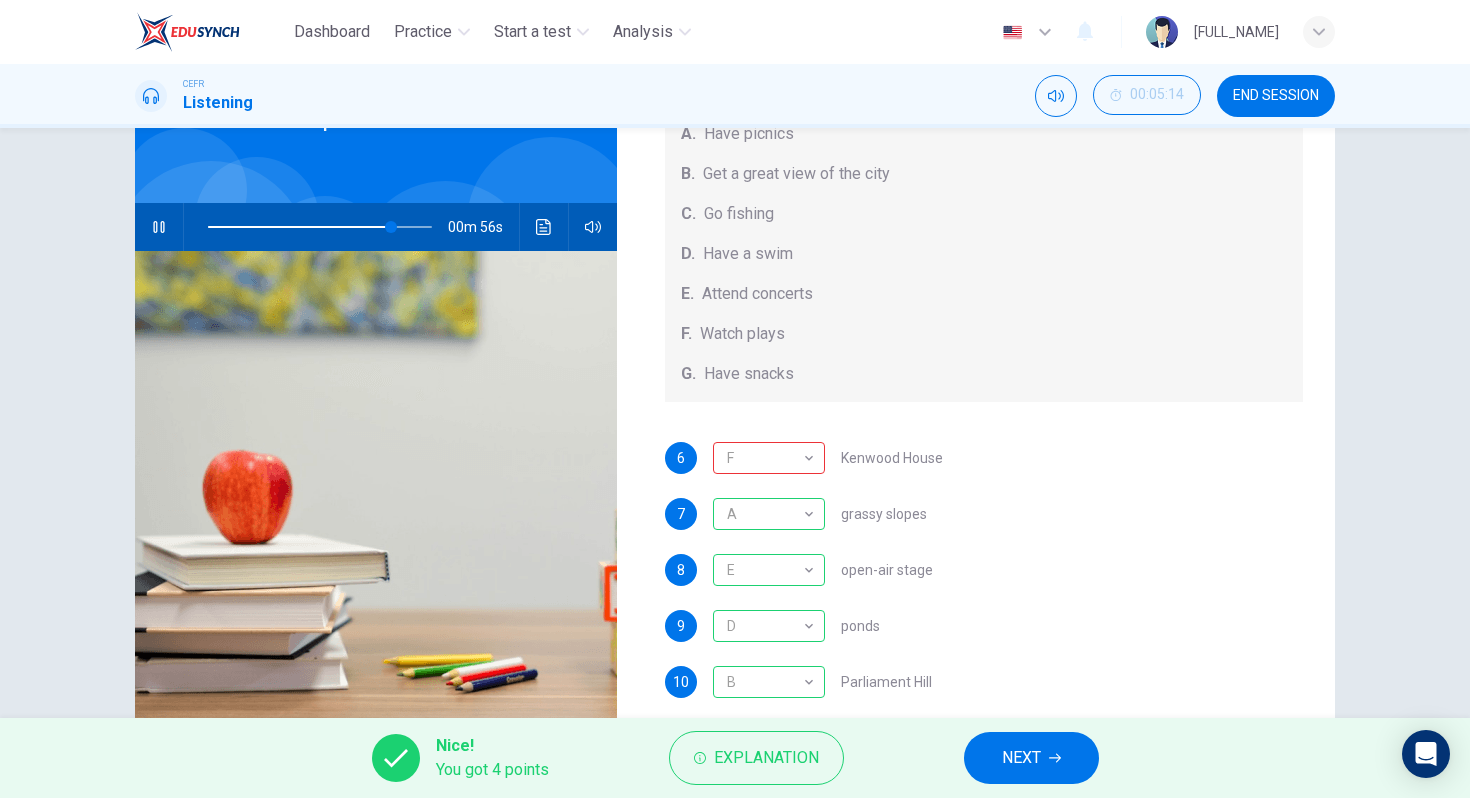 click on "NEXT" at bounding box center [1021, 758] 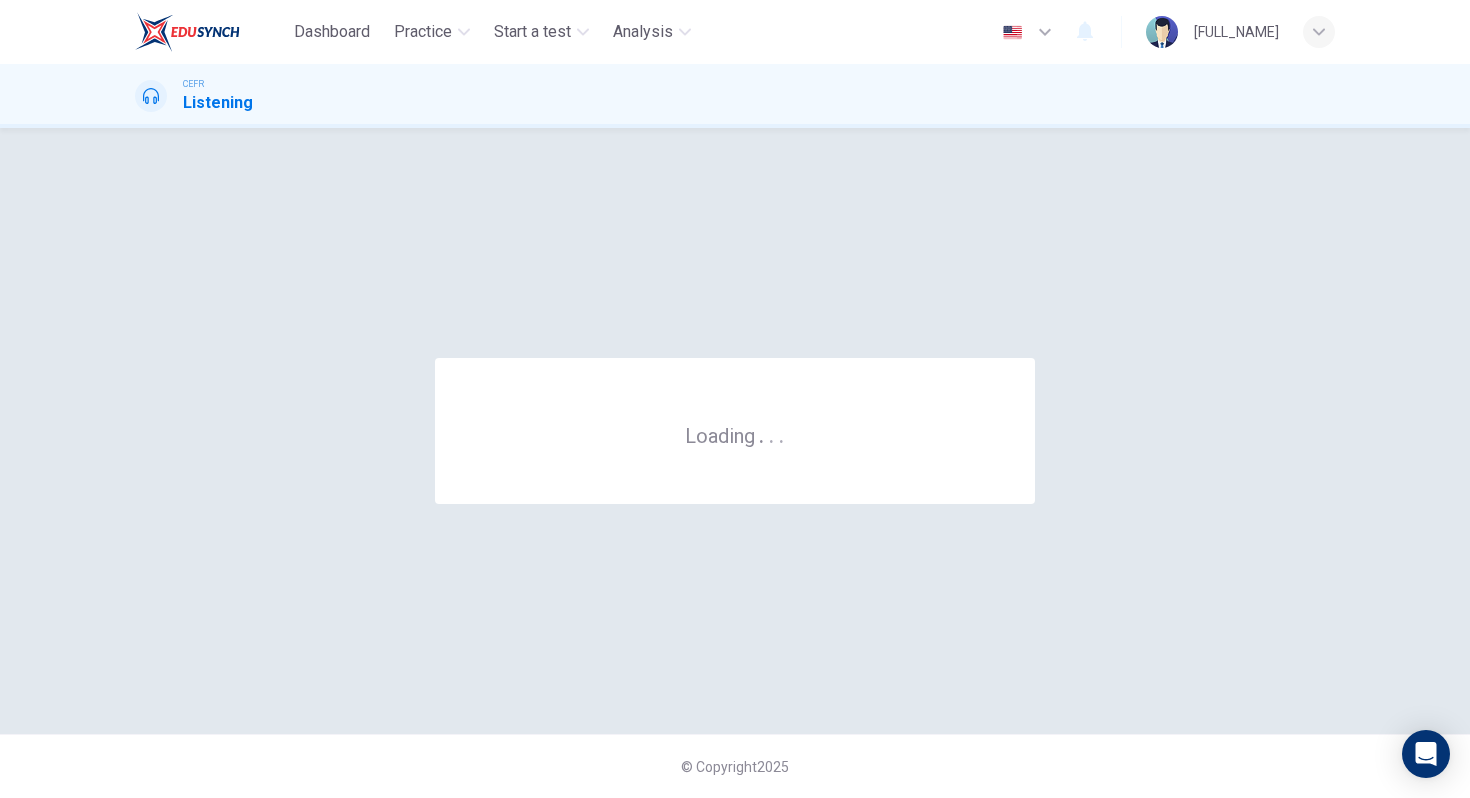 scroll, scrollTop: 0, scrollLeft: 0, axis: both 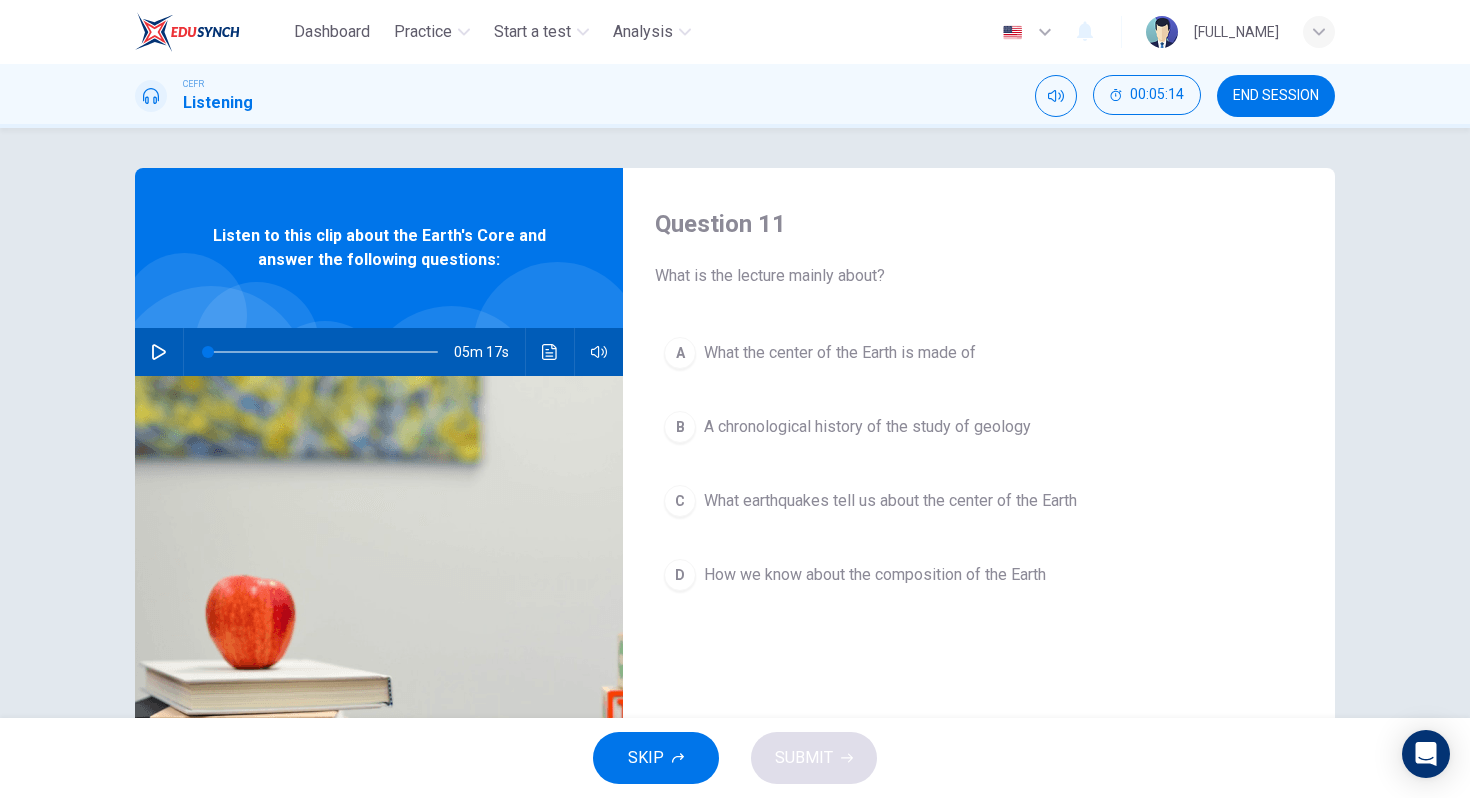 click on "SKIP SUBMIT" at bounding box center (735, 758) 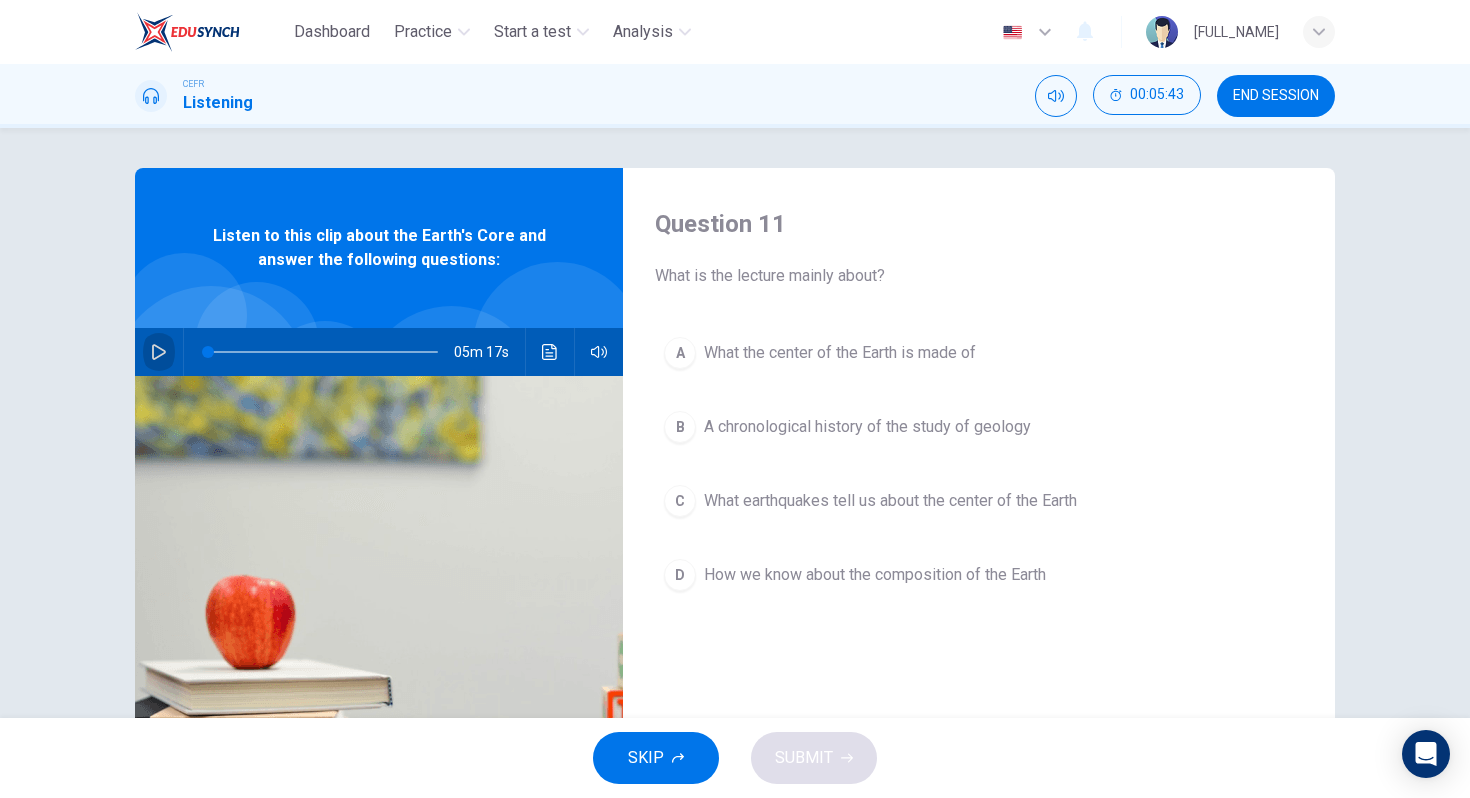 click at bounding box center (159, 352) 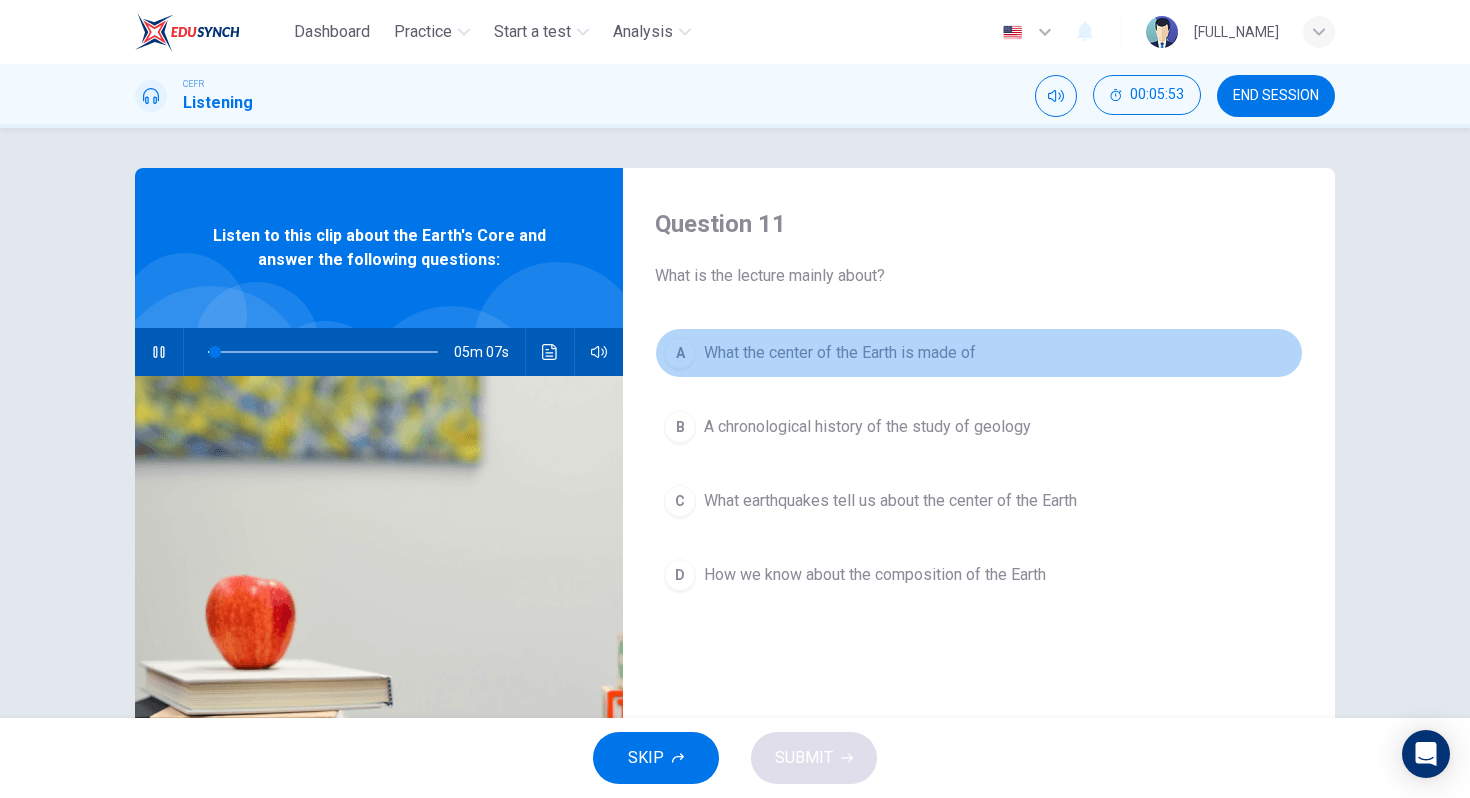 click on "What the center of the Earth is made of" at bounding box center [840, 353] 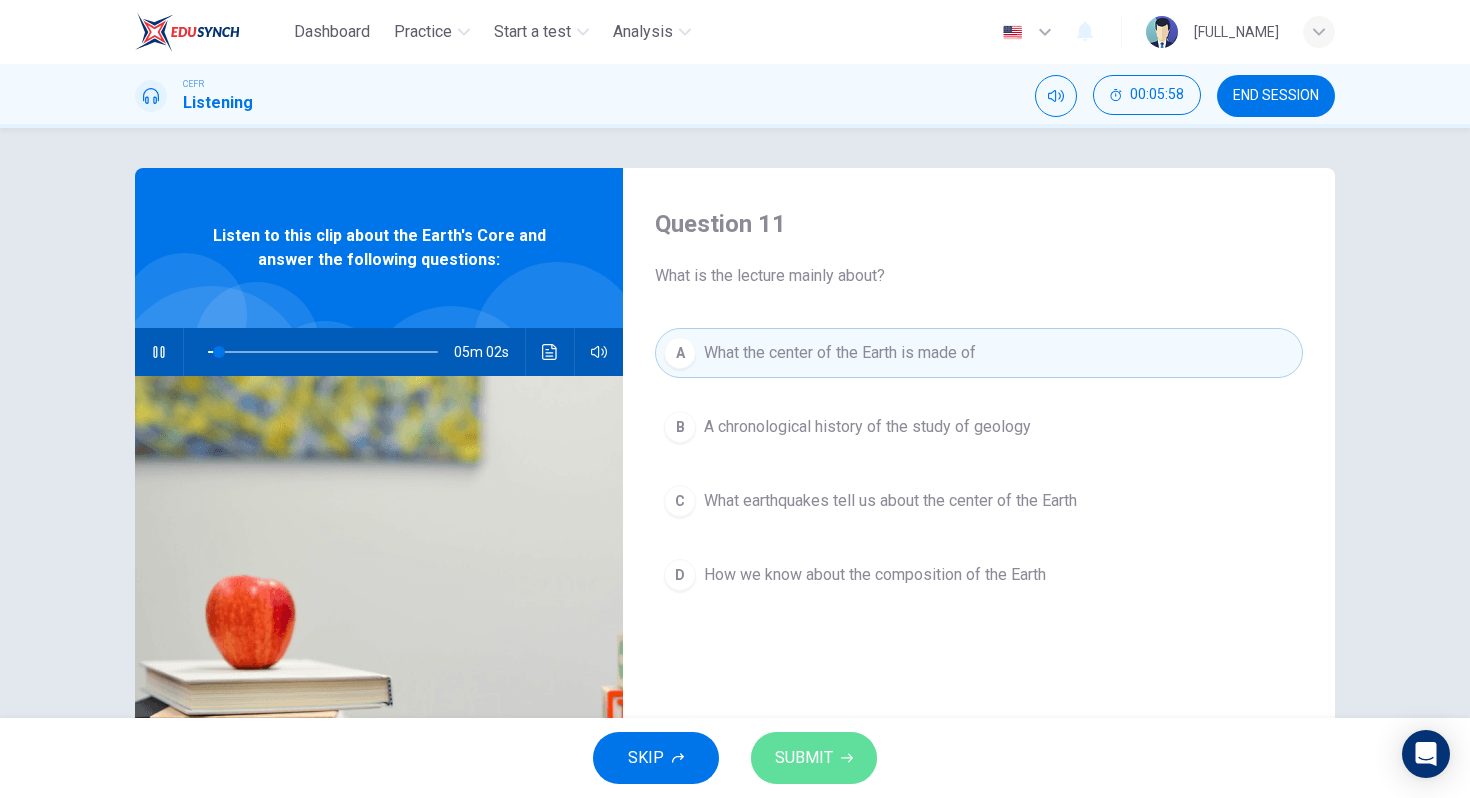 click on "SUBMIT" at bounding box center [814, 758] 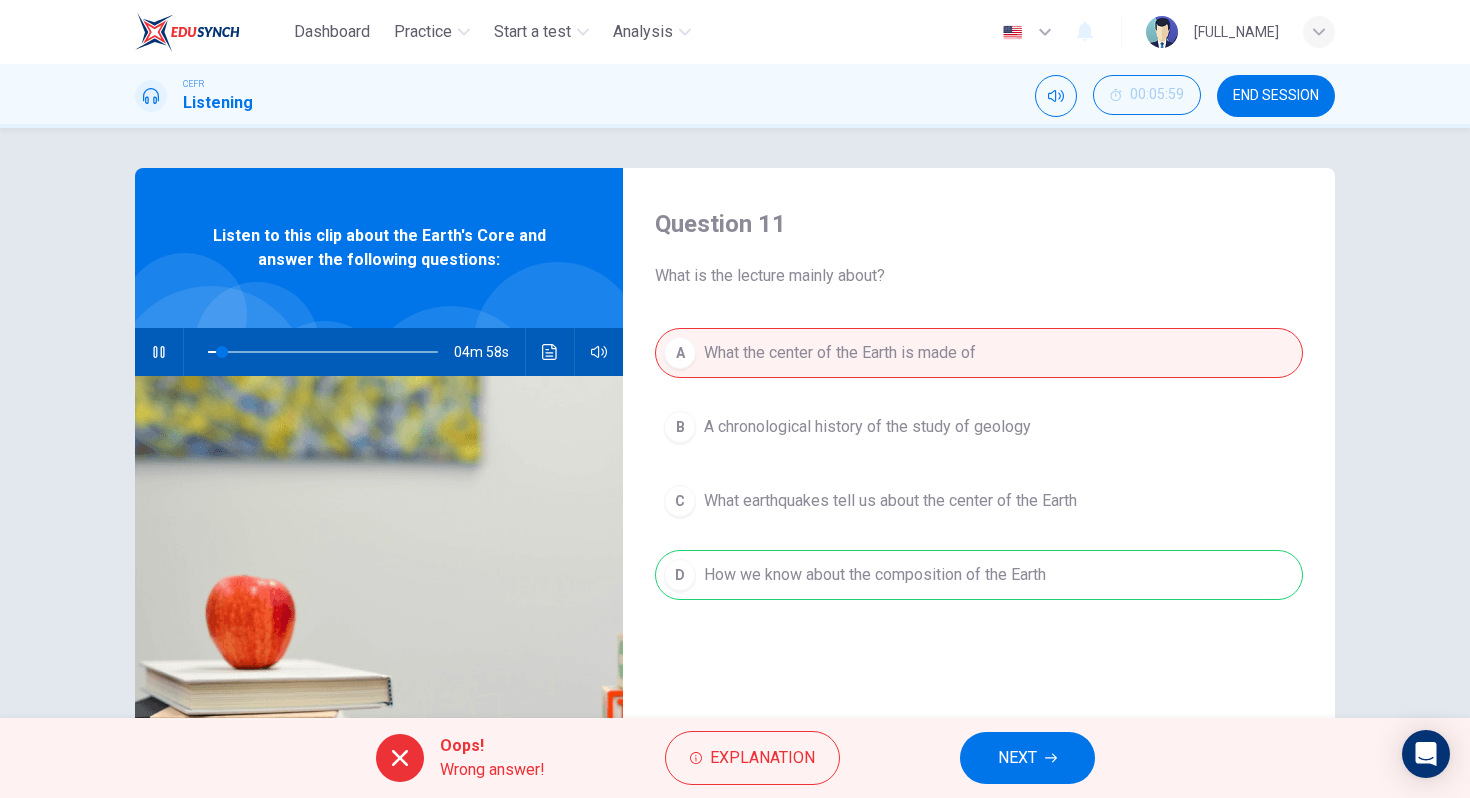 click at bounding box center [159, 352] 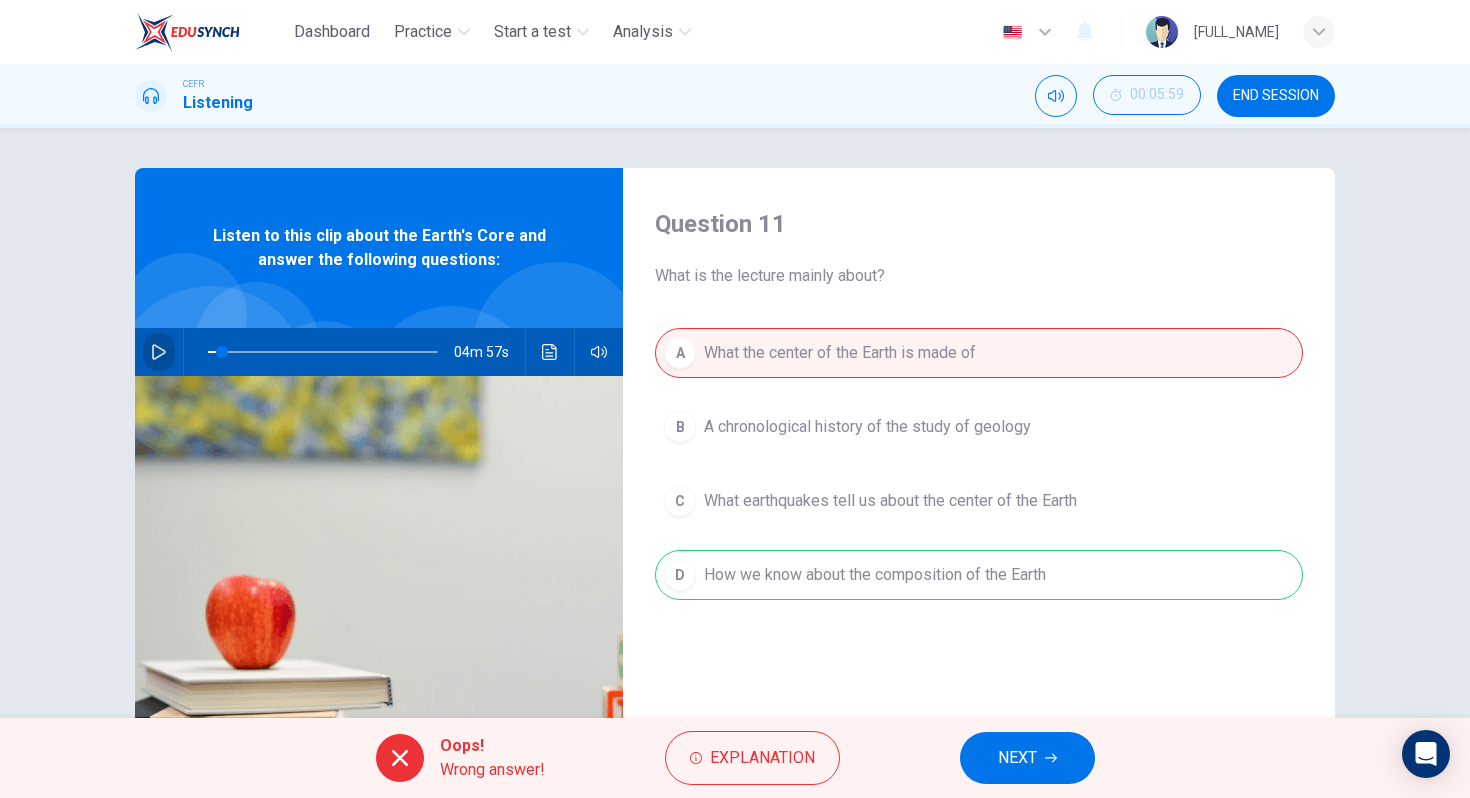click at bounding box center [159, 352] 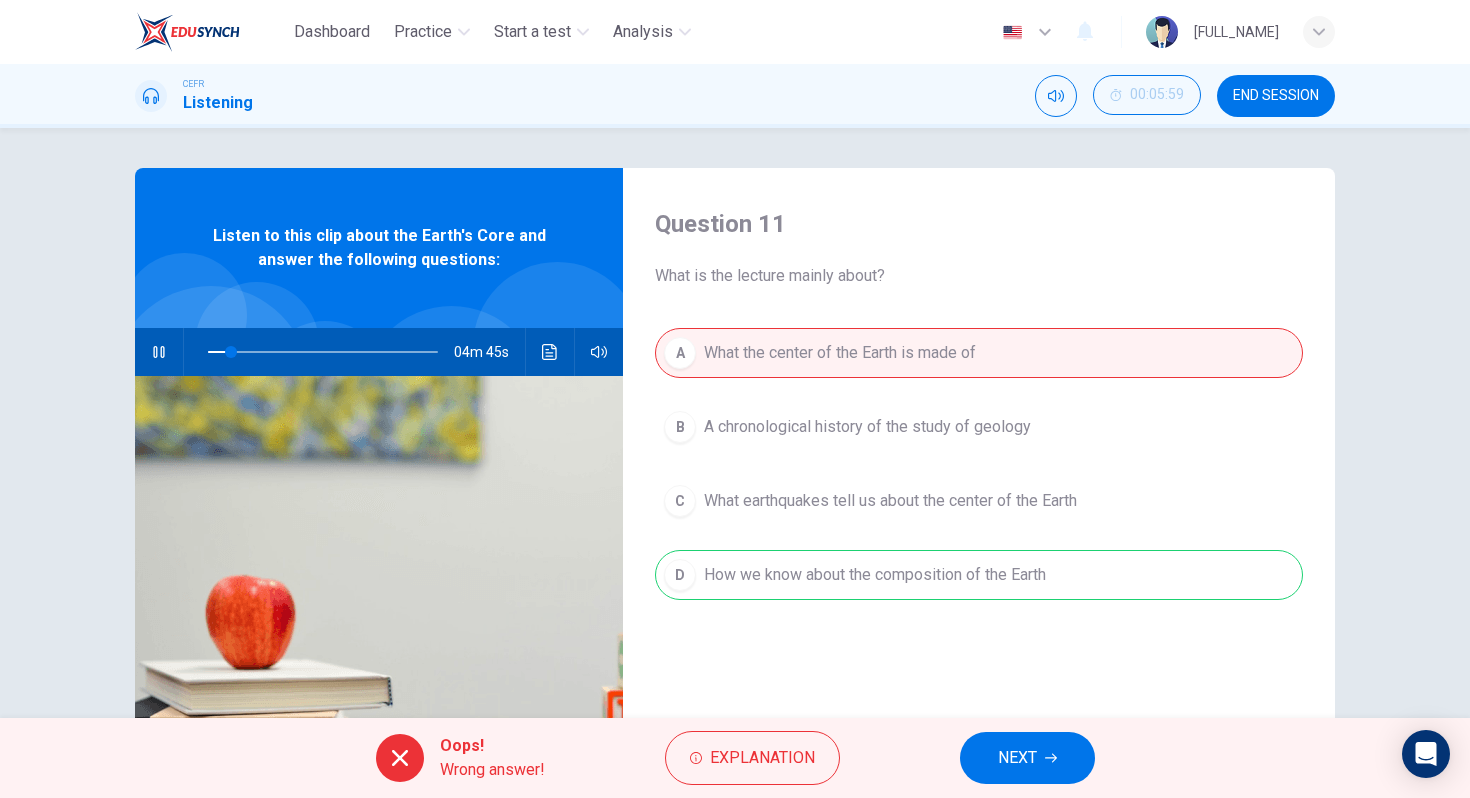 click at bounding box center [159, 352] 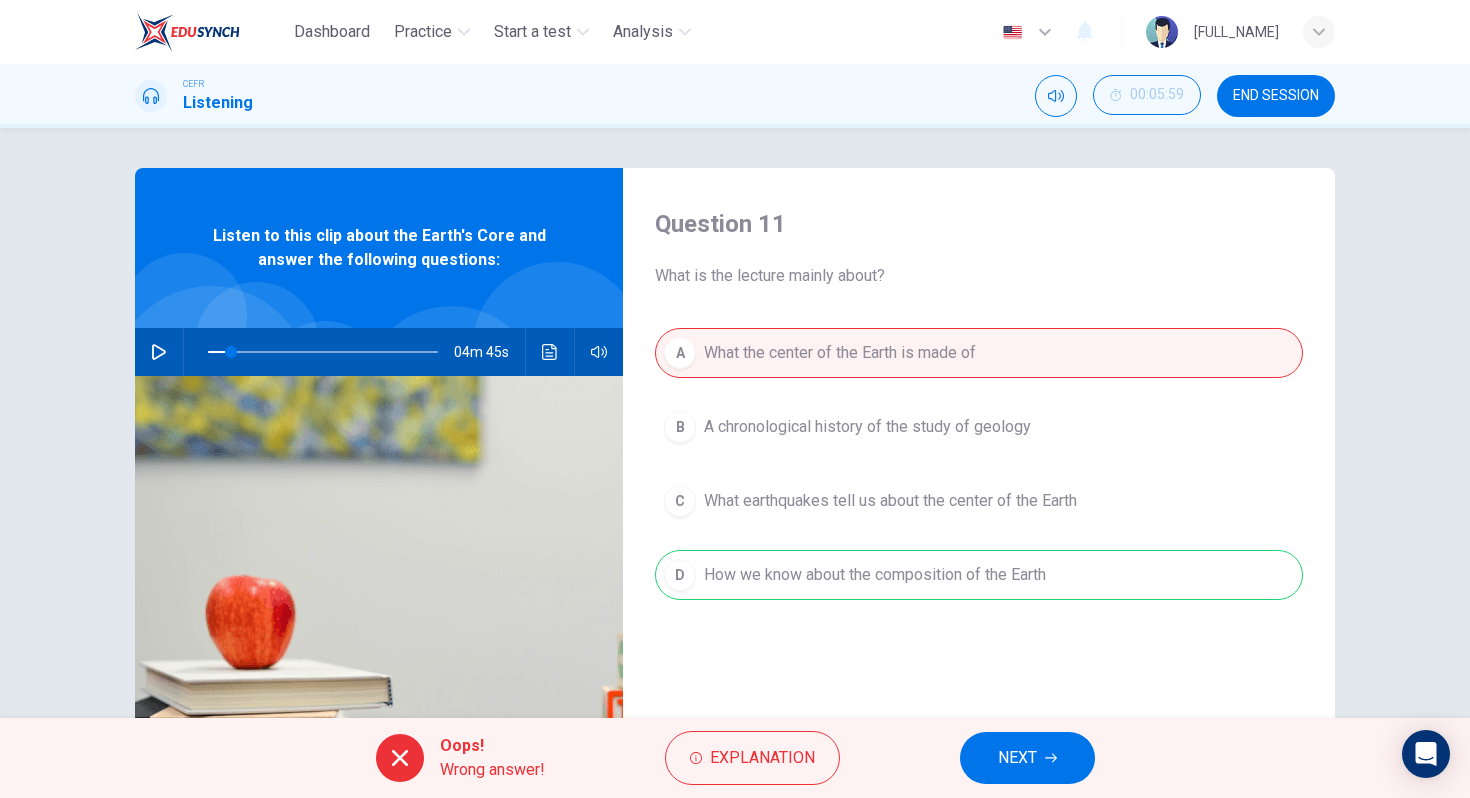 click on "NEXT" at bounding box center (1027, 758) 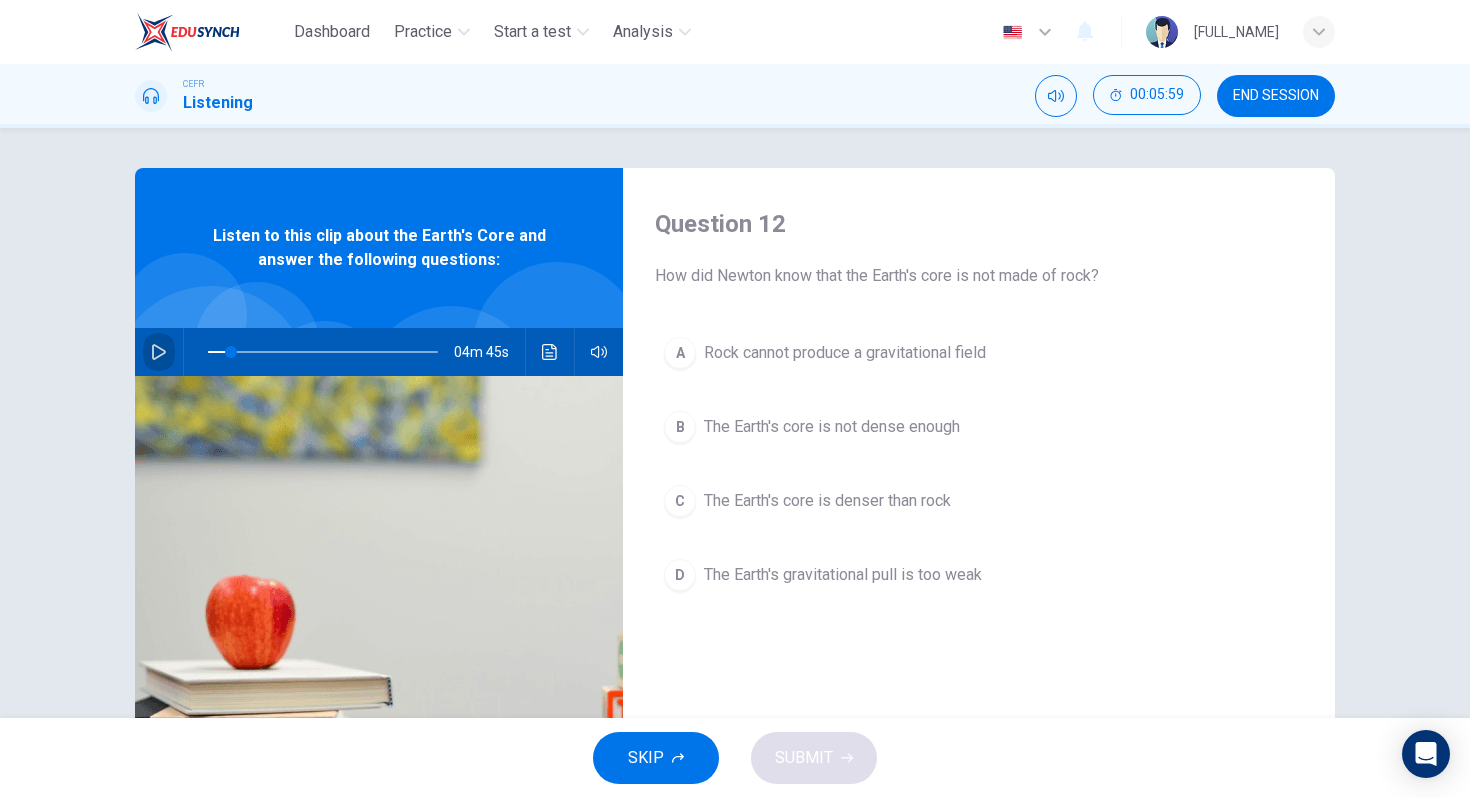 click at bounding box center (159, 352) 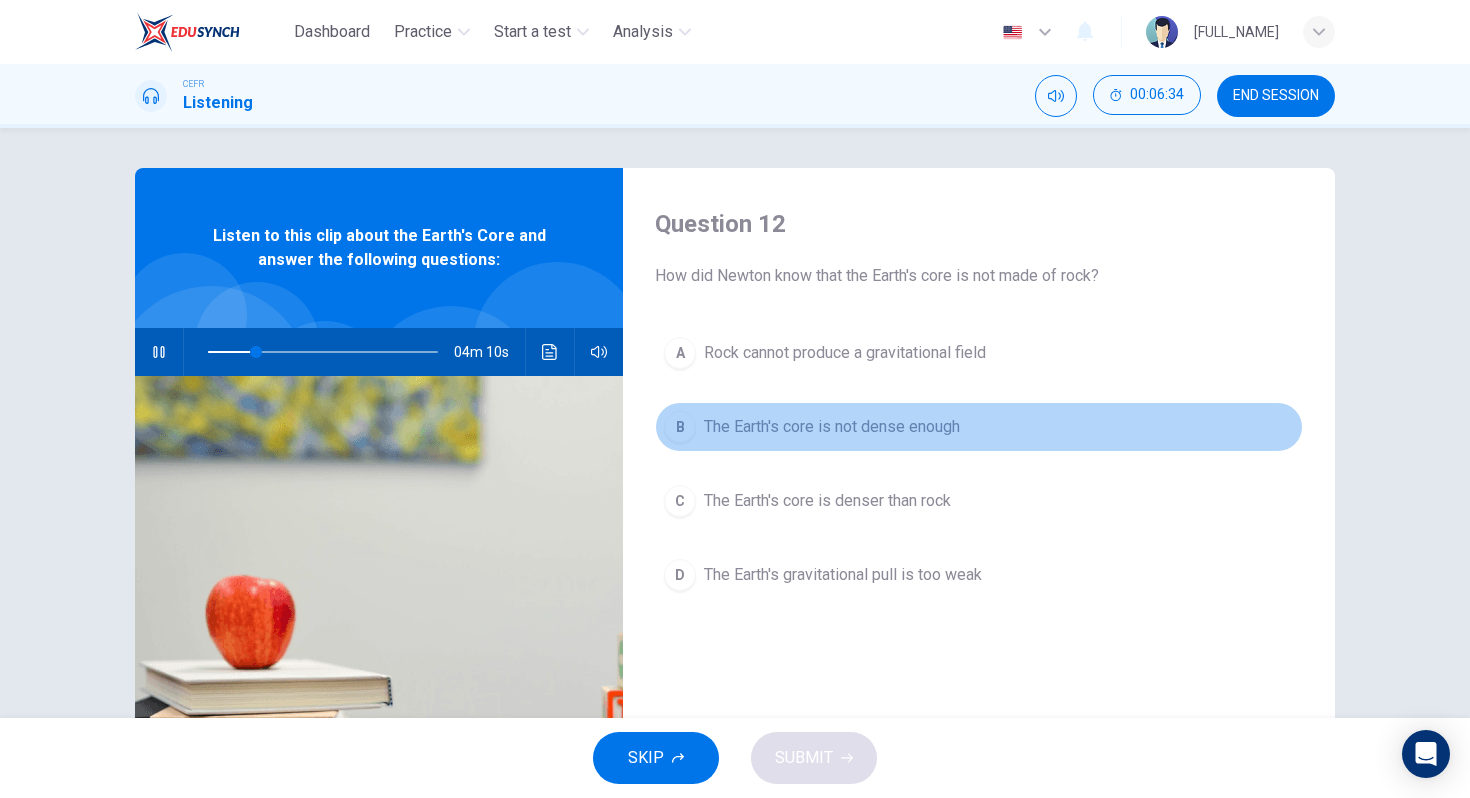 click on "The Earth's core is not dense enough" at bounding box center [845, 353] 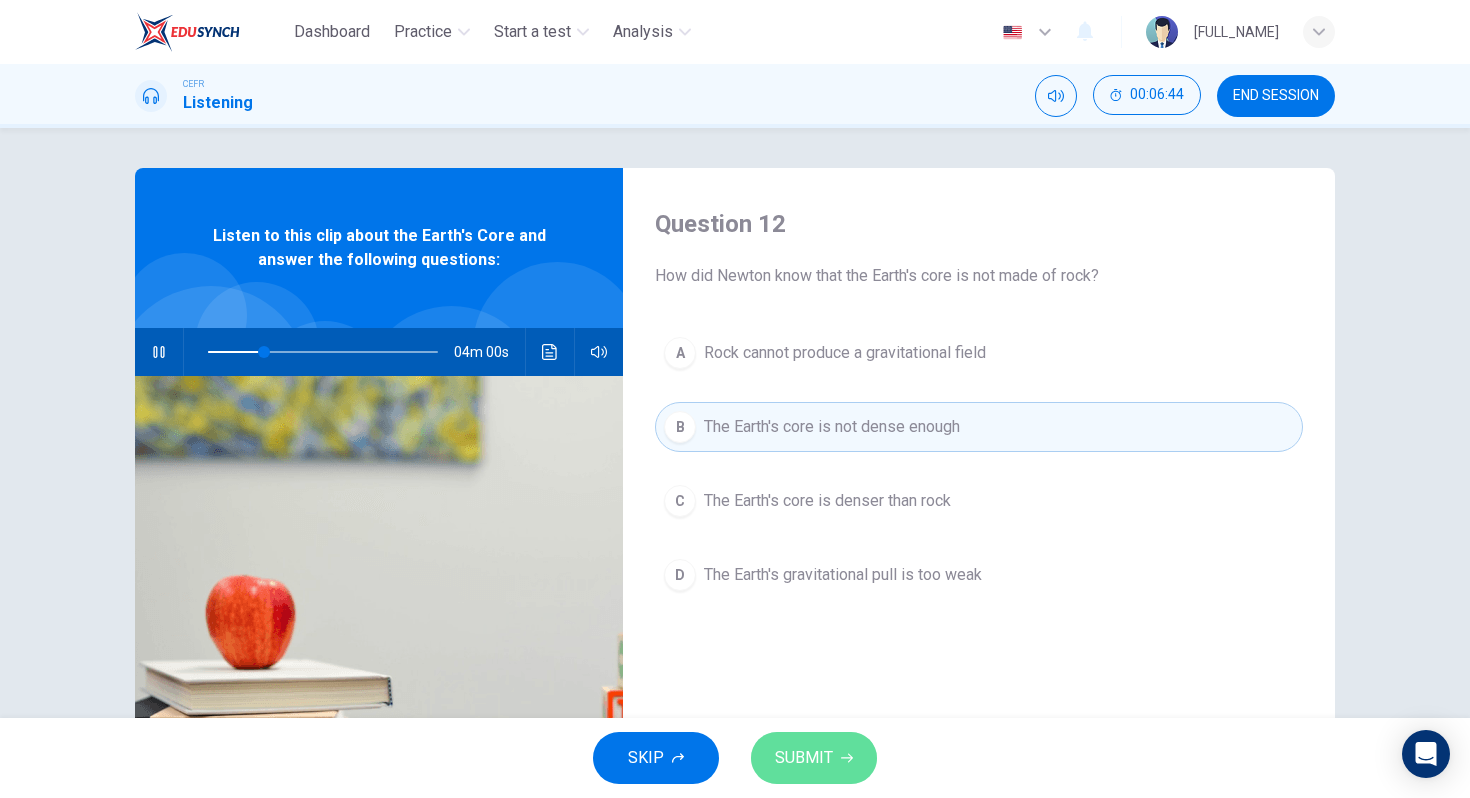 click on "SUBMIT" at bounding box center (804, 758) 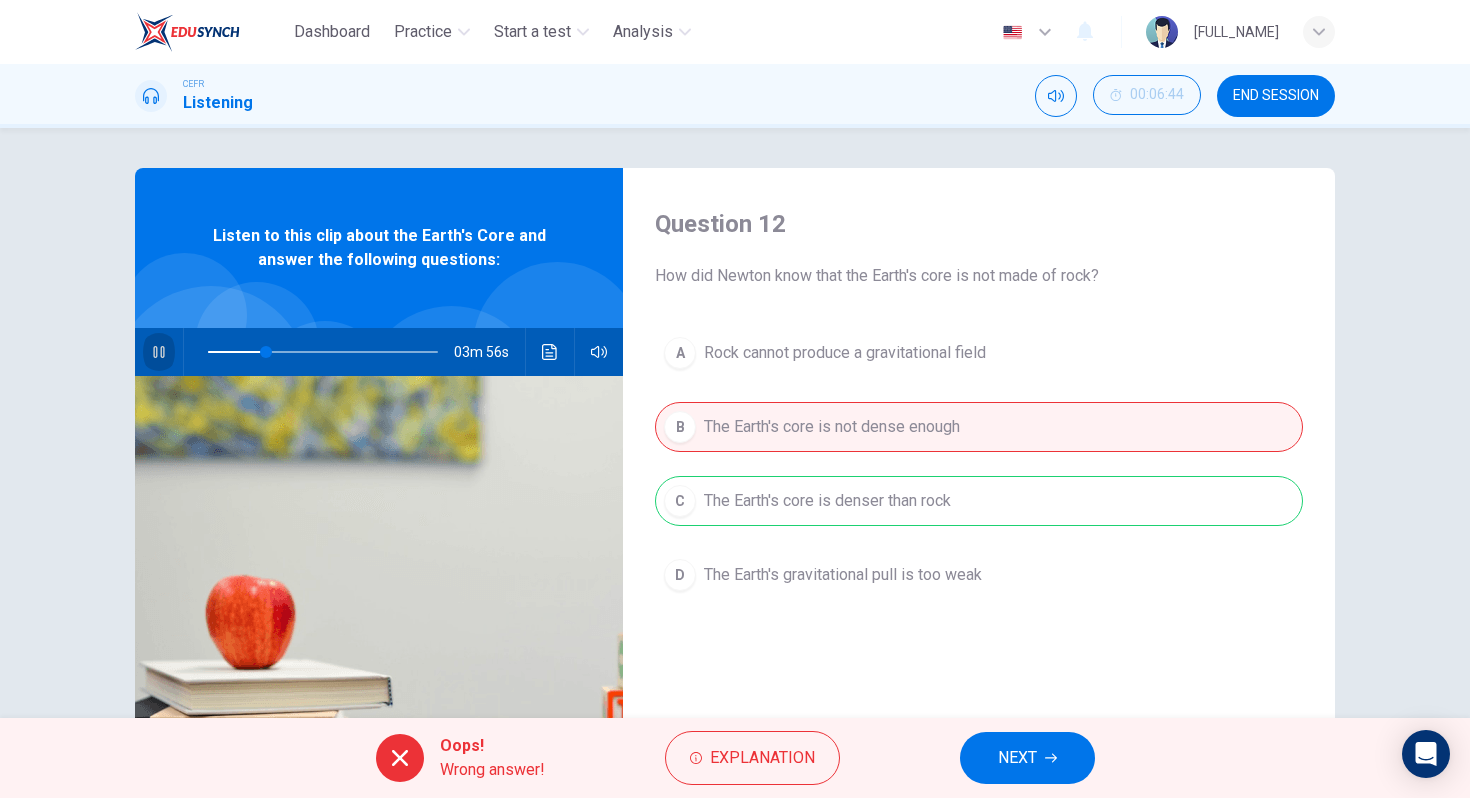 click at bounding box center (159, 352) 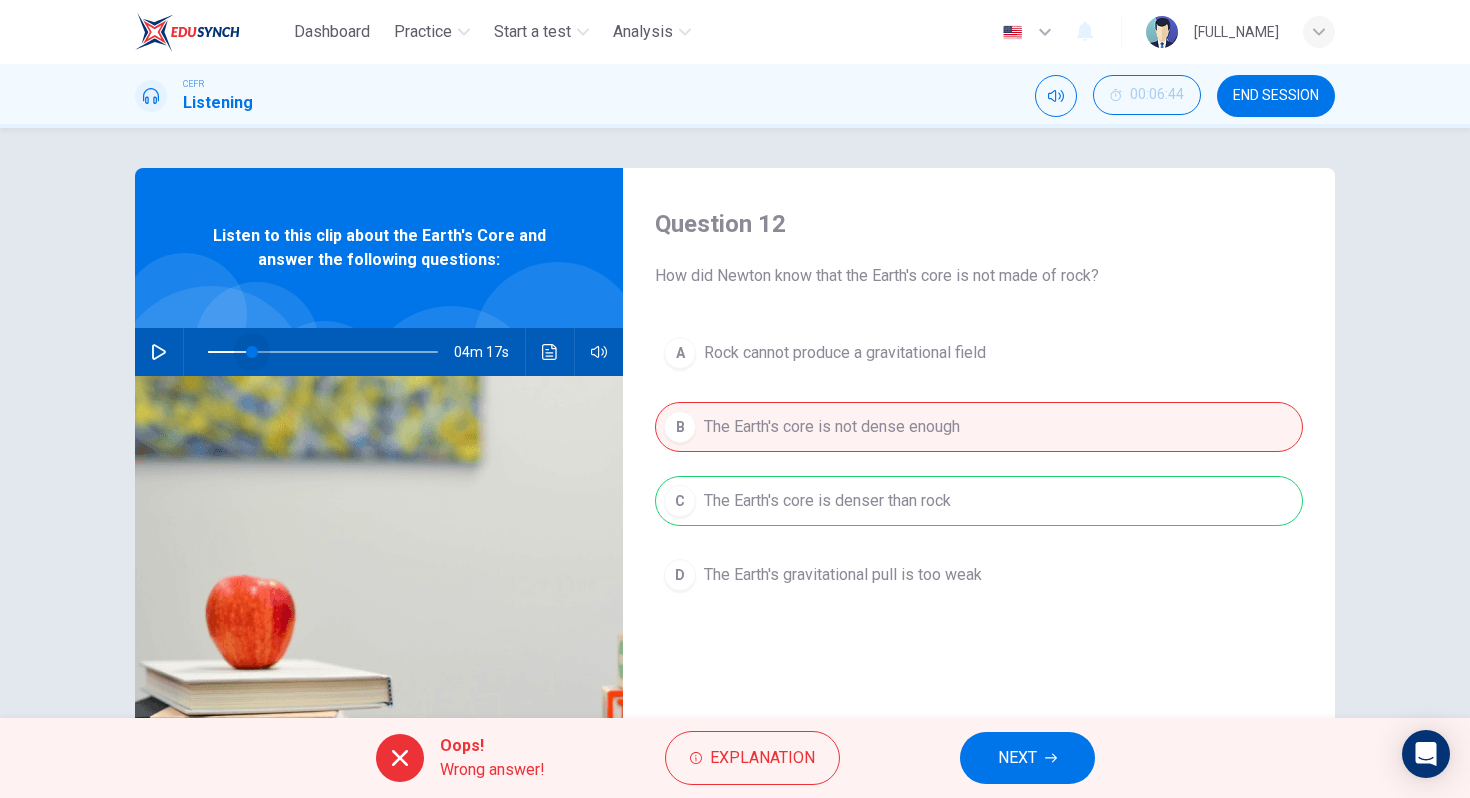 click at bounding box center [252, 352] 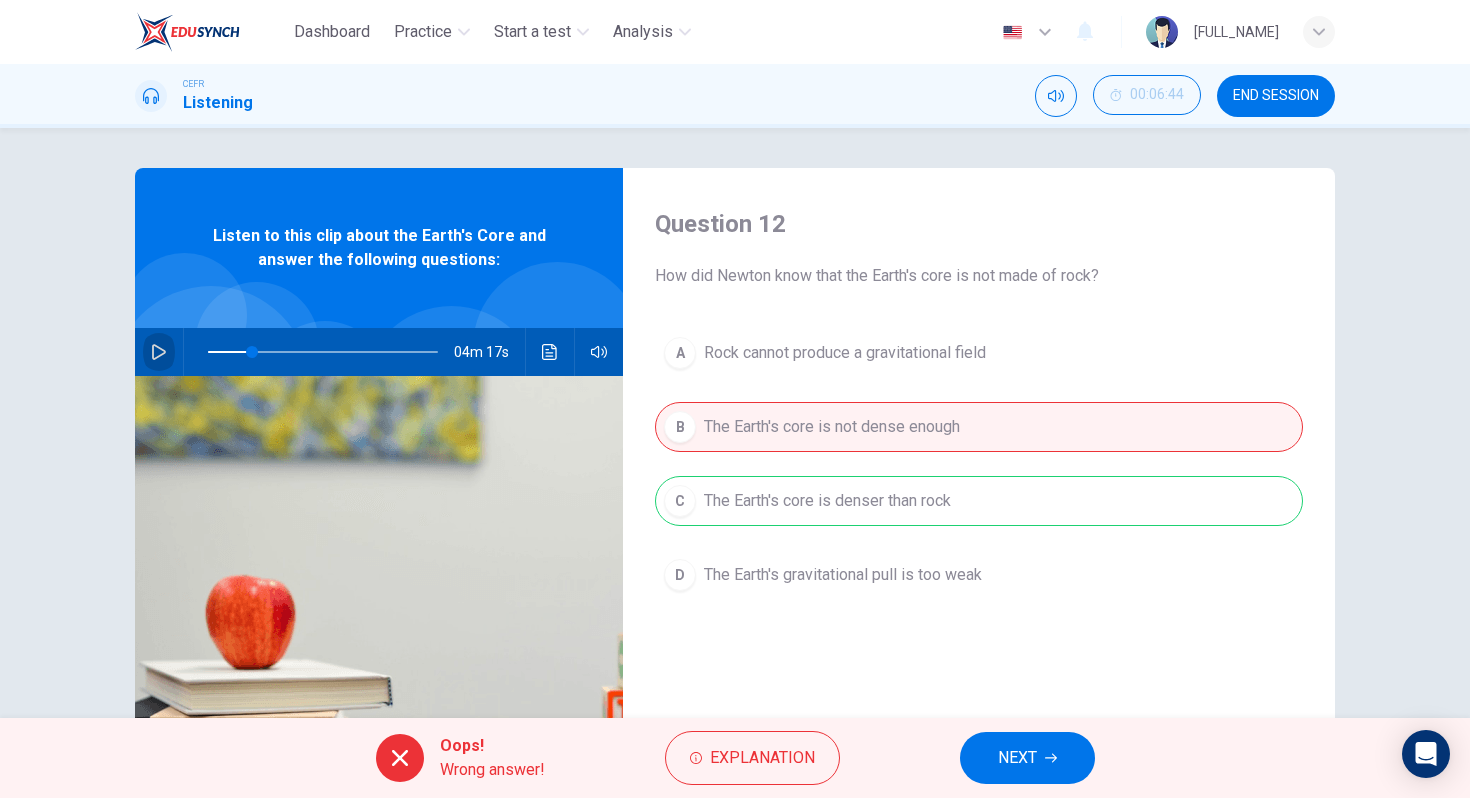 click at bounding box center (159, 352) 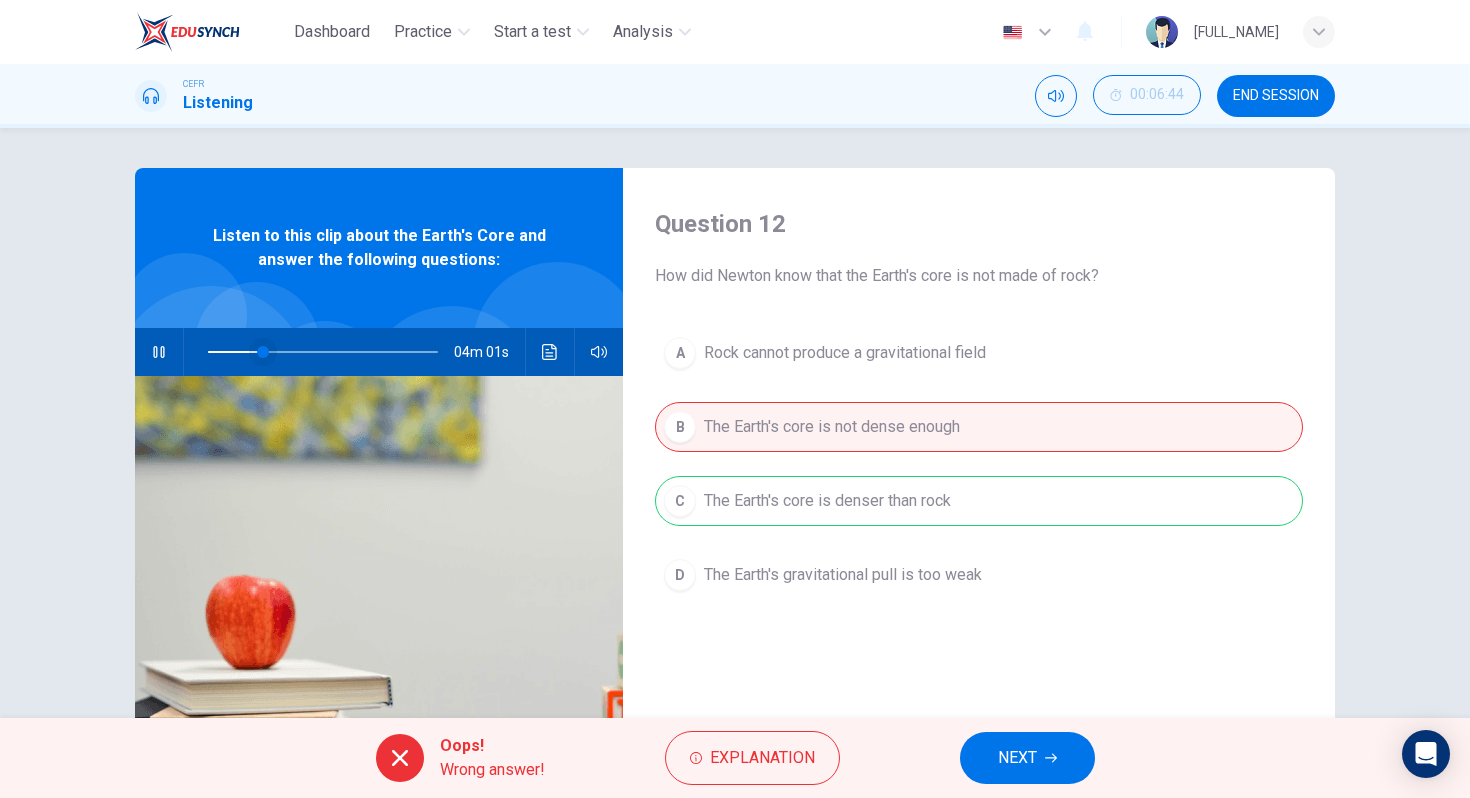 click at bounding box center (263, 352) 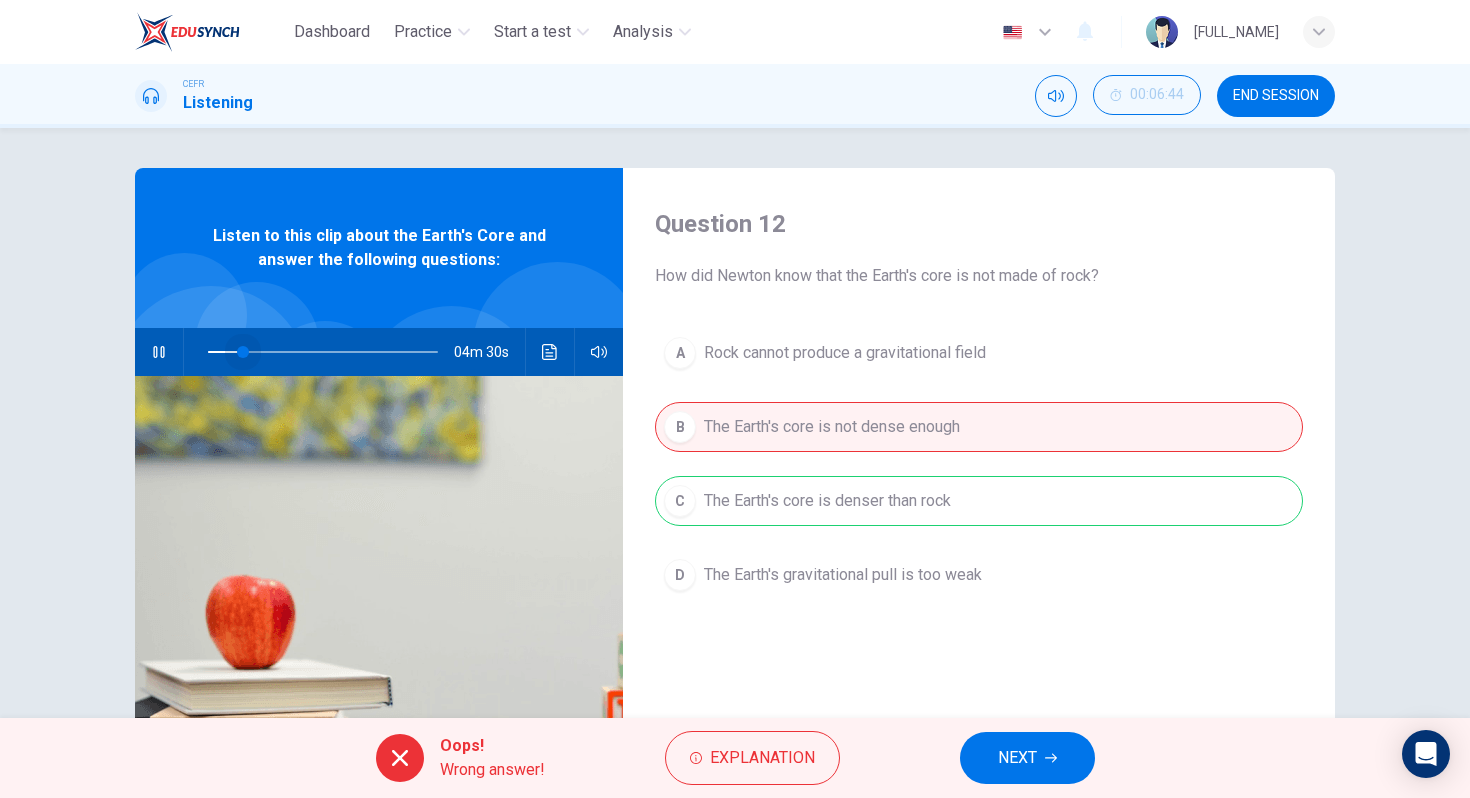 click at bounding box center (243, 352) 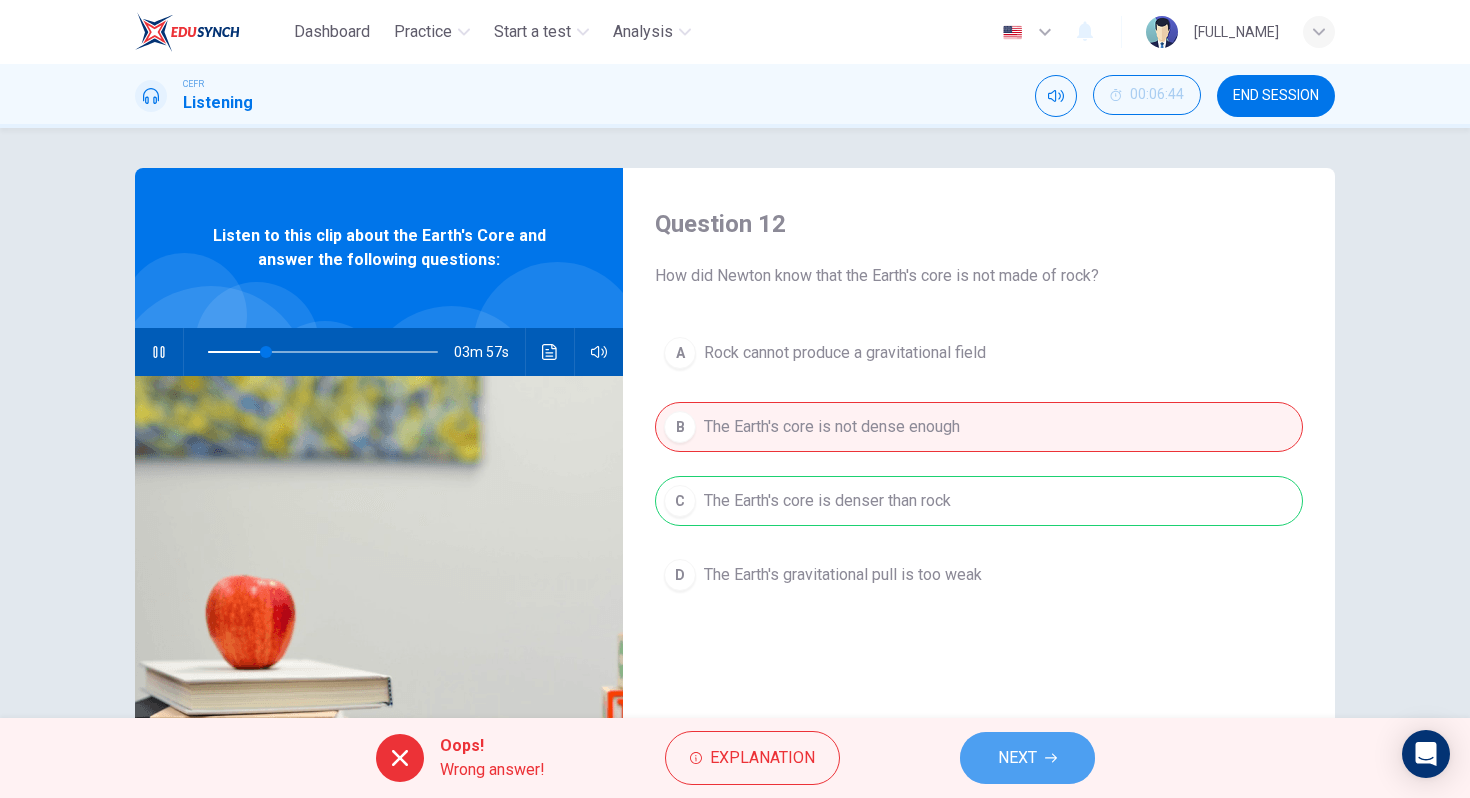 click on "NEXT" at bounding box center [1017, 758] 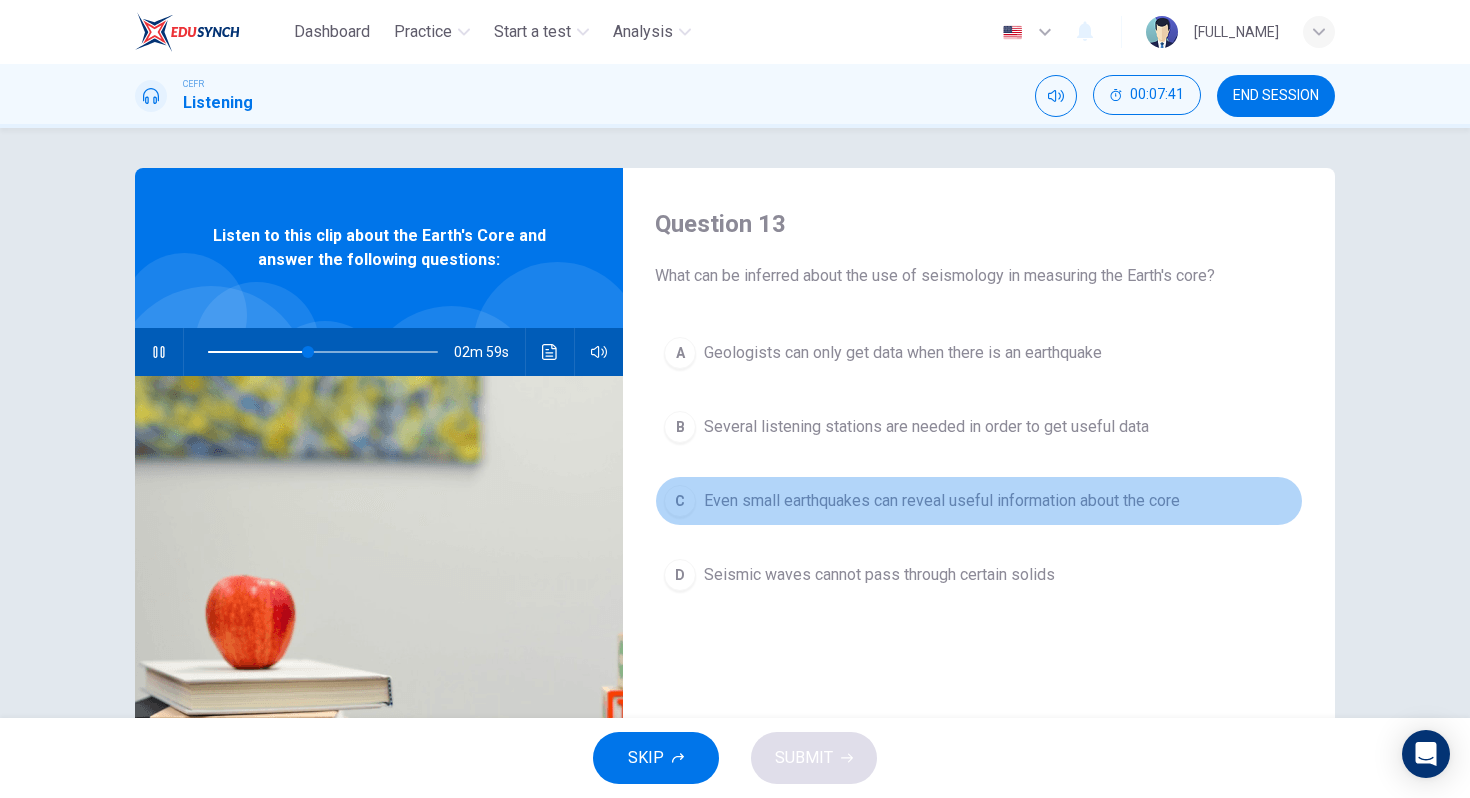 click on "Even small earthquakes can reveal useful information about the core" at bounding box center [903, 353] 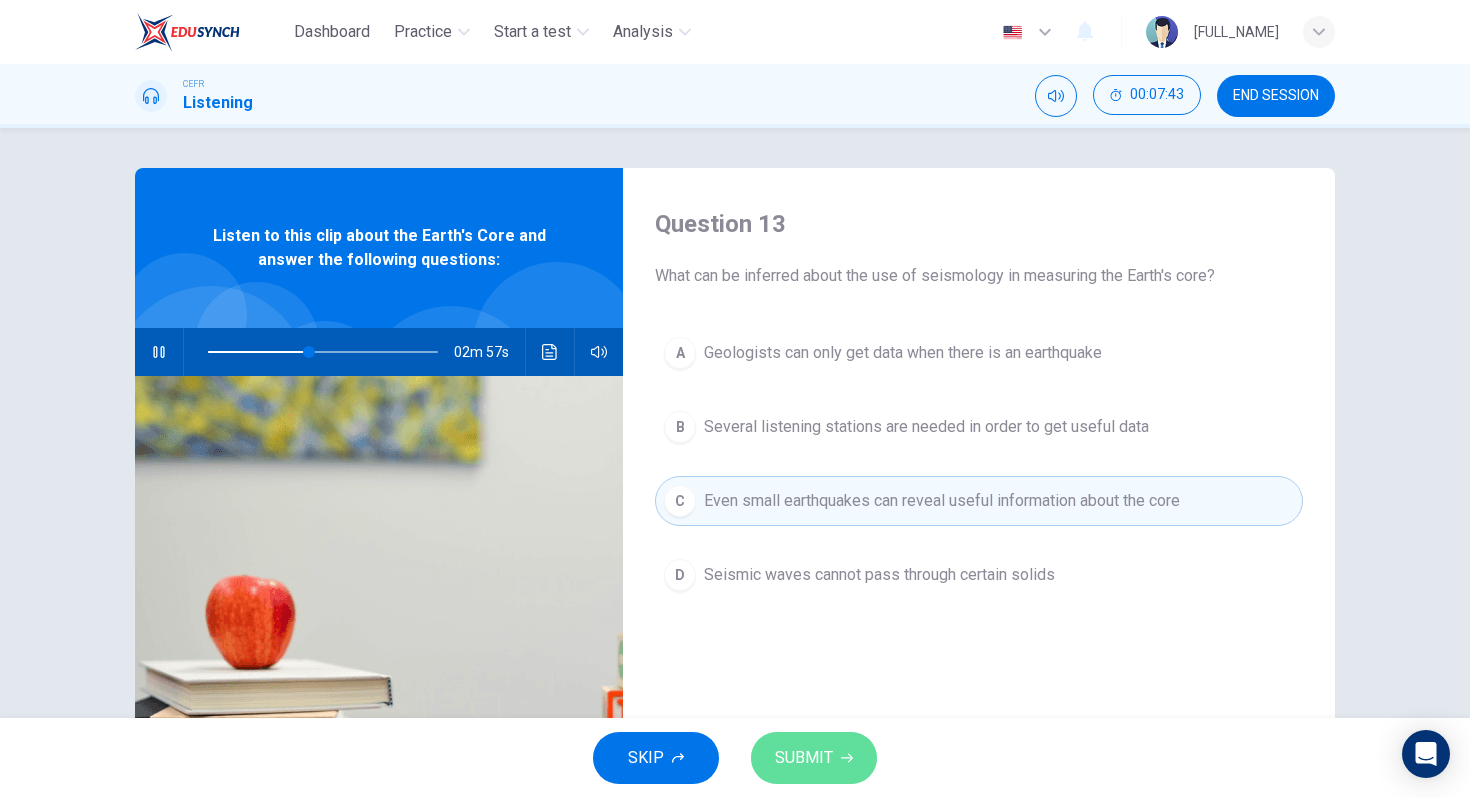 click on "SUBMIT" at bounding box center [814, 758] 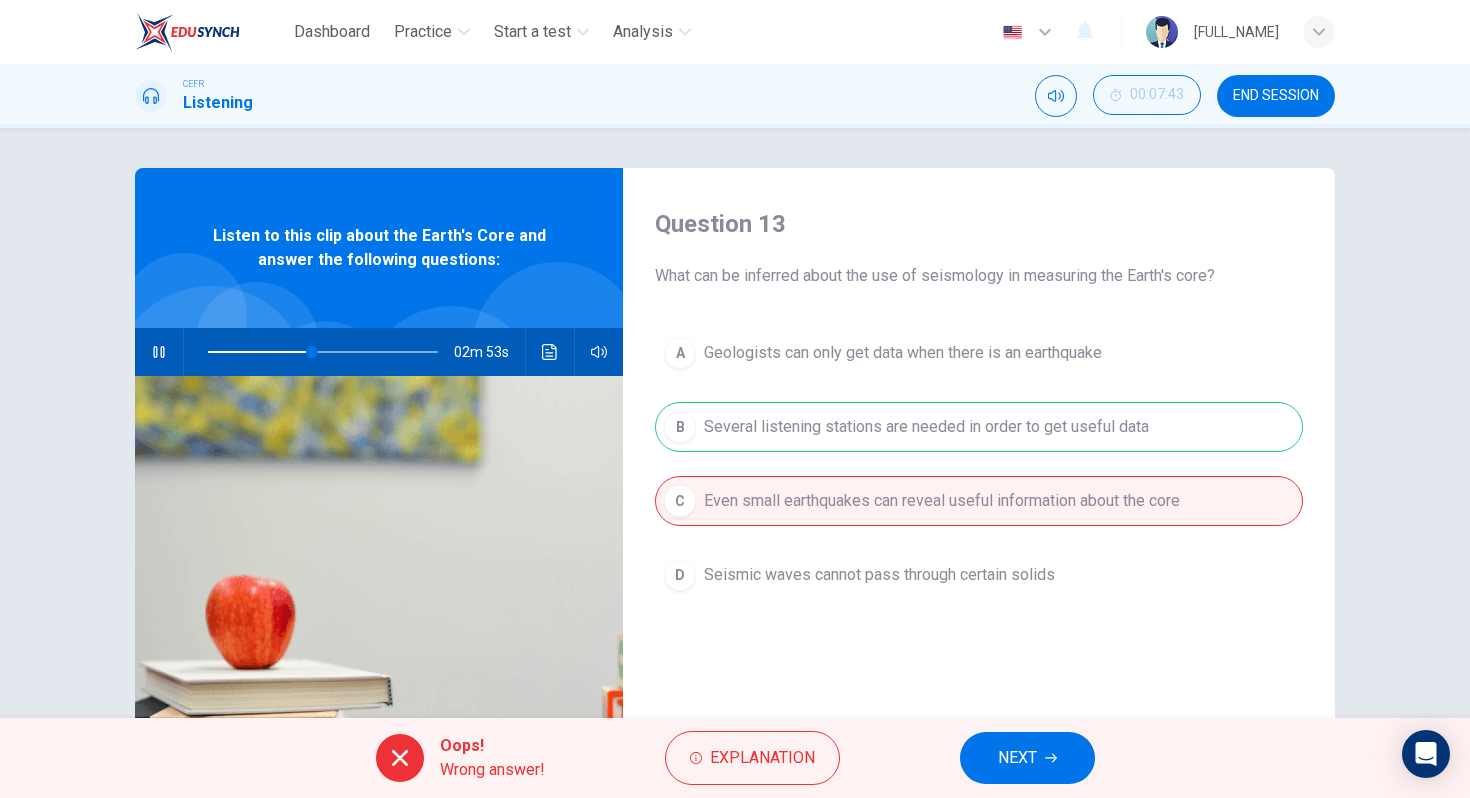 click at bounding box center (158, 352) 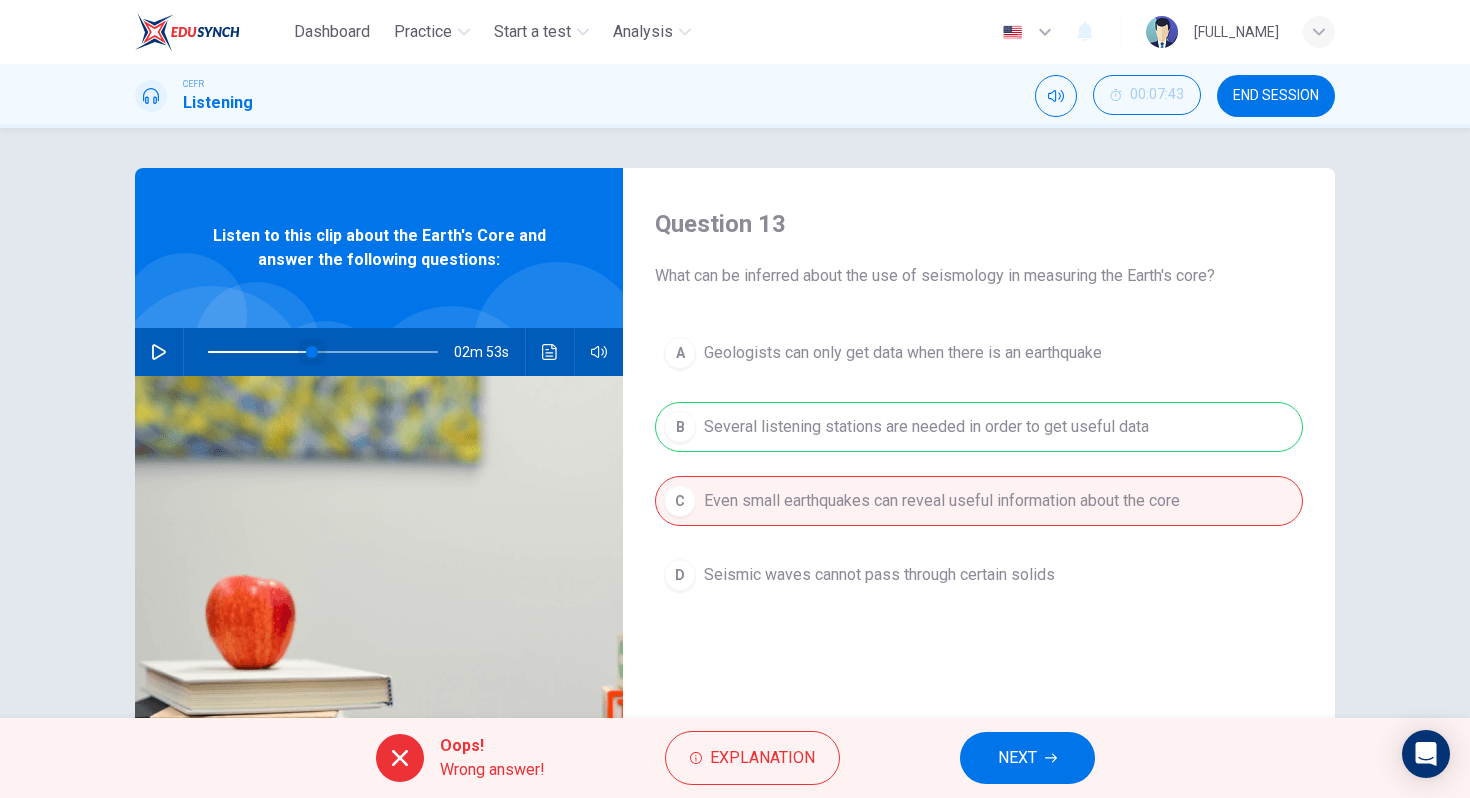click at bounding box center (312, 352) 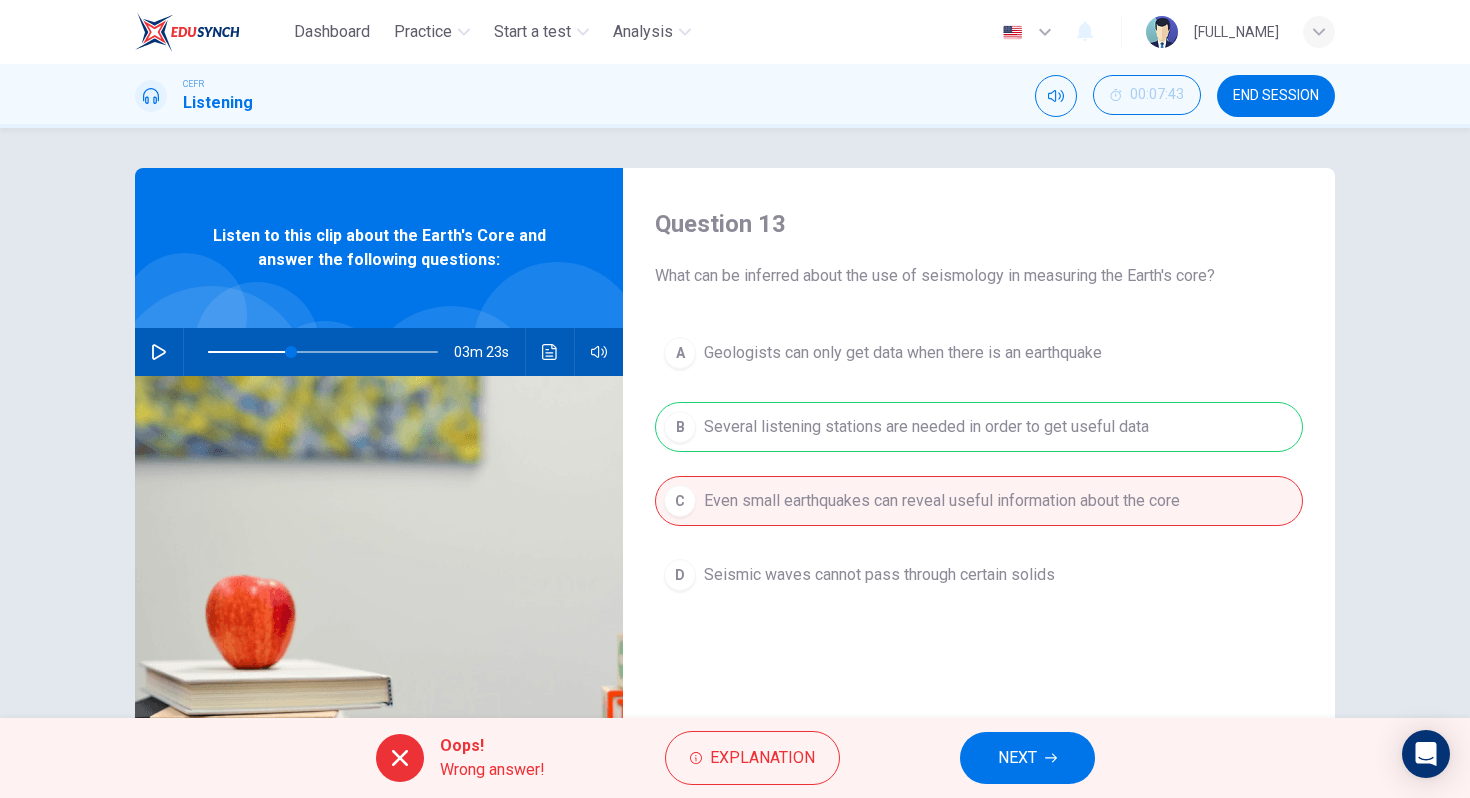 click at bounding box center [159, 352] 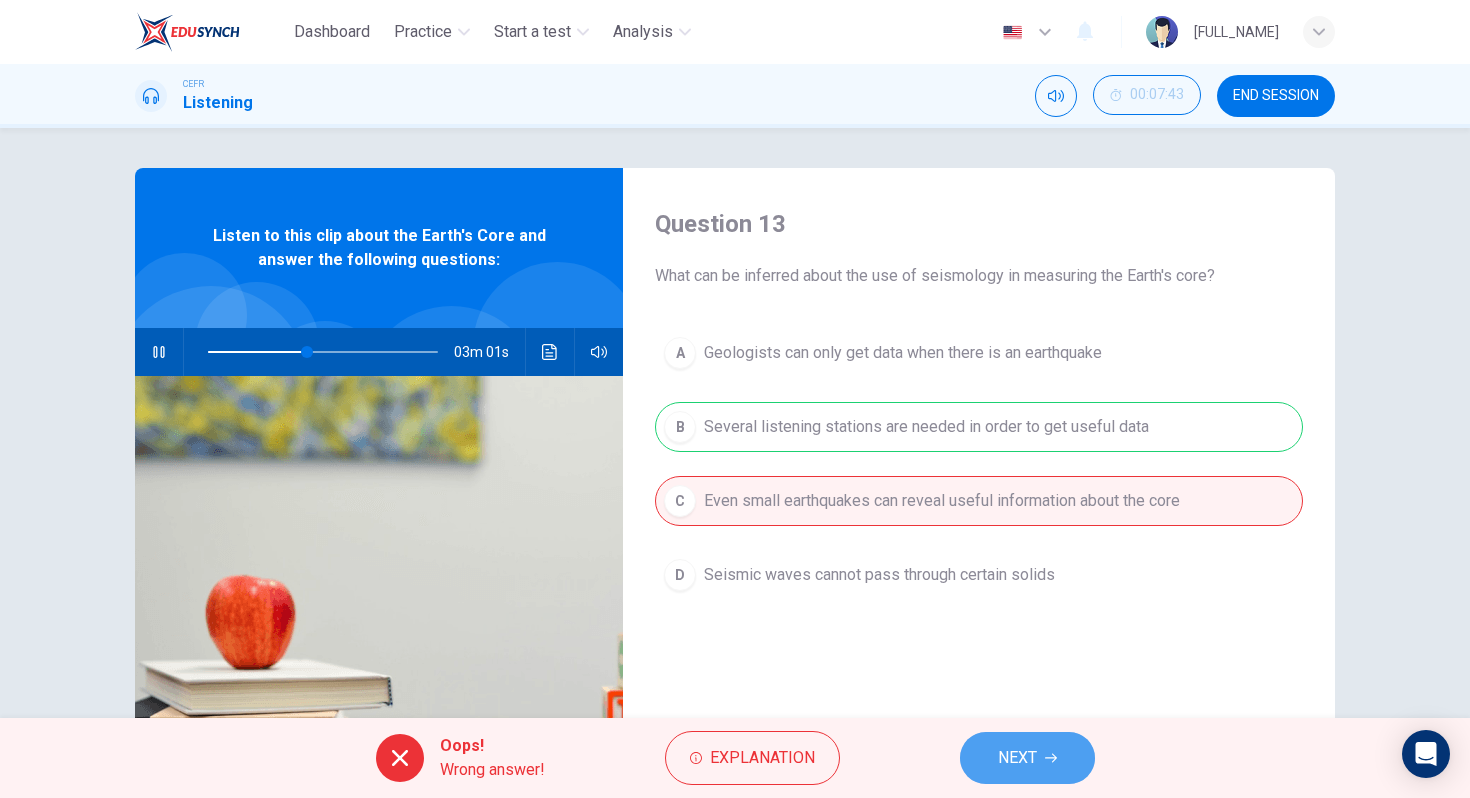 click on "NEXT" at bounding box center (1017, 758) 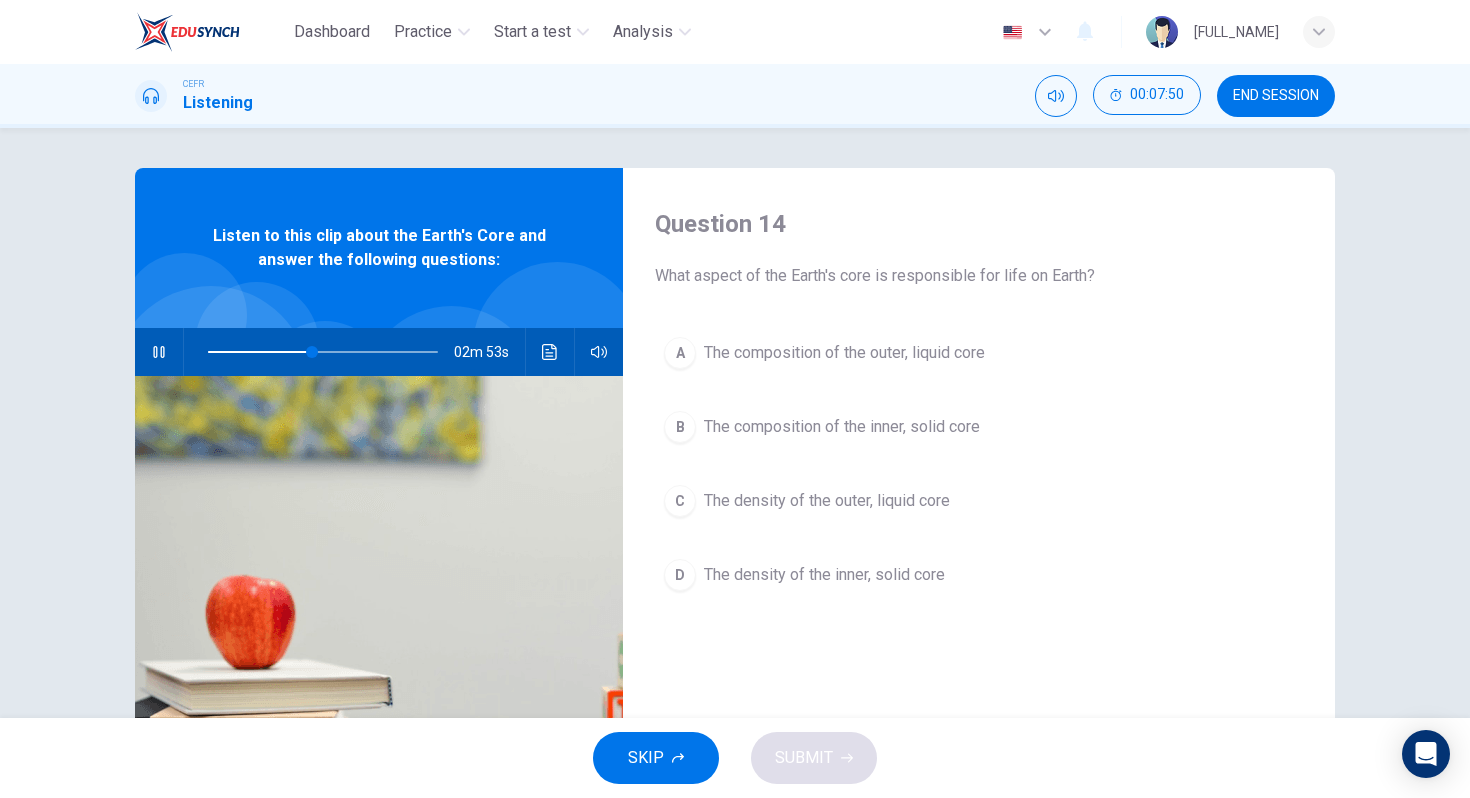 click at bounding box center [159, 352] 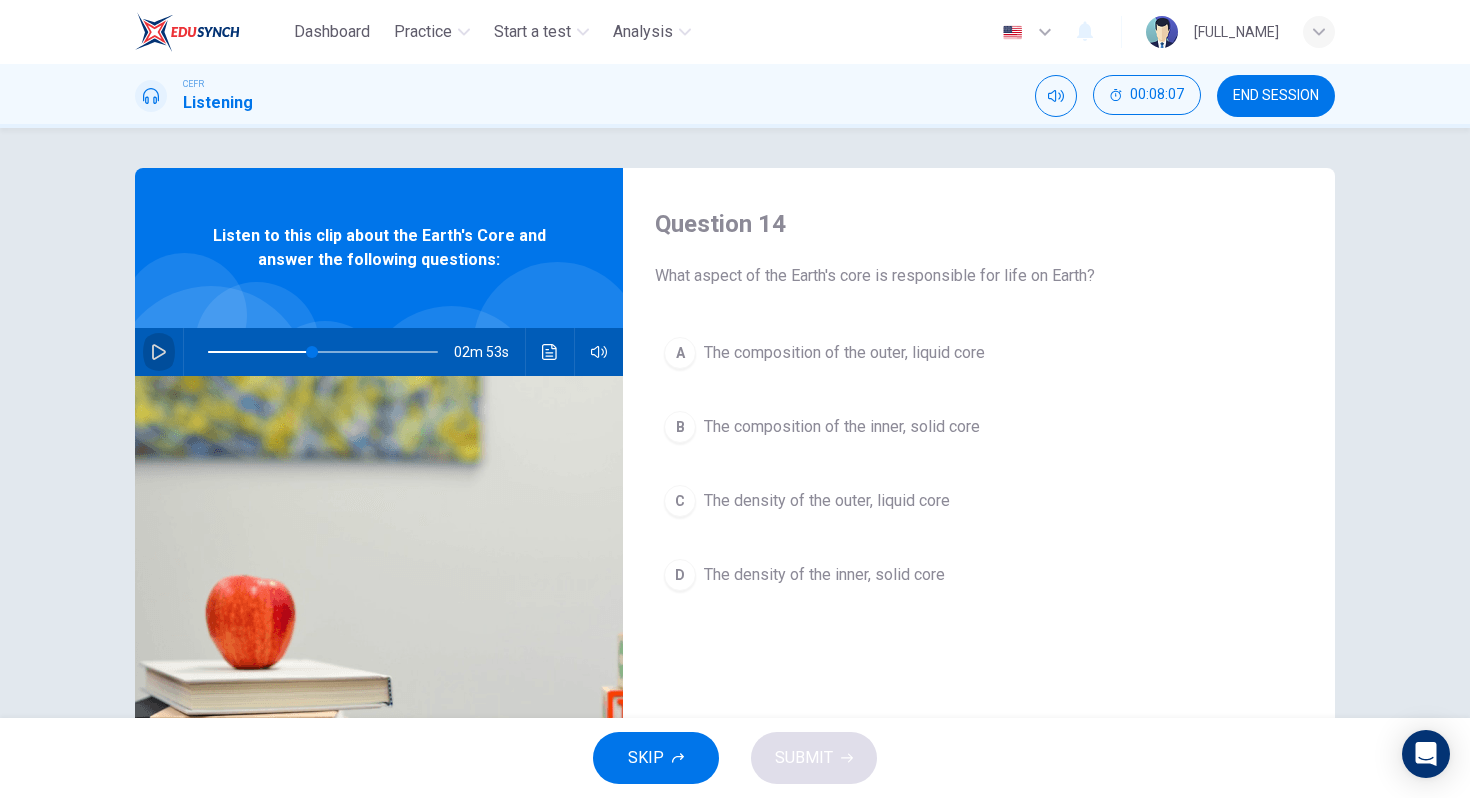 click at bounding box center [159, 352] 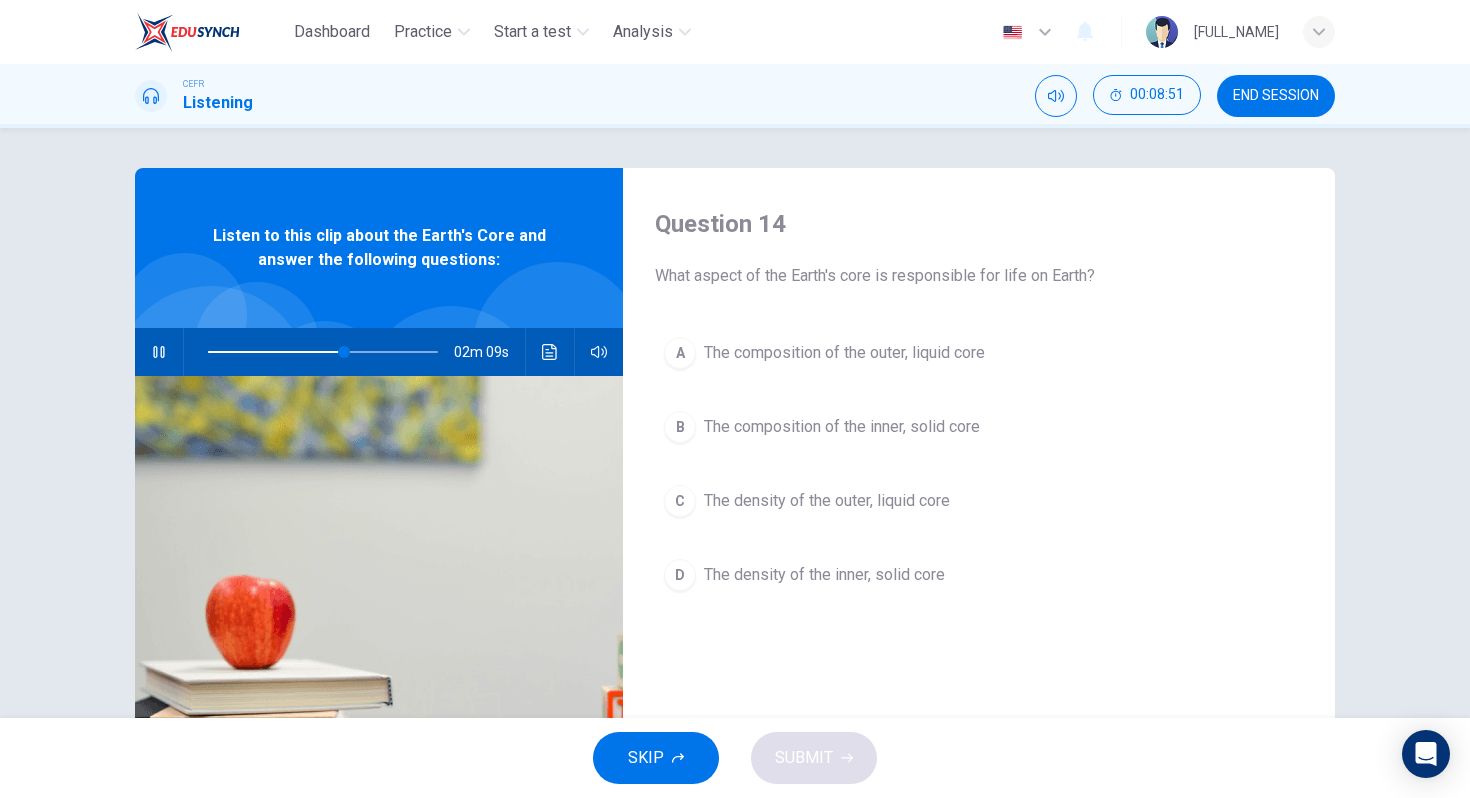 click on "The composition of the outer, liquid core" at bounding box center (844, 353) 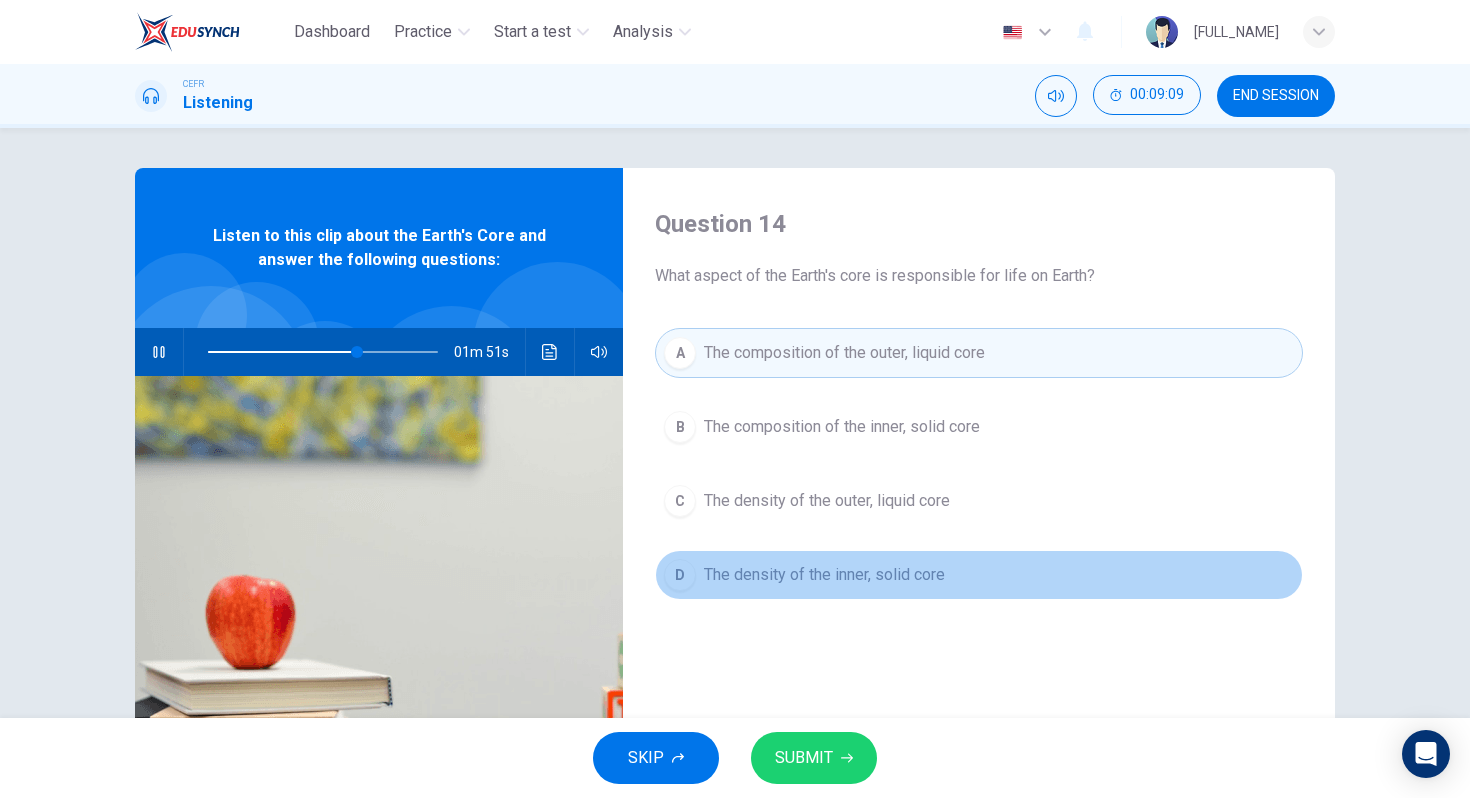 click on "The density of the inner, solid core" at bounding box center (842, 427) 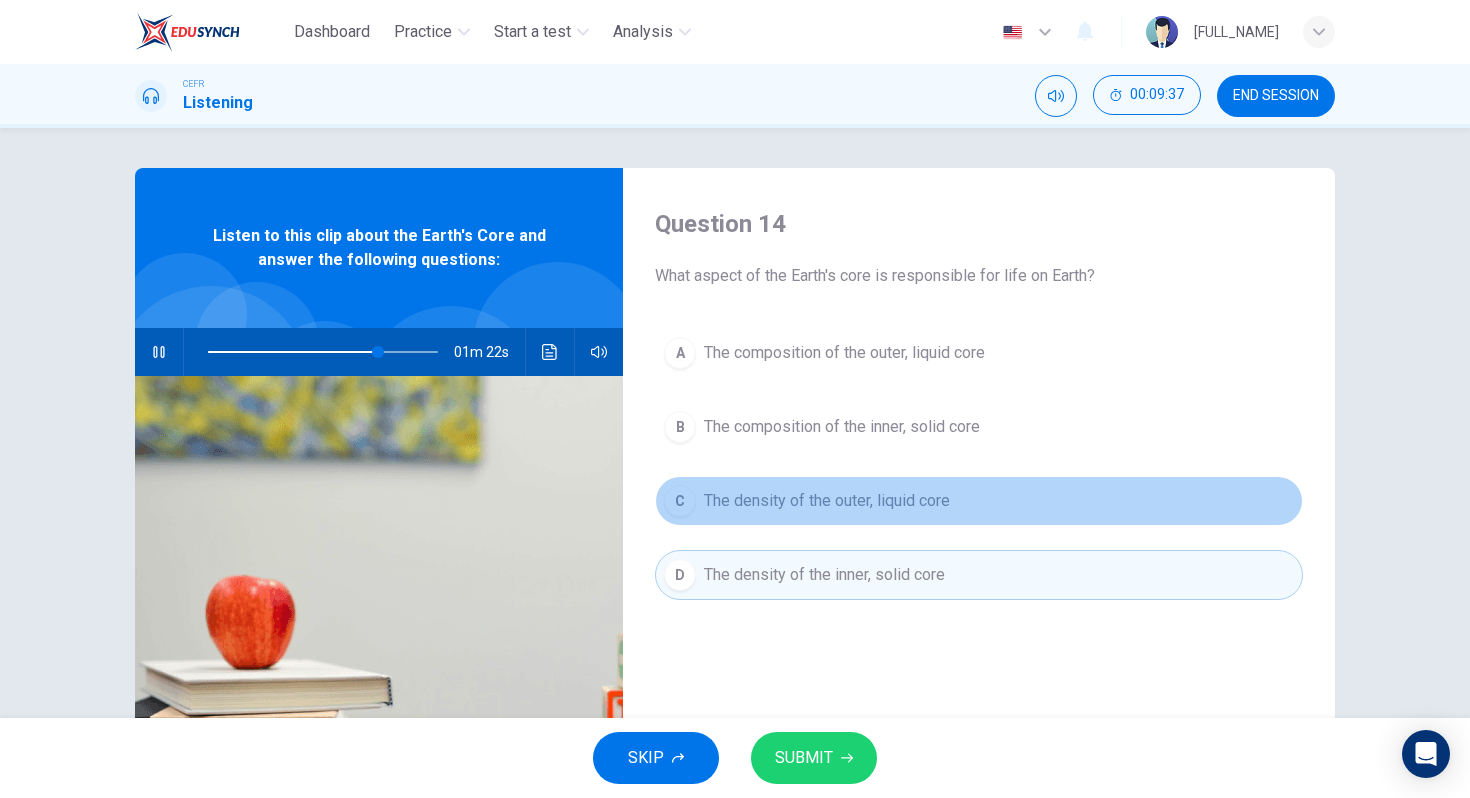 click on "The density of the outer, liquid core" at bounding box center (844, 353) 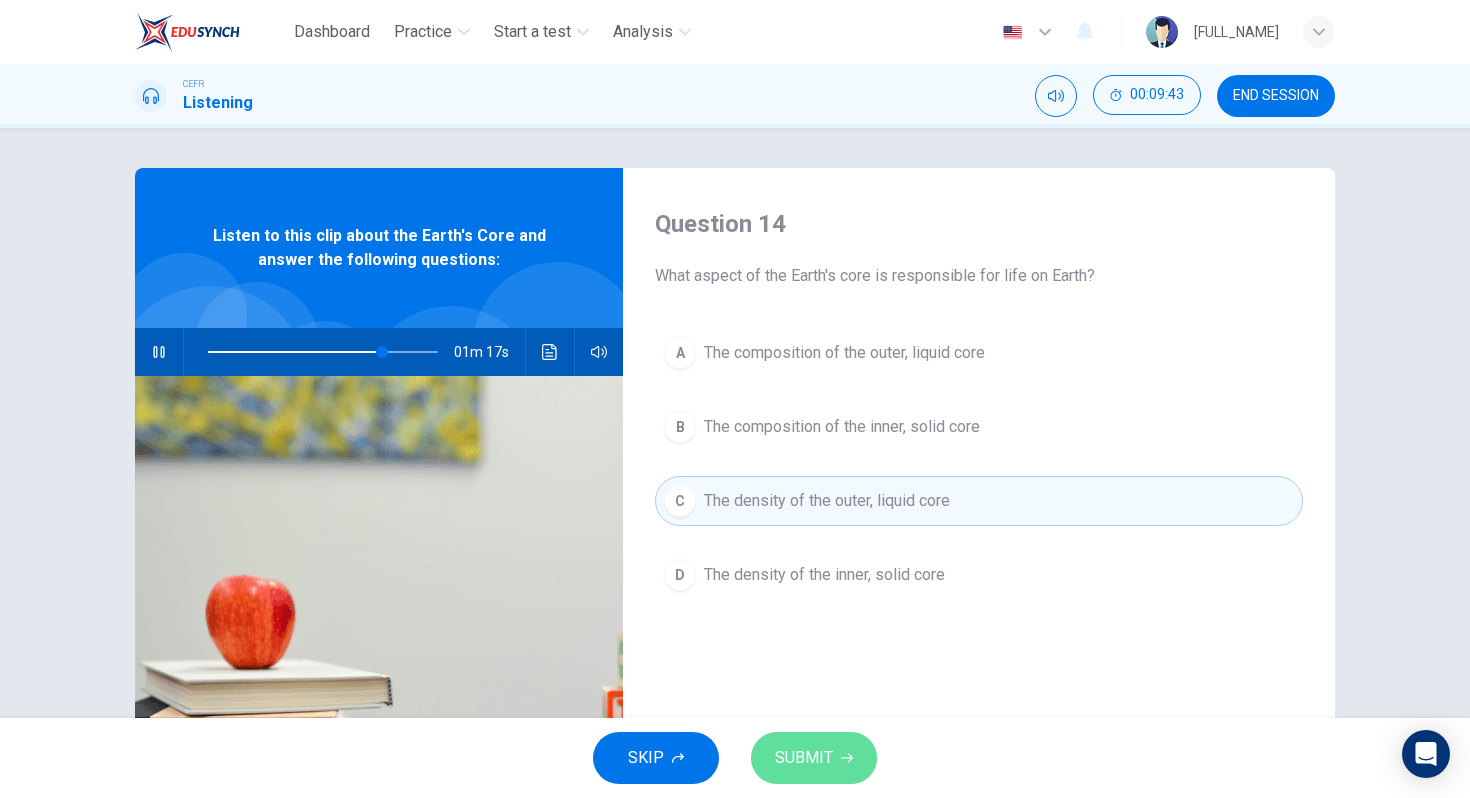 click on "SUBMIT" at bounding box center [804, 758] 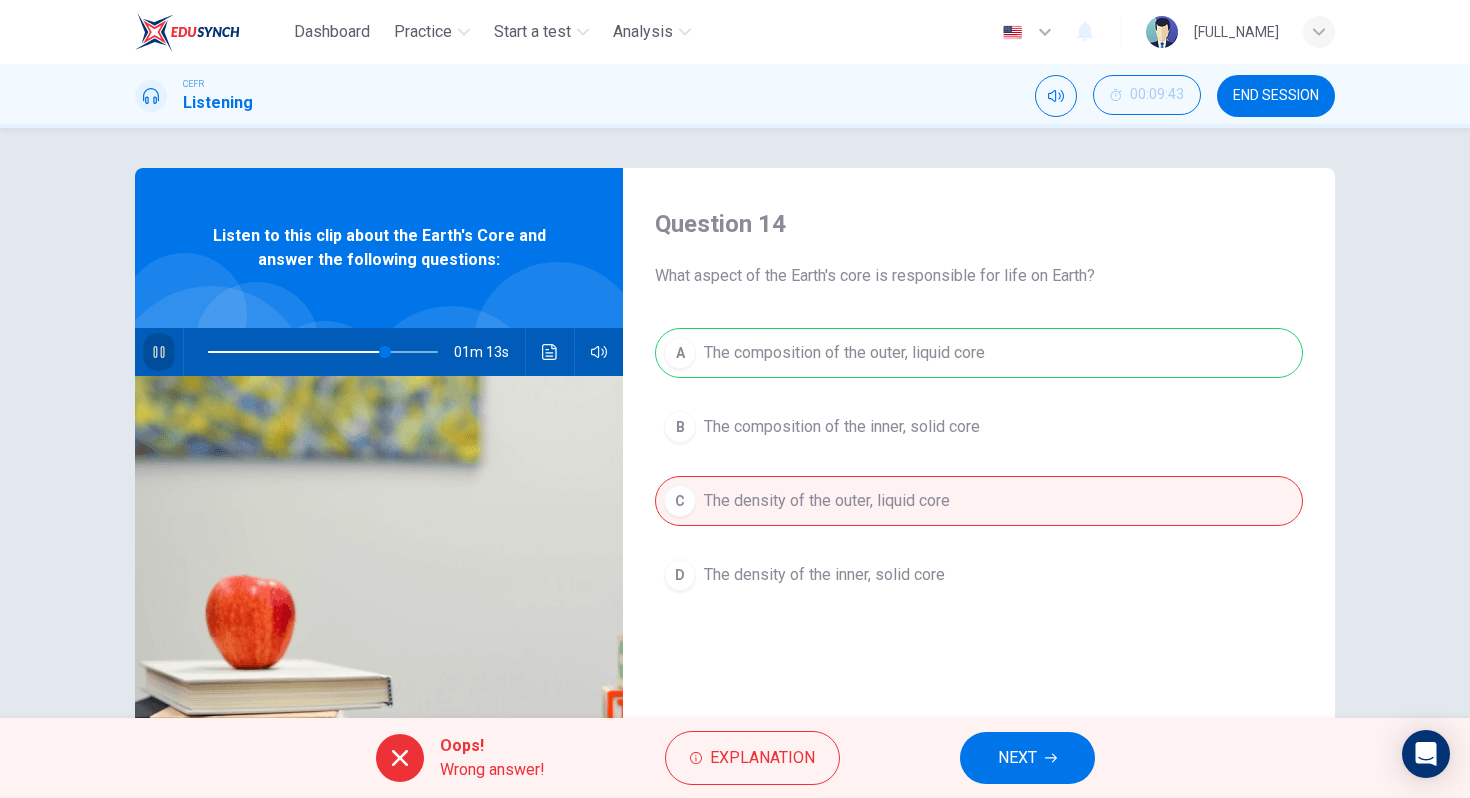 click at bounding box center [159, 352] 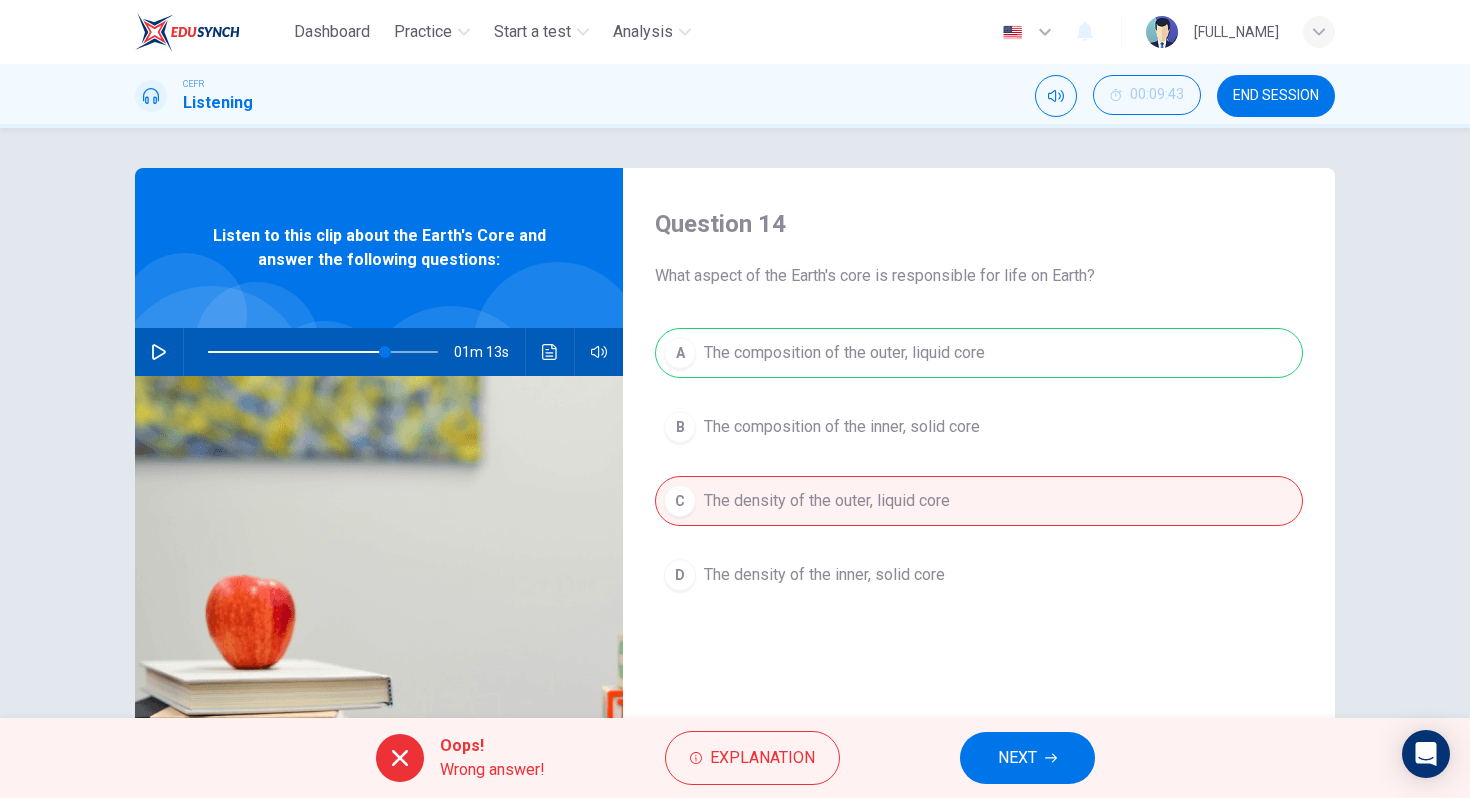 click at bounding box center [159, 352] 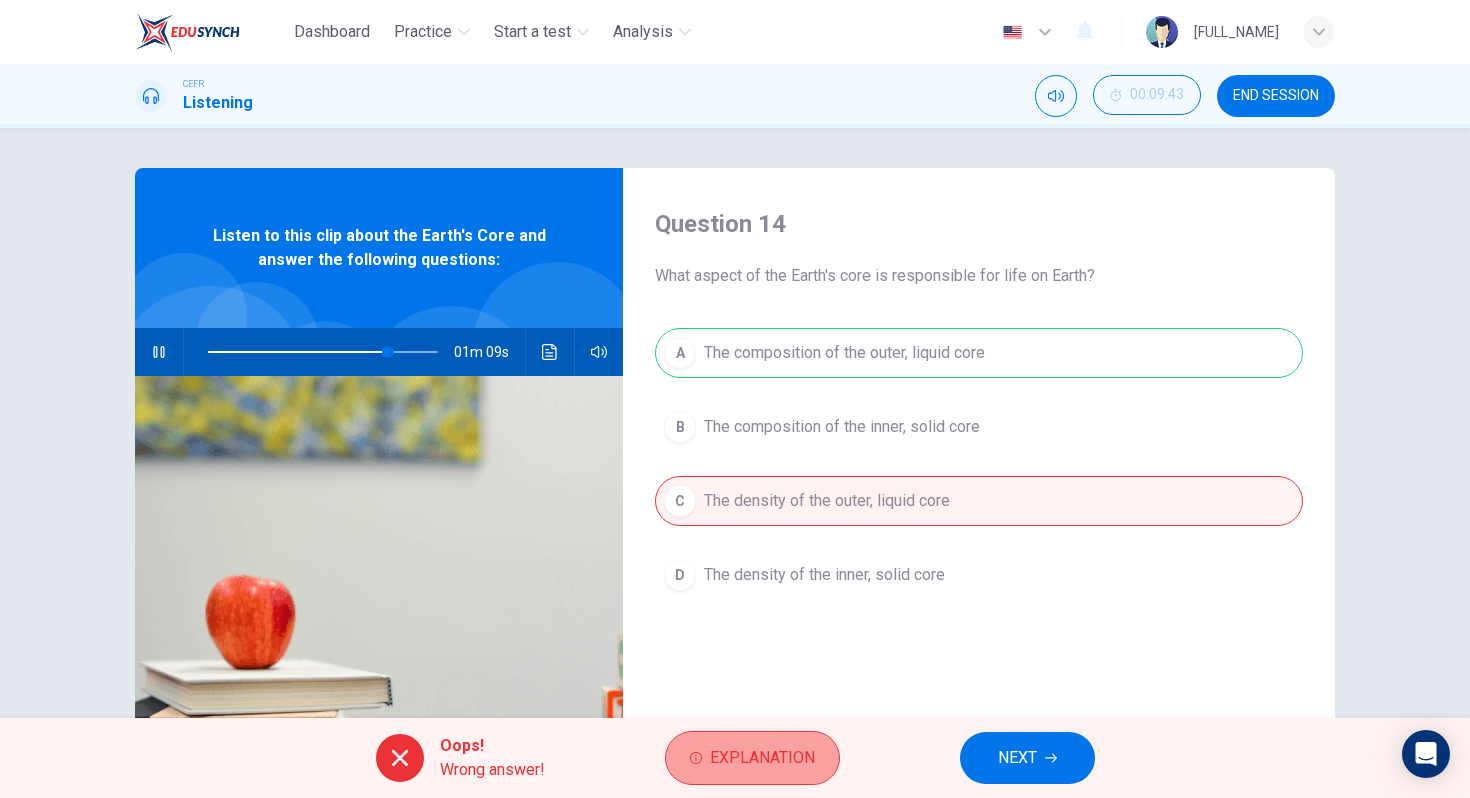 click on "Explanation" at bounding box center [762, 758] 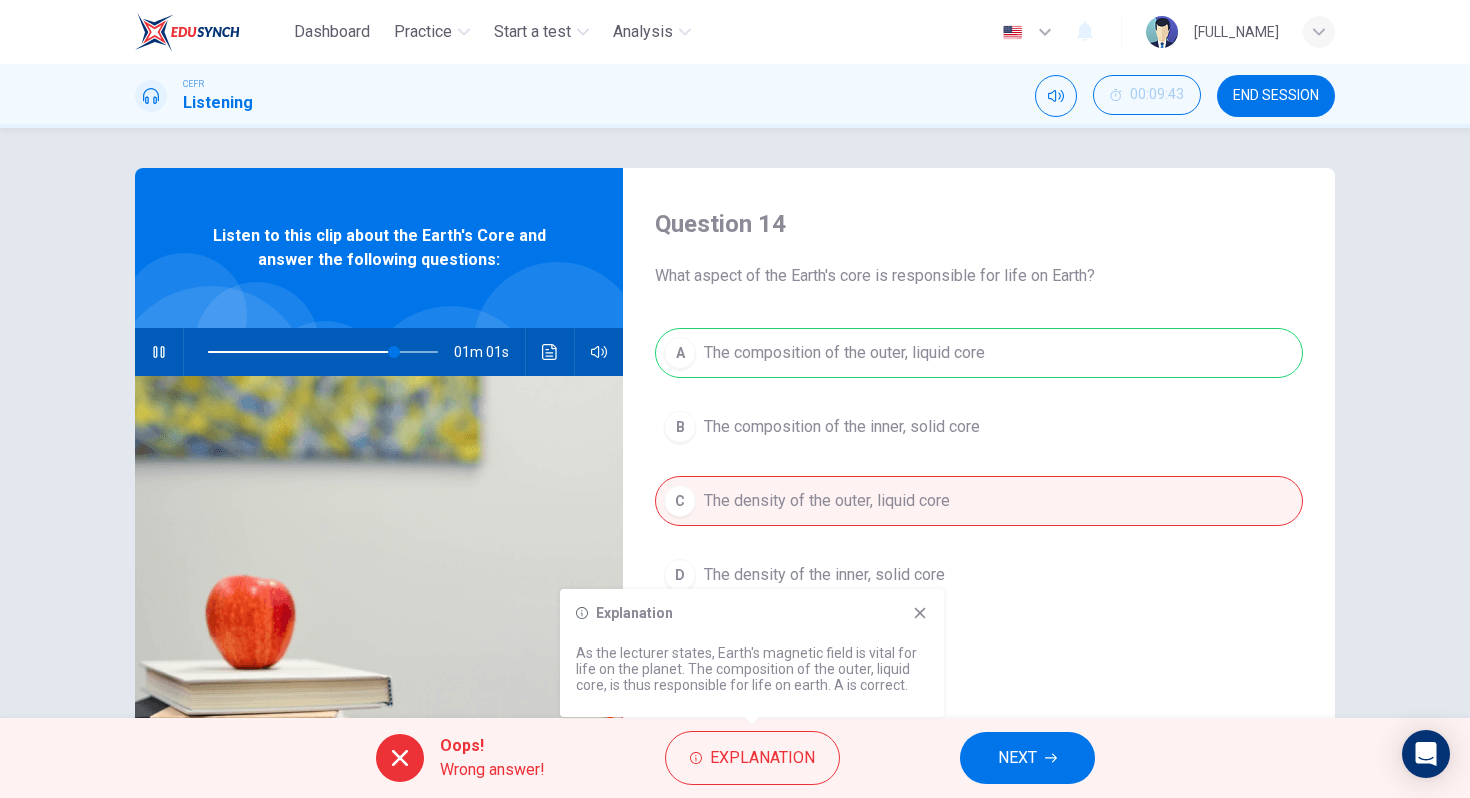 click at bounding box center (159, 352) 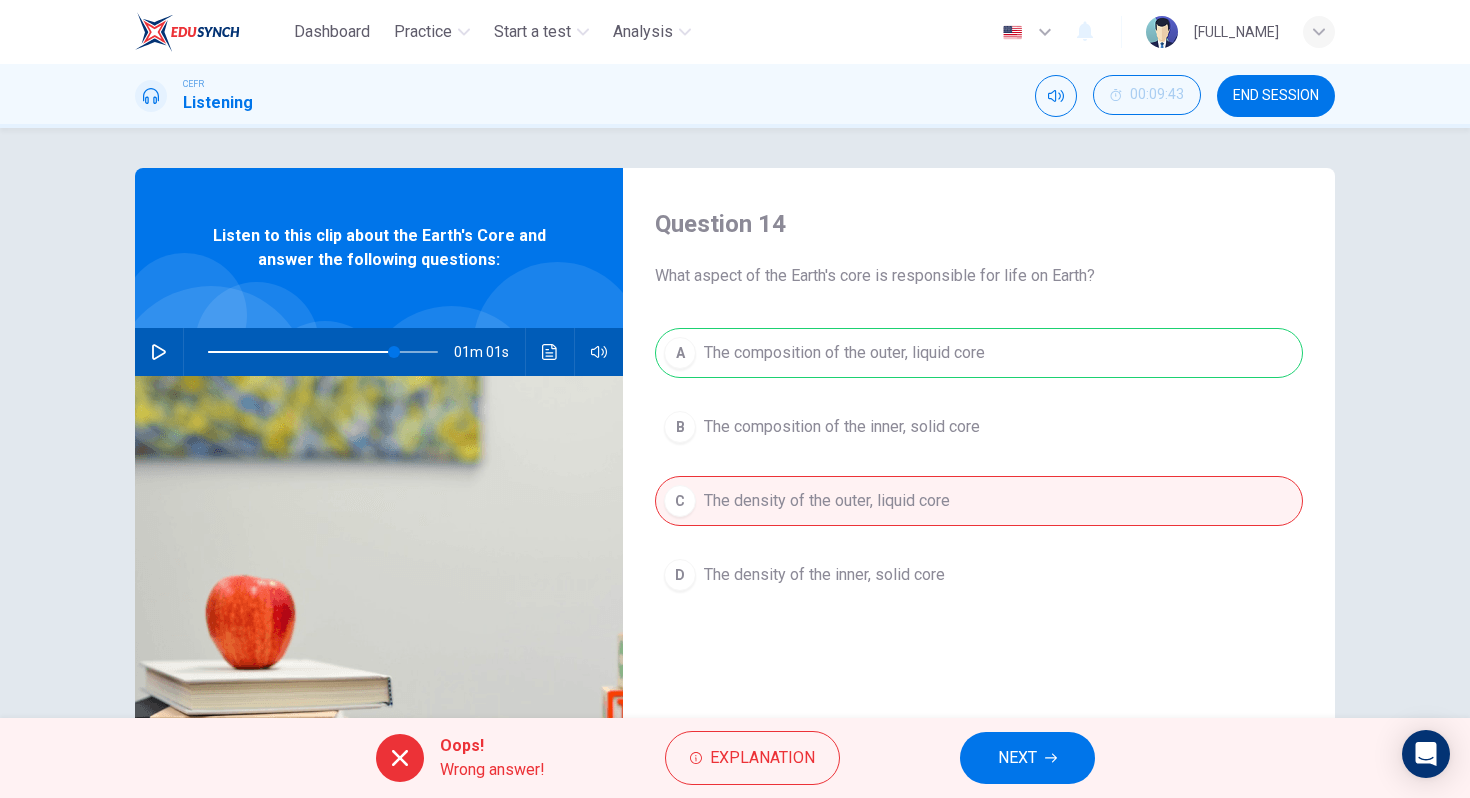 click on "Question 14 What aspect of the Earth's core is responsible for life on Earth? A The composition of the outer, liquid core B The composition of the inner, solid core C The density of the outer, liquid core D The density of the inner, solid core" at bounding box center (979, 515) 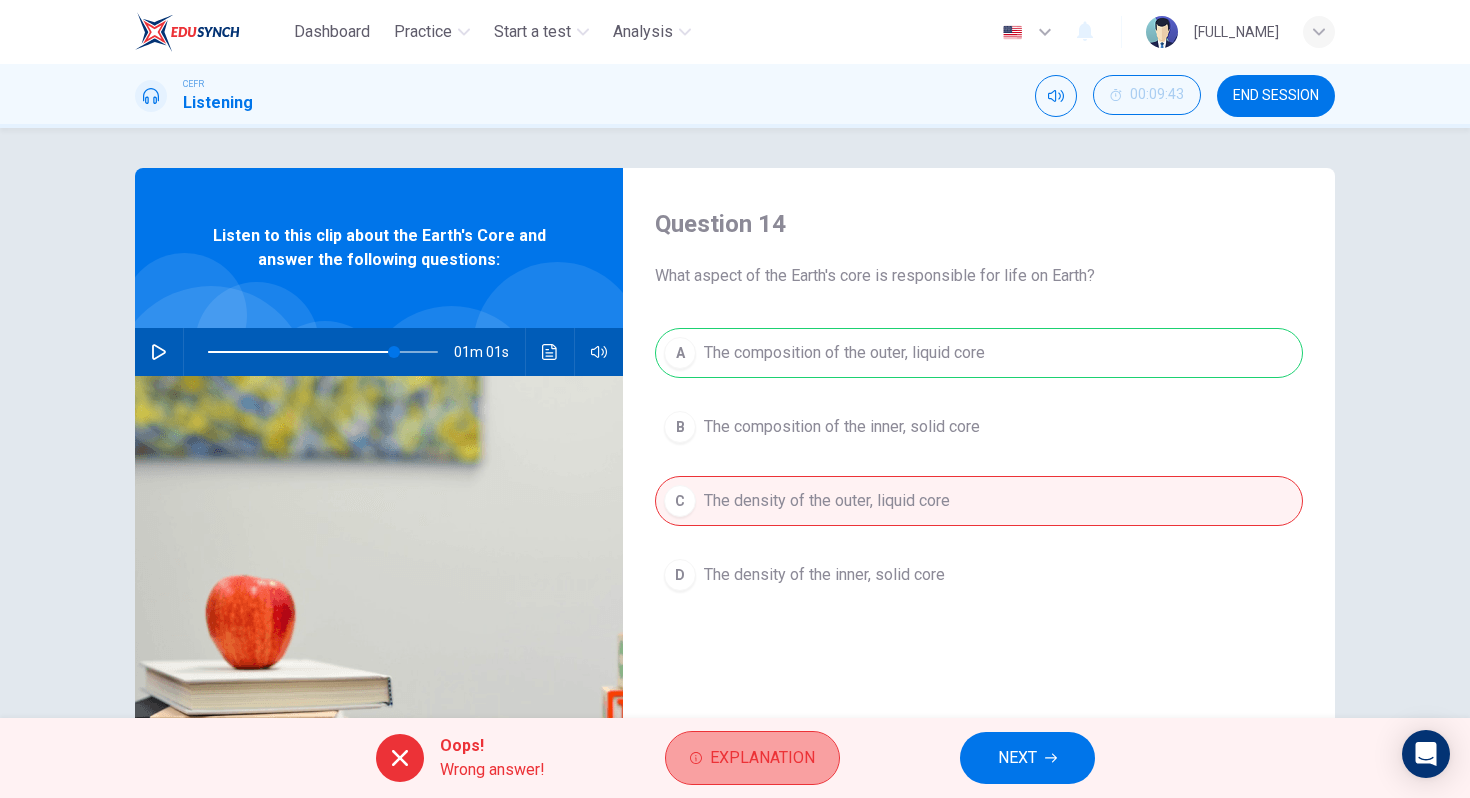 click on "Explanation" at bounding box center [762, 758] 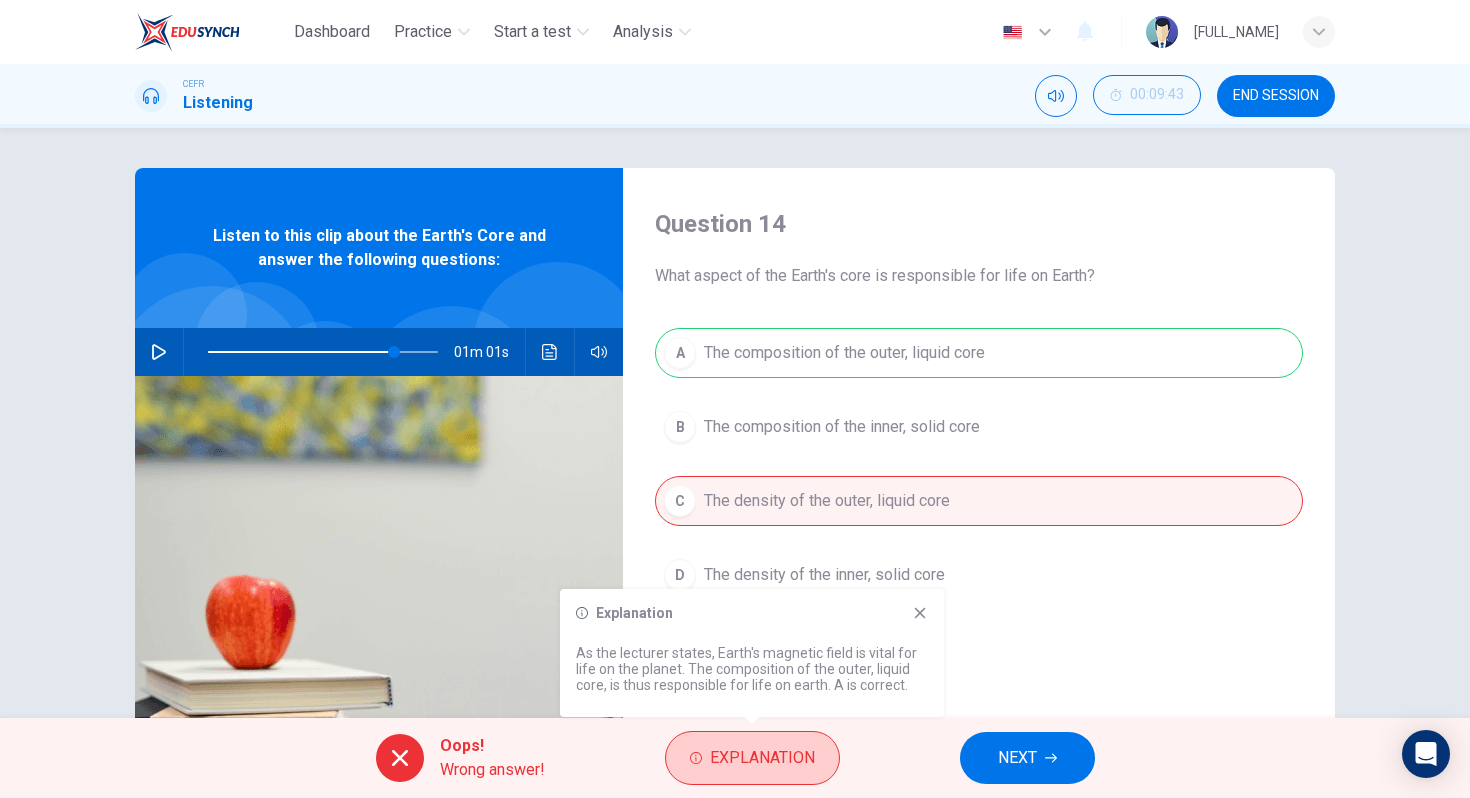 click on "Explanation" at bounding box center (762, 758) 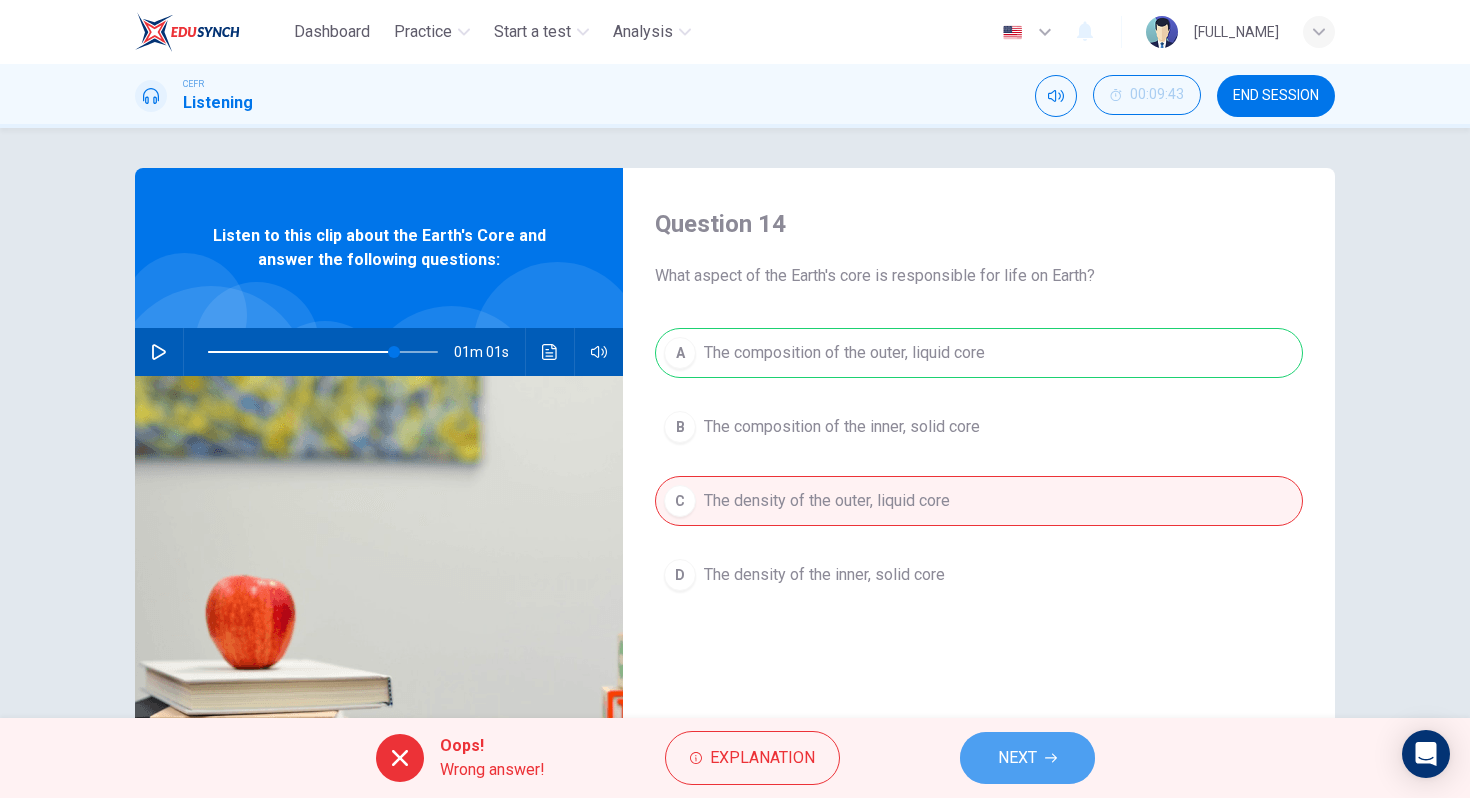 click on "NEXT" at bounding box center [1017, 758] 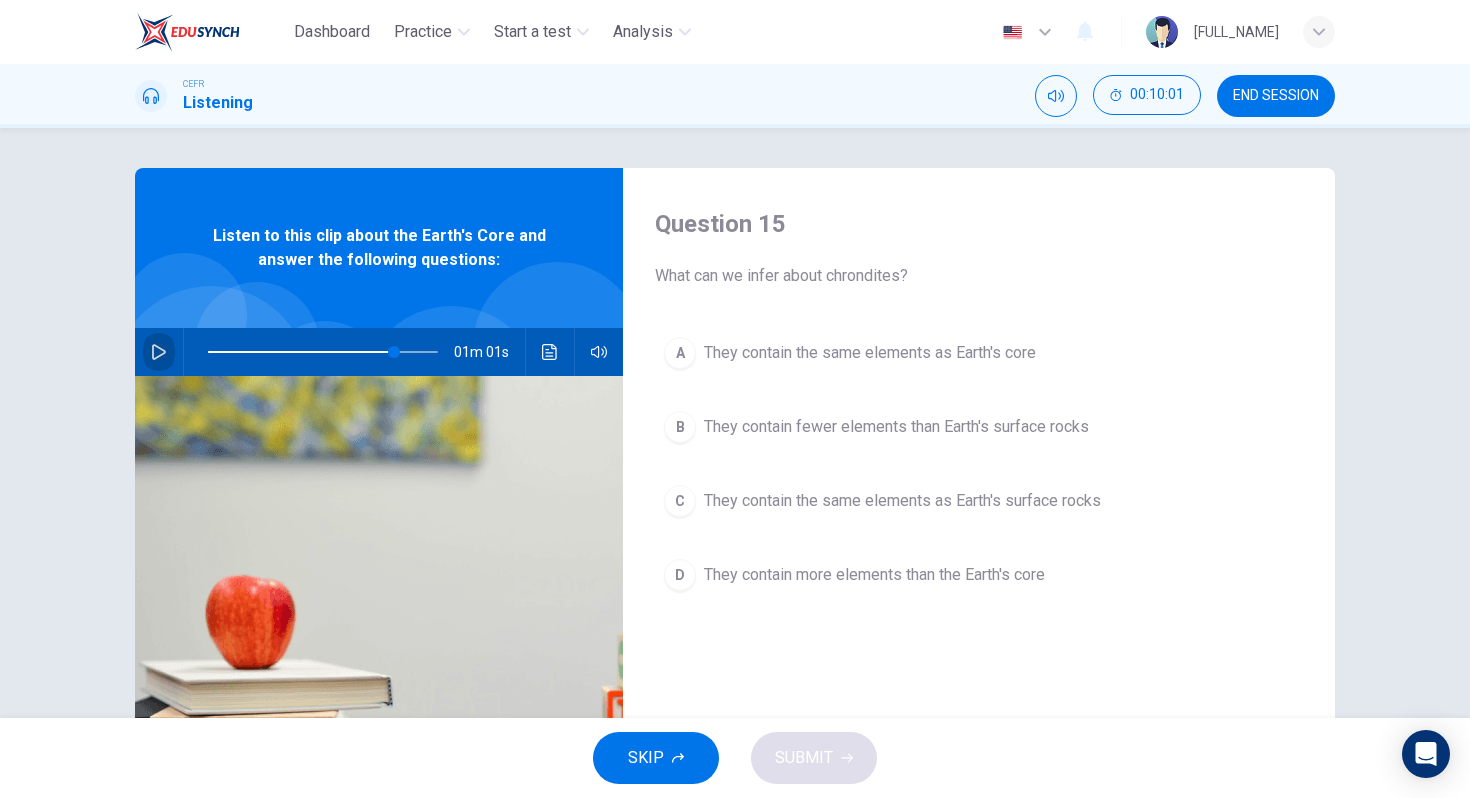click at bounding box center (159, 352) 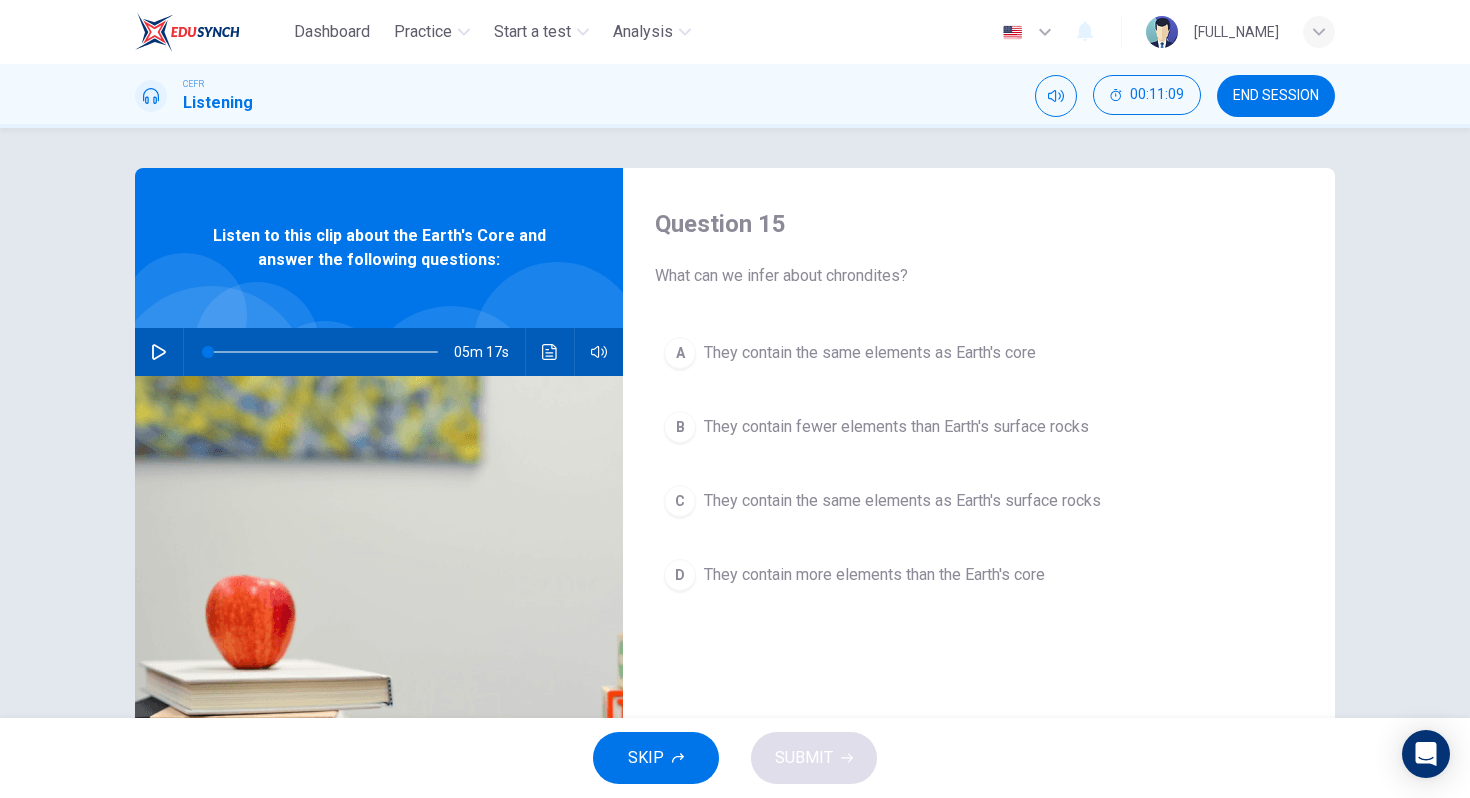 click on "D They contain more elements than the Earth's core" at bounding box center (979, 575) 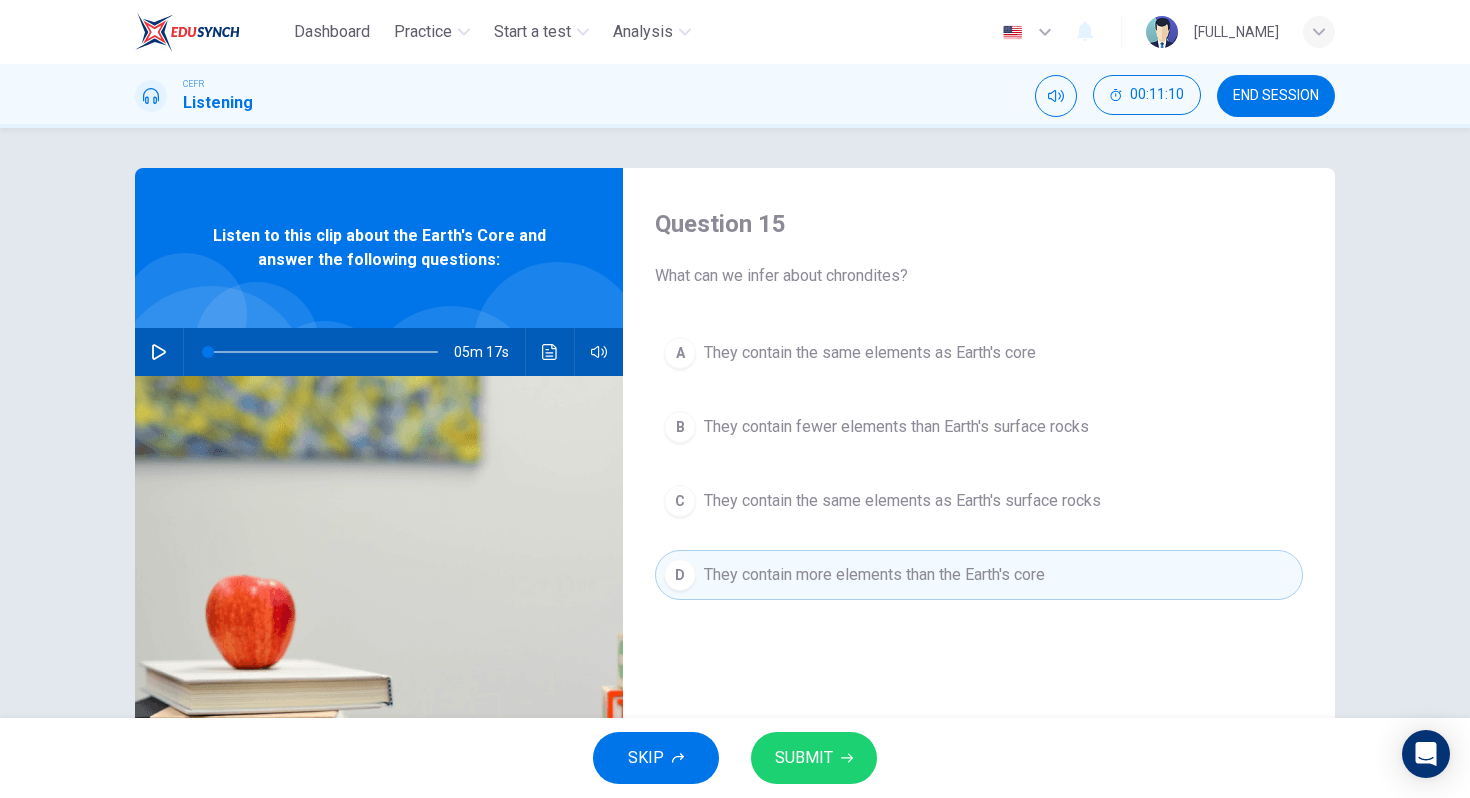 click on "SUBMIT" at bounding box center (804, 758) 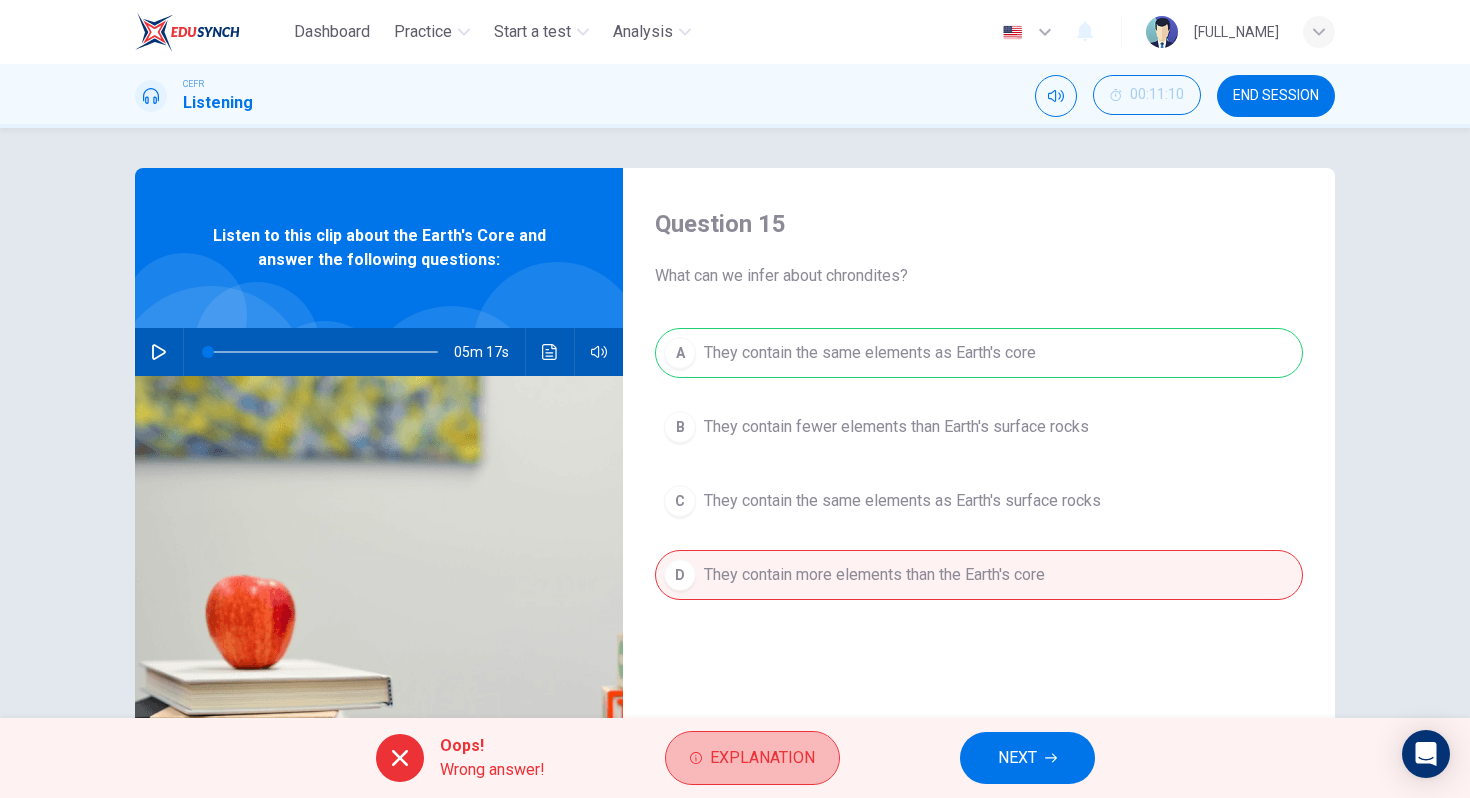 click on "Explanation" at bounding box center (752, 758) 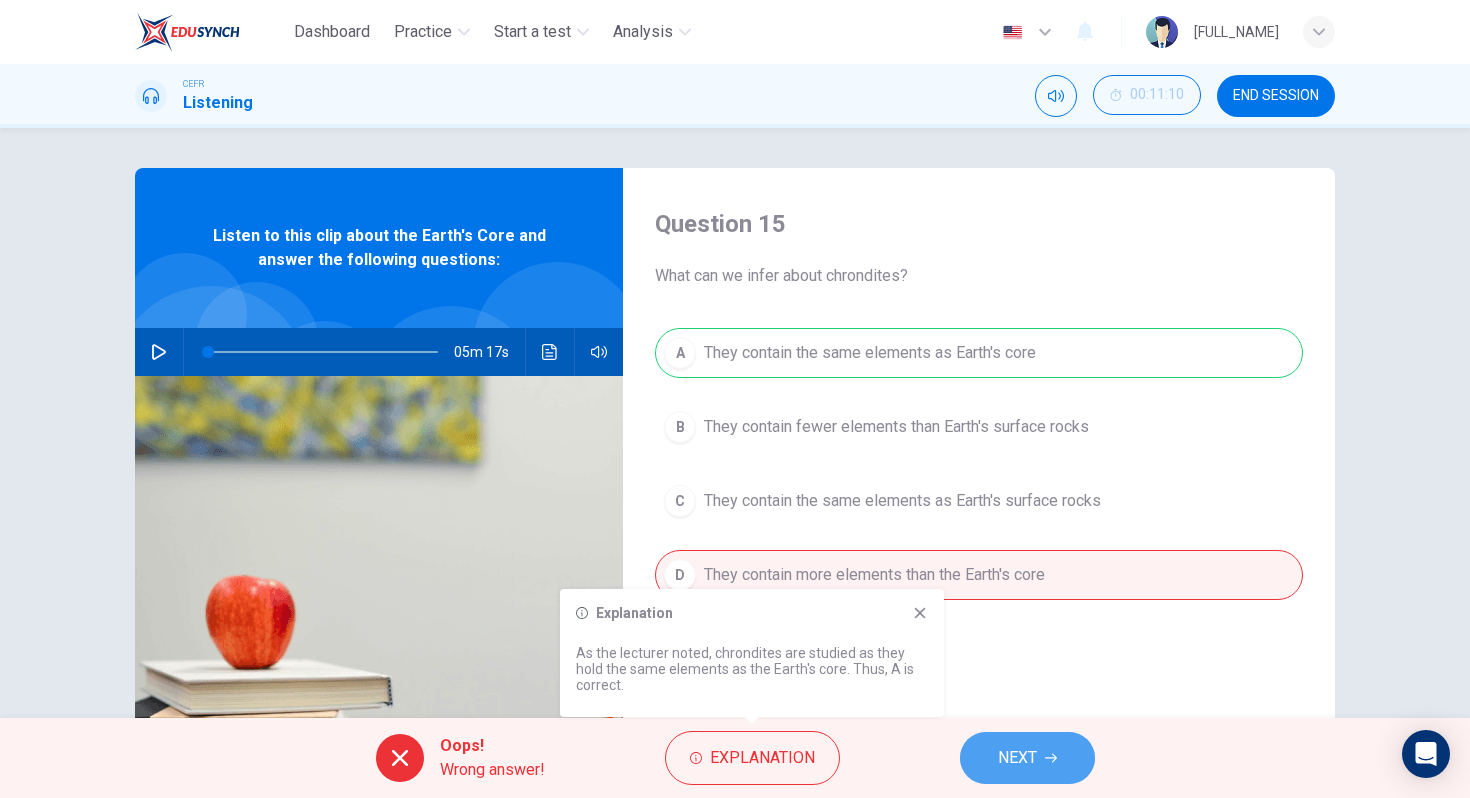 click on "NEXT" at bounding box center [1027, 758] 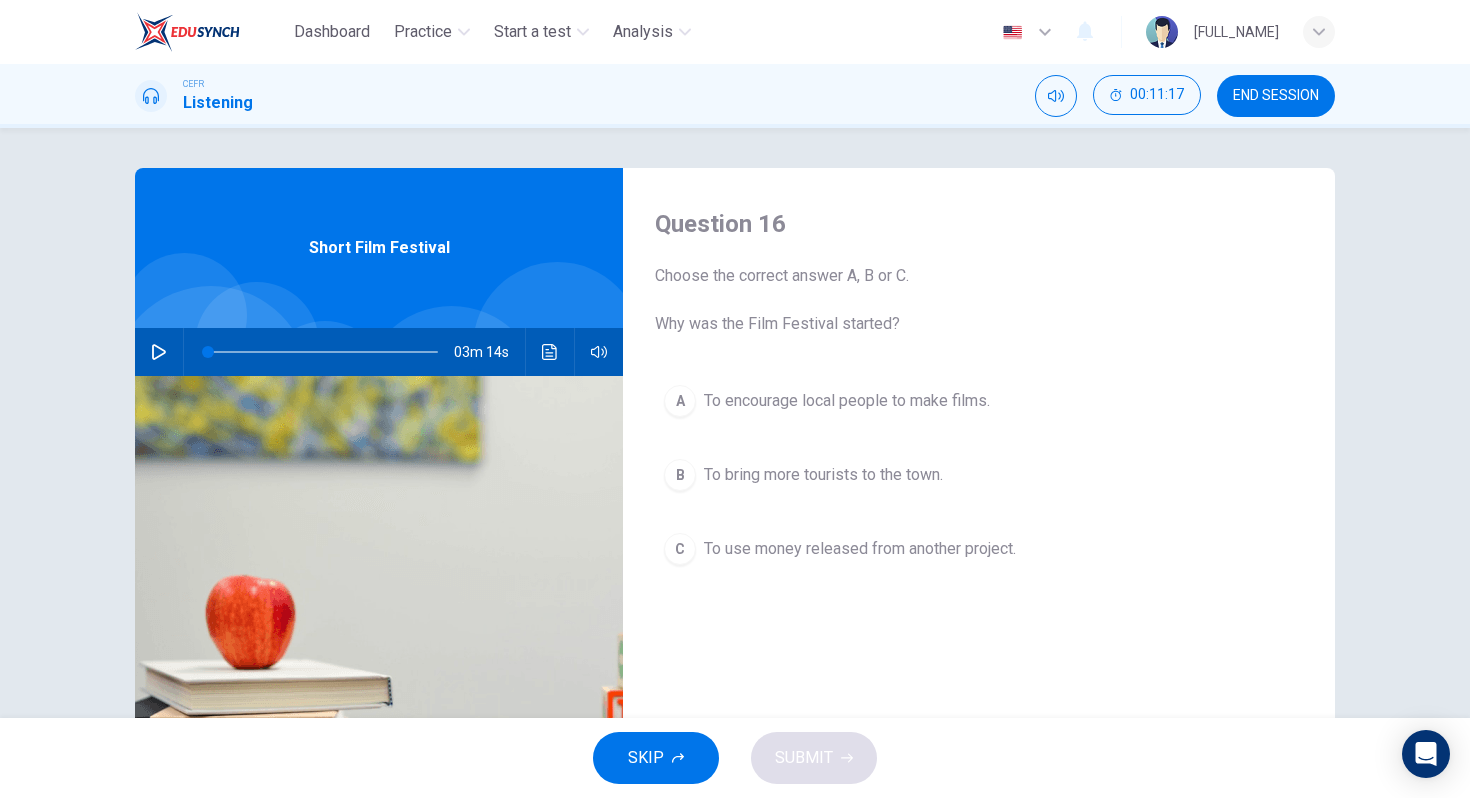 click at bounding box center (159, 352) 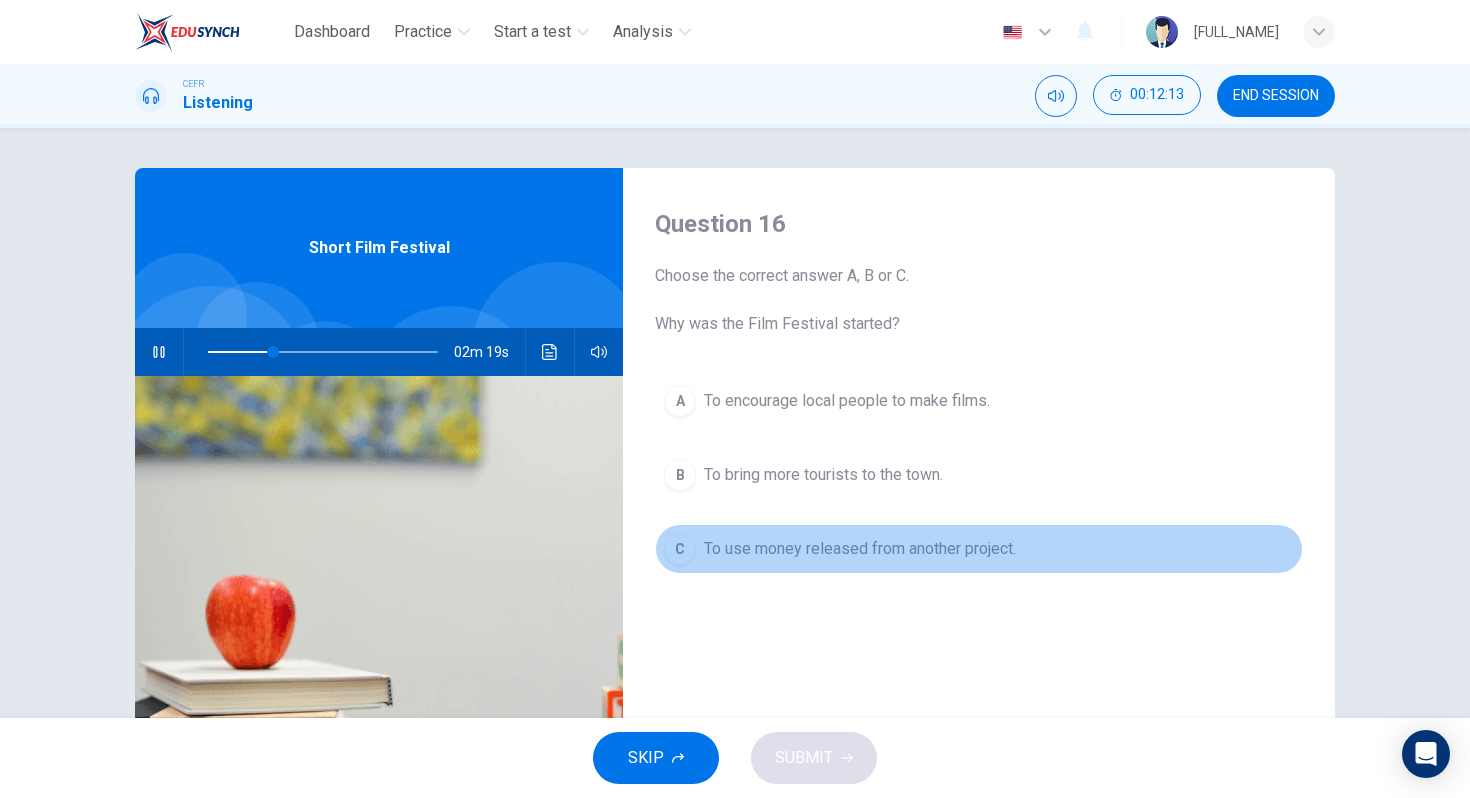 click on "To use money released from another project." at bounding box center [847, 401] 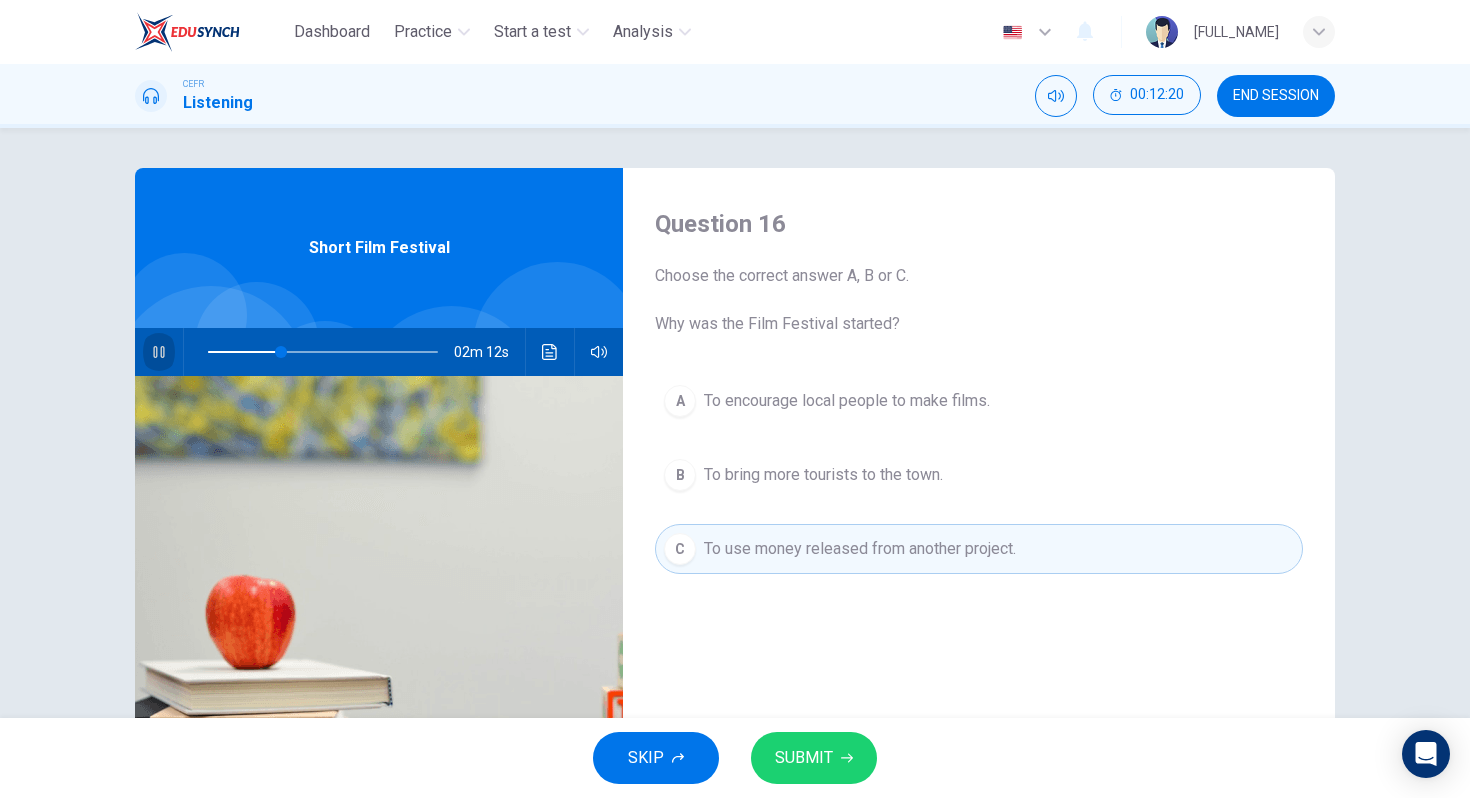 click at bounding box center (159, 352) 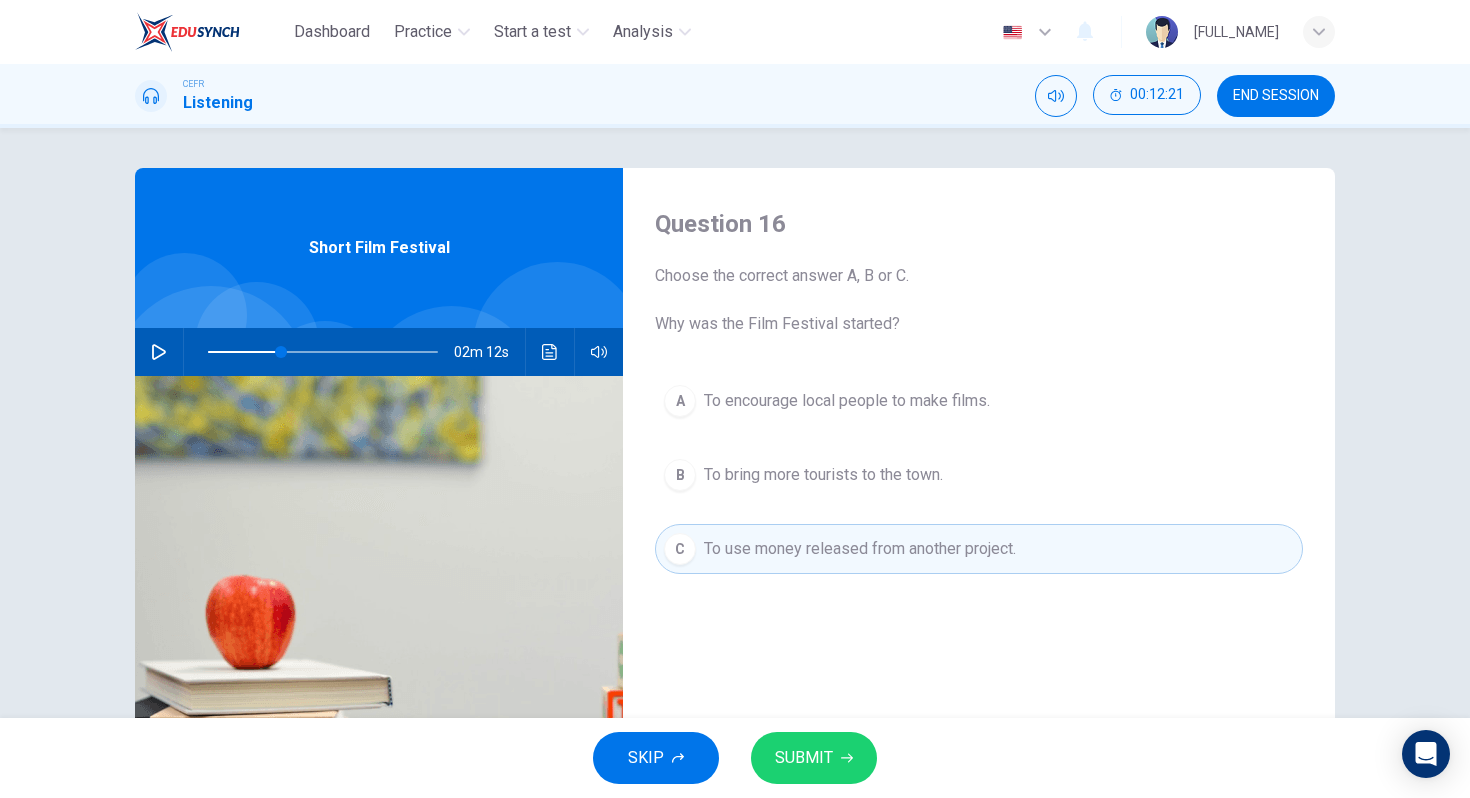 click on "SUBMIT" at bounding box center (814, 758) 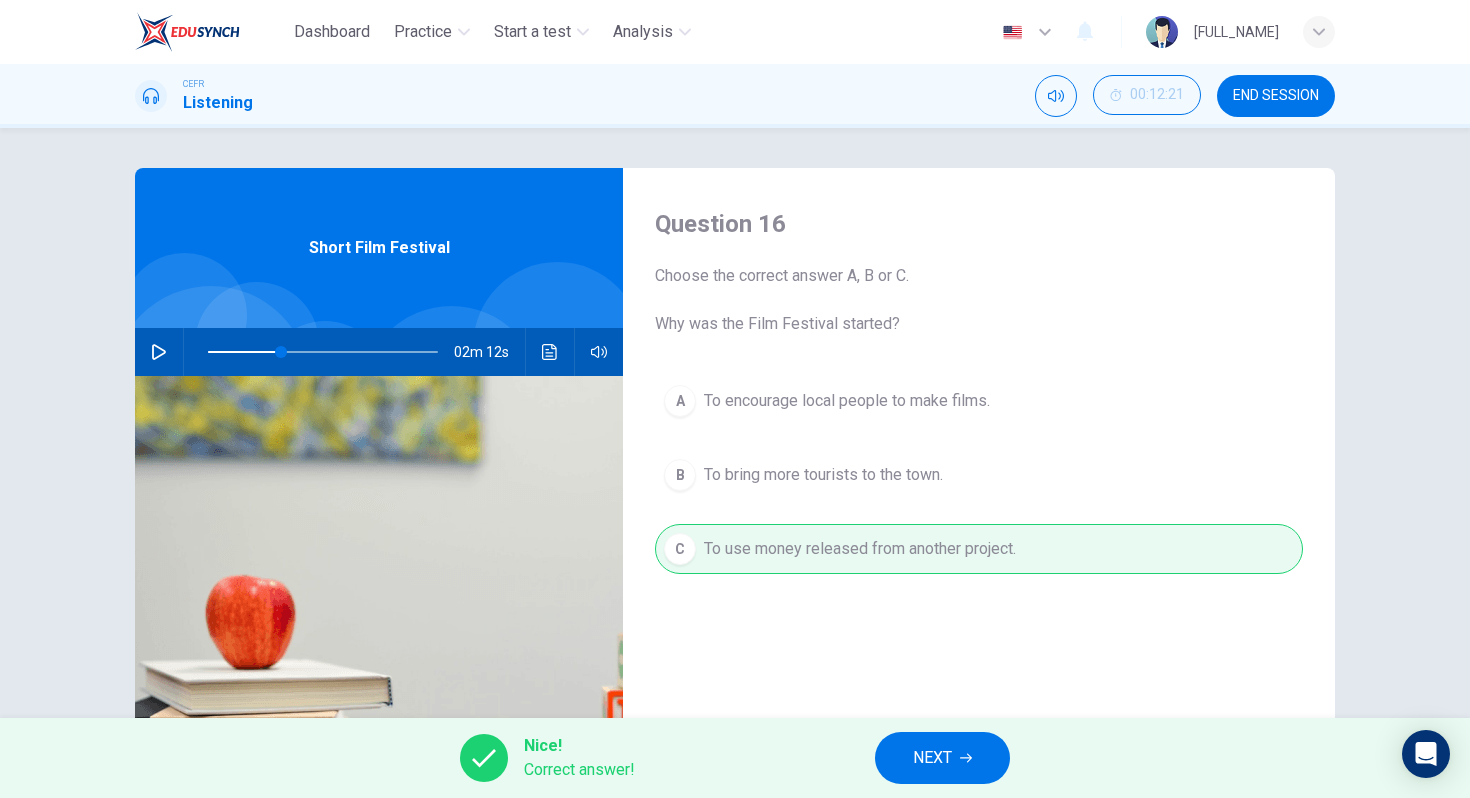 click on "NEXT" at bounding box center [942, 758] 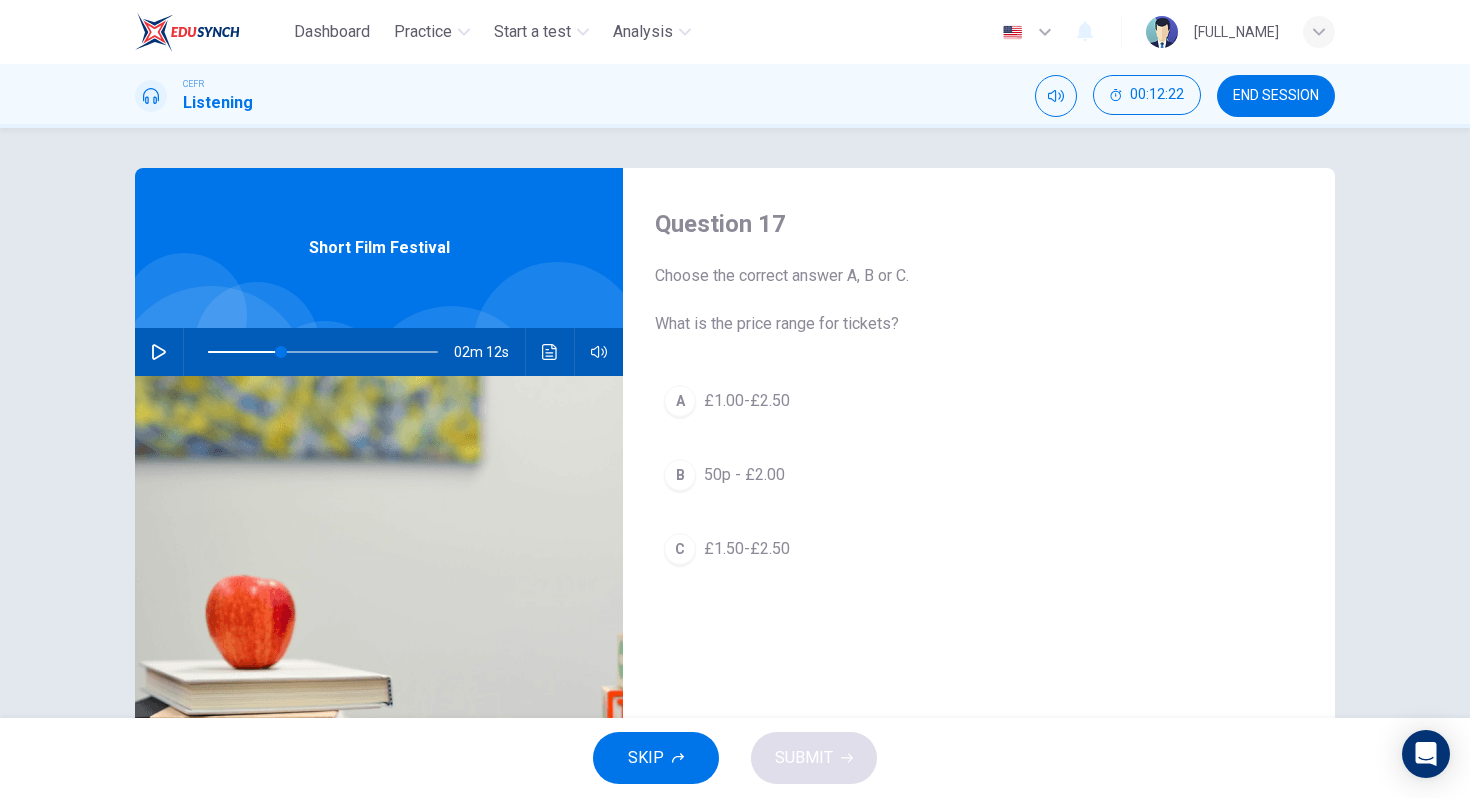 click at bounding box center [159, 352] 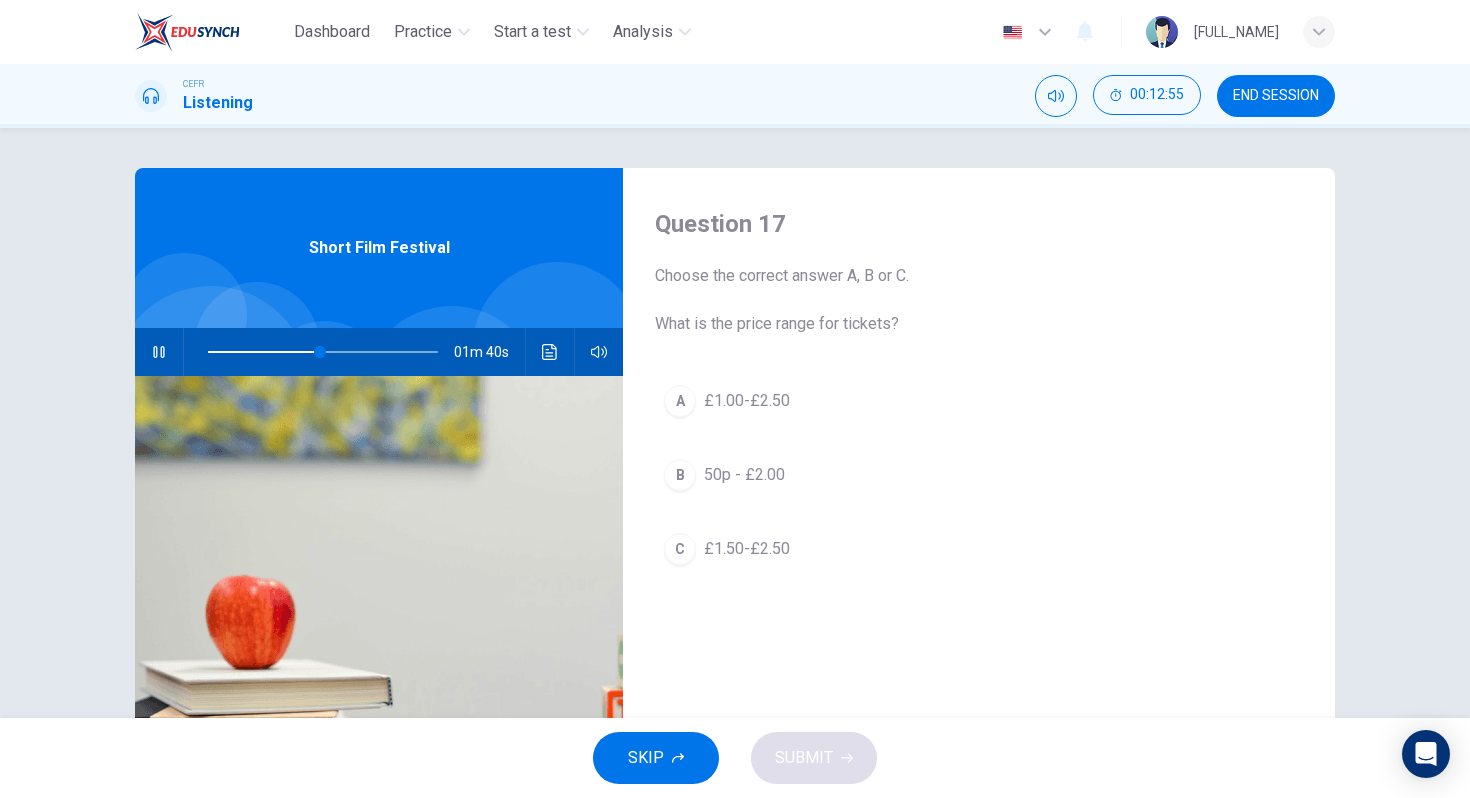 click on "£1.00-£2.50" at bounding box center [747, 401] 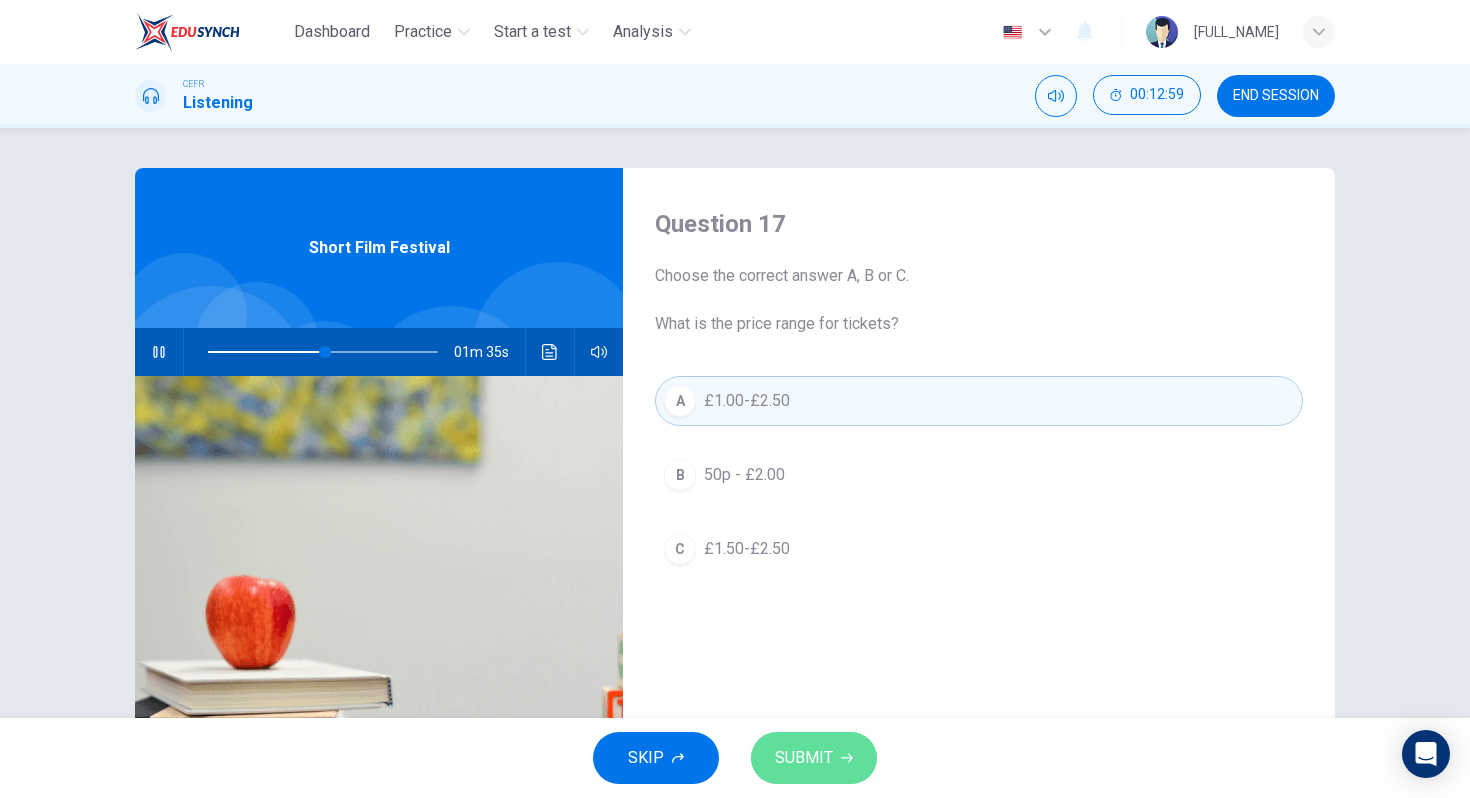 click on "SUBMIT" at bounding box center [804, 758] 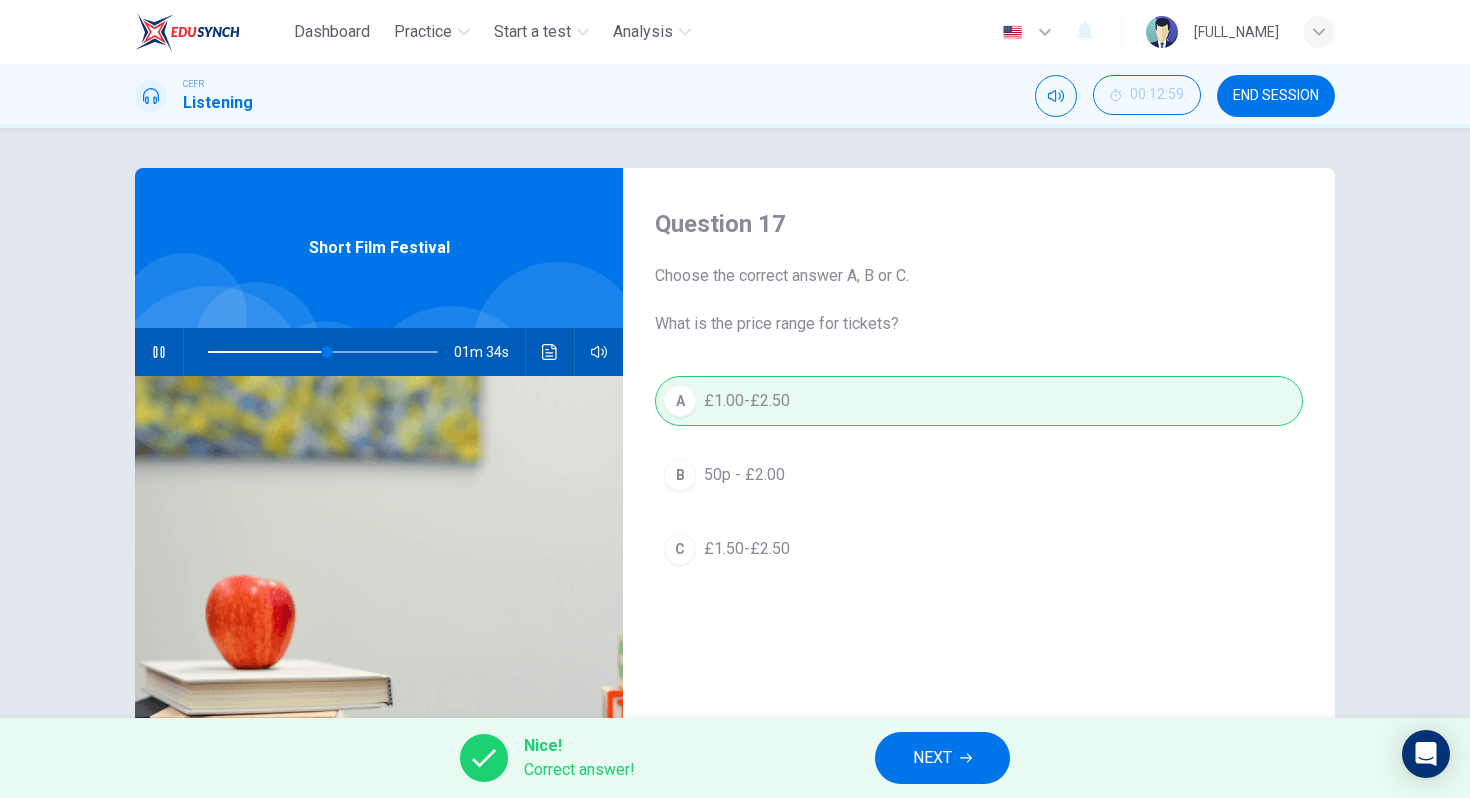 click on "NEXT" at bounding box center (932, 758) 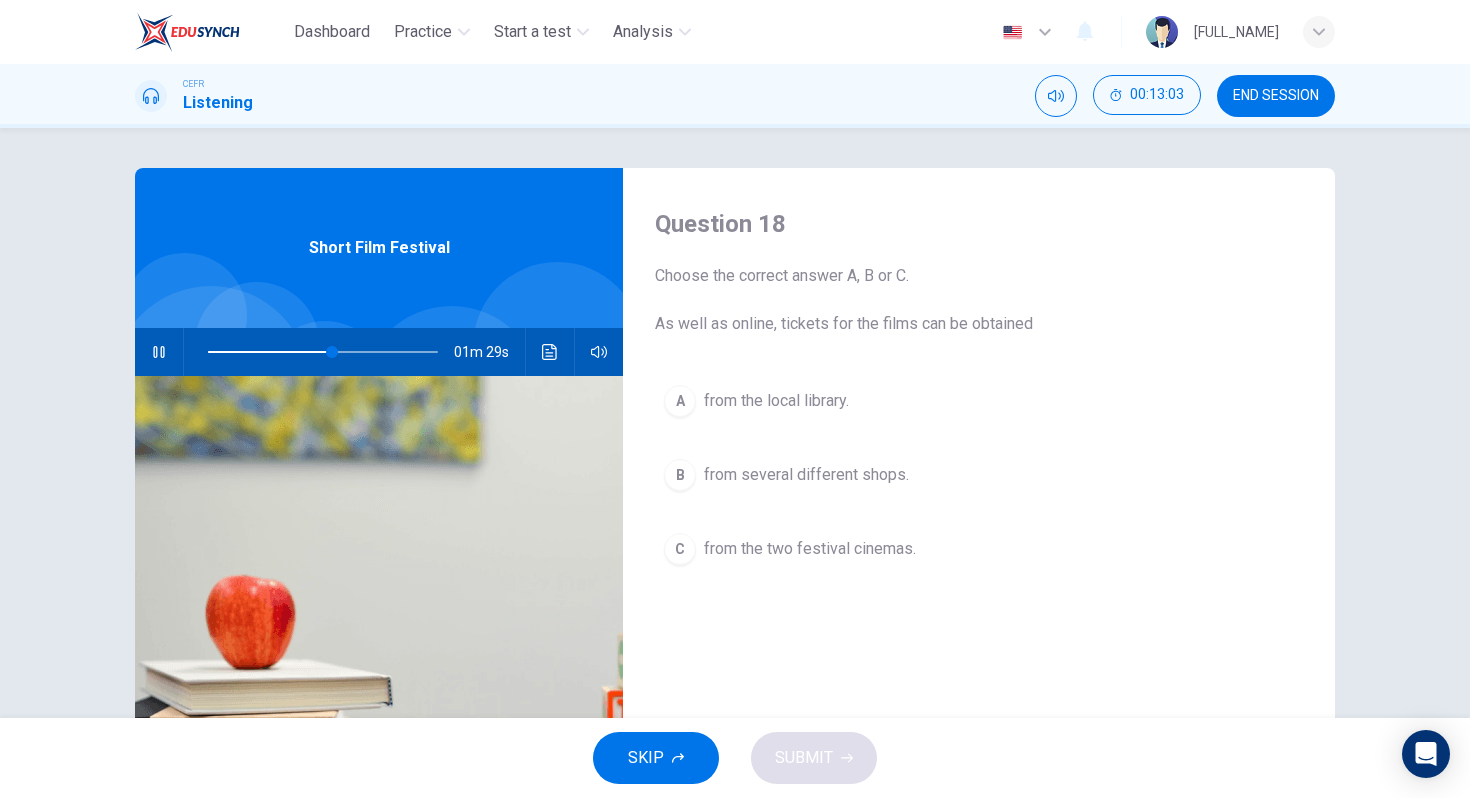 click at bounding box center [159, 352] 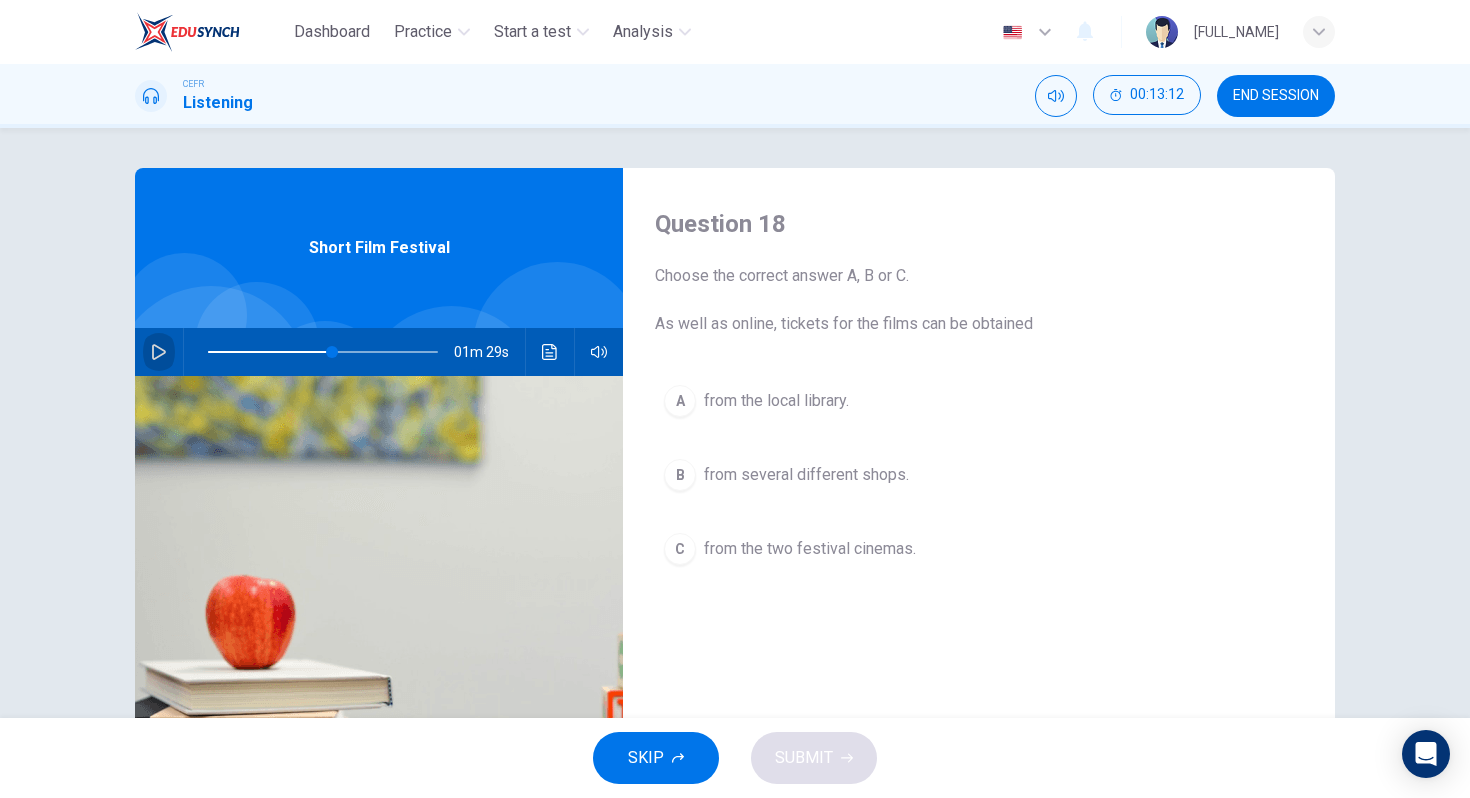 click at bounding box center (159, 352) 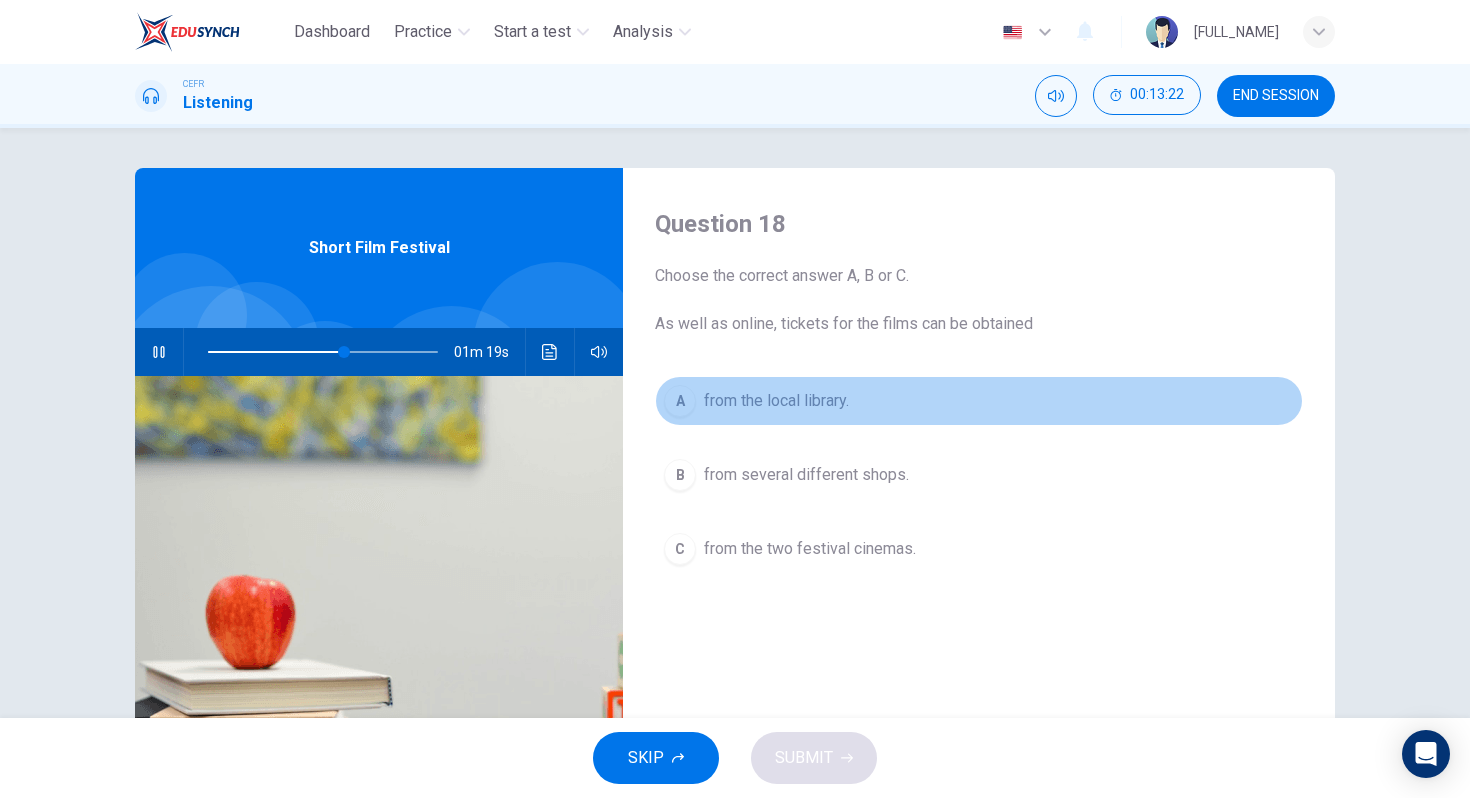 click on "from the local library." at bounding box center [776, 401] 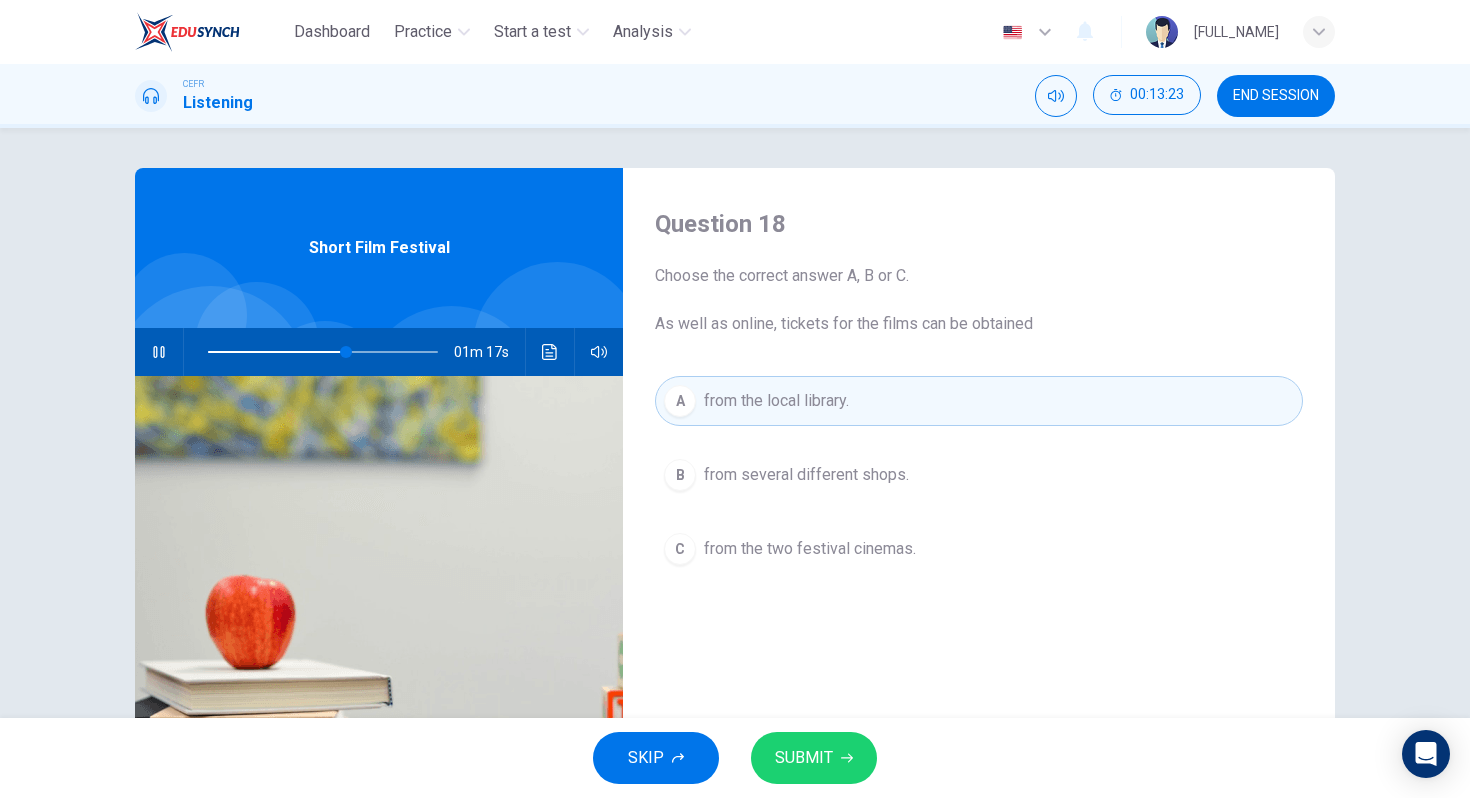 click on "SUBMIT" at bounding box center [804, 758] 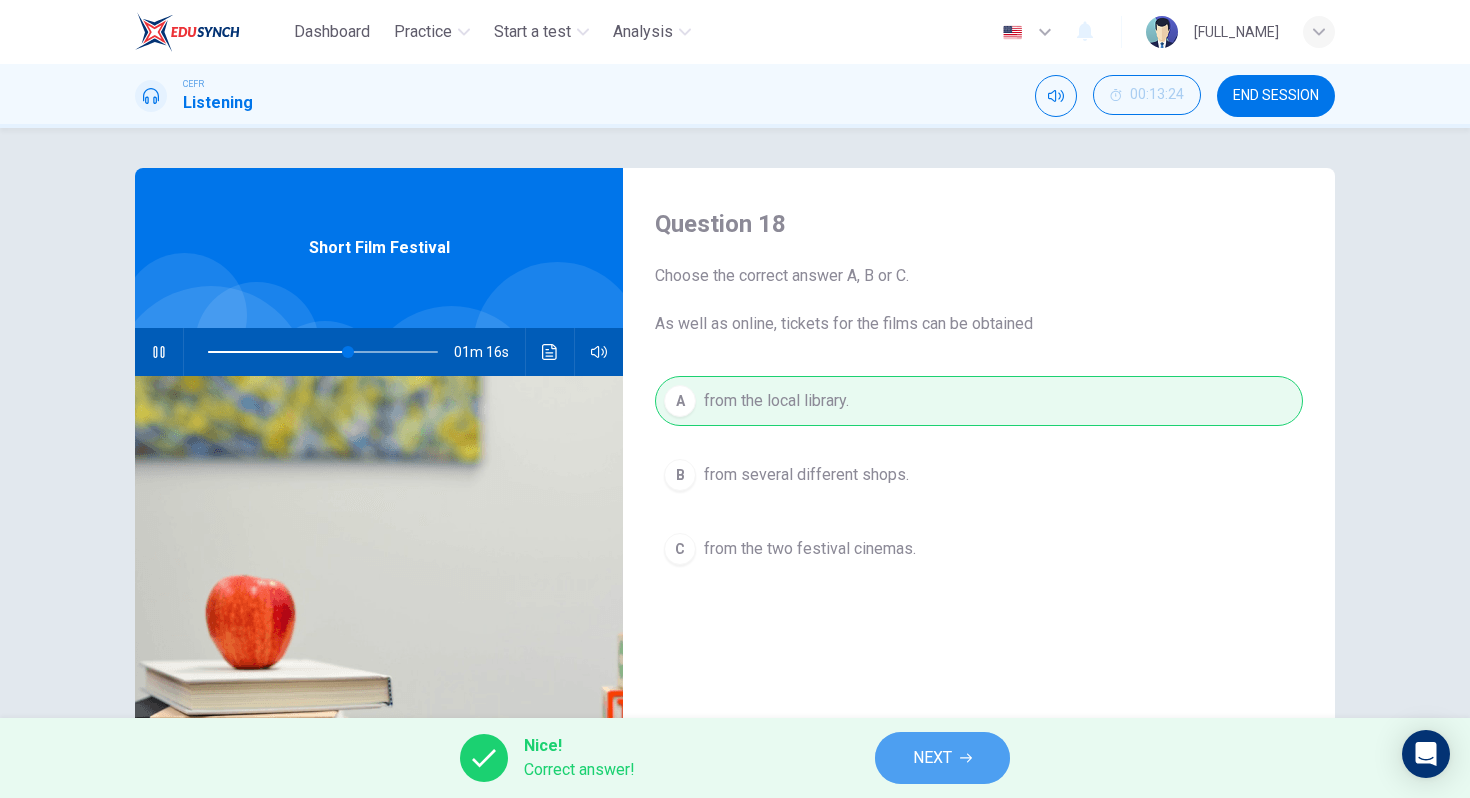 click on "NEXT" at bounding box center (932, 758) 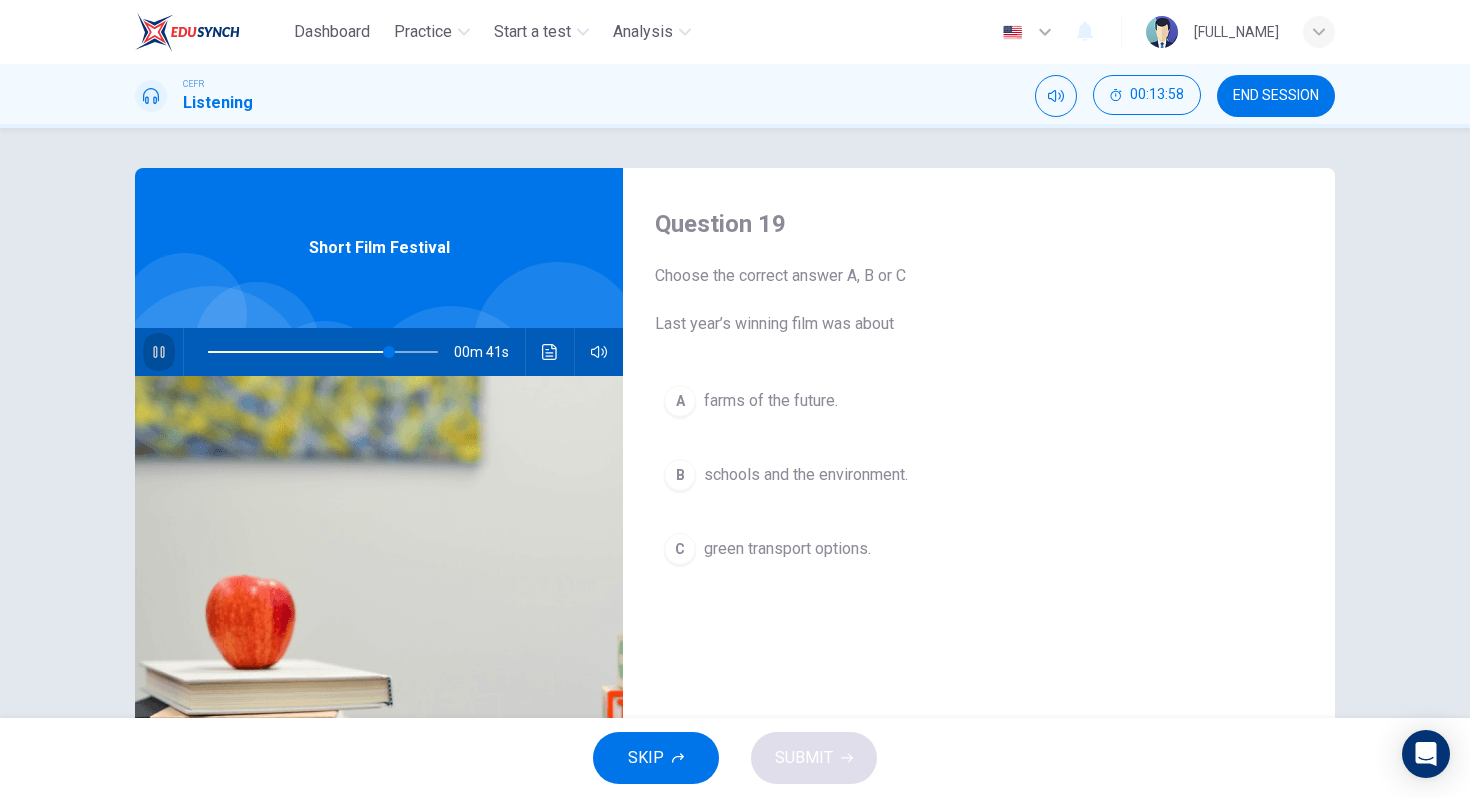 click at bounding box center [159, 352] 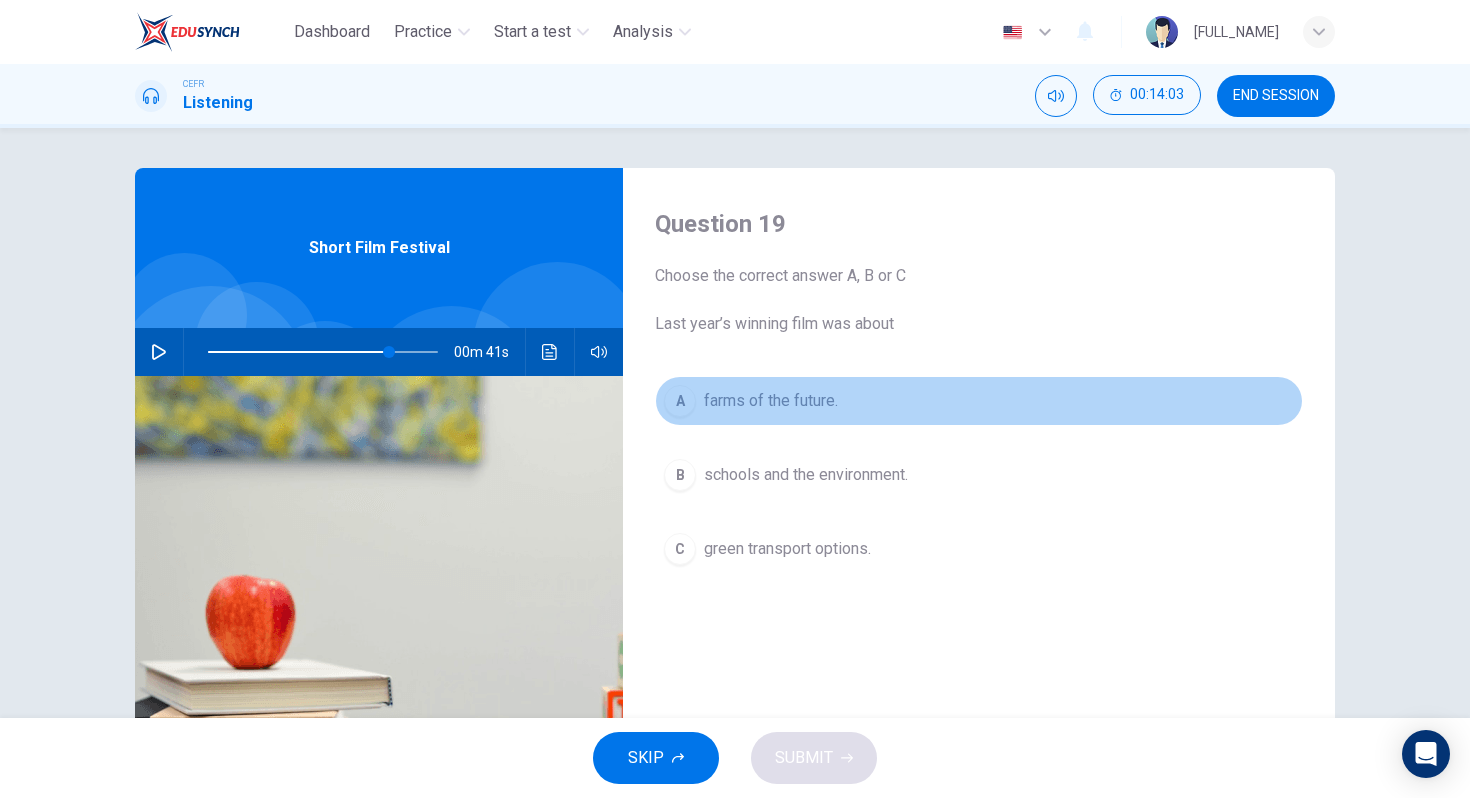 click on "farms of the future." at bounding box center [771, 401] 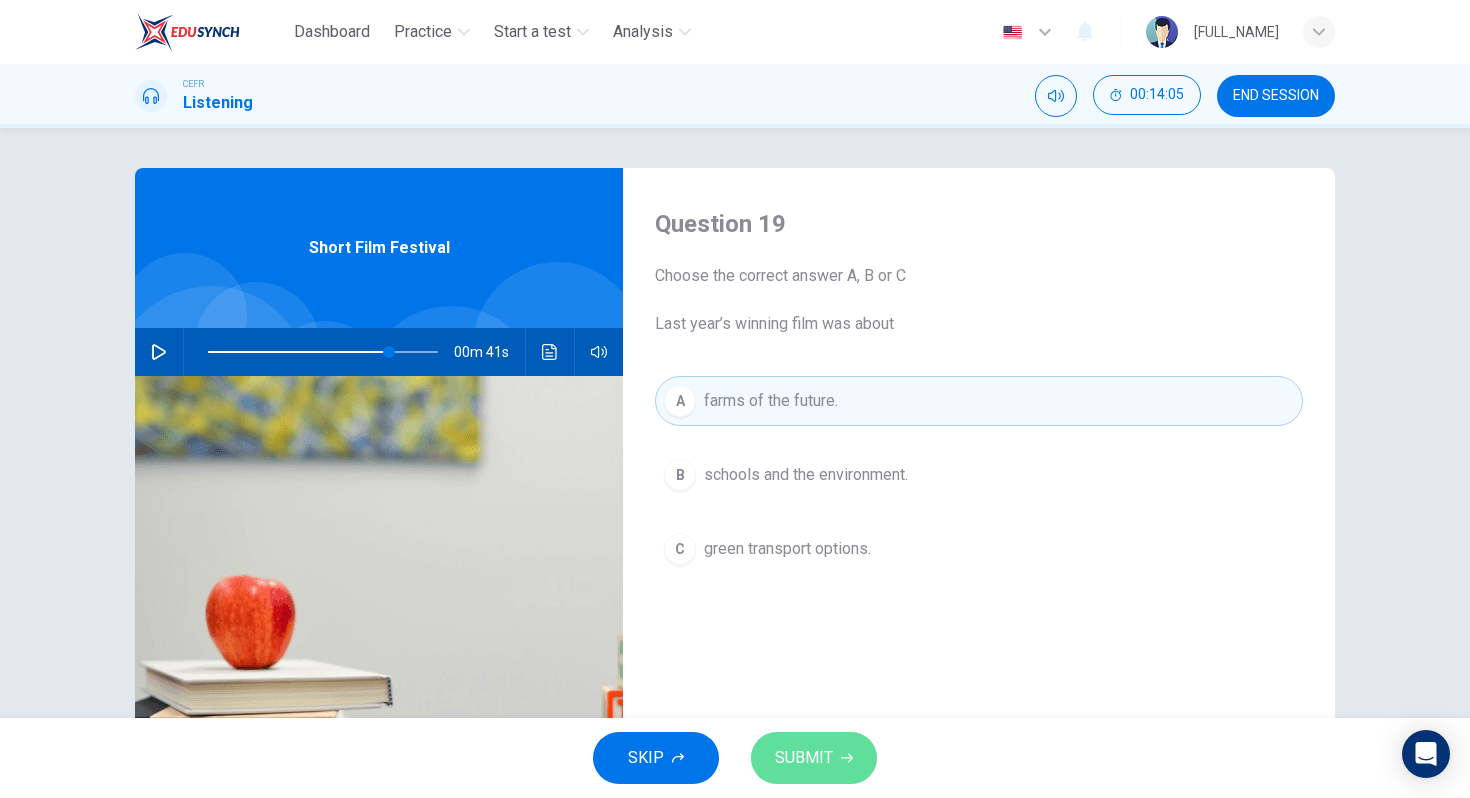 click on "SUBMIT" at bounding box center (814, 758) 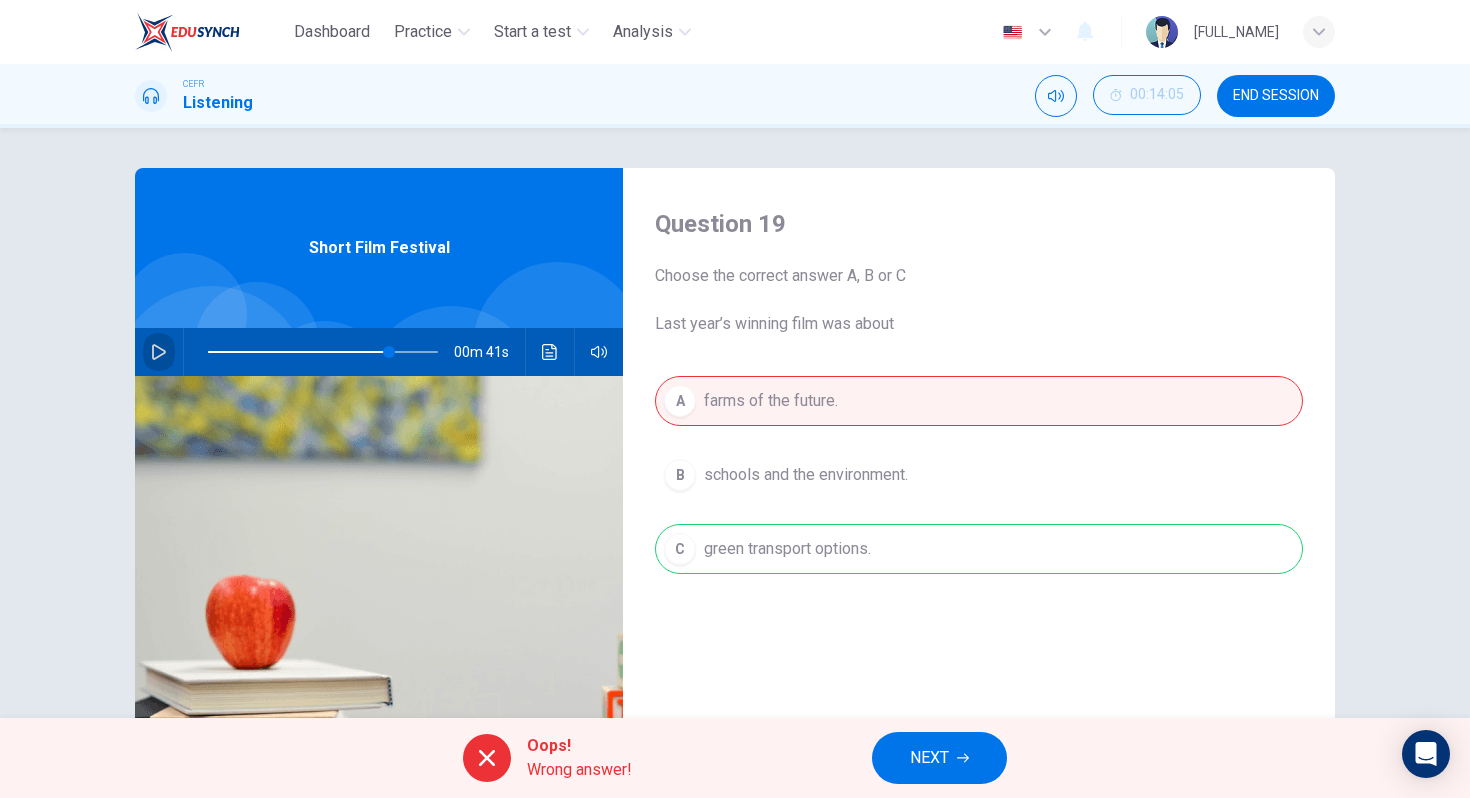 click at bounding box center (159, 352) 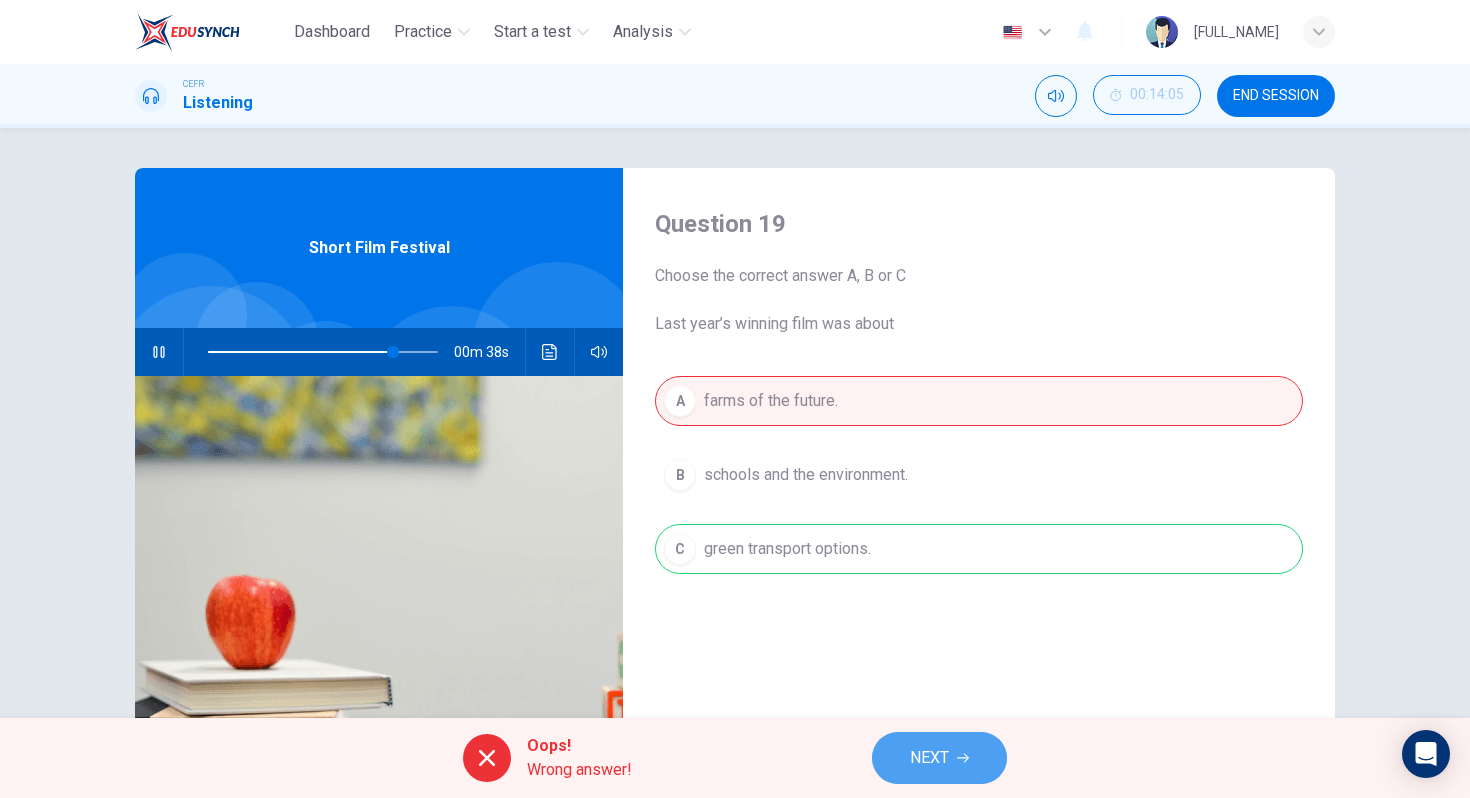 click on "NEXT" at bounding box center (939, 758) 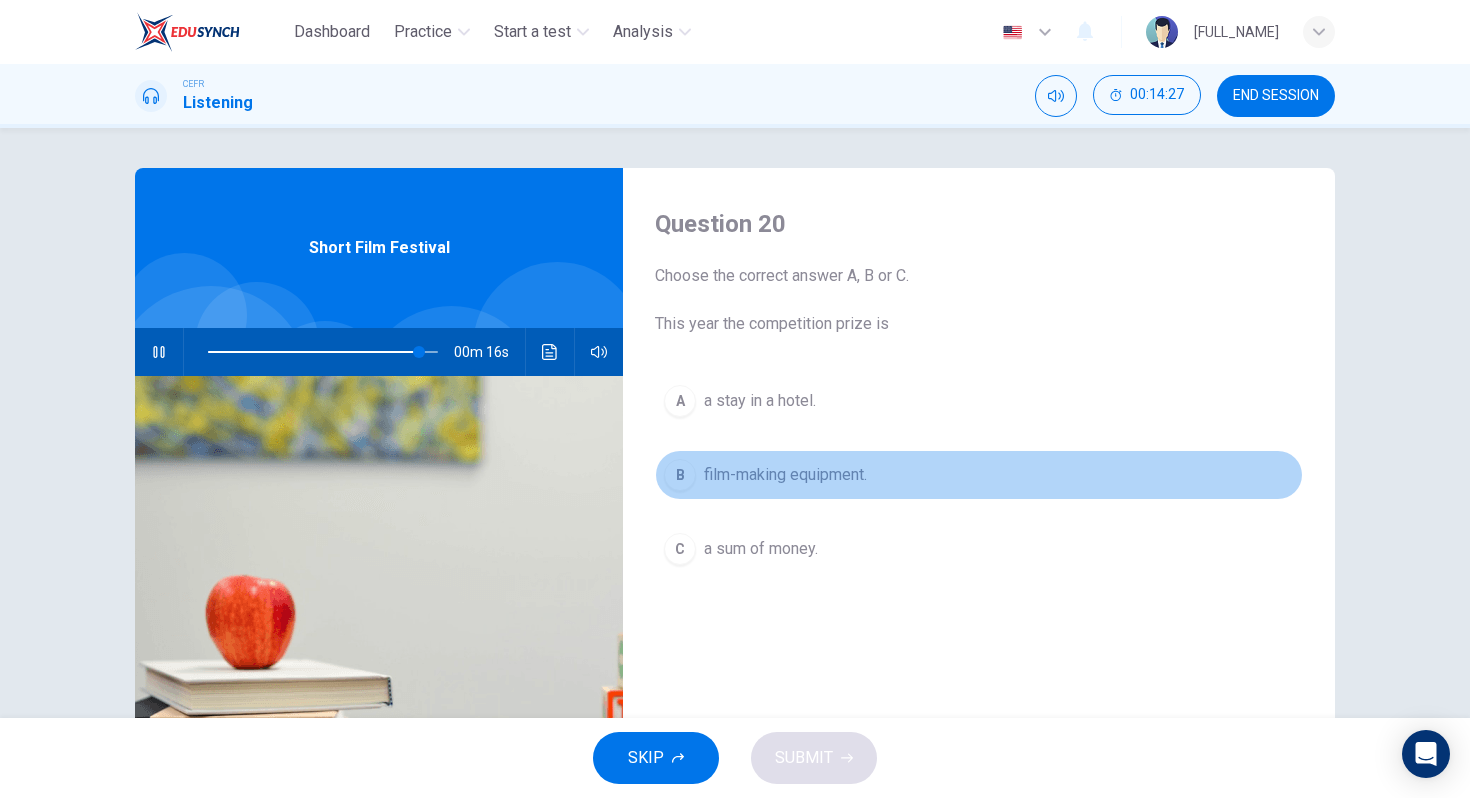 click on "film-making equipment." at bounding box center (760, 401) 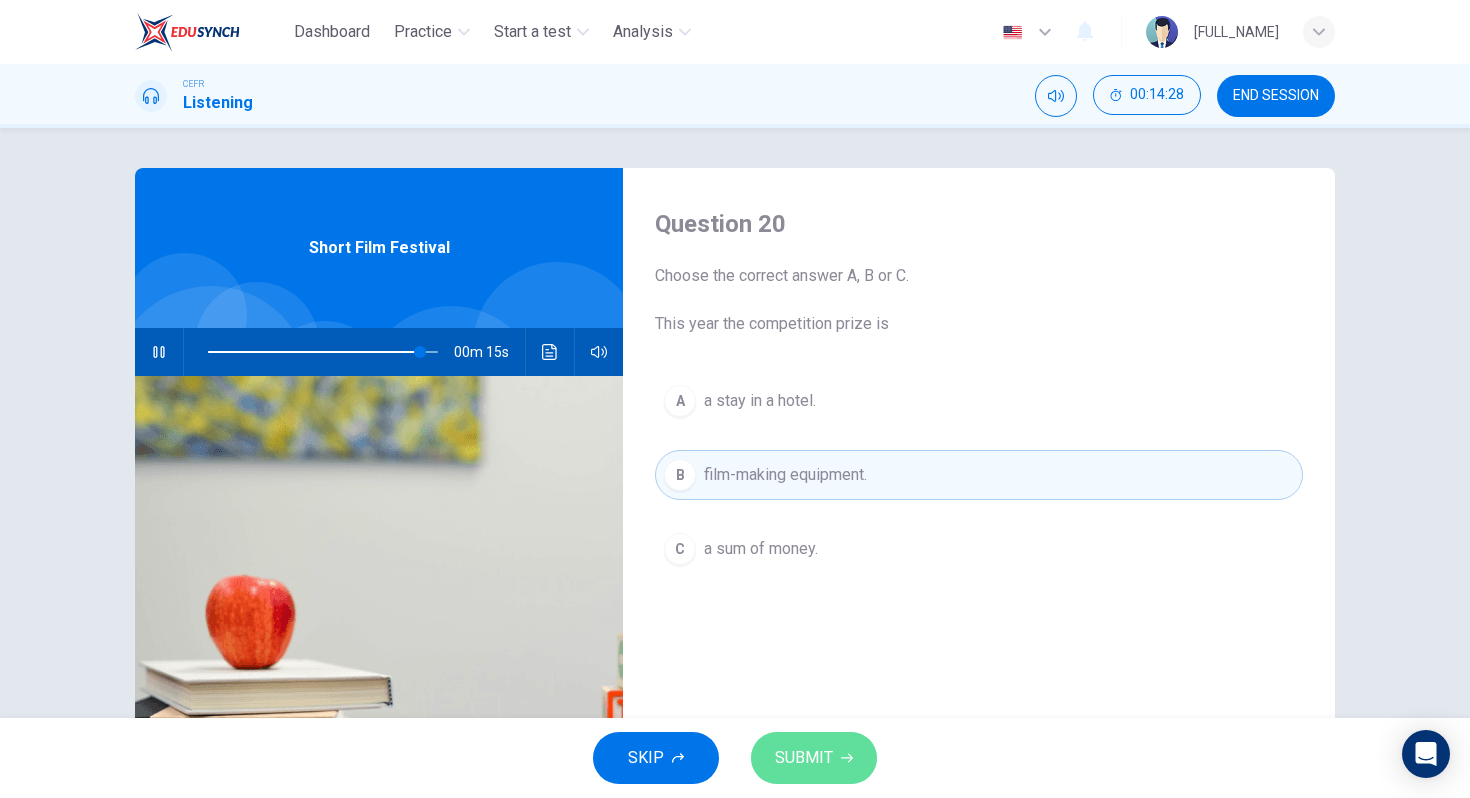 click on "SUBMIT" at bounding box center (814, 758) 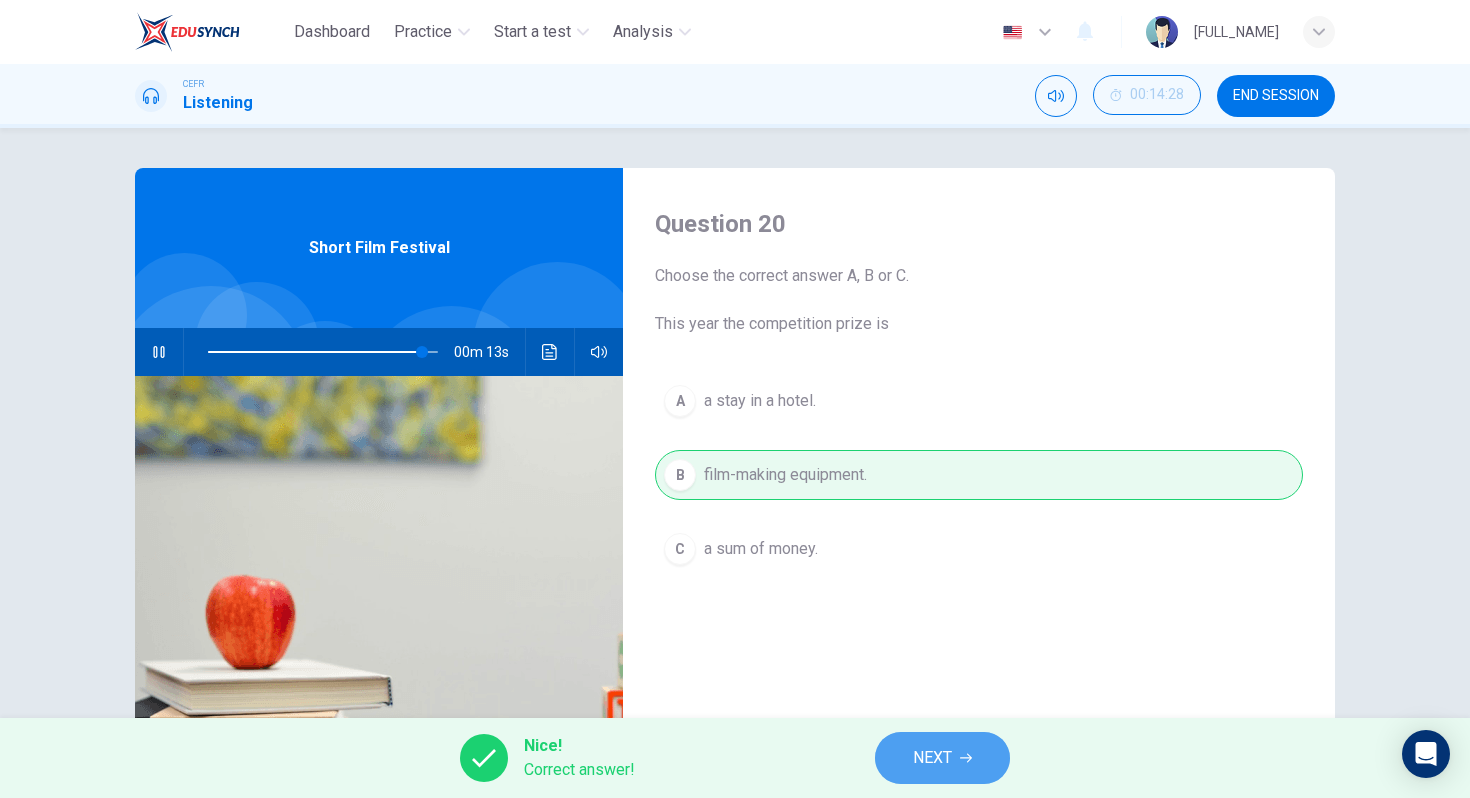 click on "NEXT" at bounding box center (942, 758) 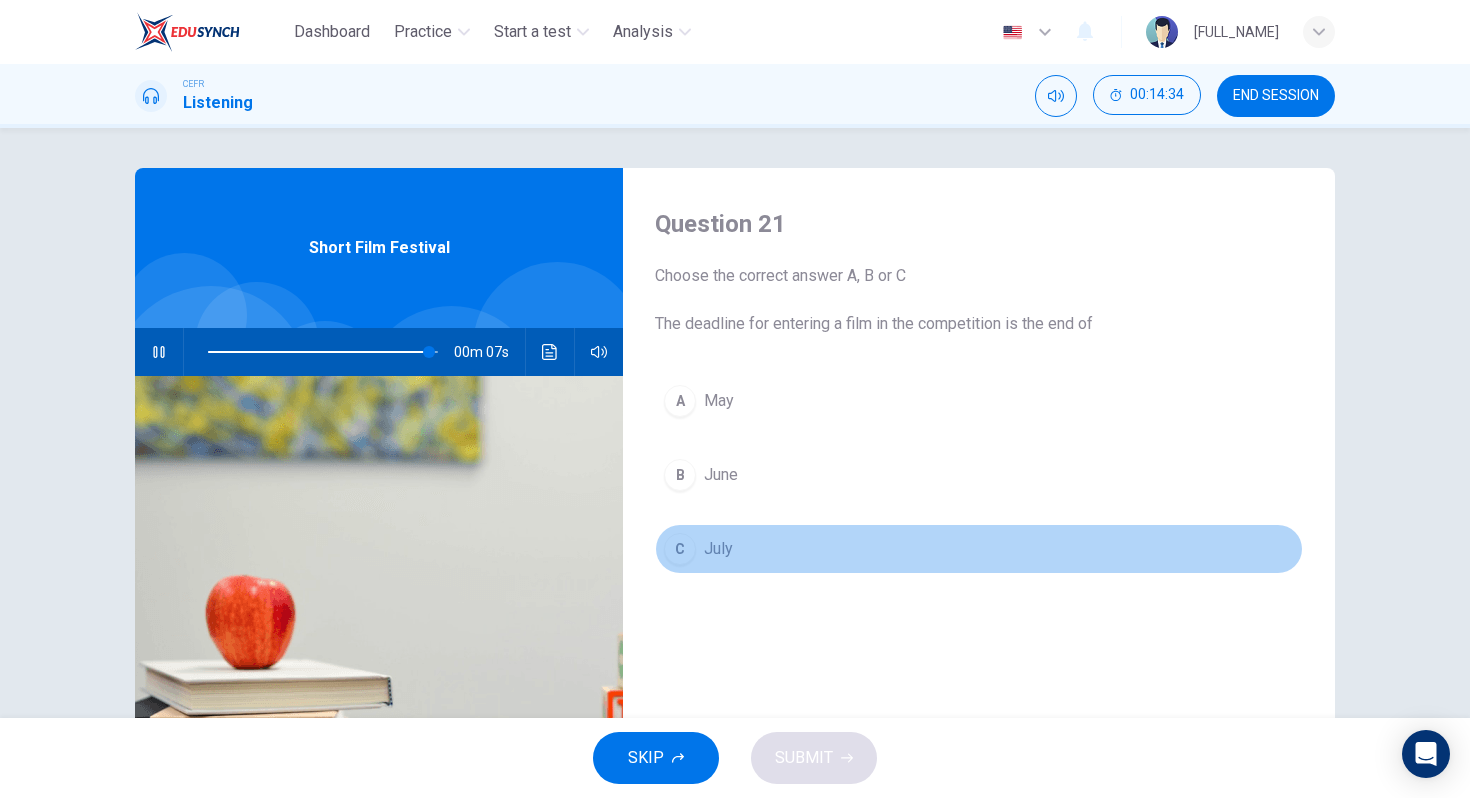 click on "July" at bounding box center (719, 401) 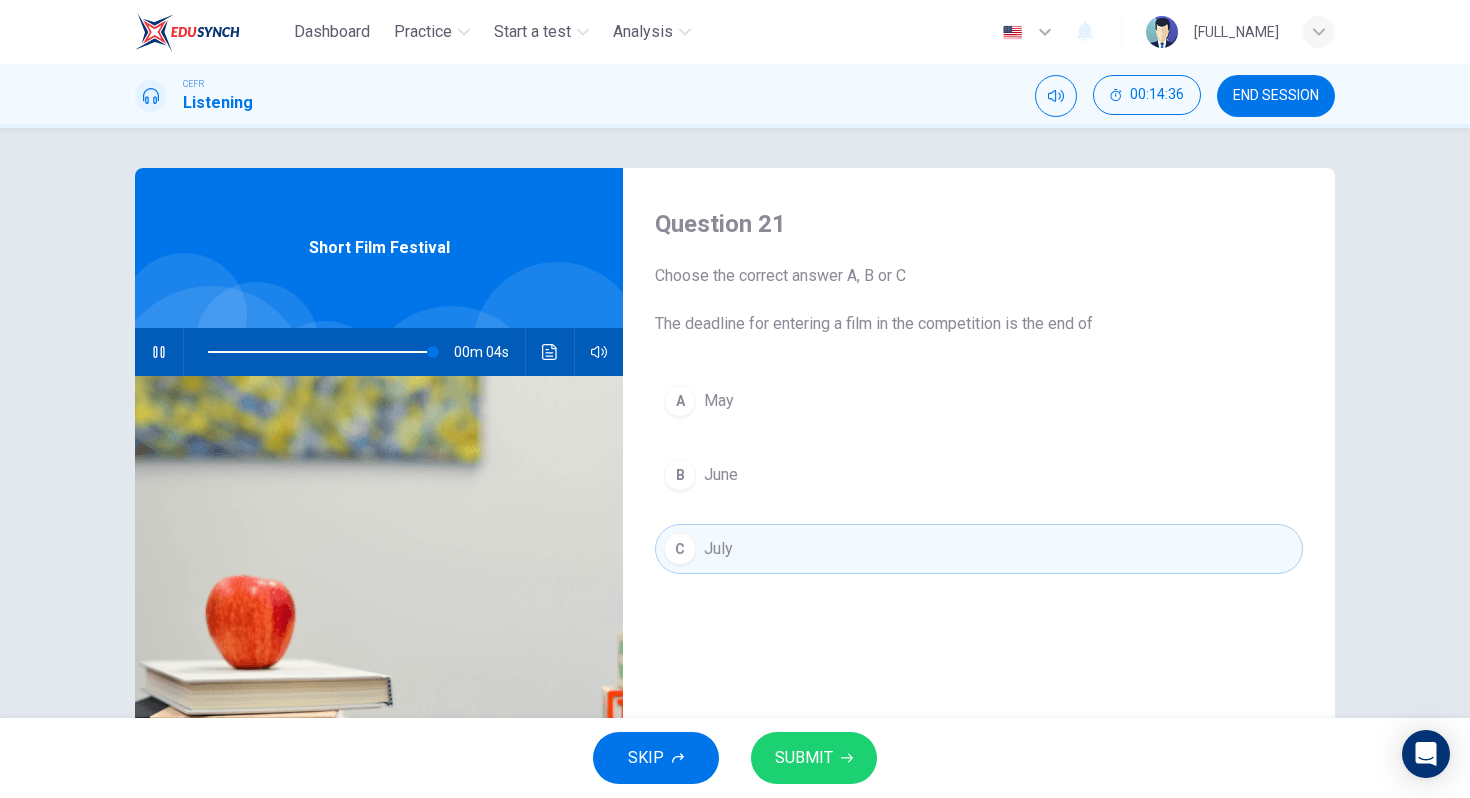 click on "SUBMIT" at bounding box center (804, 758) 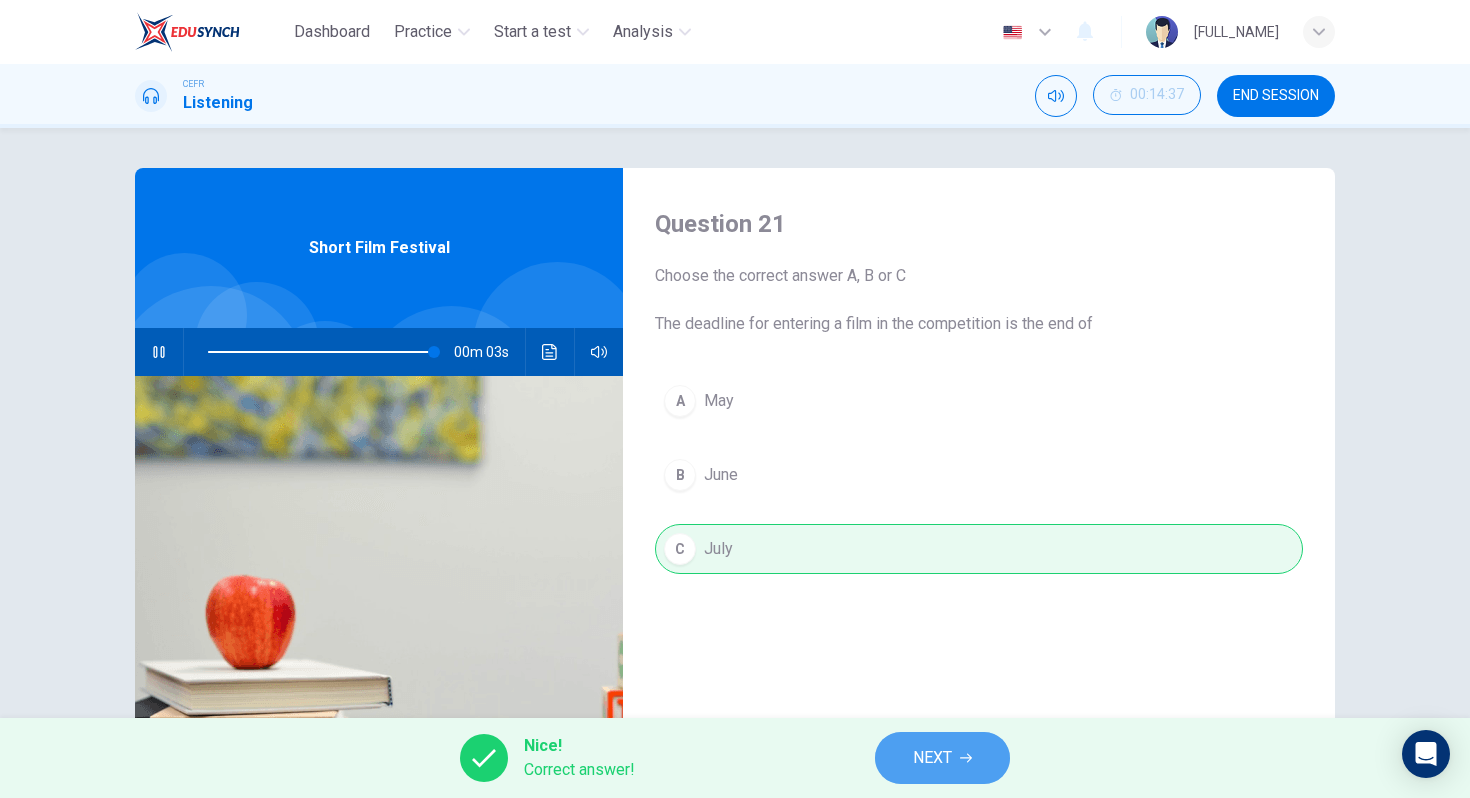 click on "NEXT" at bounding box center (942, 758) 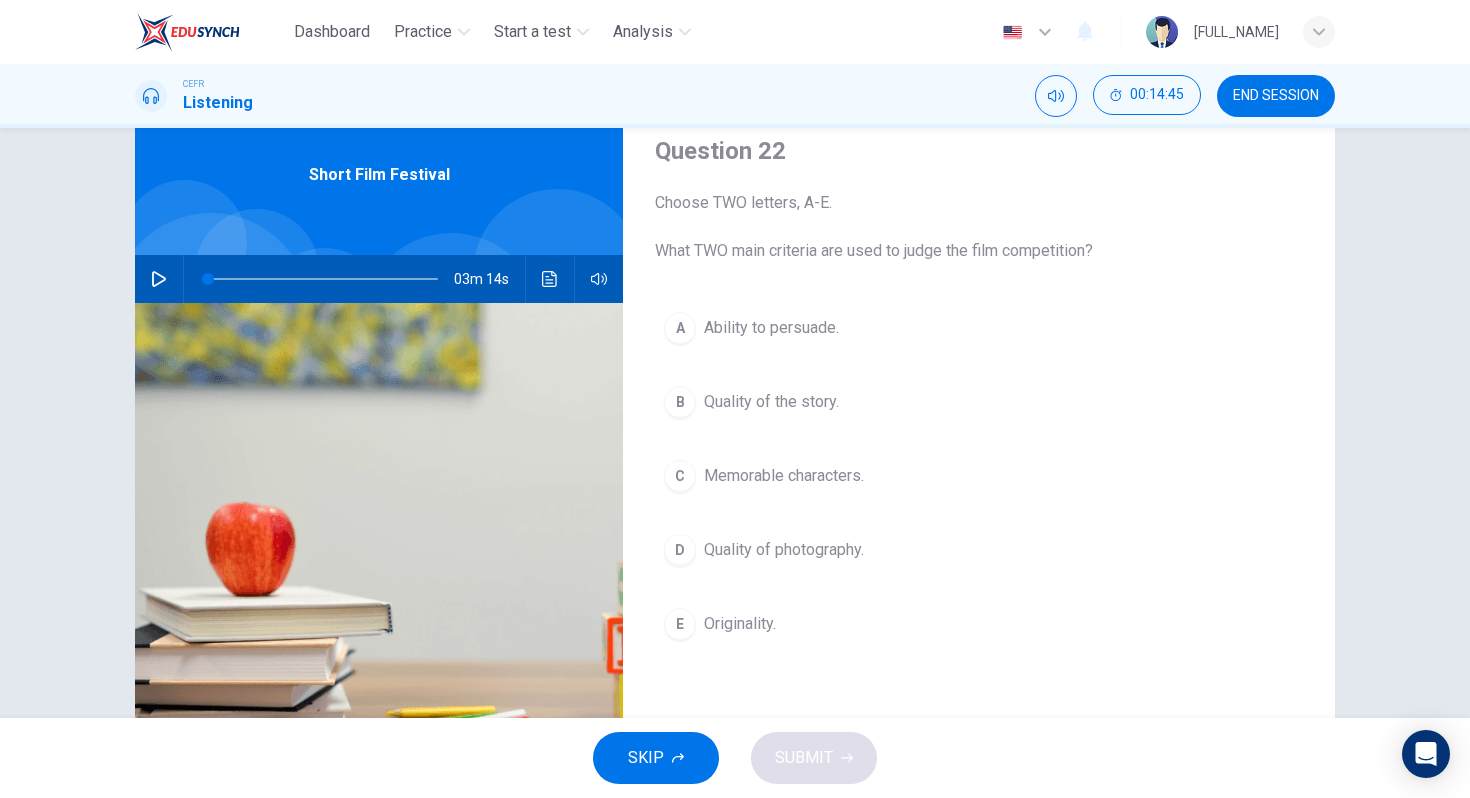 scroll, scrollTop: 79, scrollLeft: 0, axis: vertical 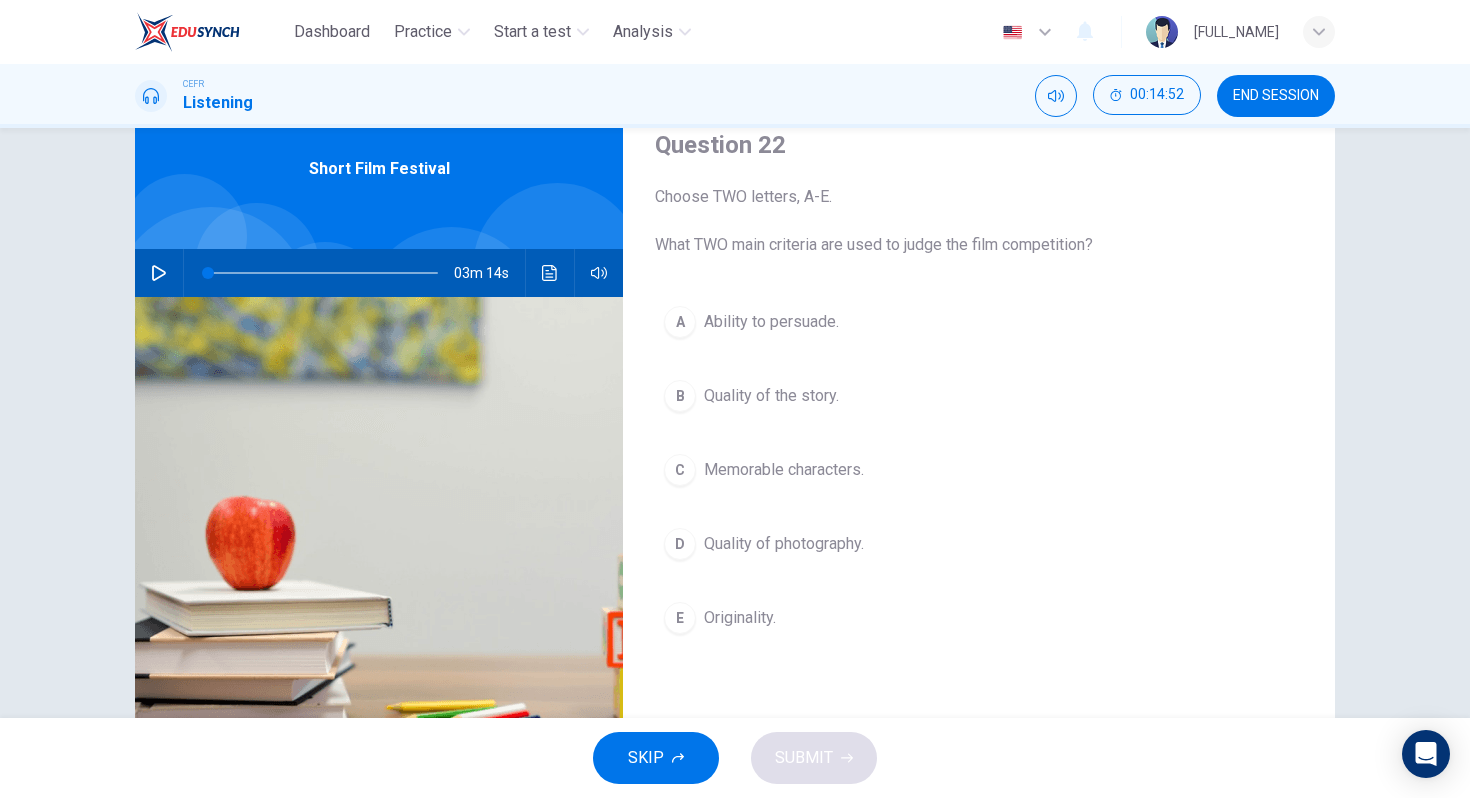click at bounding box center [323, 273] 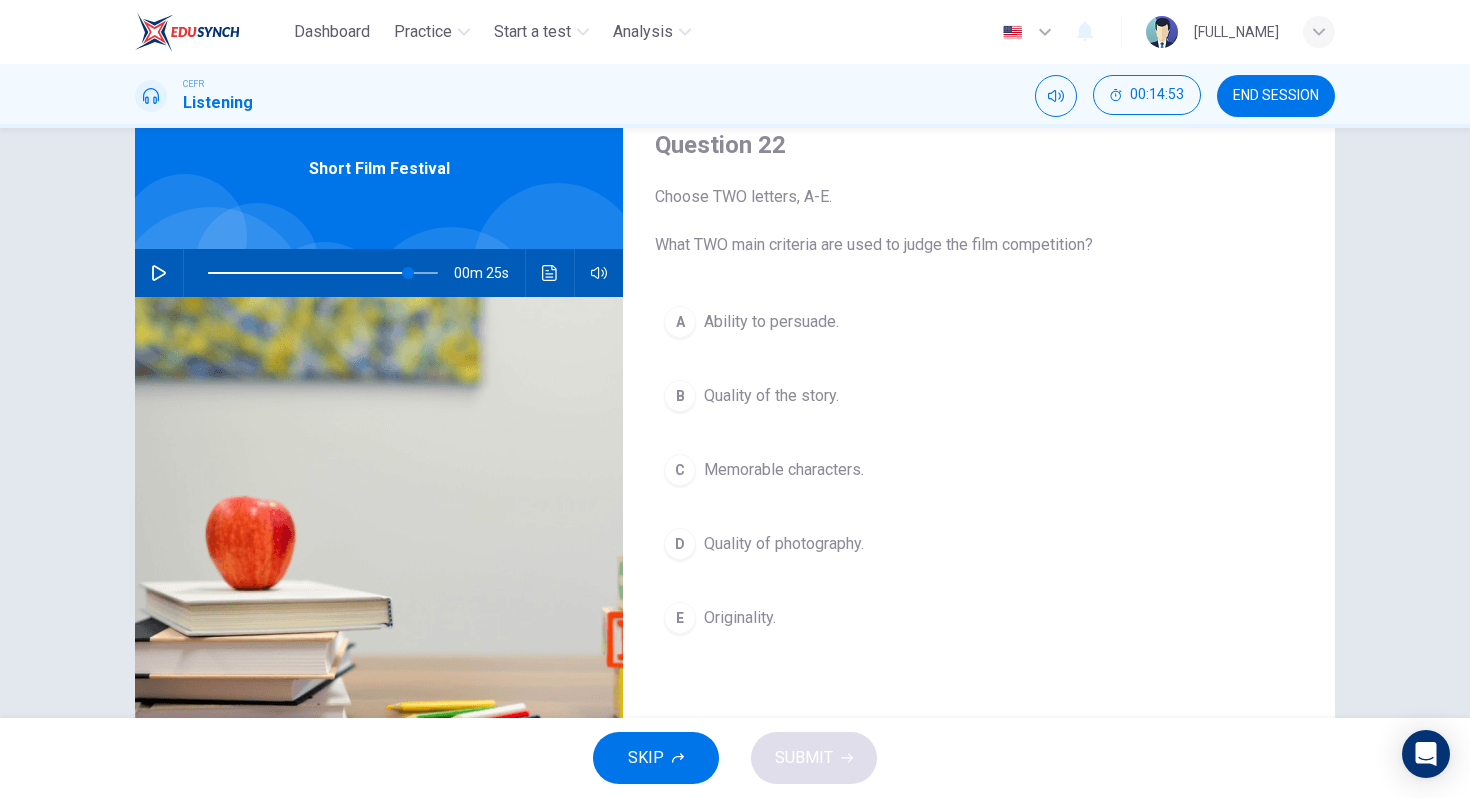 click at bounding box center (159, 273) 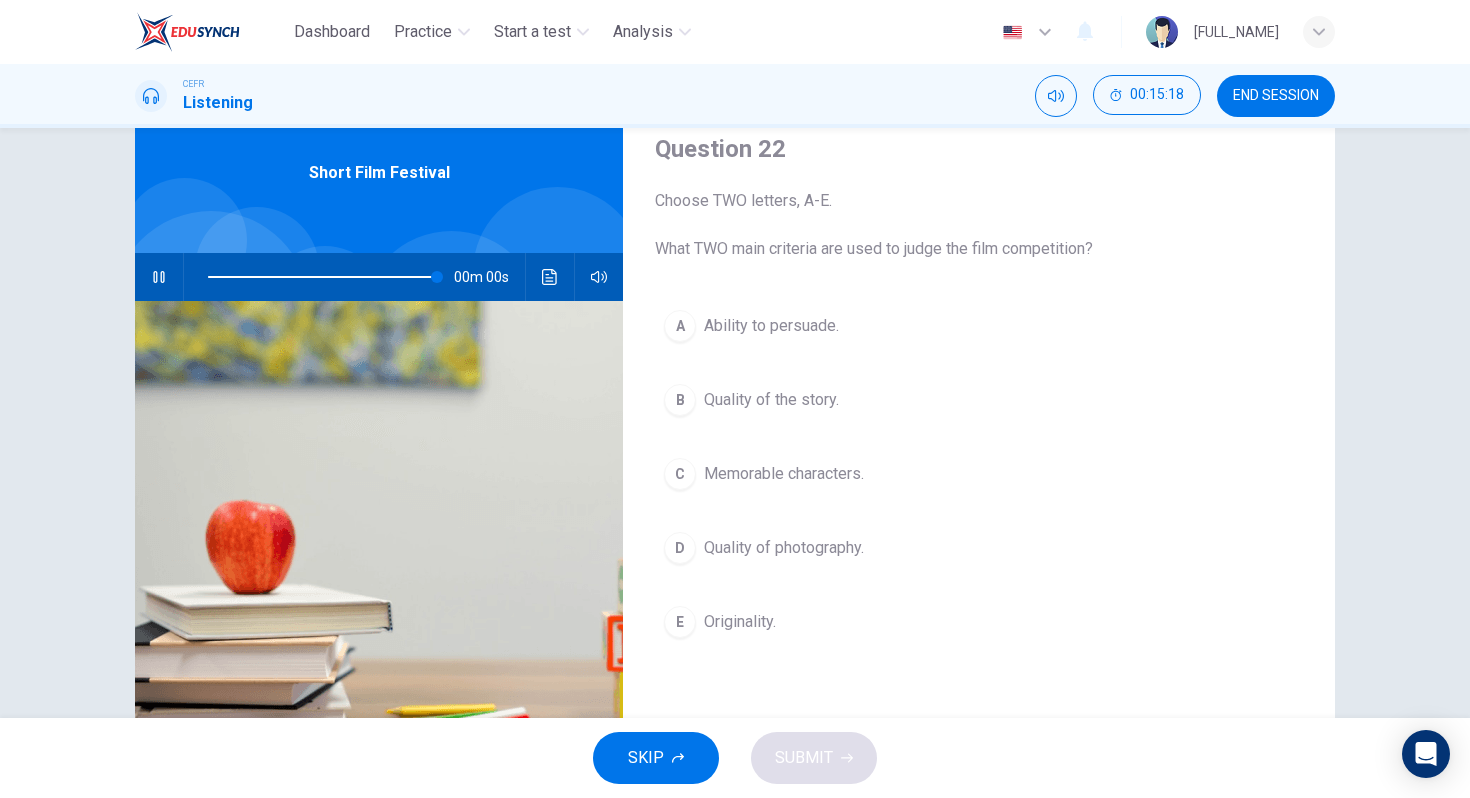 scroll, scrollTop: 89, scrollLeft: 0, axis: vertical 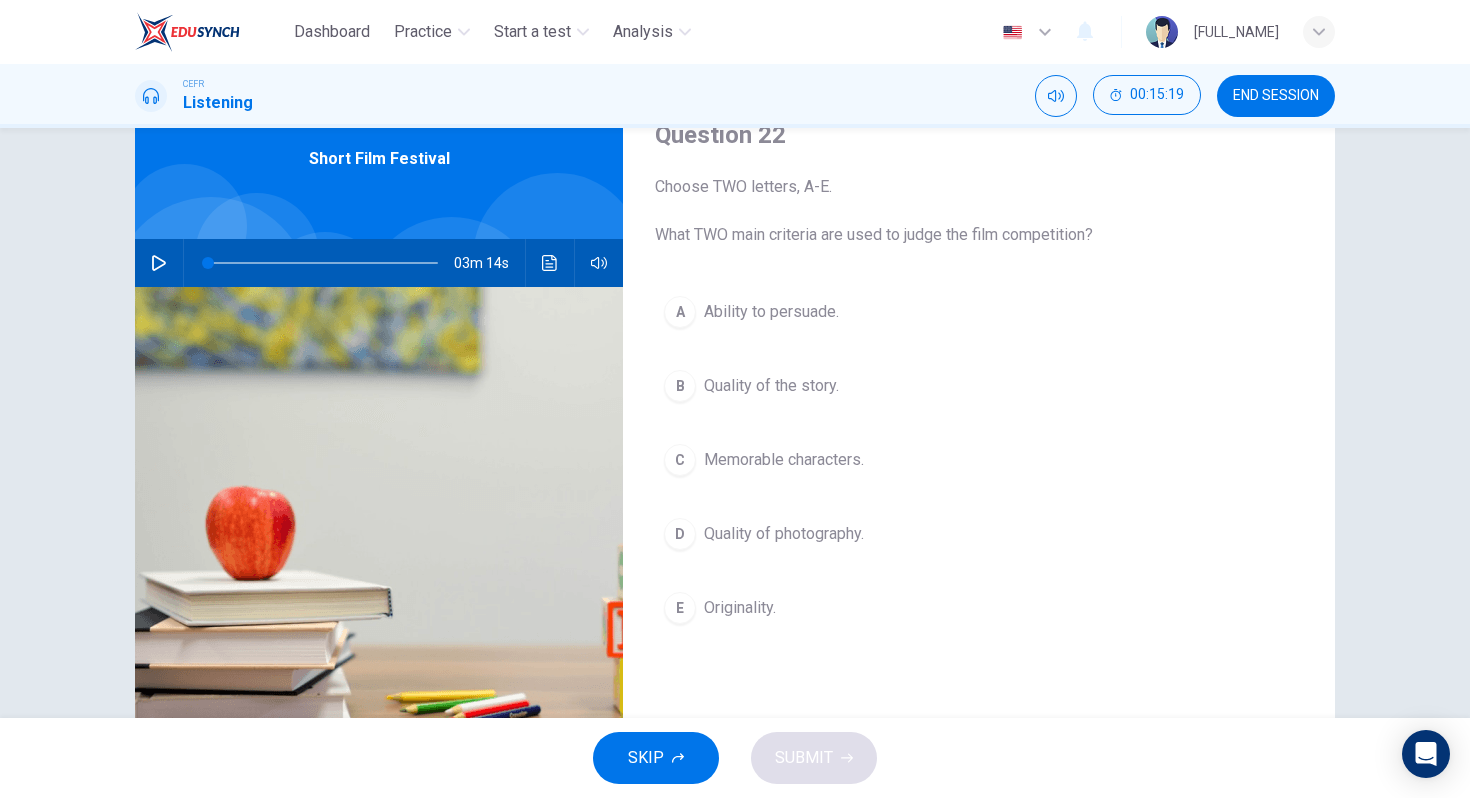 click at bounding box center (323, 263) 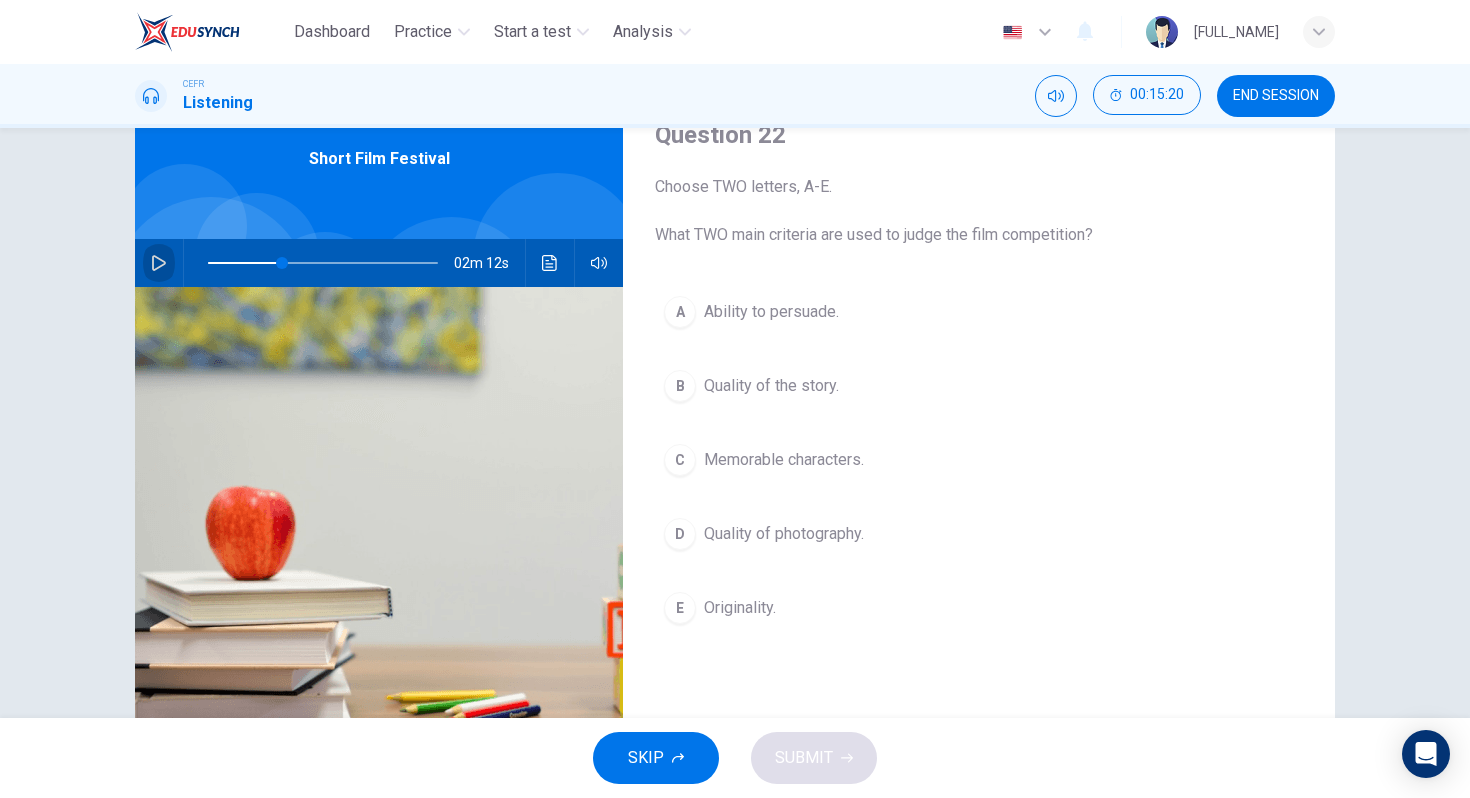 click at bounding box center [159, 263] 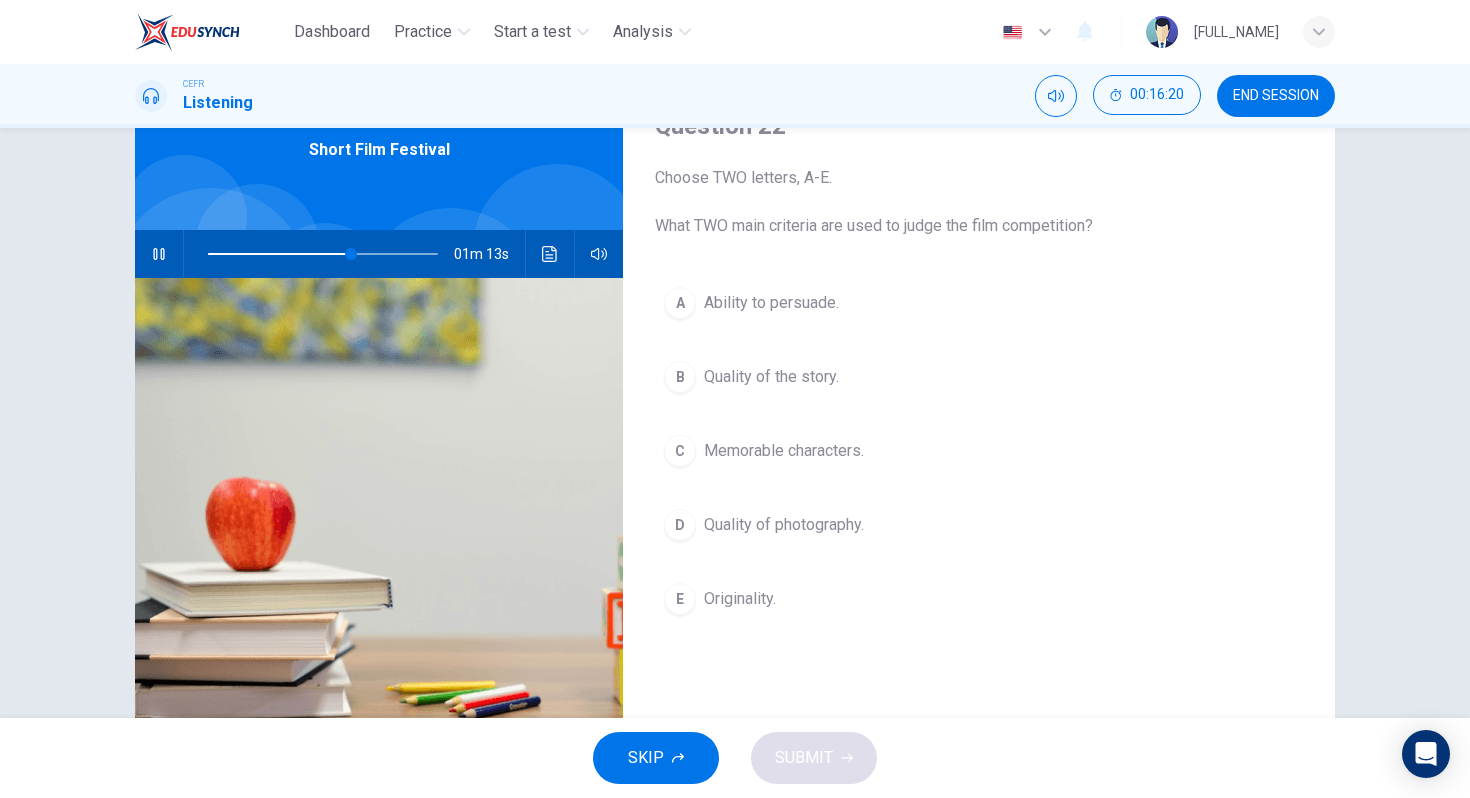 scroll, scrollTop: 89, scrollLeft: 0, axis: vertical 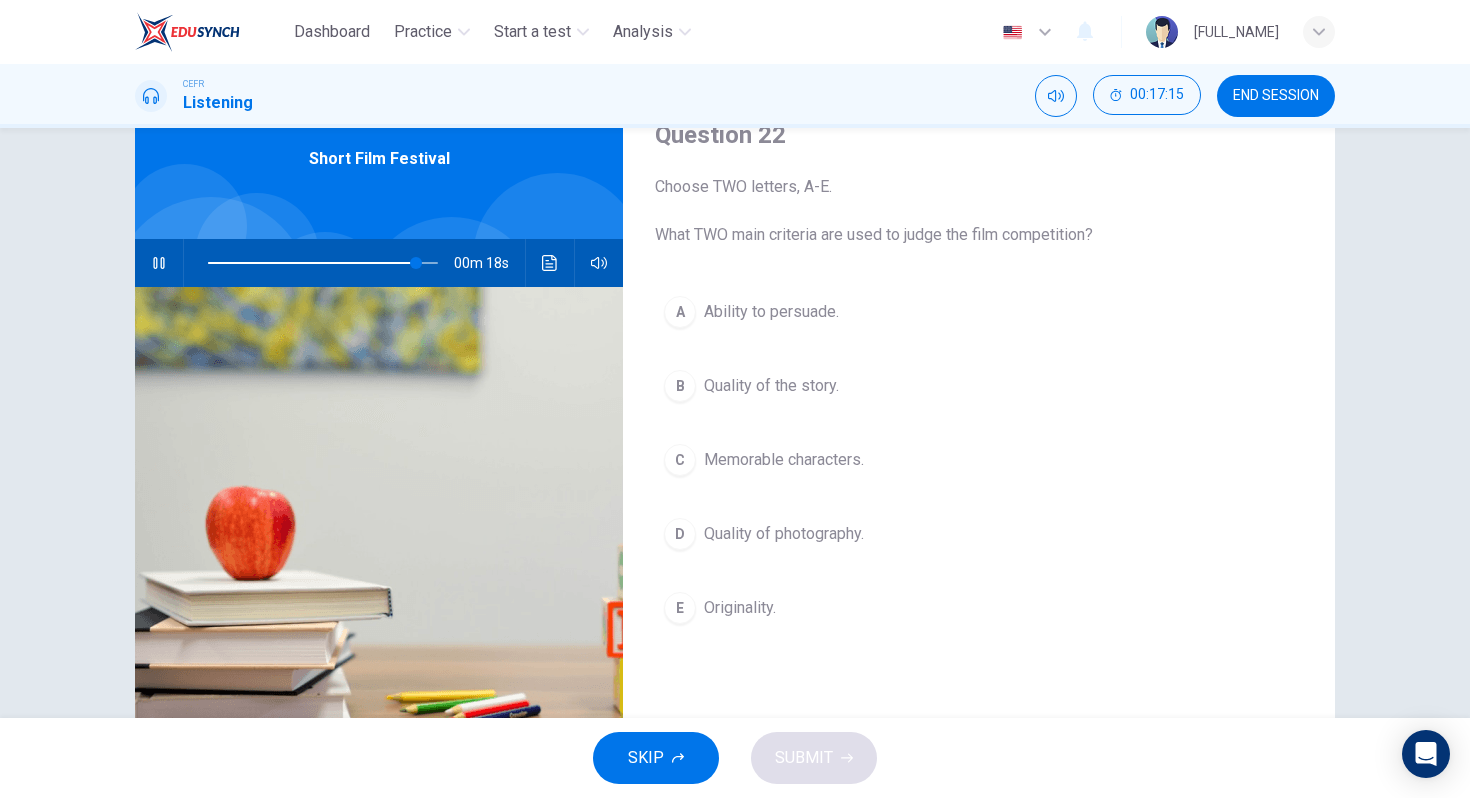 click on "B Quality of the story." at bounding box center [979, 386] 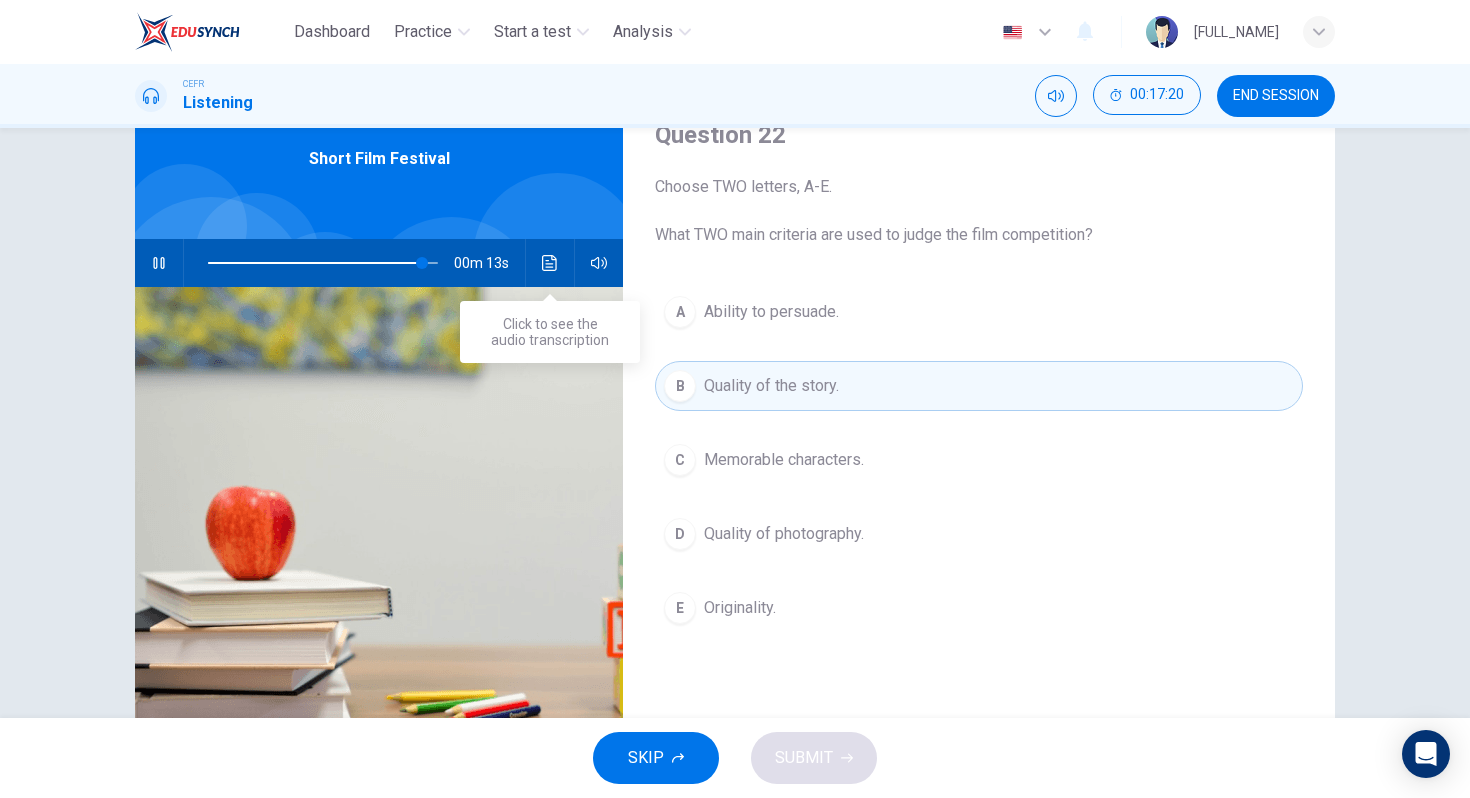 click at bounding box center (549, 263) 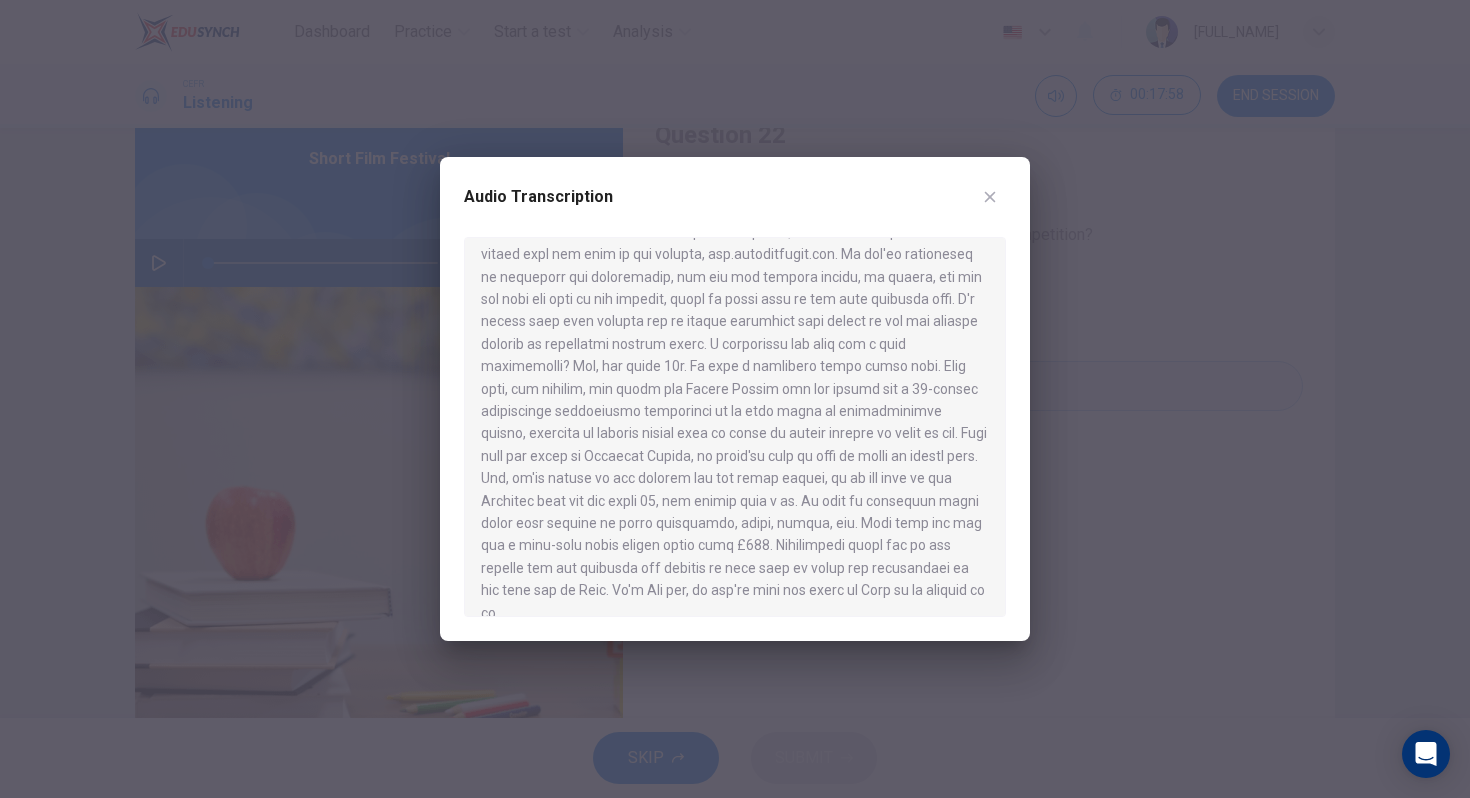 scroll, scrollTop: 371, scrollLeft: 0, axis: vertical 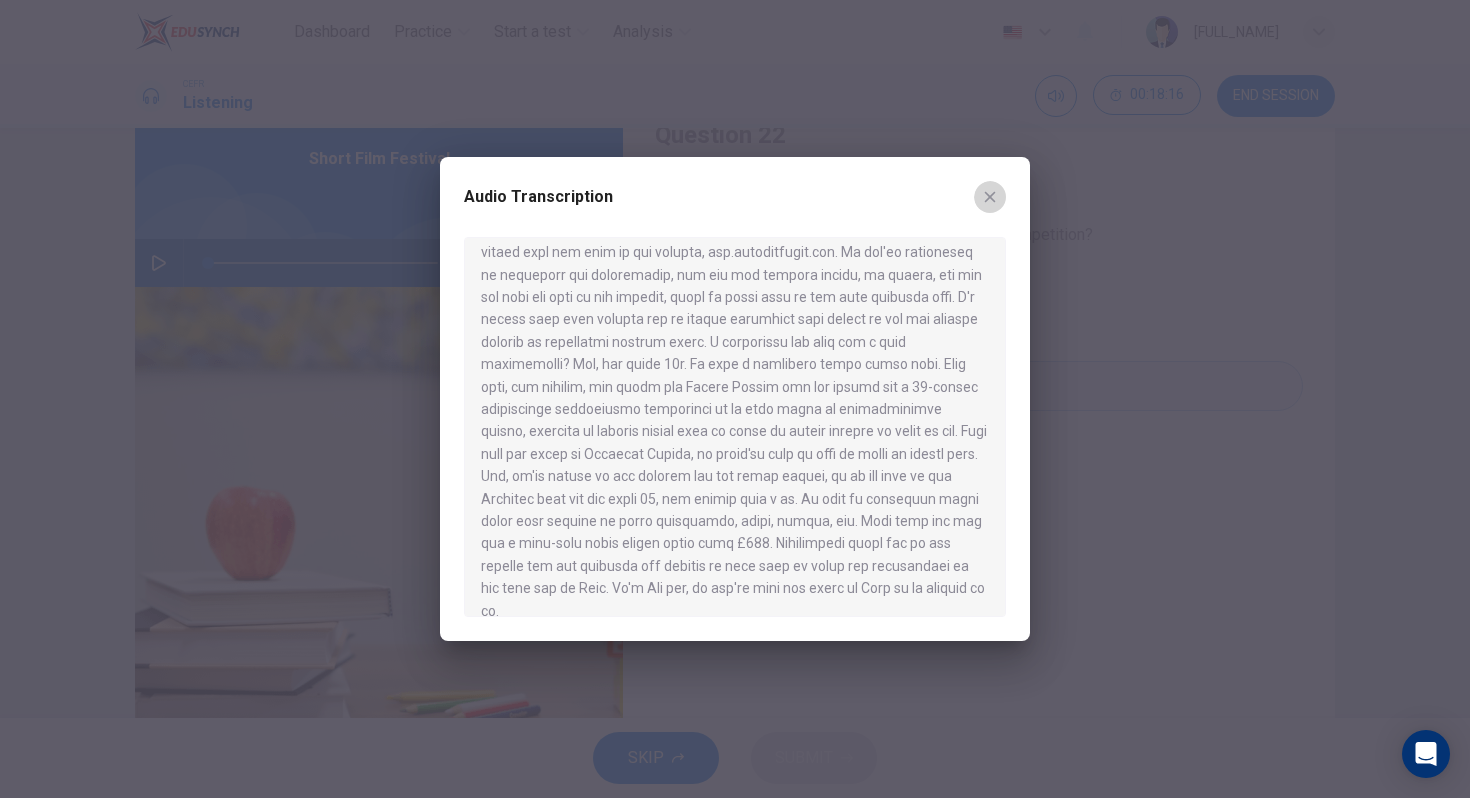 click at bounding box center (990, 197) 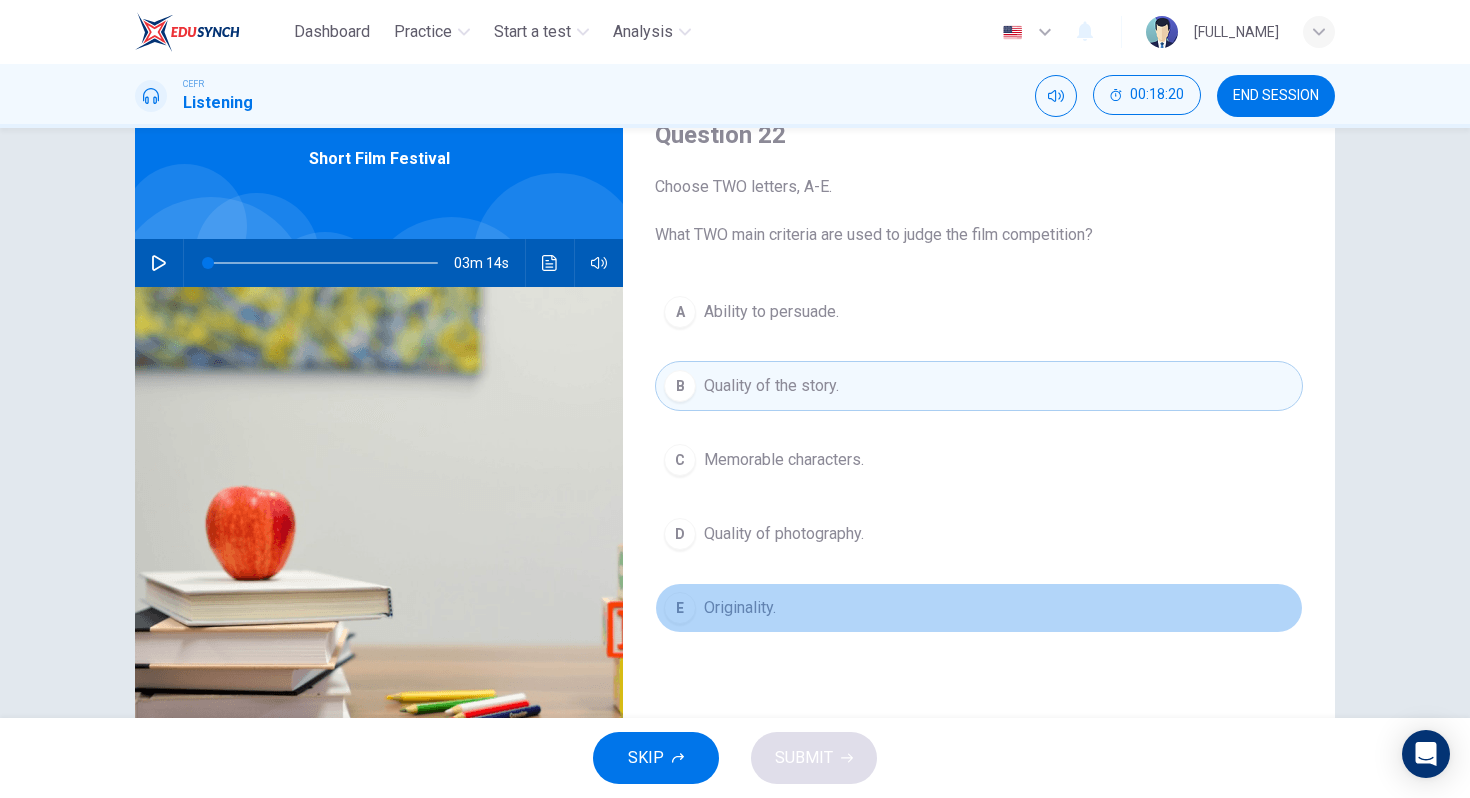 click on "E Originality." at bounding box center (979, 608) 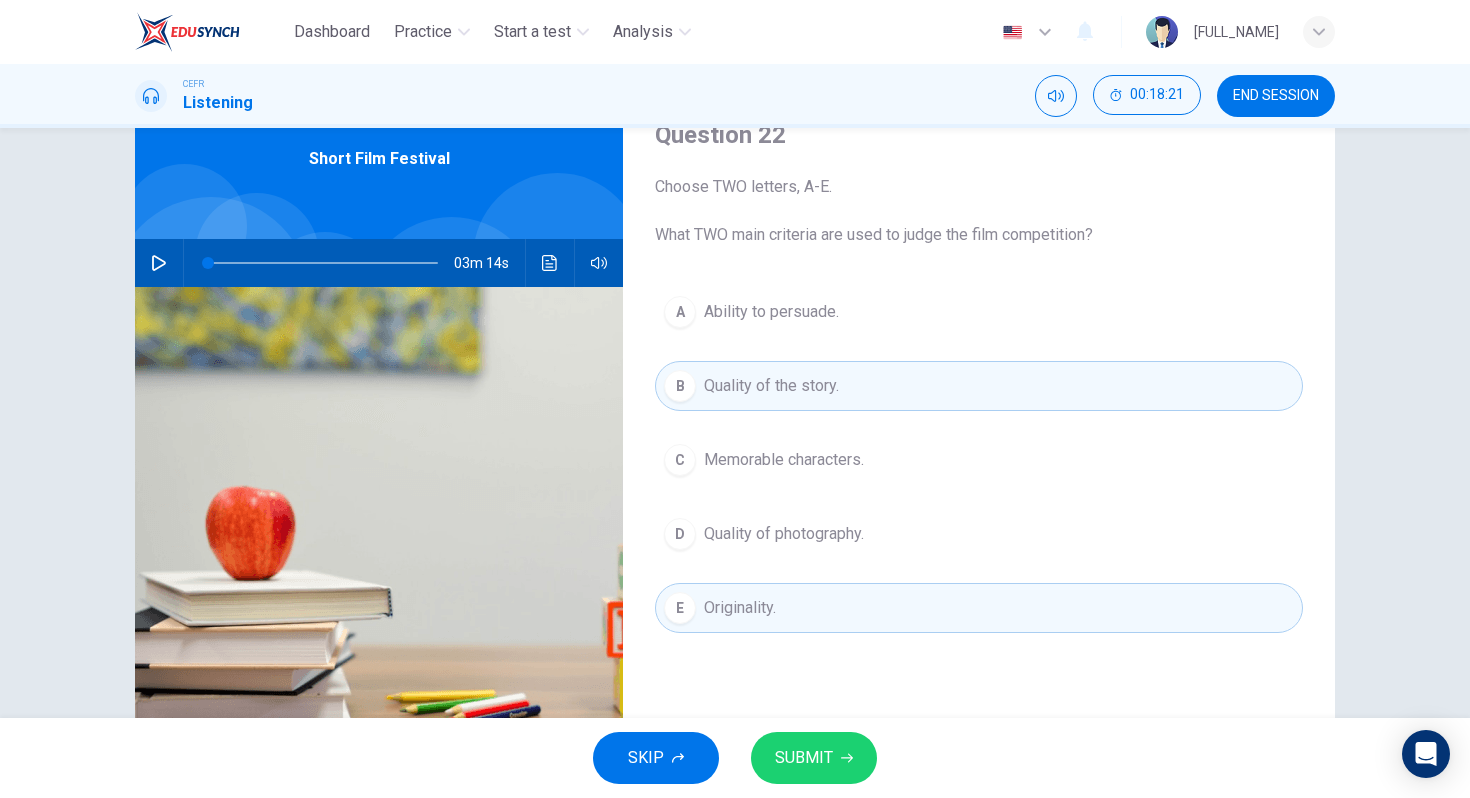 click on "SUBMIT" at bounding box center (804, 758) 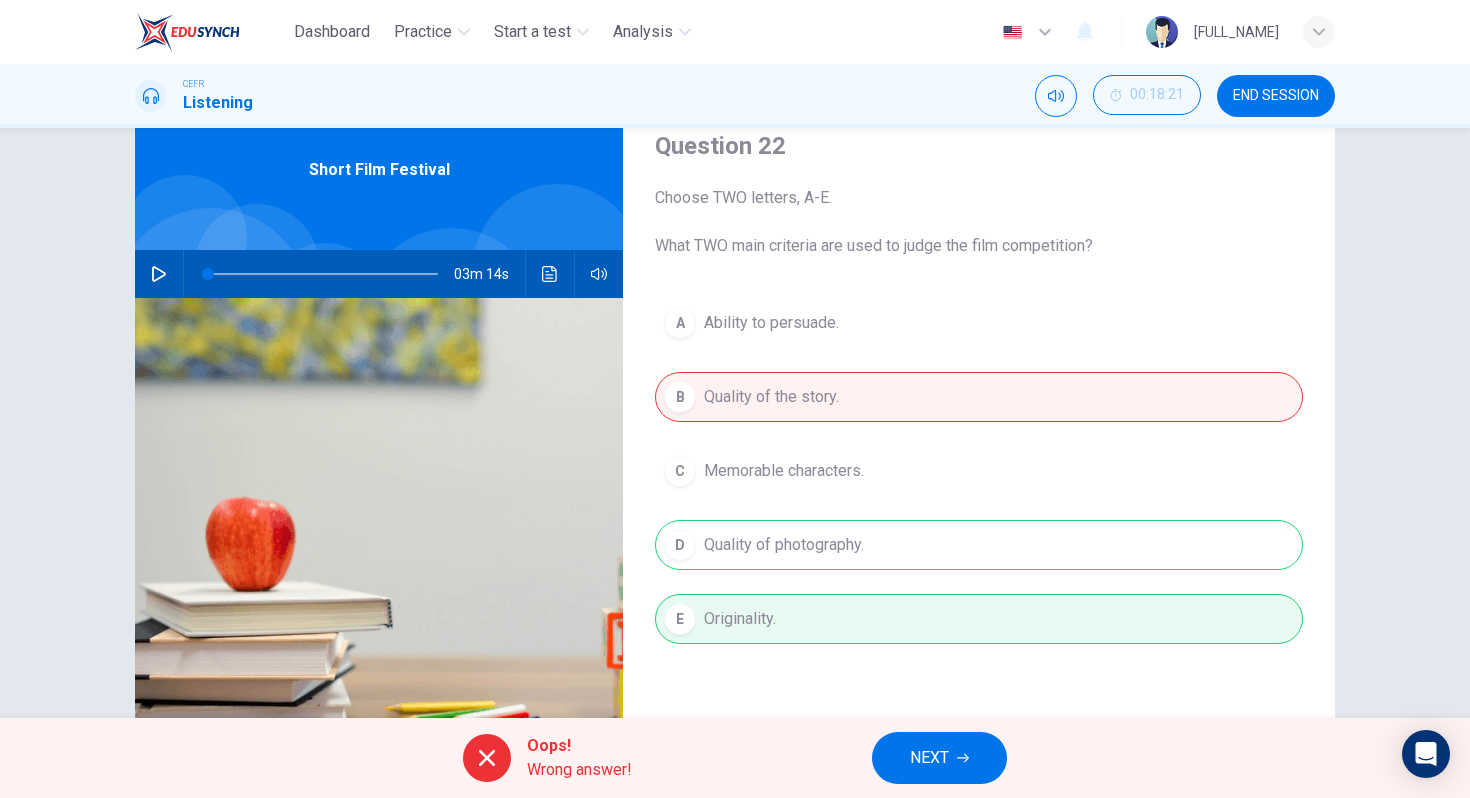 scroll, scrollTop: 76, scrollLeft: 0, axis: vertical 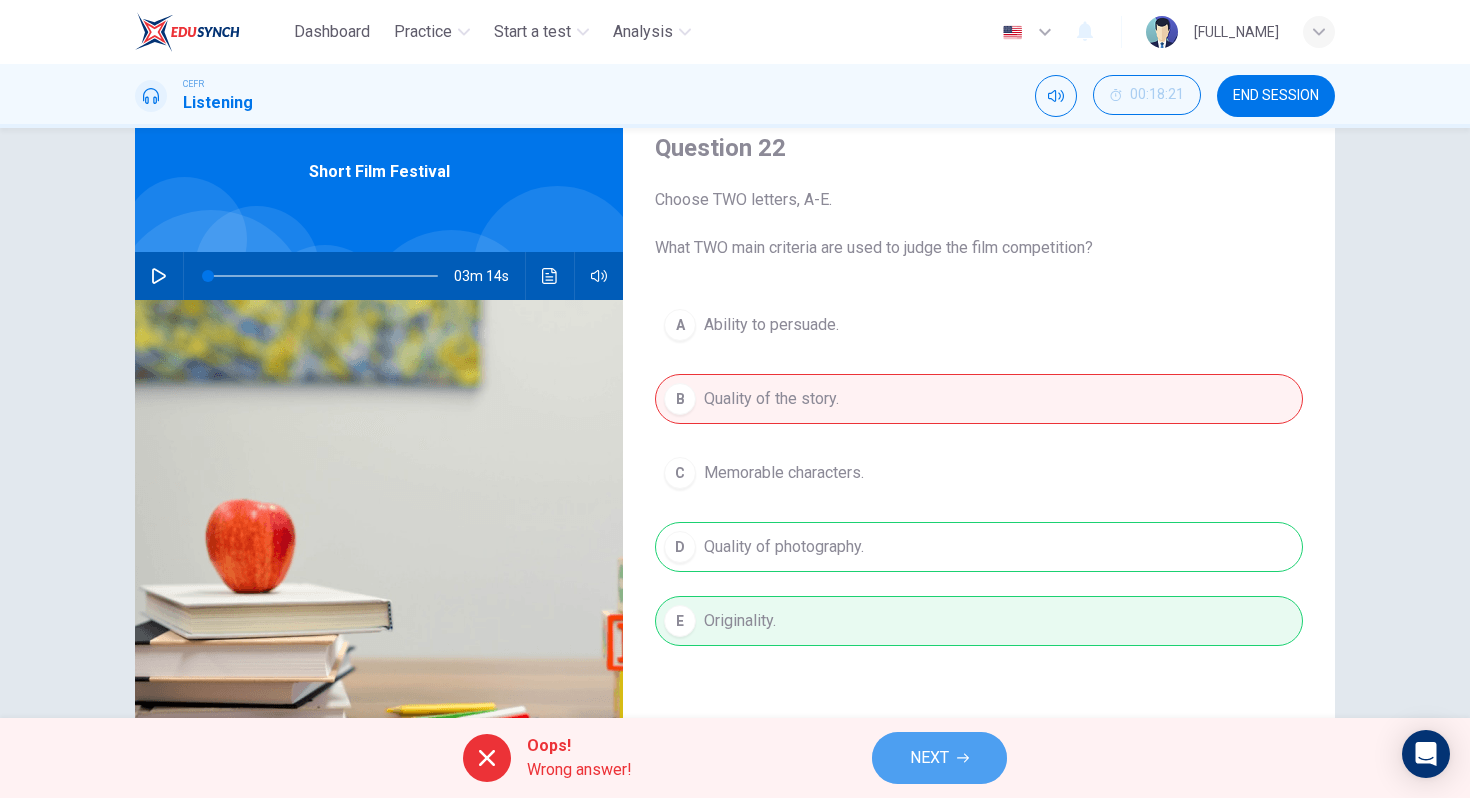click on "NEXT" at bounding box center (929, 758) 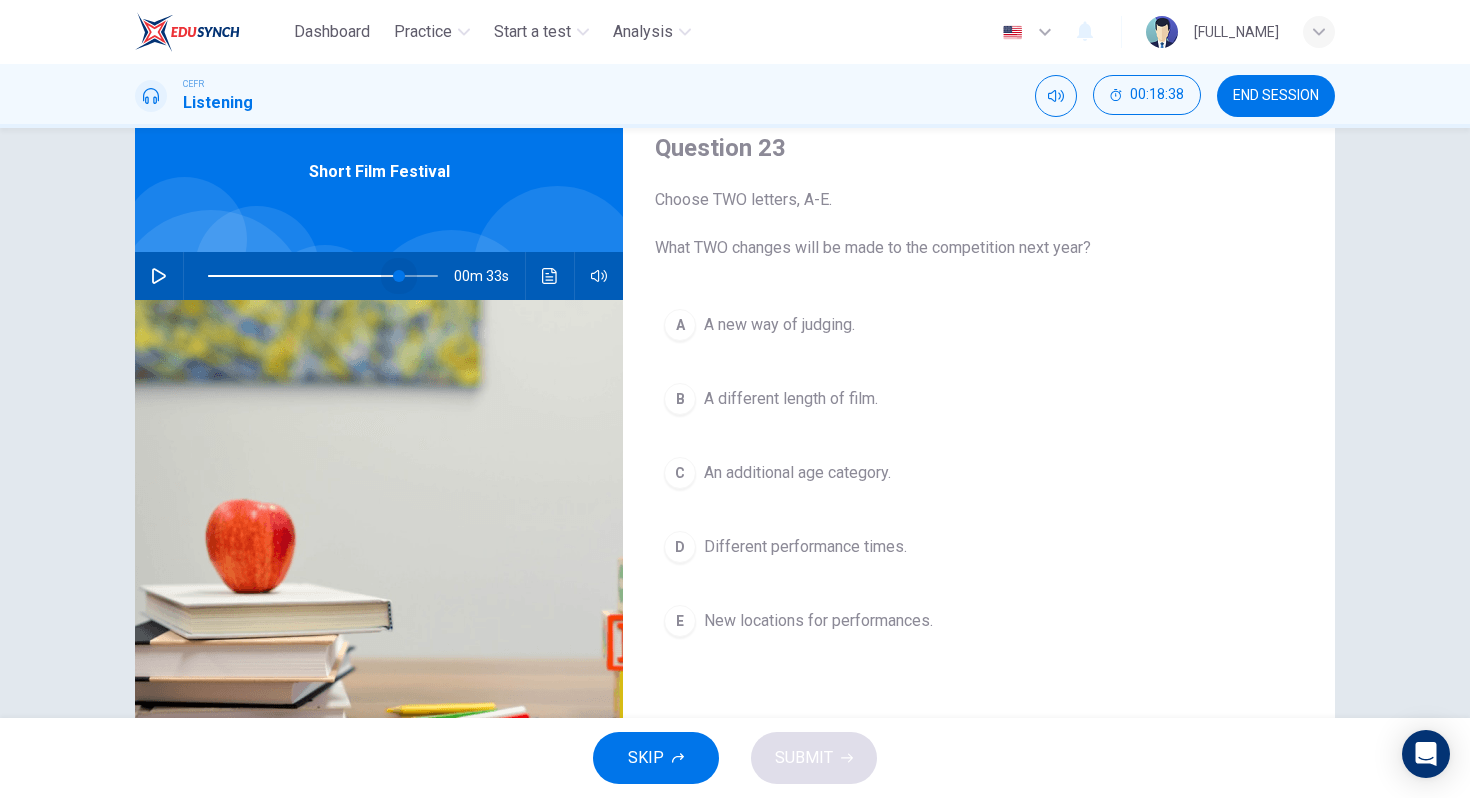 click at bounding box center [323, 276] 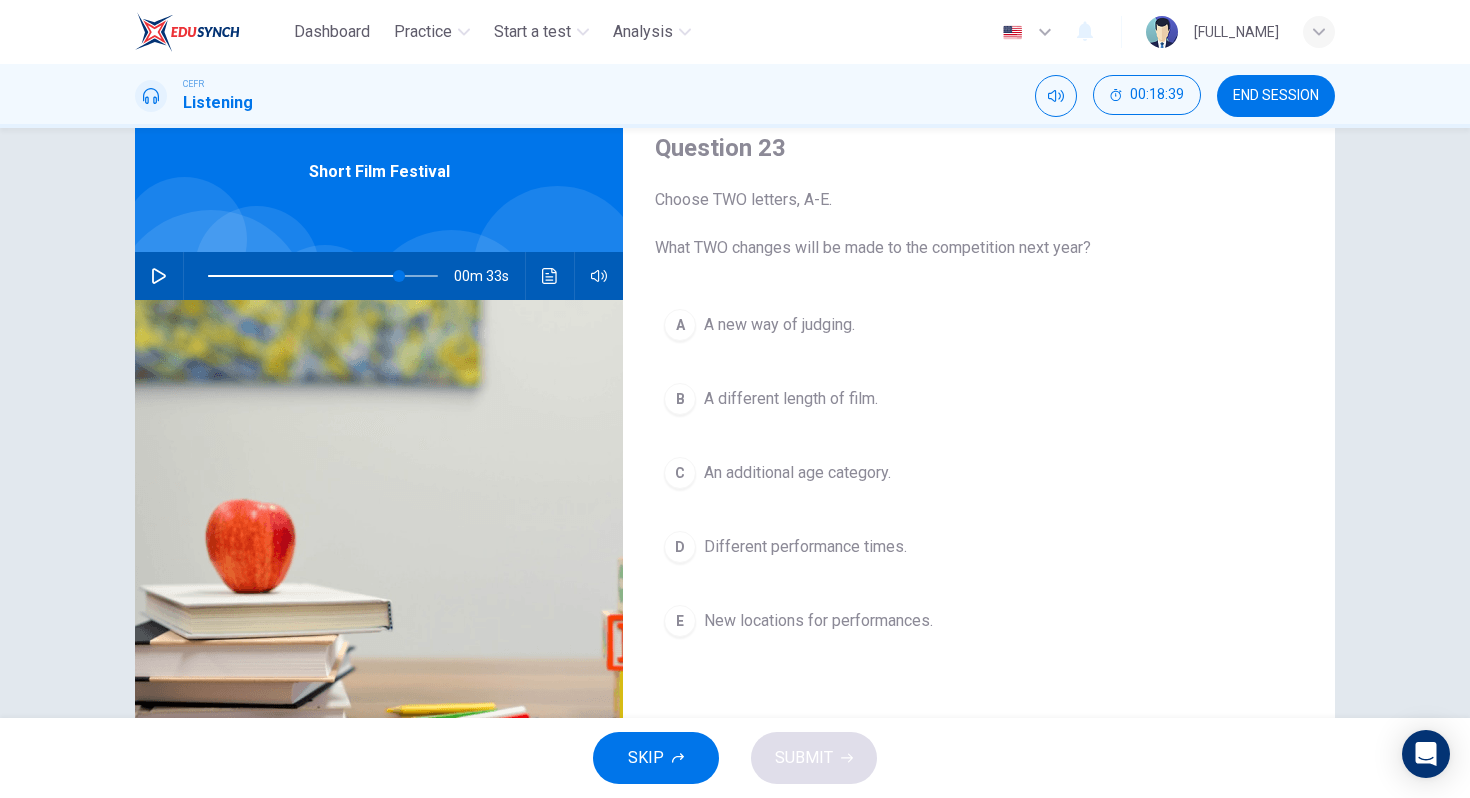 click at bounding box center [159, 276] 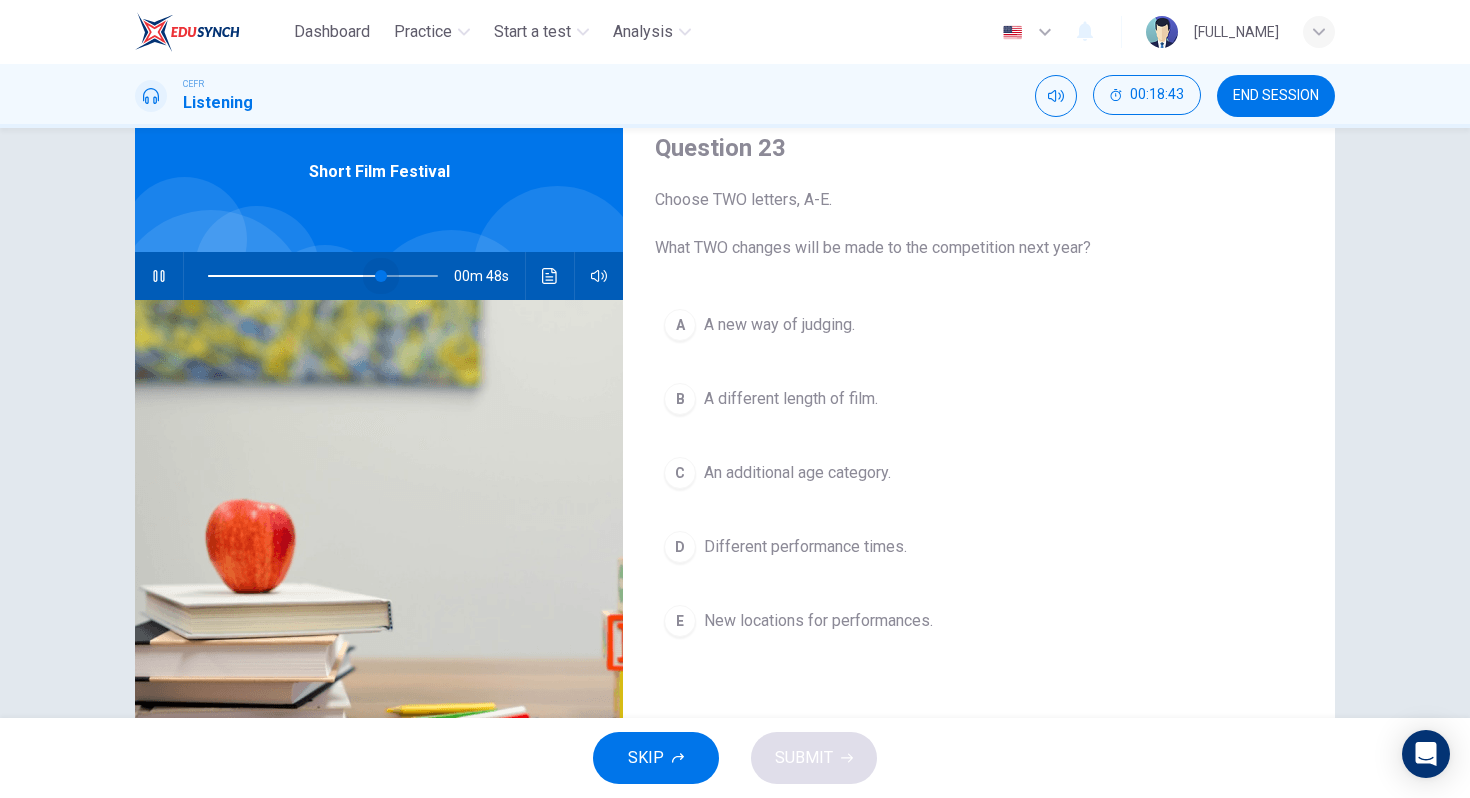 click at bounding box center [323, 276] 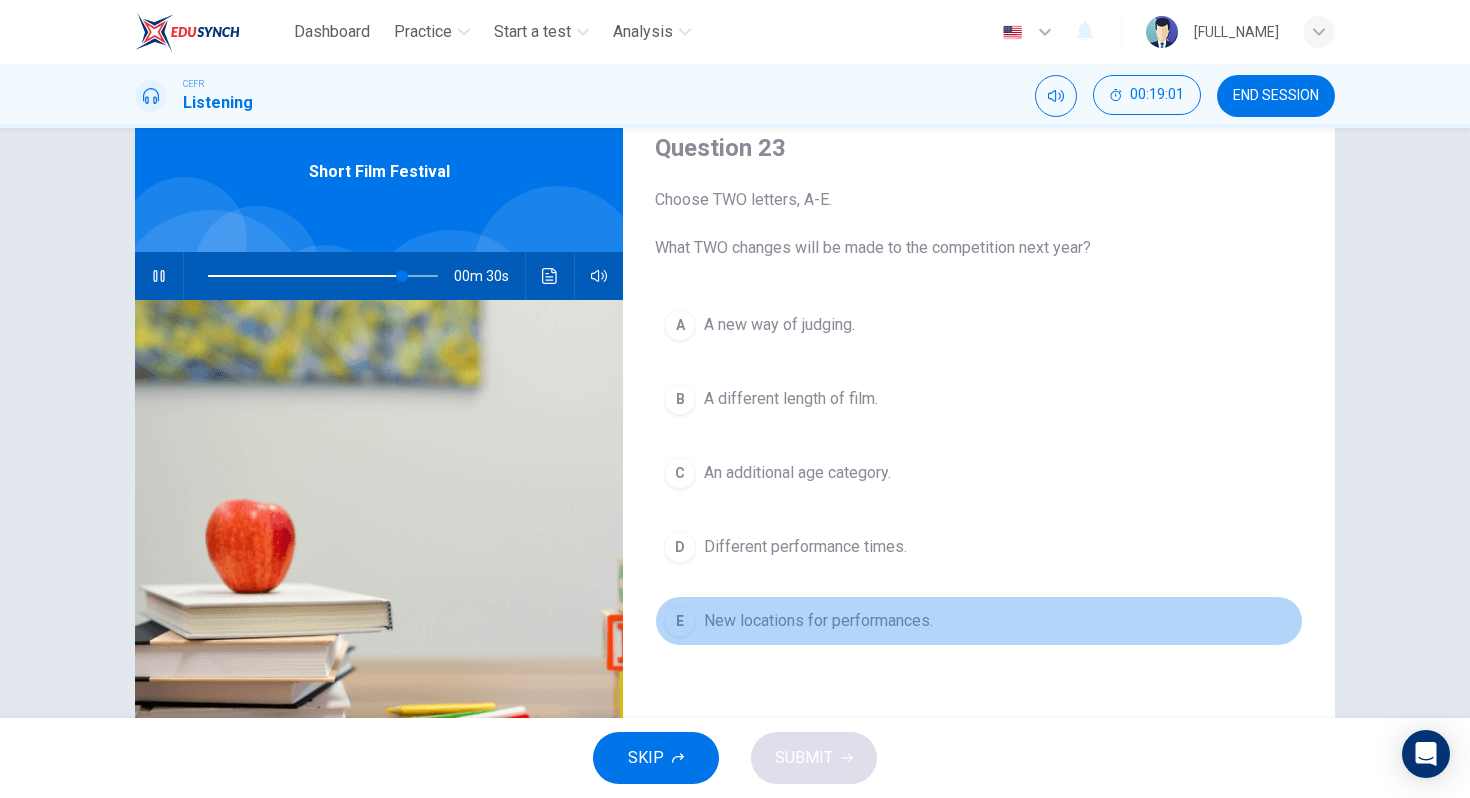 click on "New locations for performances." at bounding box center [779, 325] 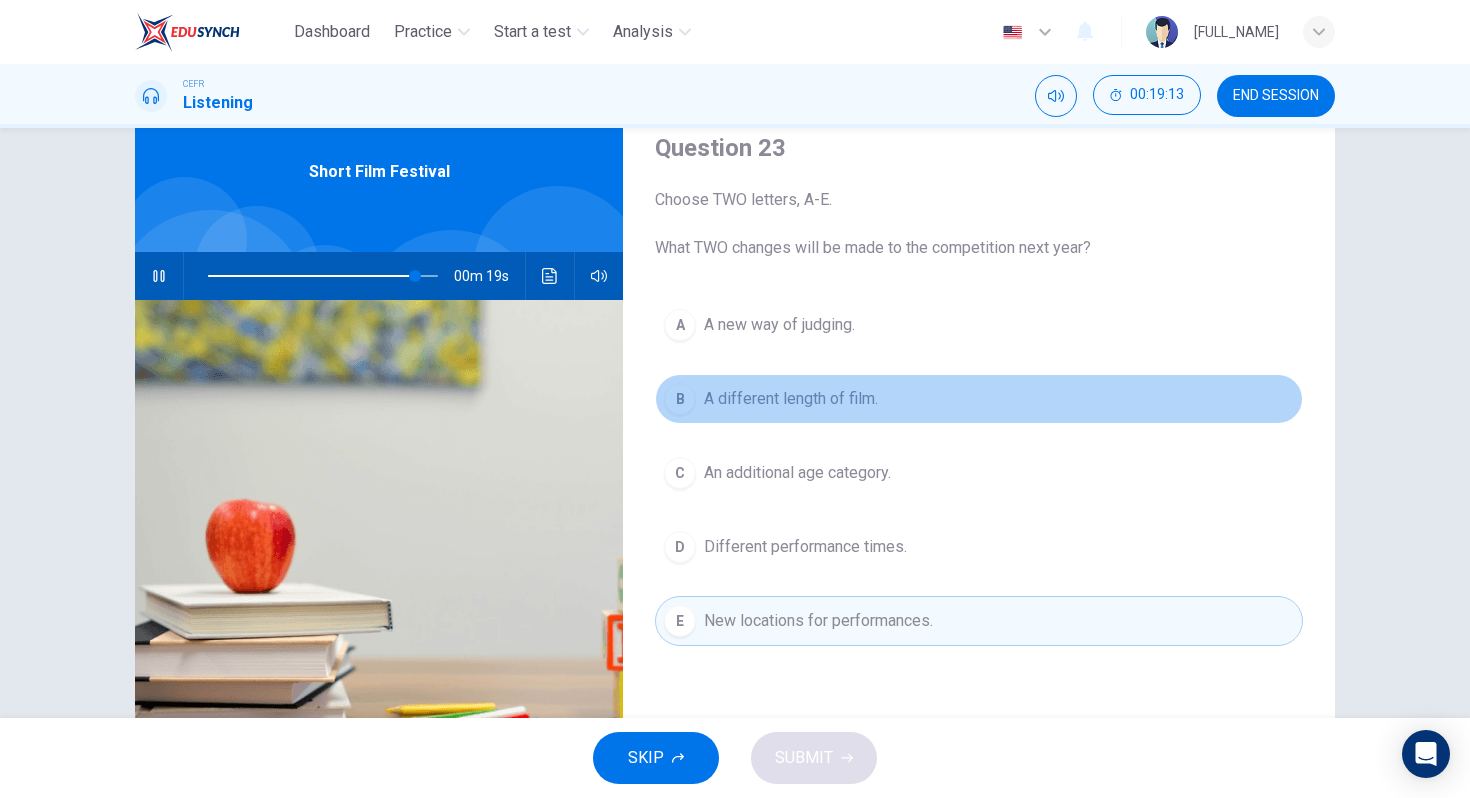 click on "B A different length of film." at bounding box center (979, 399) 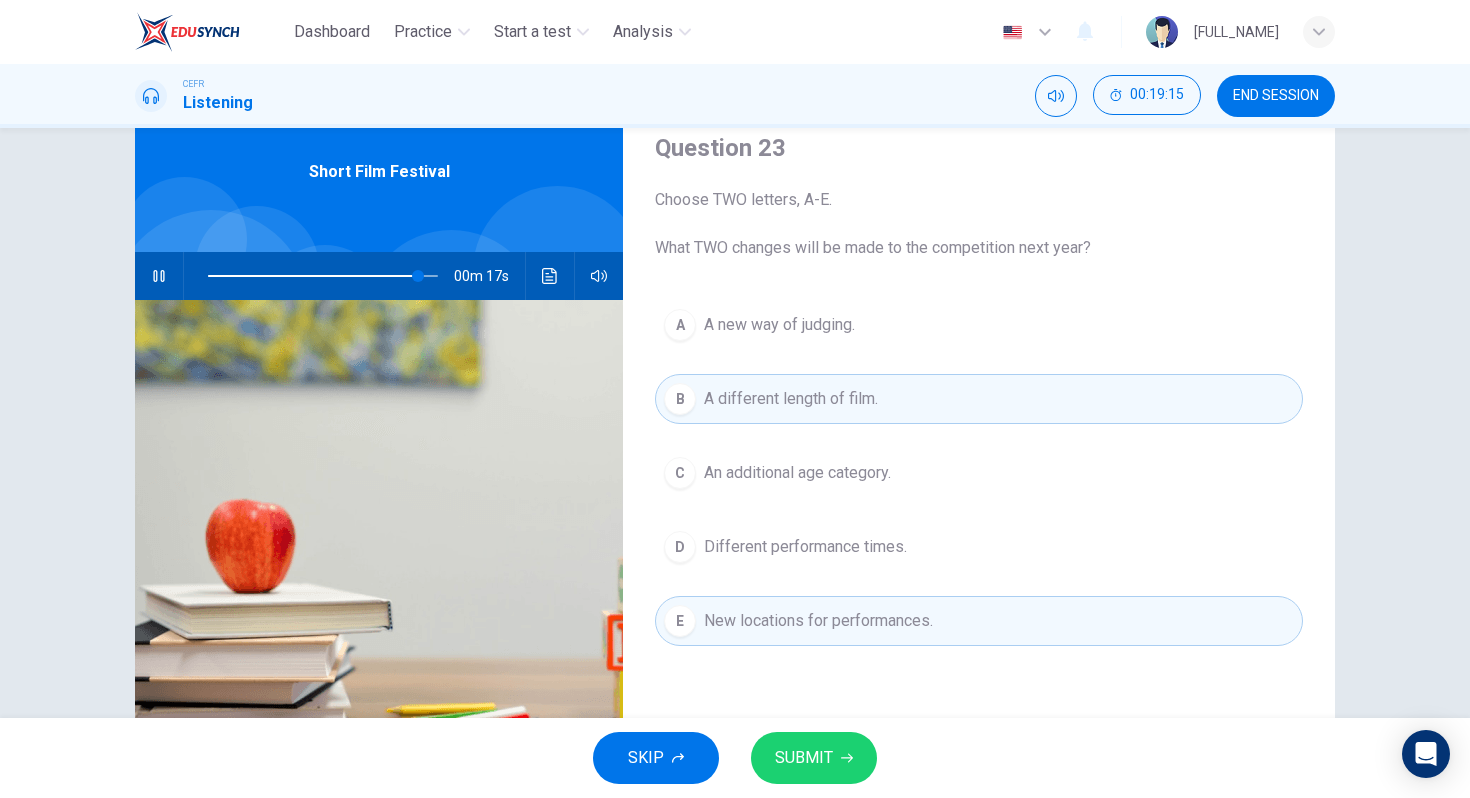 click on "E New locations for performances." at bounding box center [979, 621] 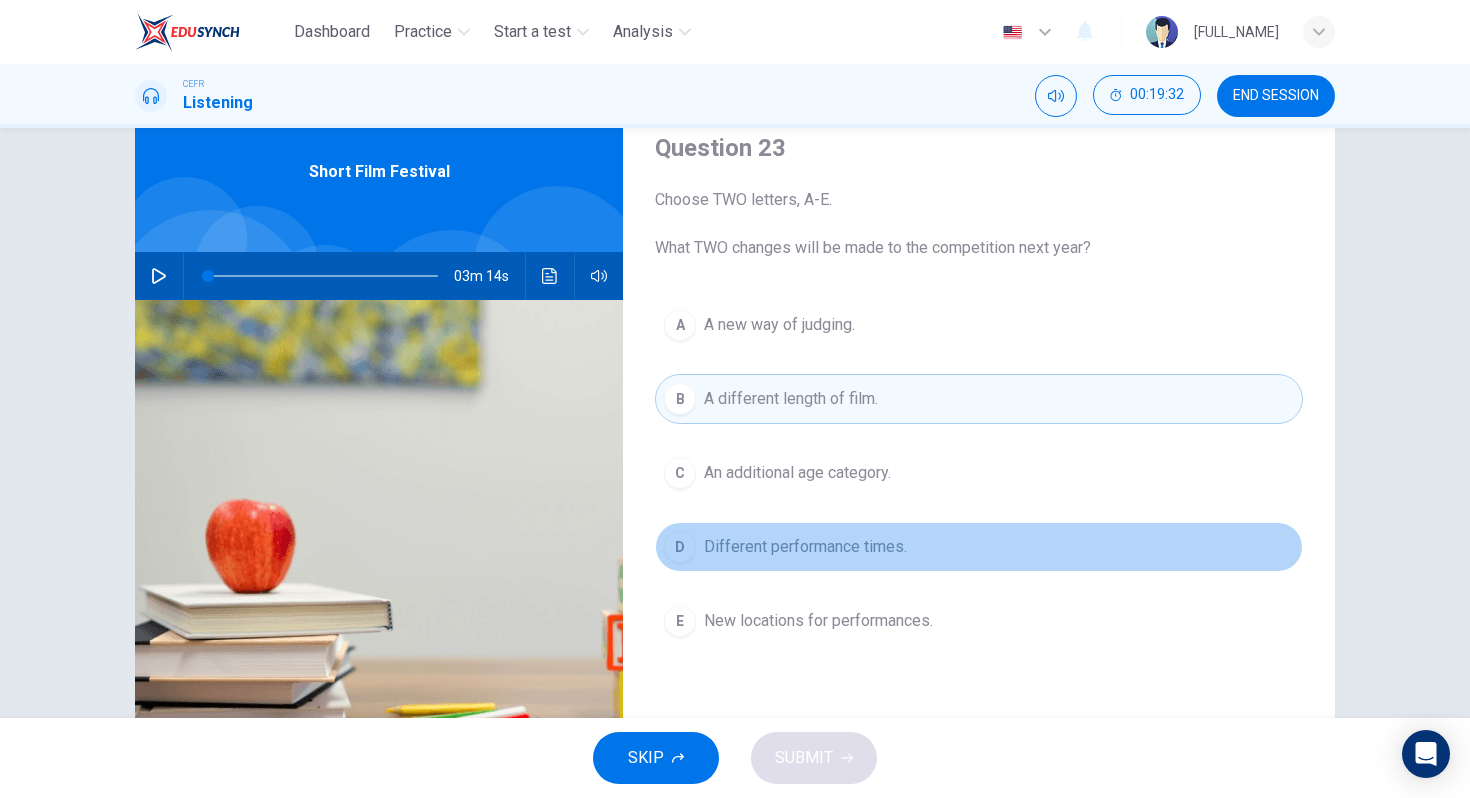 click on "D Different performance times." at bounding box center (979, 547) 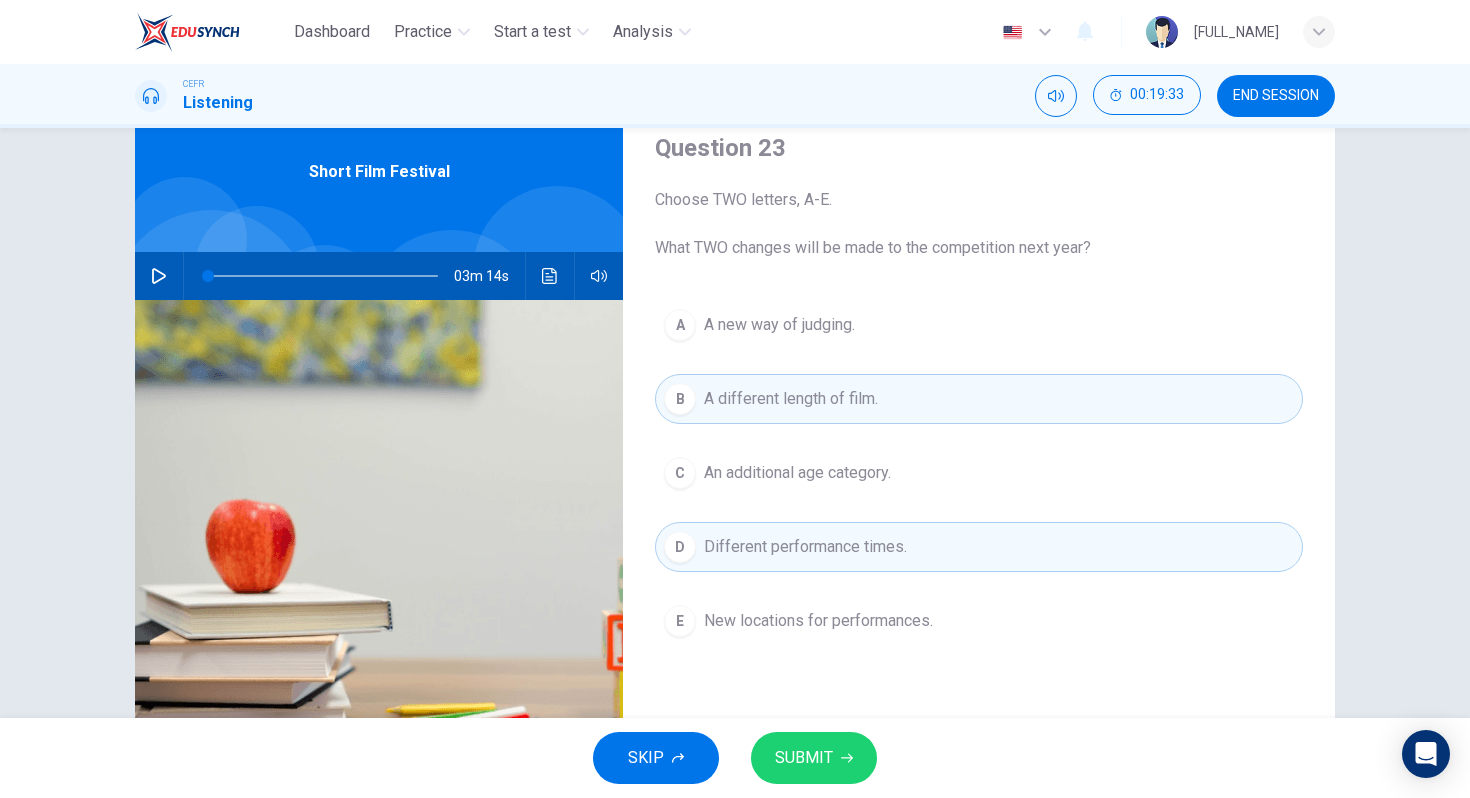 click on "SKIP SUBMIT" at bounding box center [735, 758] 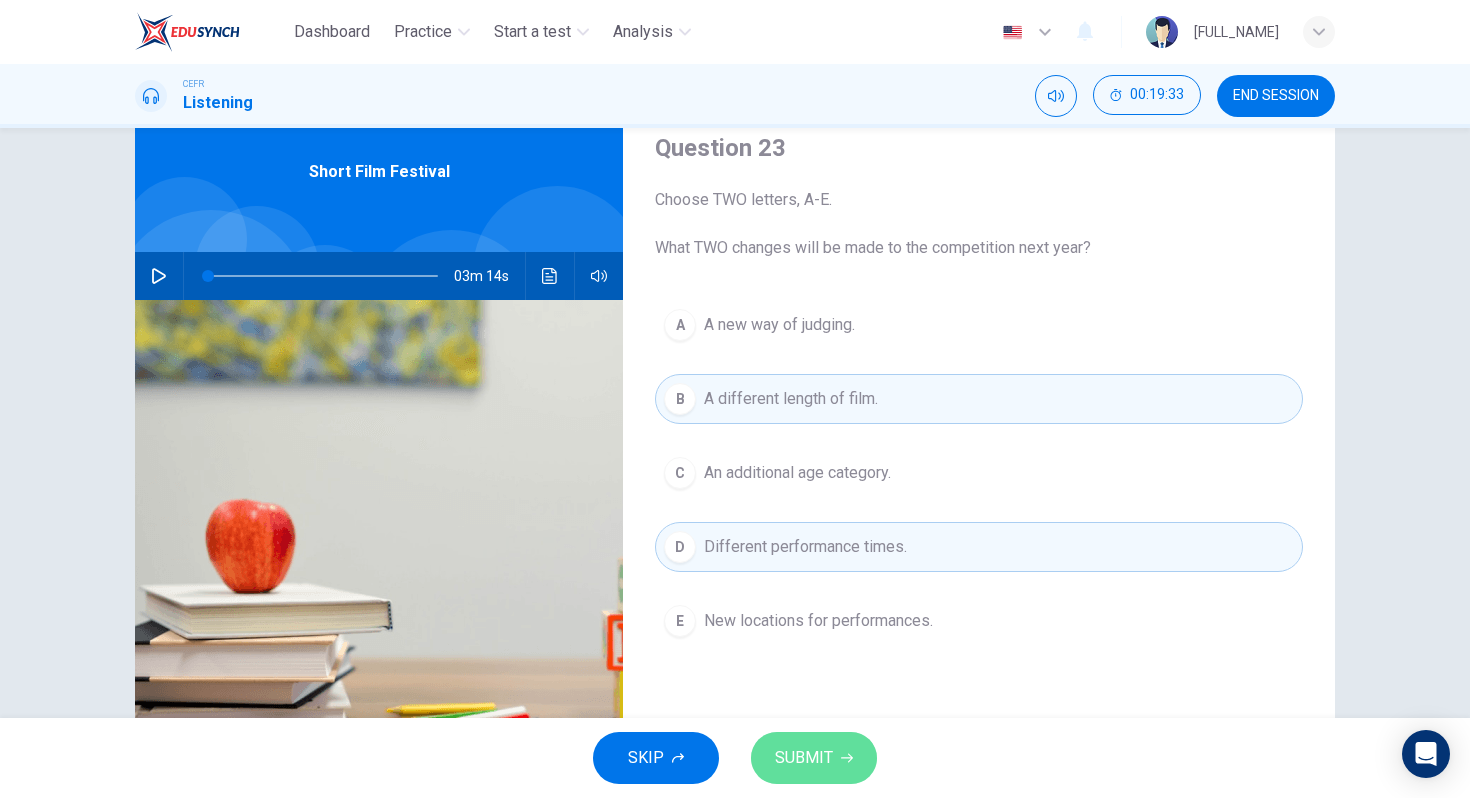 click on "SUBMIT" at bounding box center (814, 758) 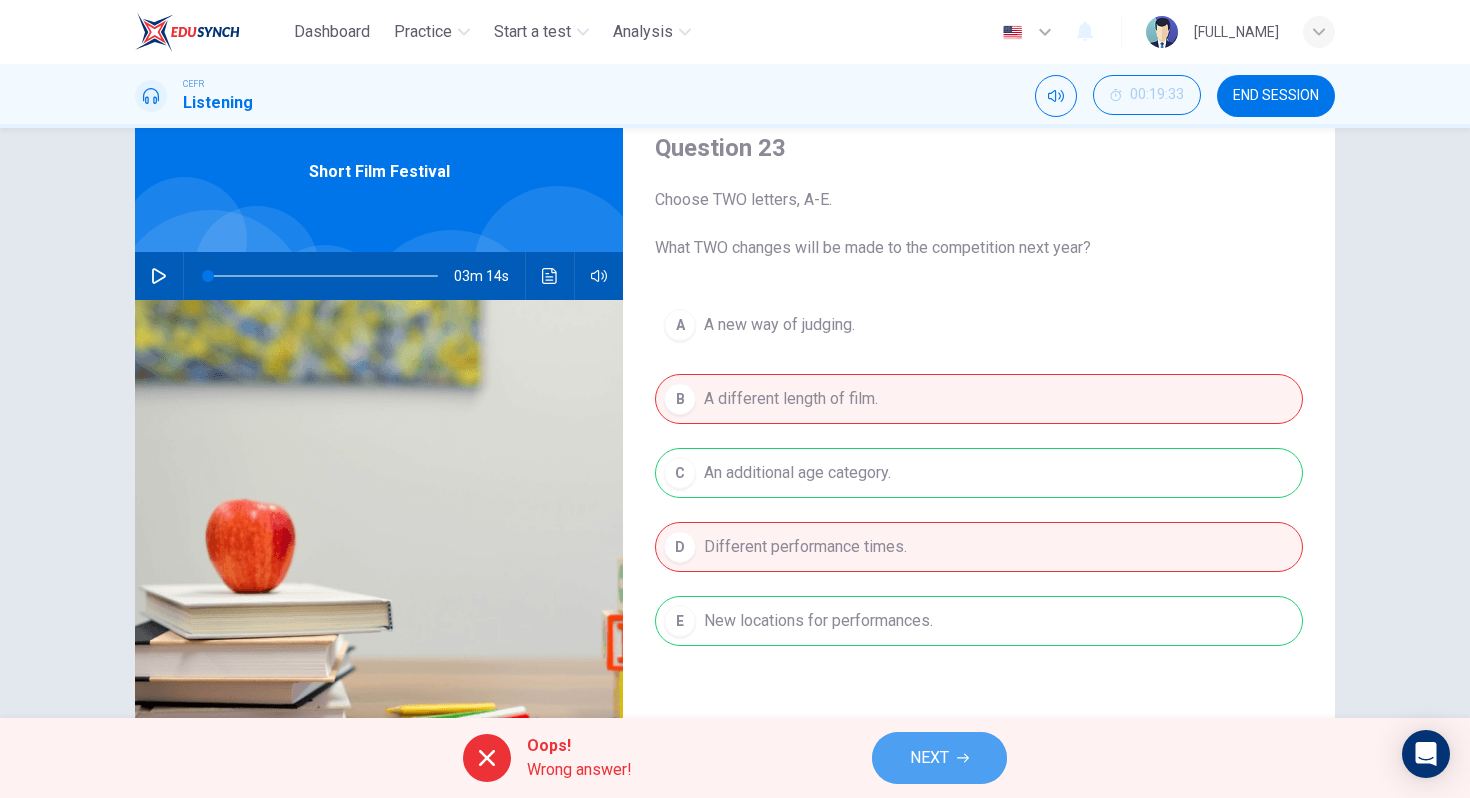 click on "NEXT" at bounding box center [929, 758] 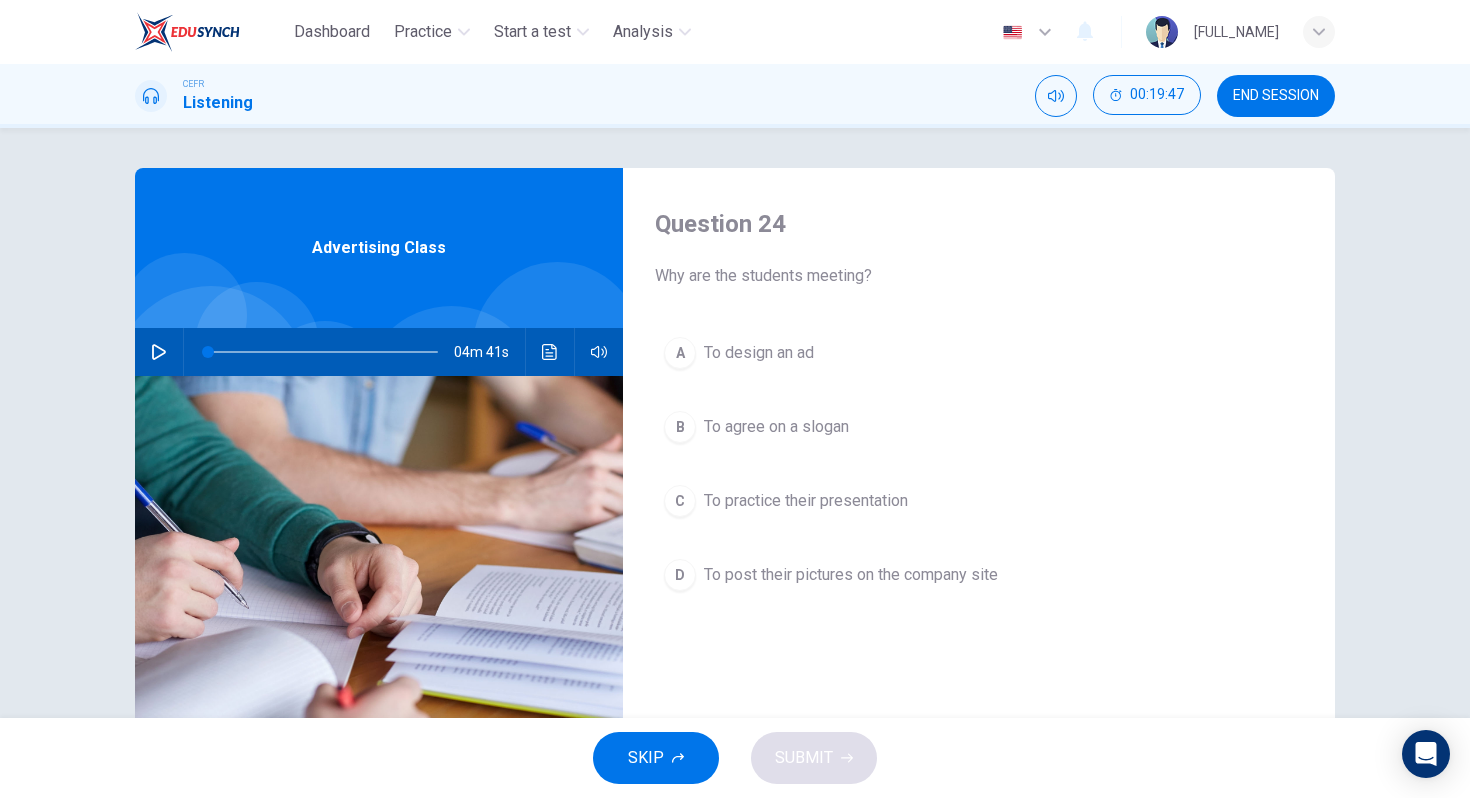 click on "04m 41s" at bounding box center [379, 352] 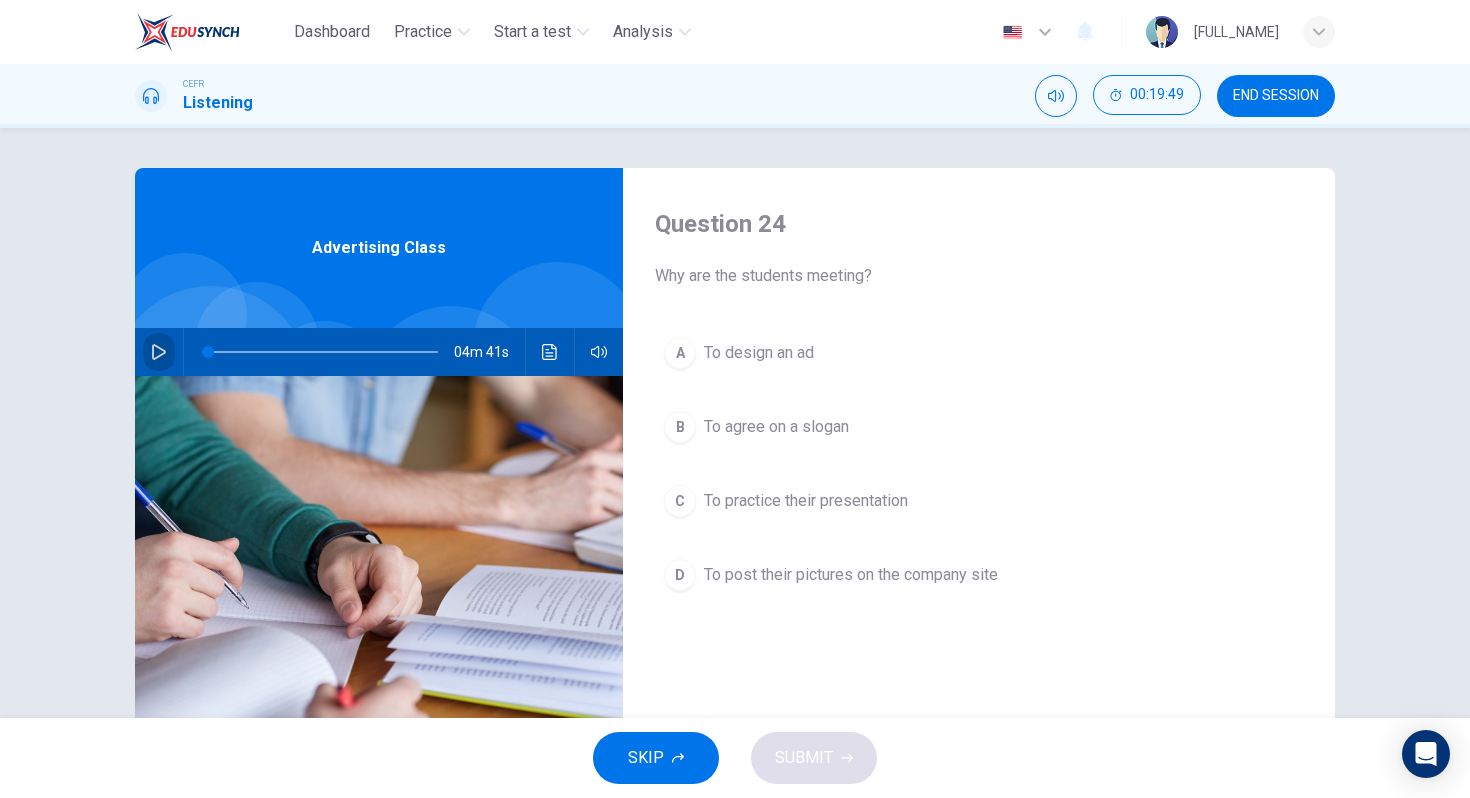 click at bounding box center [159, 352] 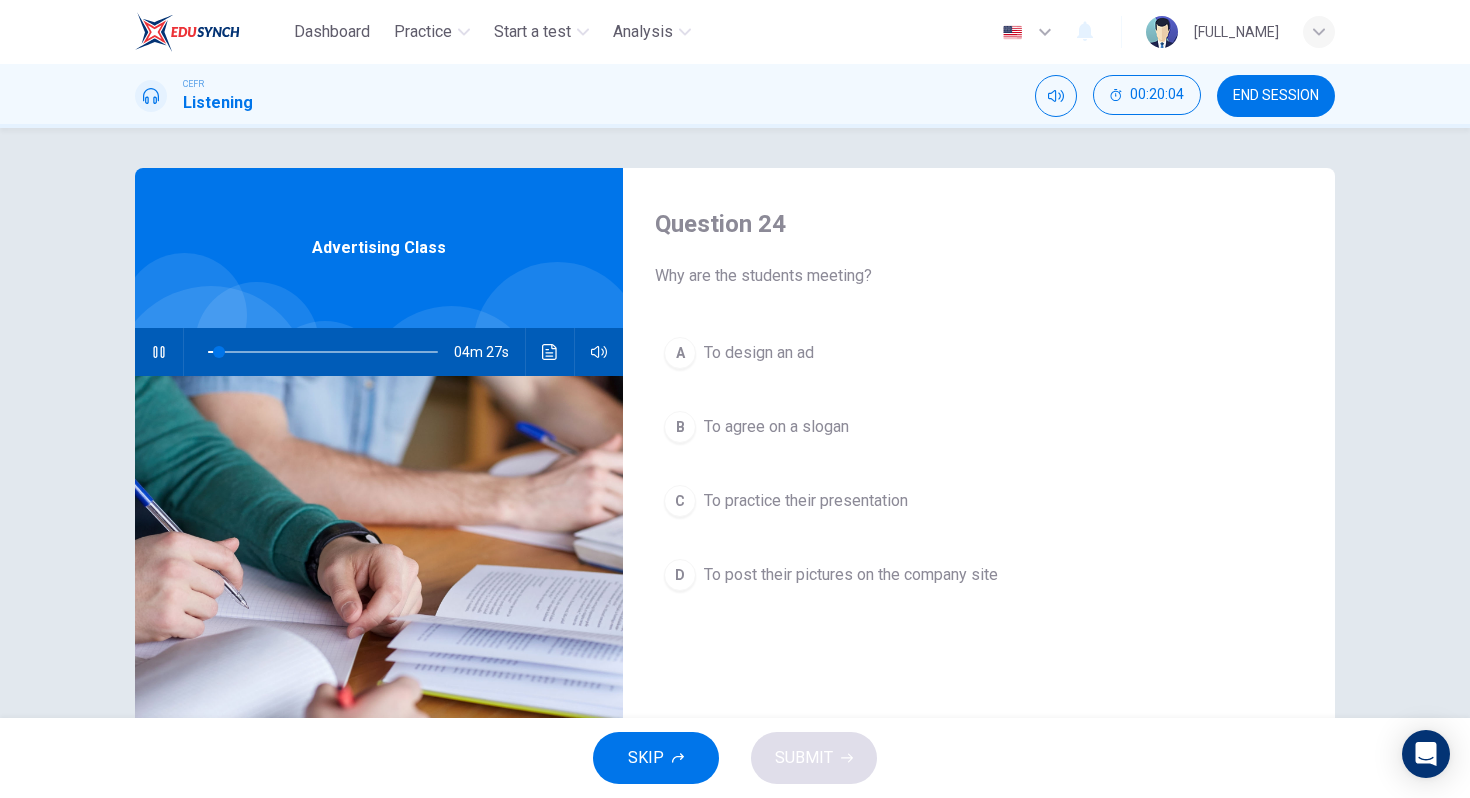 click on "C To practice their presentation" at bounding box center (979, 501) 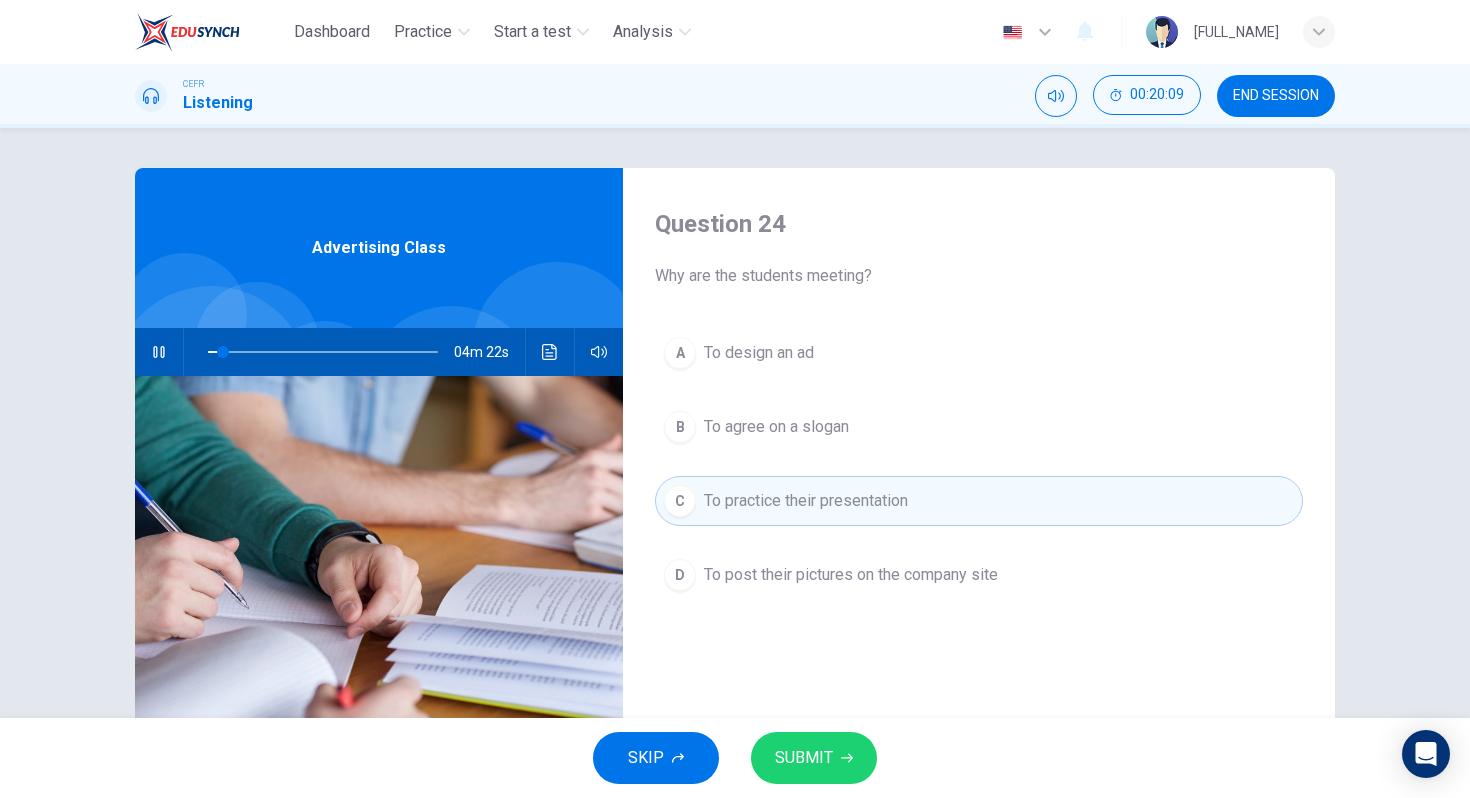 click on "SUBMIT" at bounding box center (804, 758) 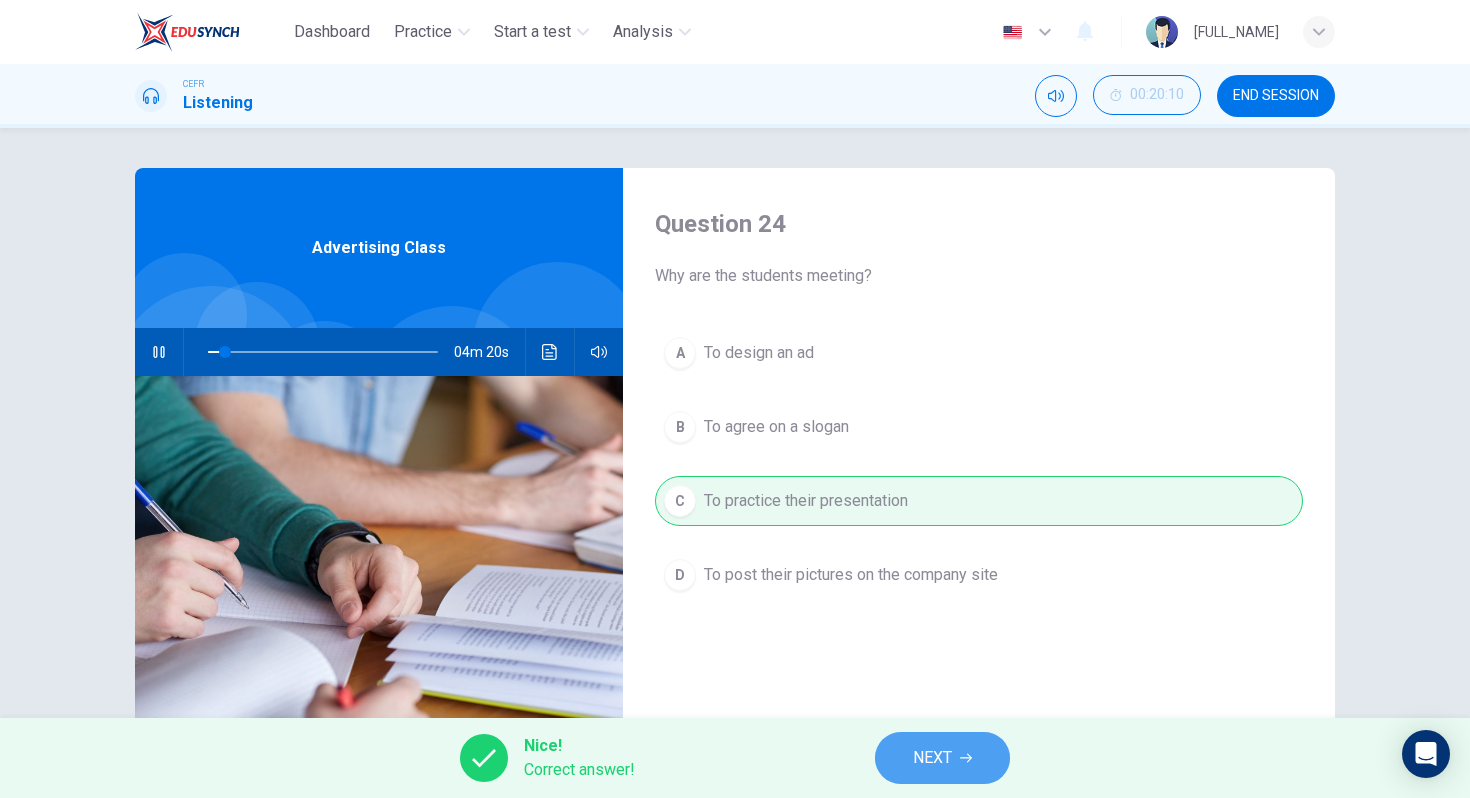 click on "NEXT" at bounding box center [942, 758] 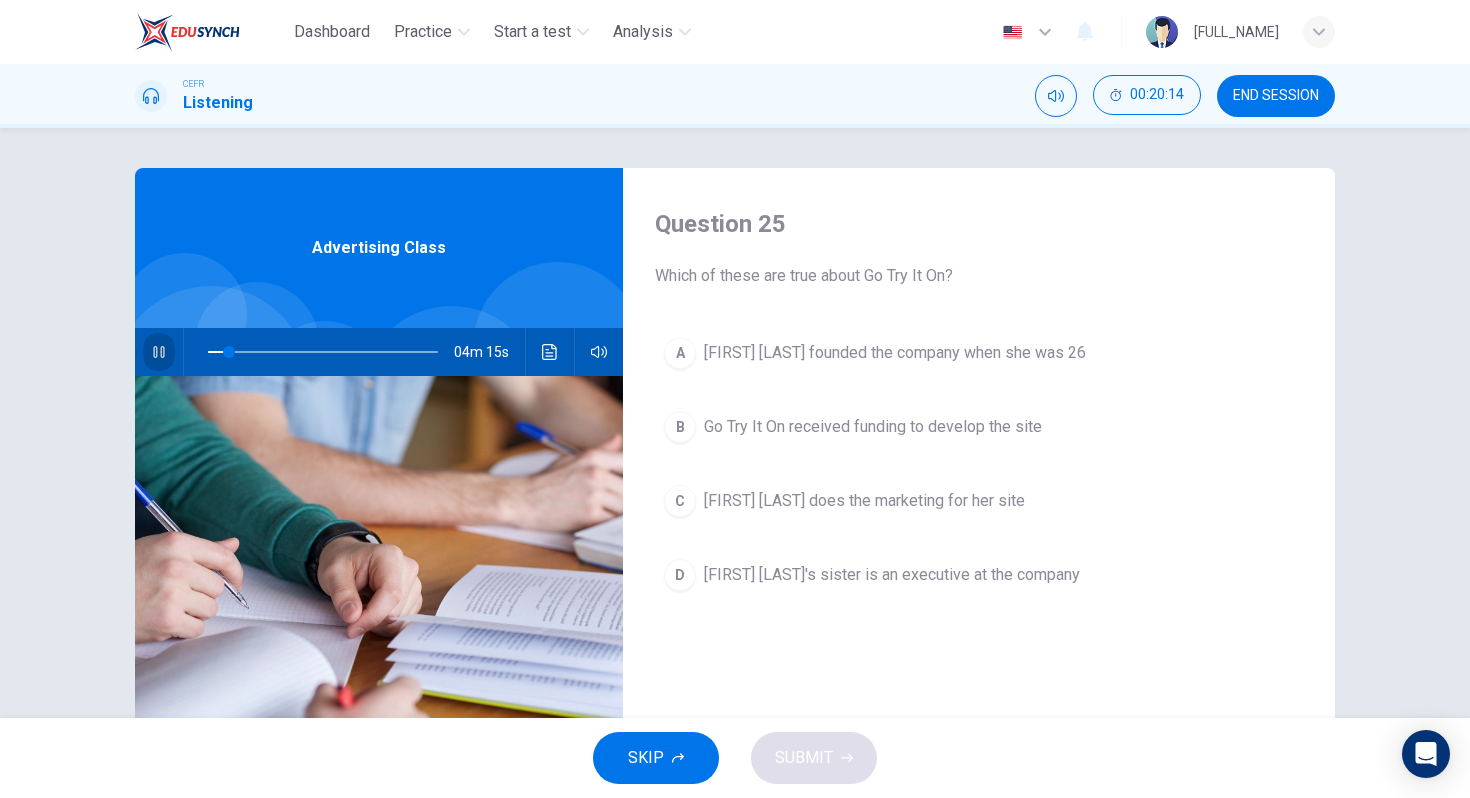 click at bounding box center [159, 352] 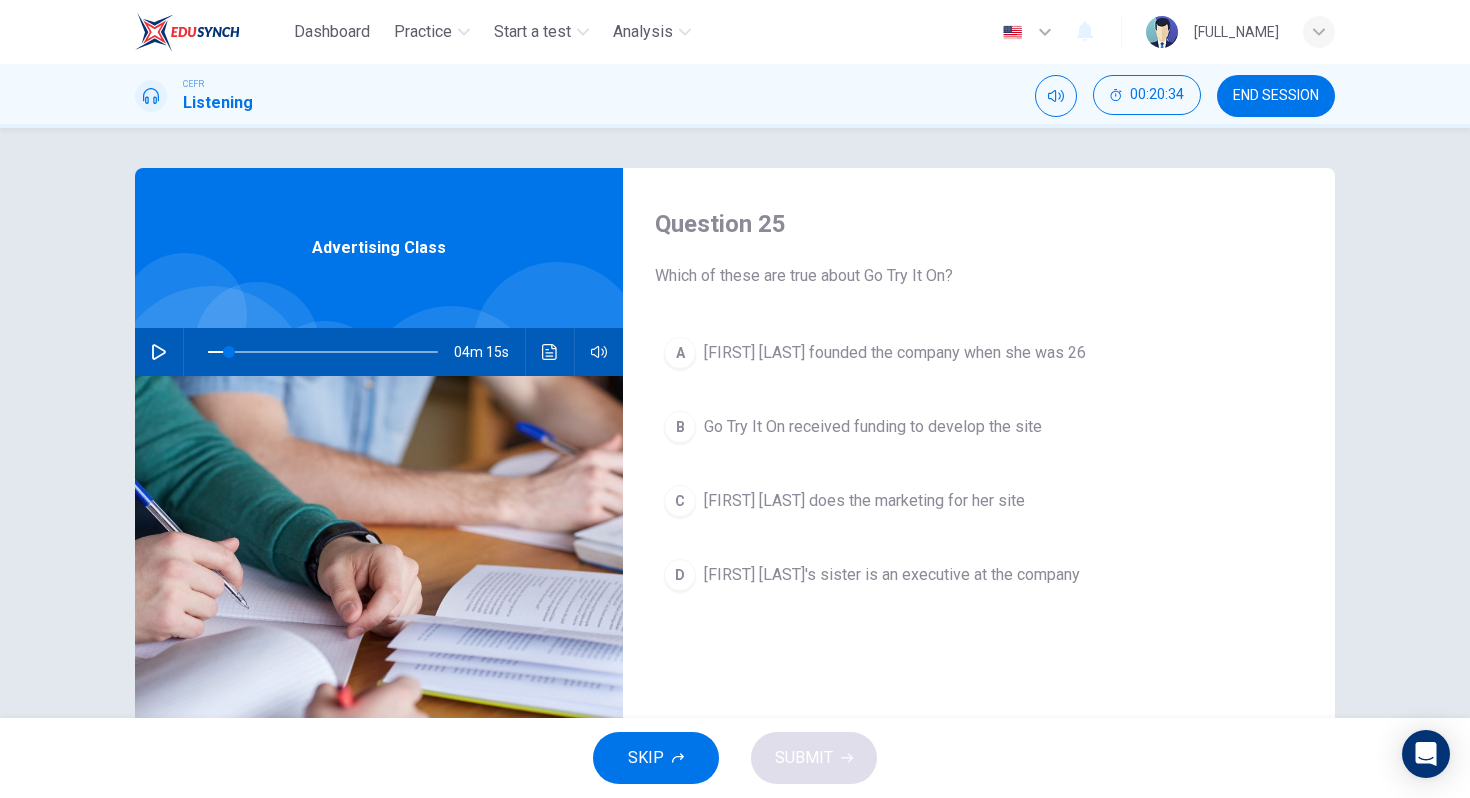 click at bounding box center (159, 352) 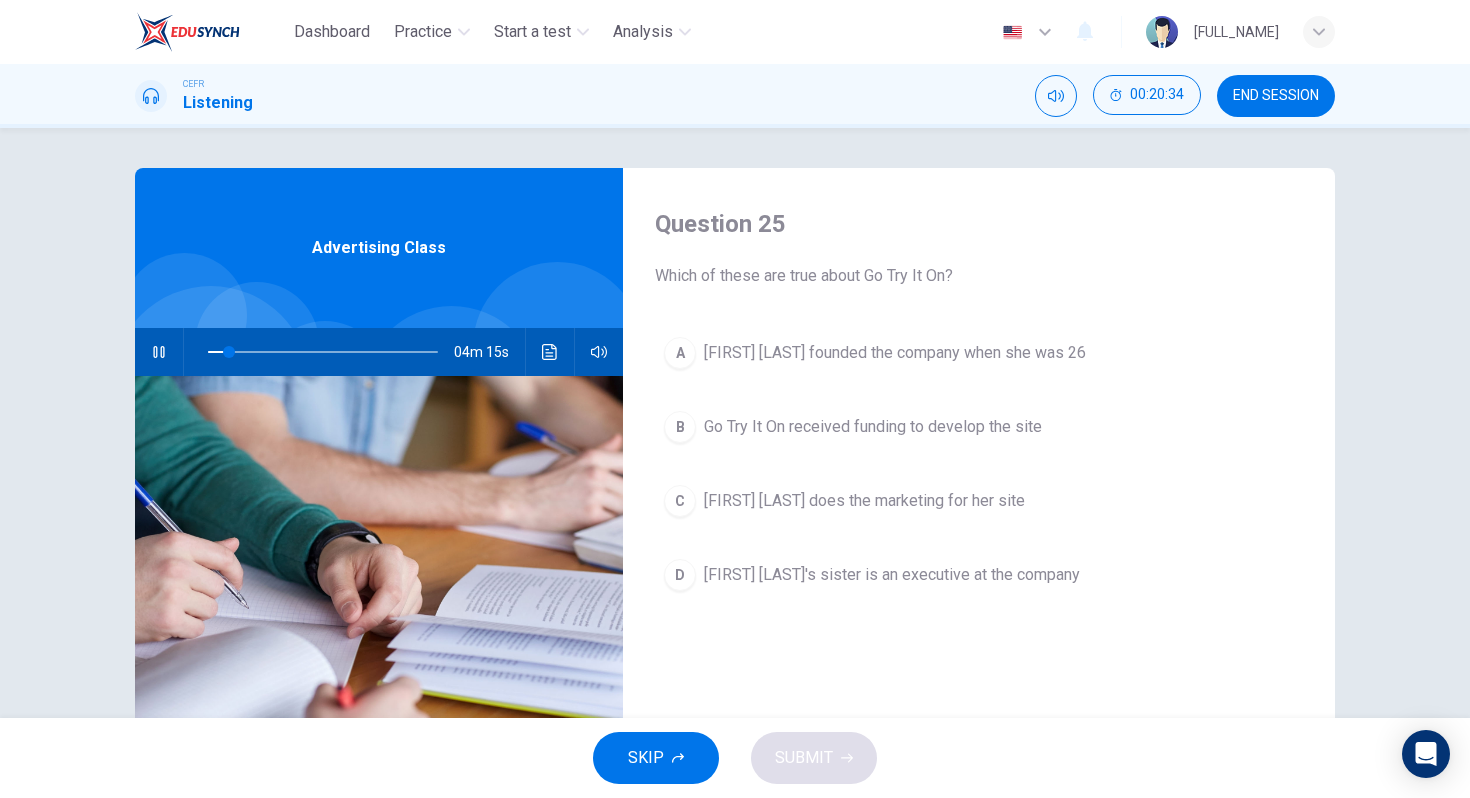 click at bounding box center (159, 352) 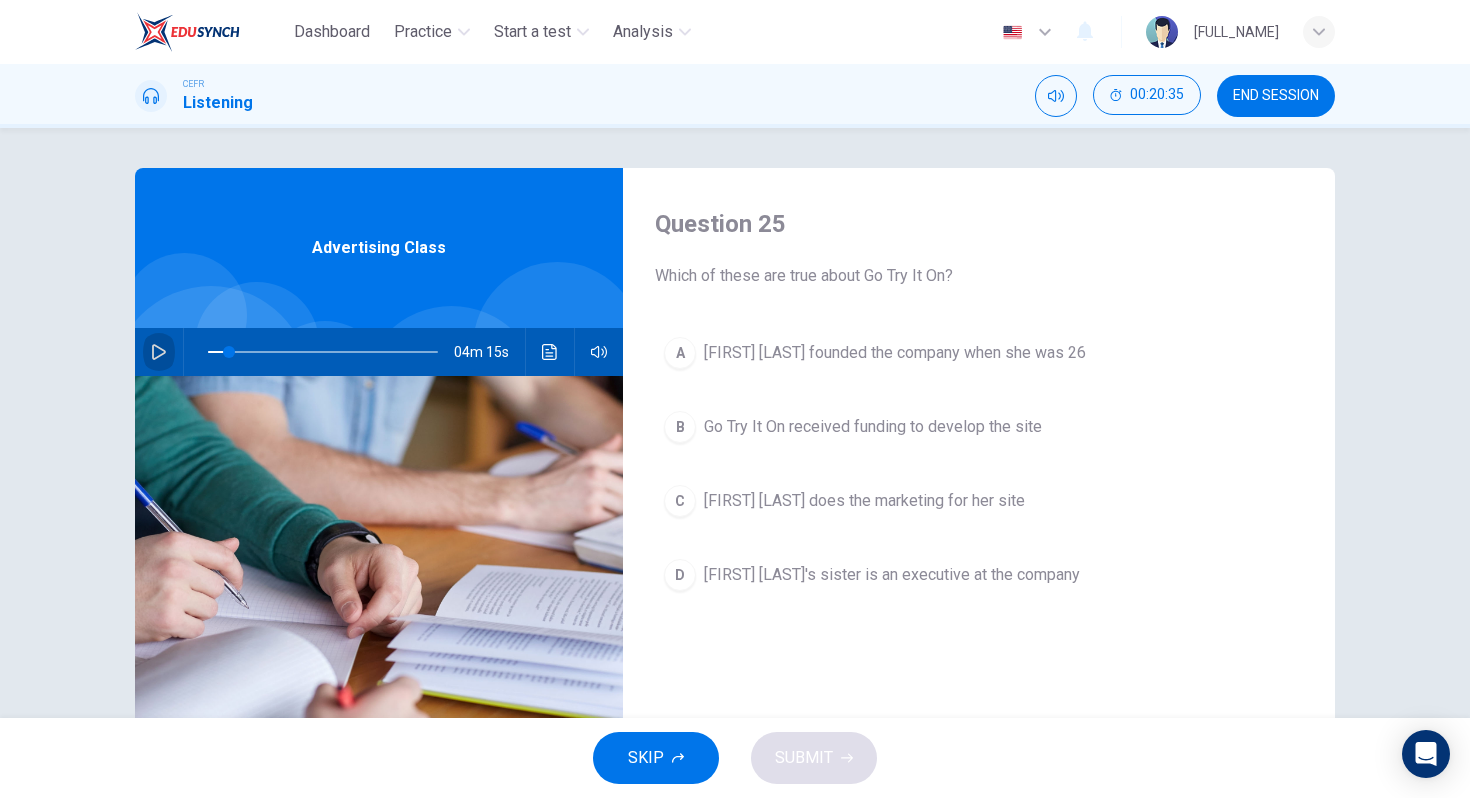 click at bounding box center [159, 352] 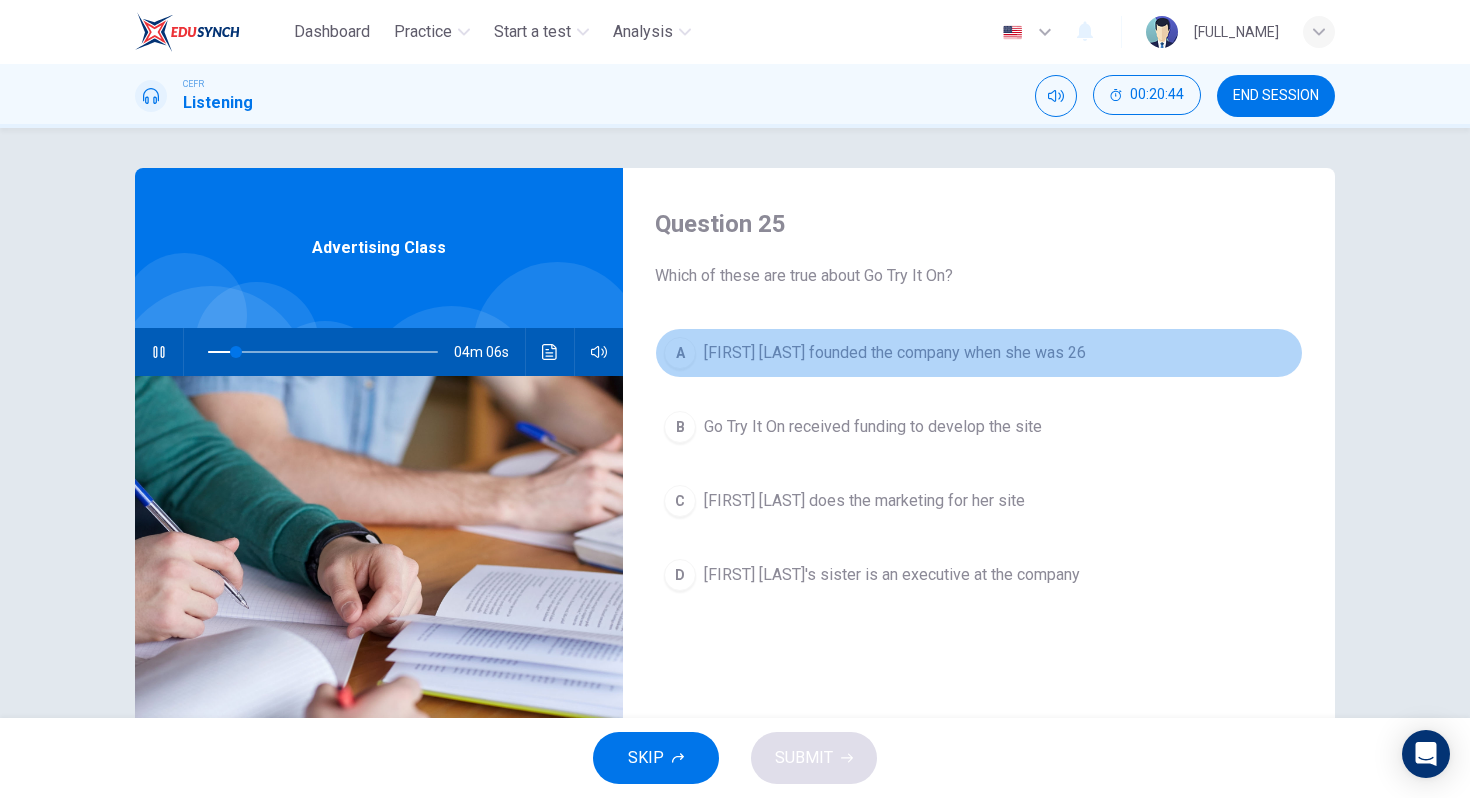 click on "[FIRST] [LAST] founded the company when she was 26" at bounding box center [895, 353] 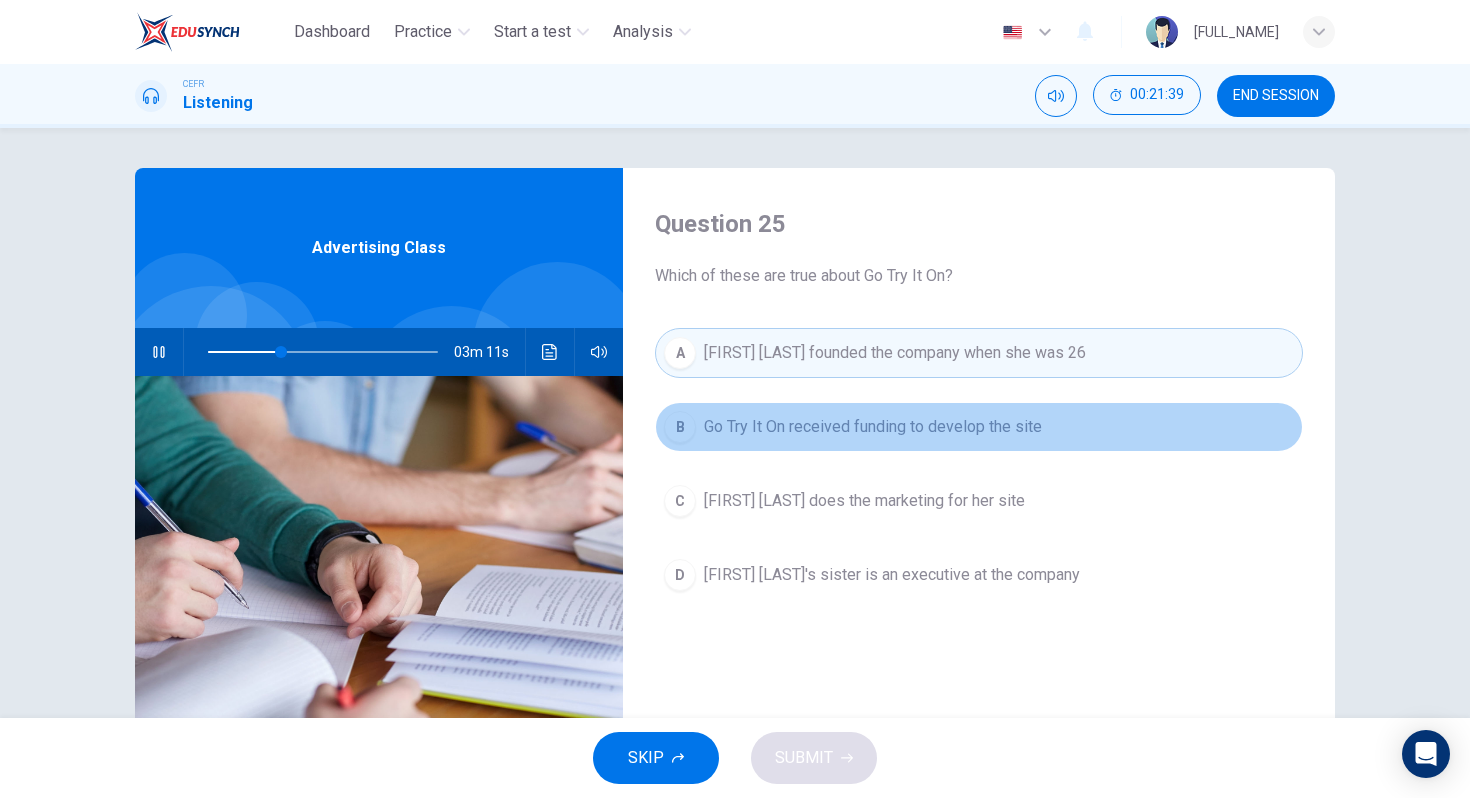 click on "Go Try It On received funding to develop the site" at bounding box center (873, 427) 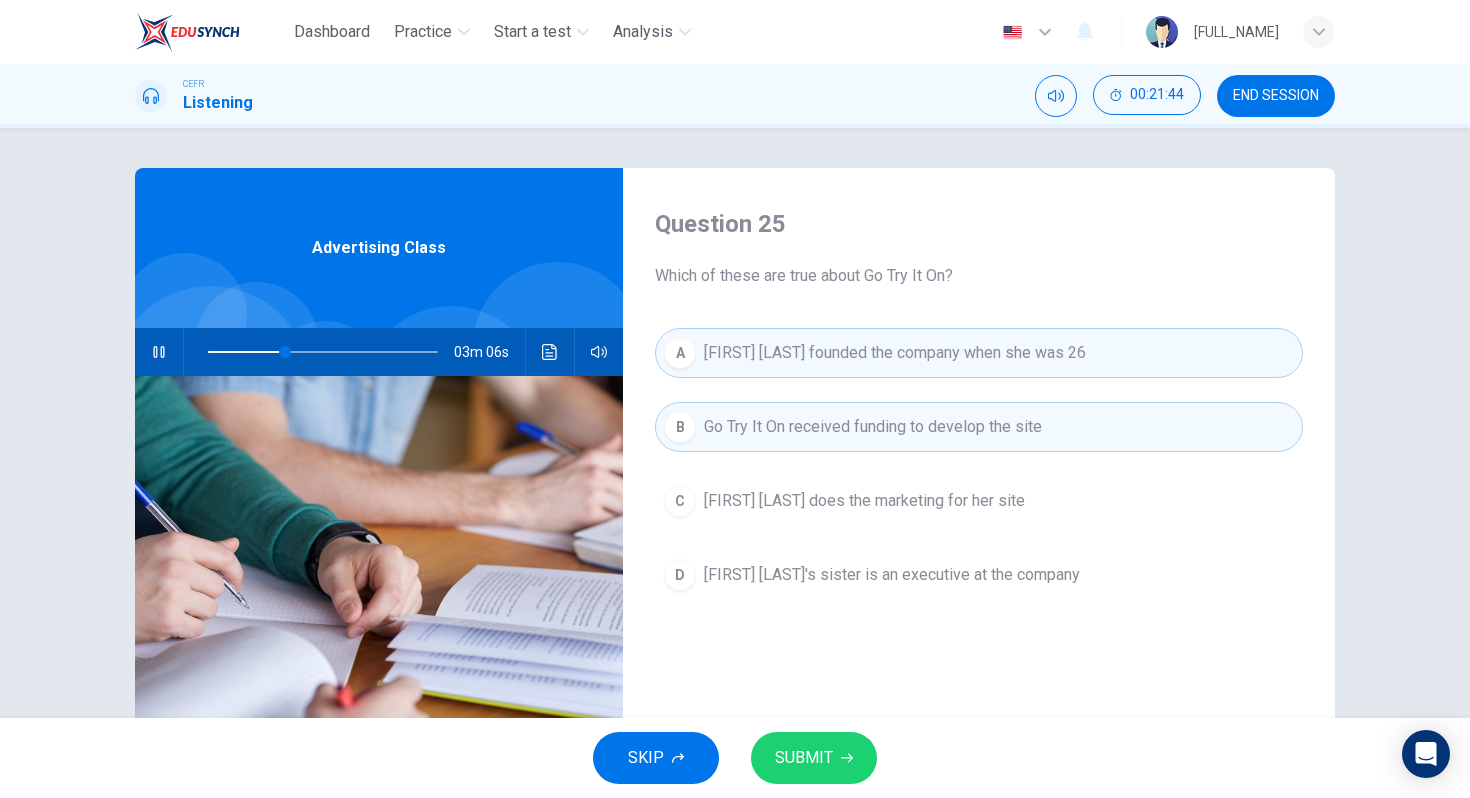 click on "SUBMIT" at bounding box center [804, 758] 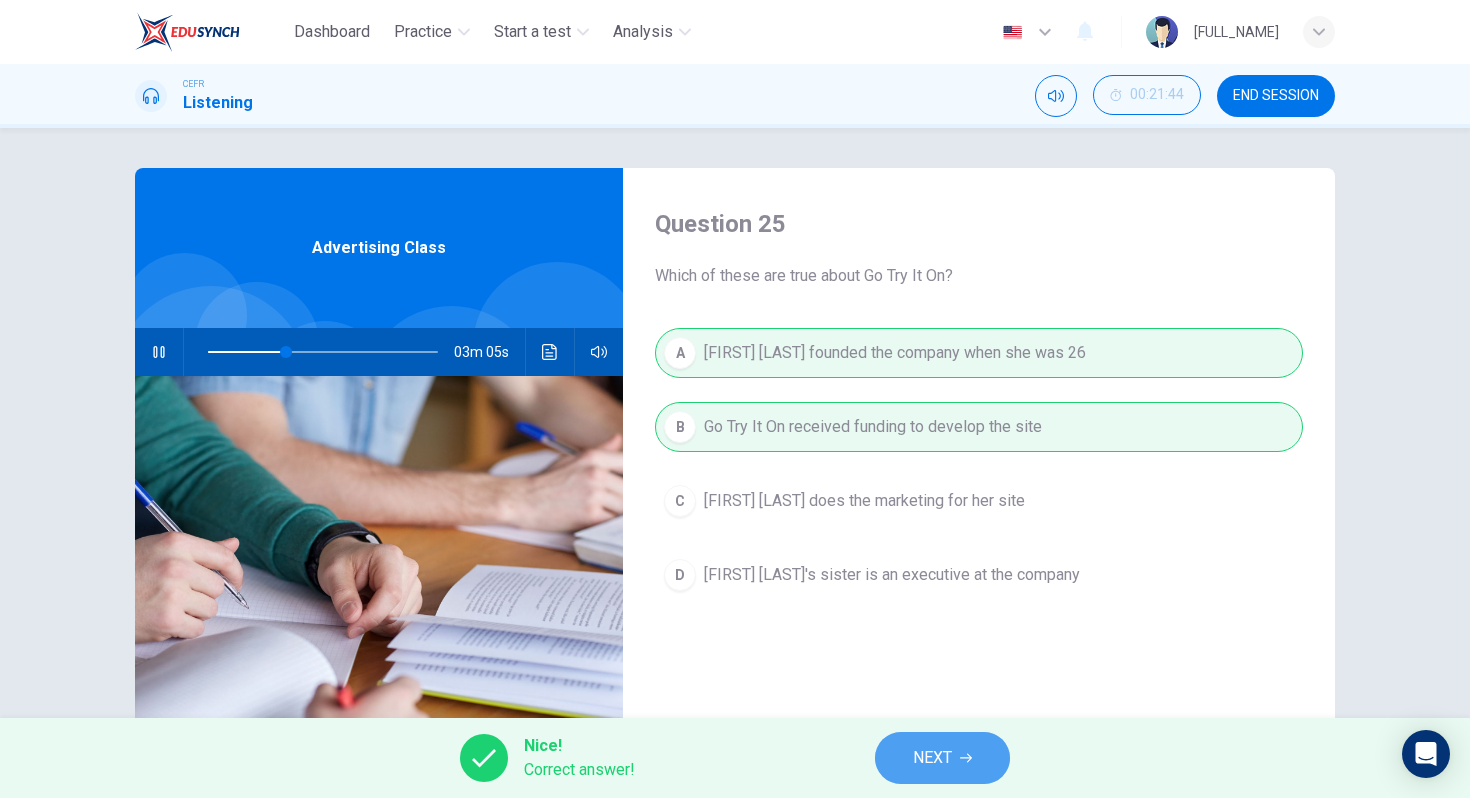 click on "NEXT" at bounding box center [932, 758] 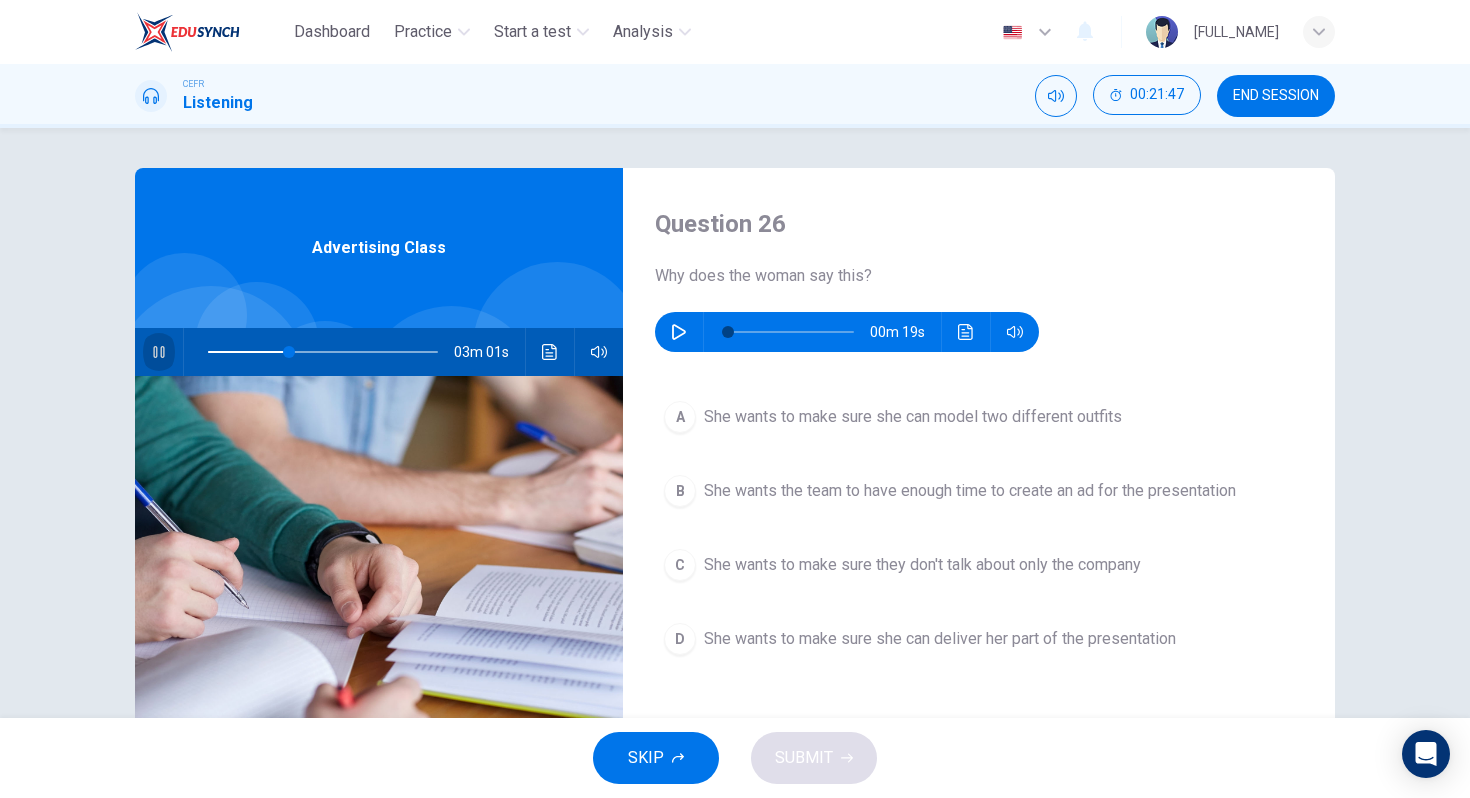 click at bounding box center (159, 352) 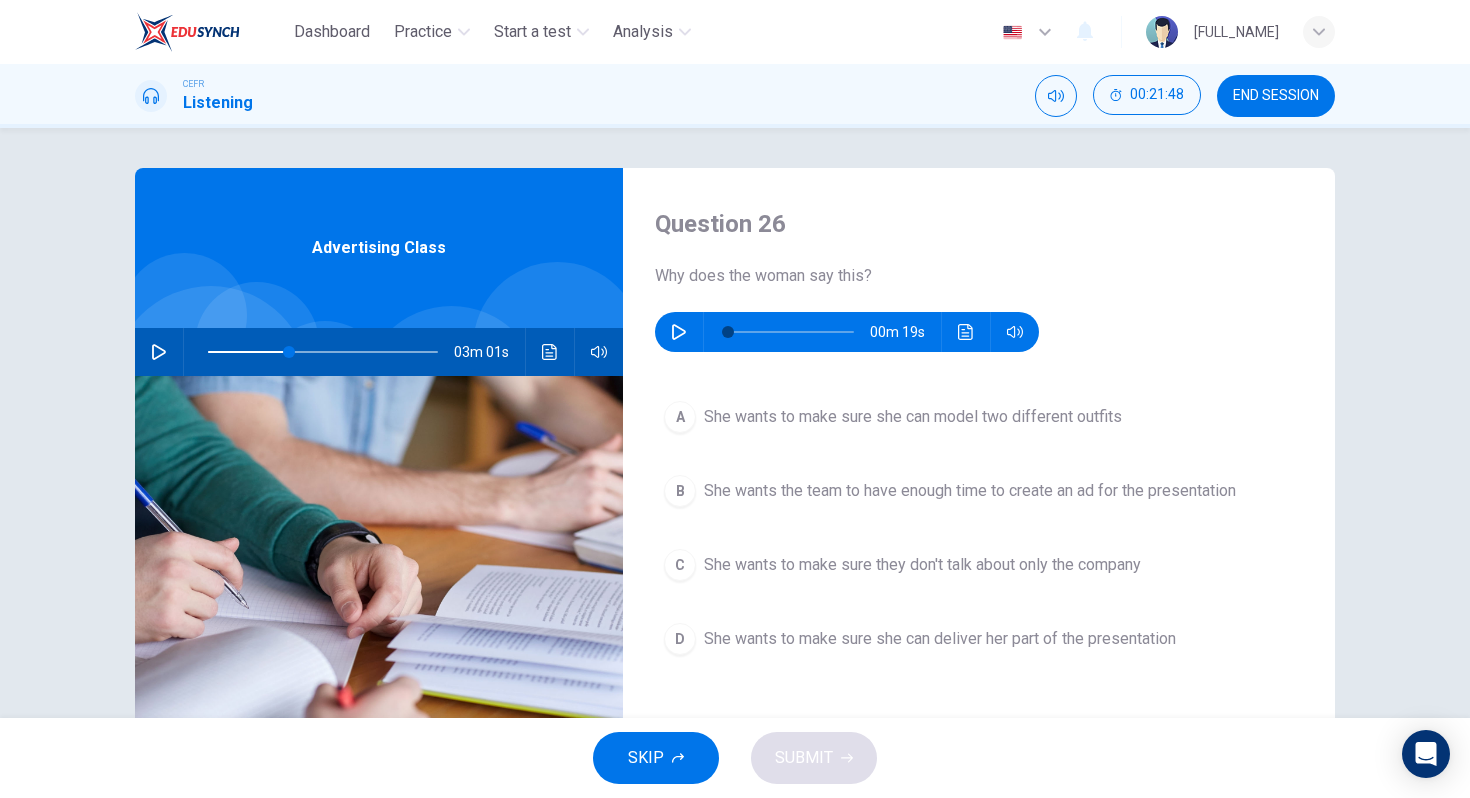 click at bounding box center [679, 332] 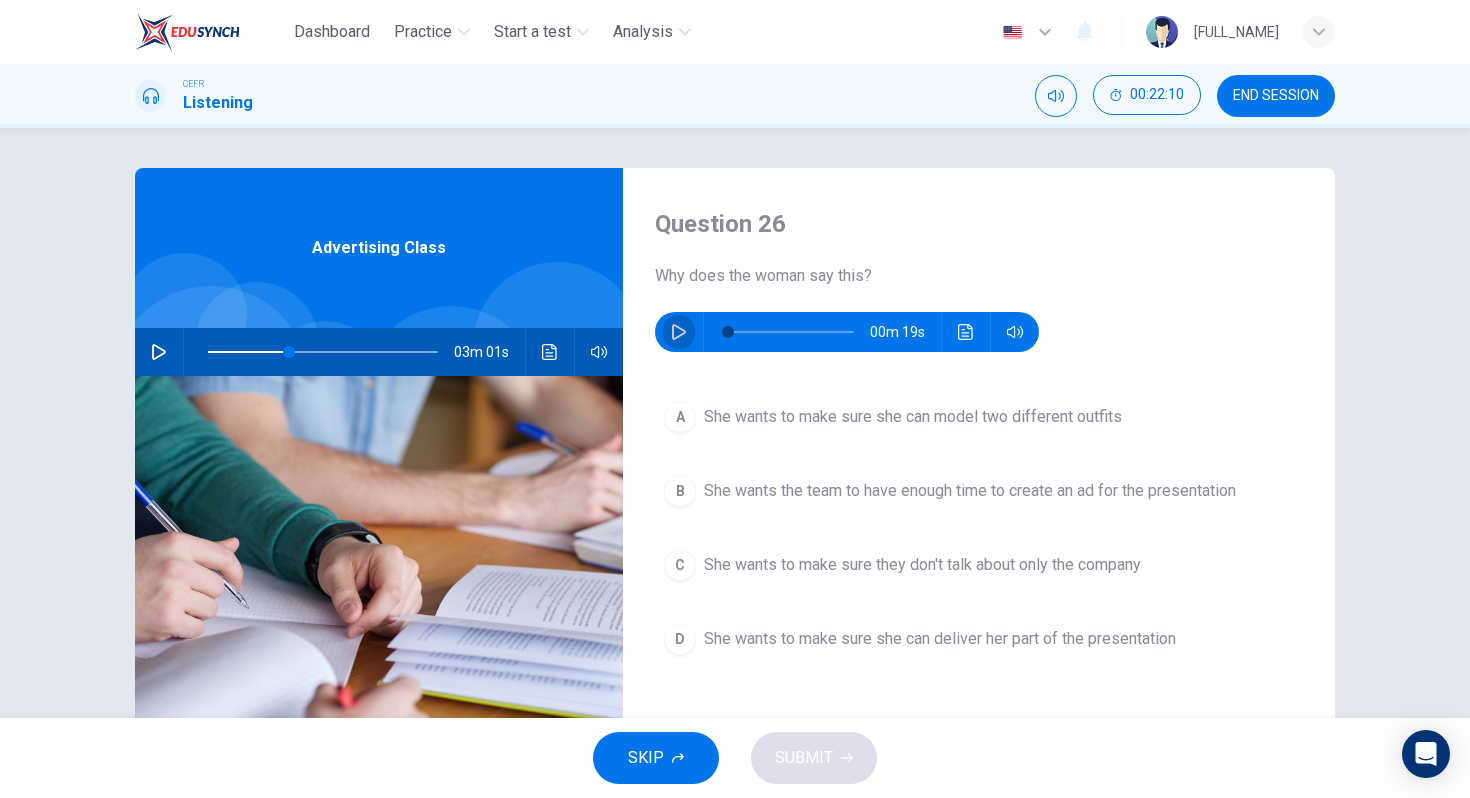 click at bounding box center (679, 332) 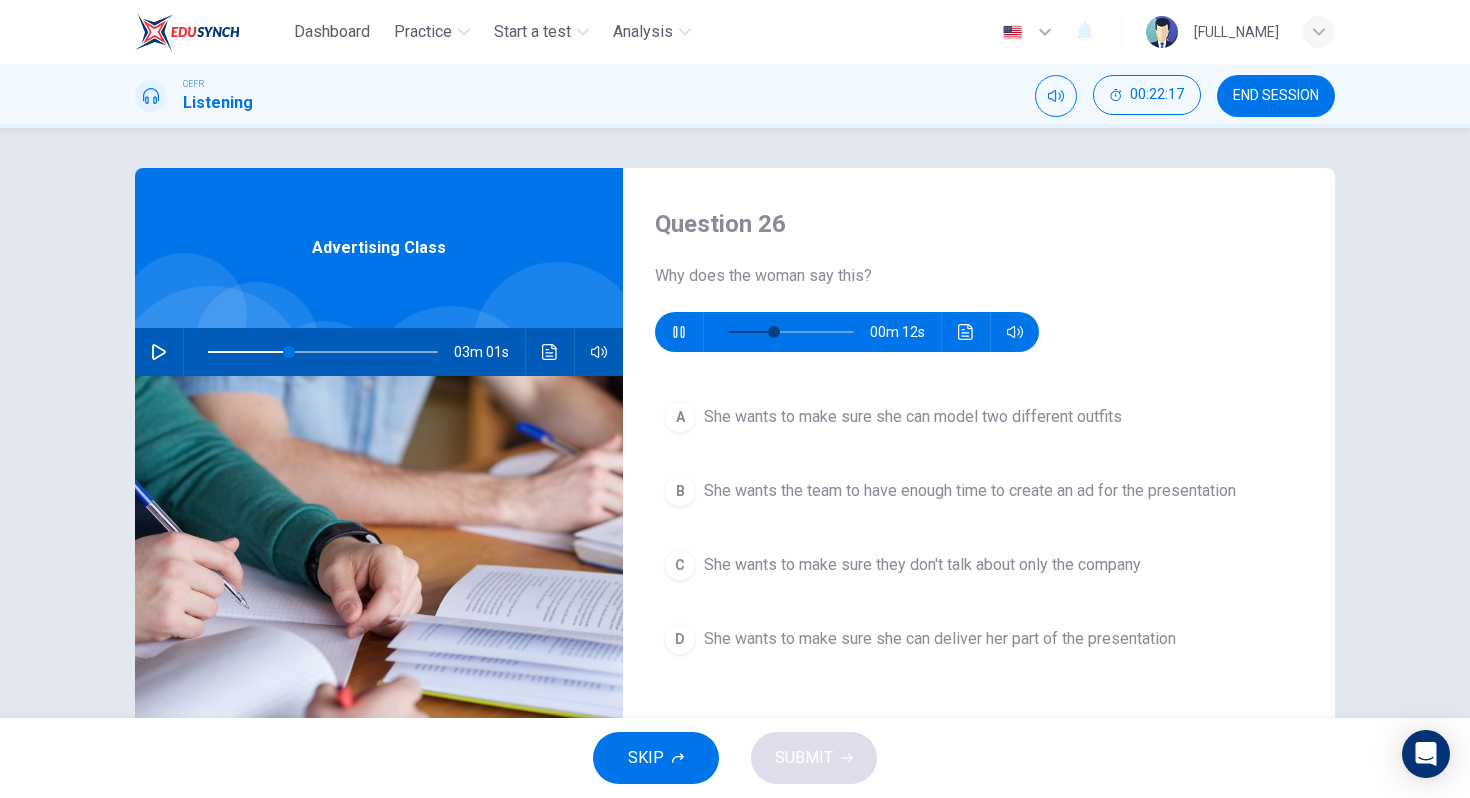click at bounding box center [679, 332] 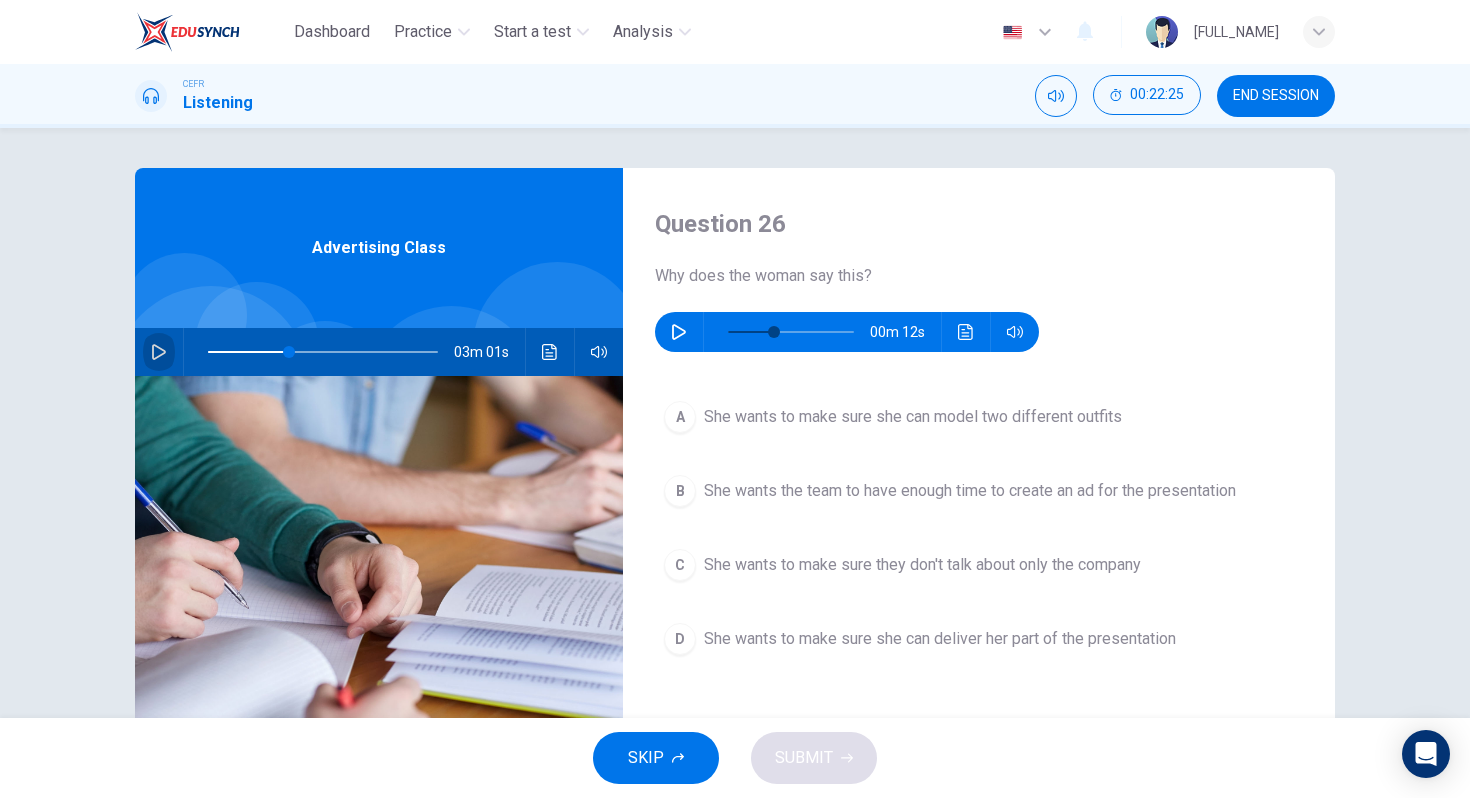 click at bounding box center [159, 352] 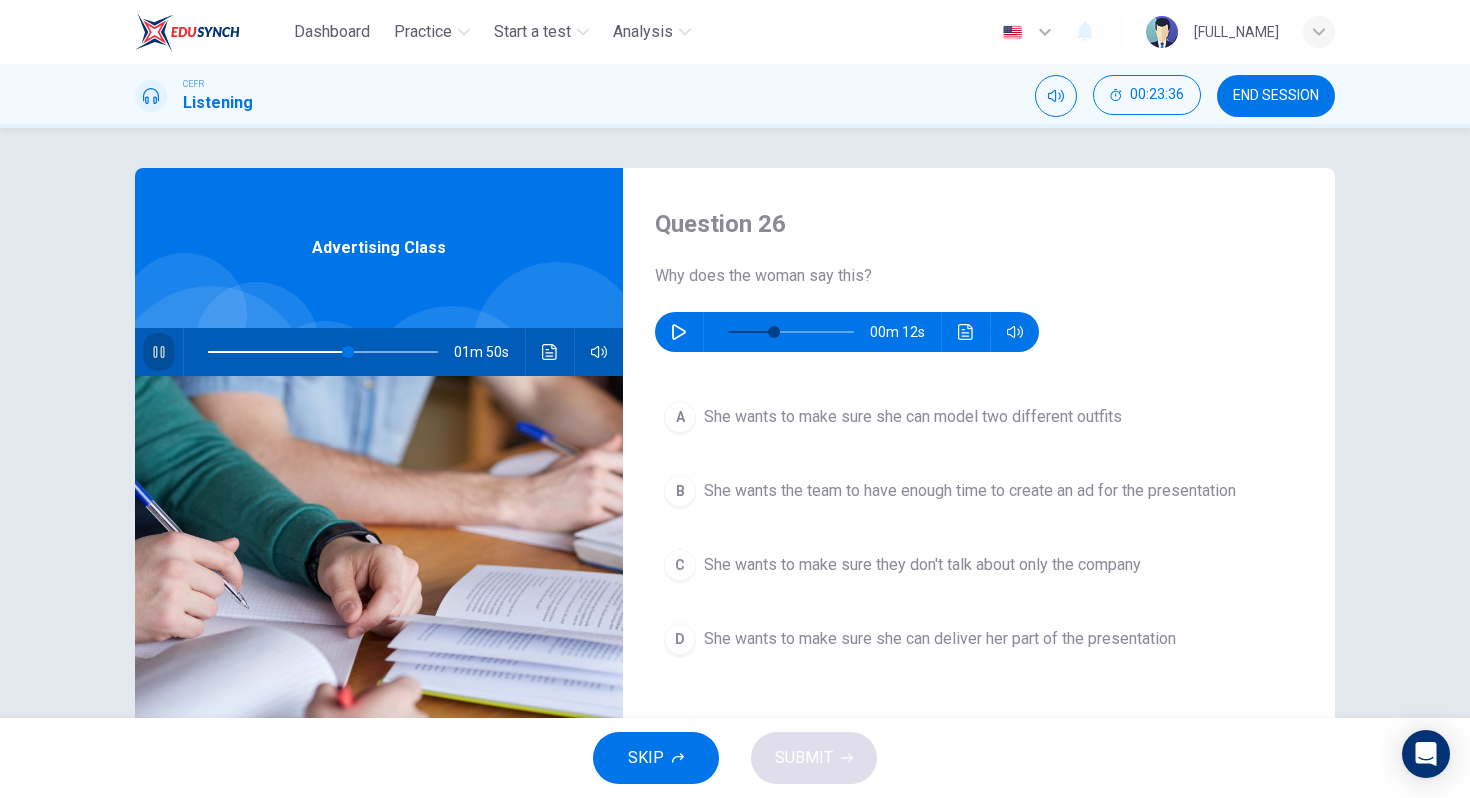click at bounding box center [159, 352] 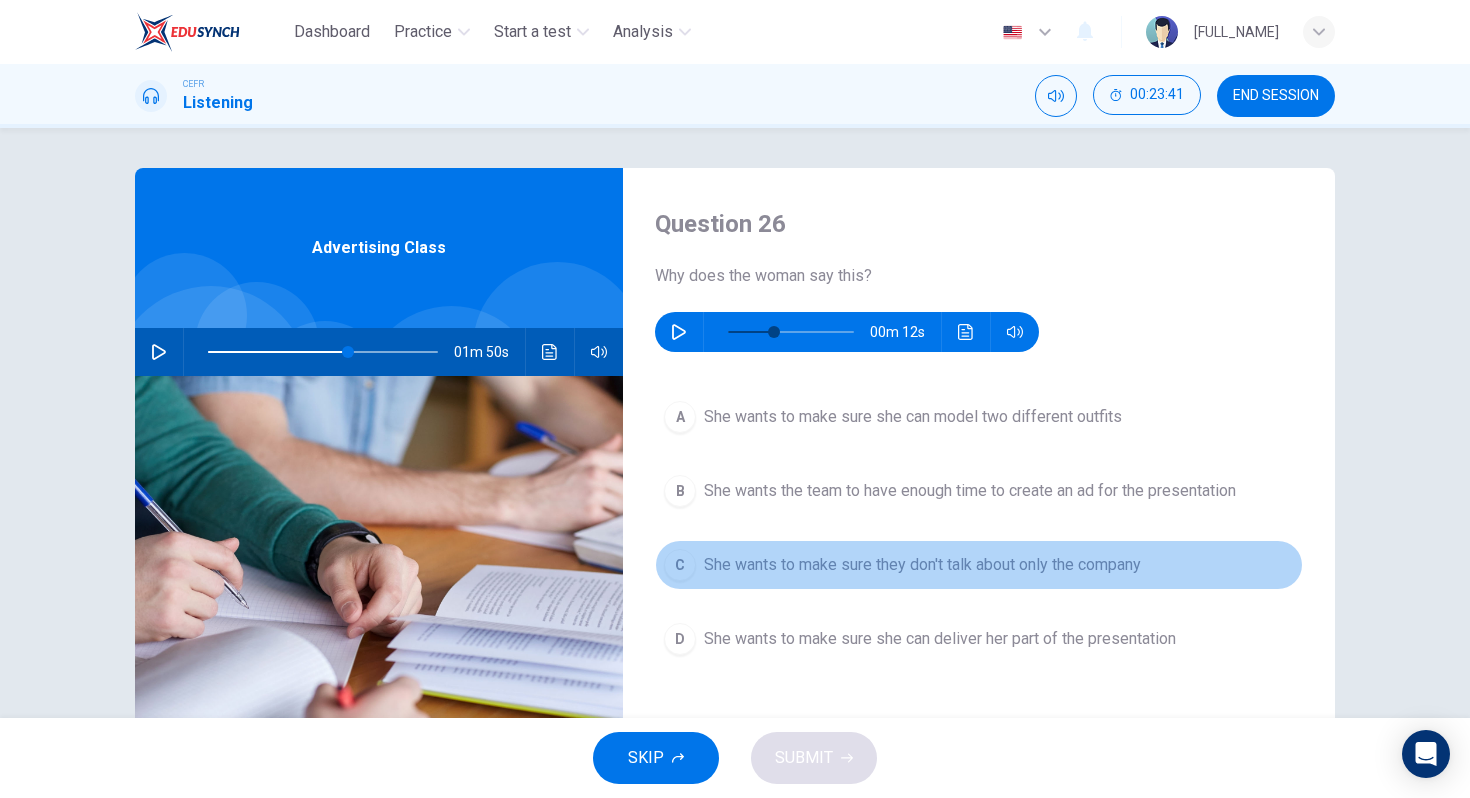 click on "She wants to make sure they don't talk about only the company" at bounding box center (913, 417) 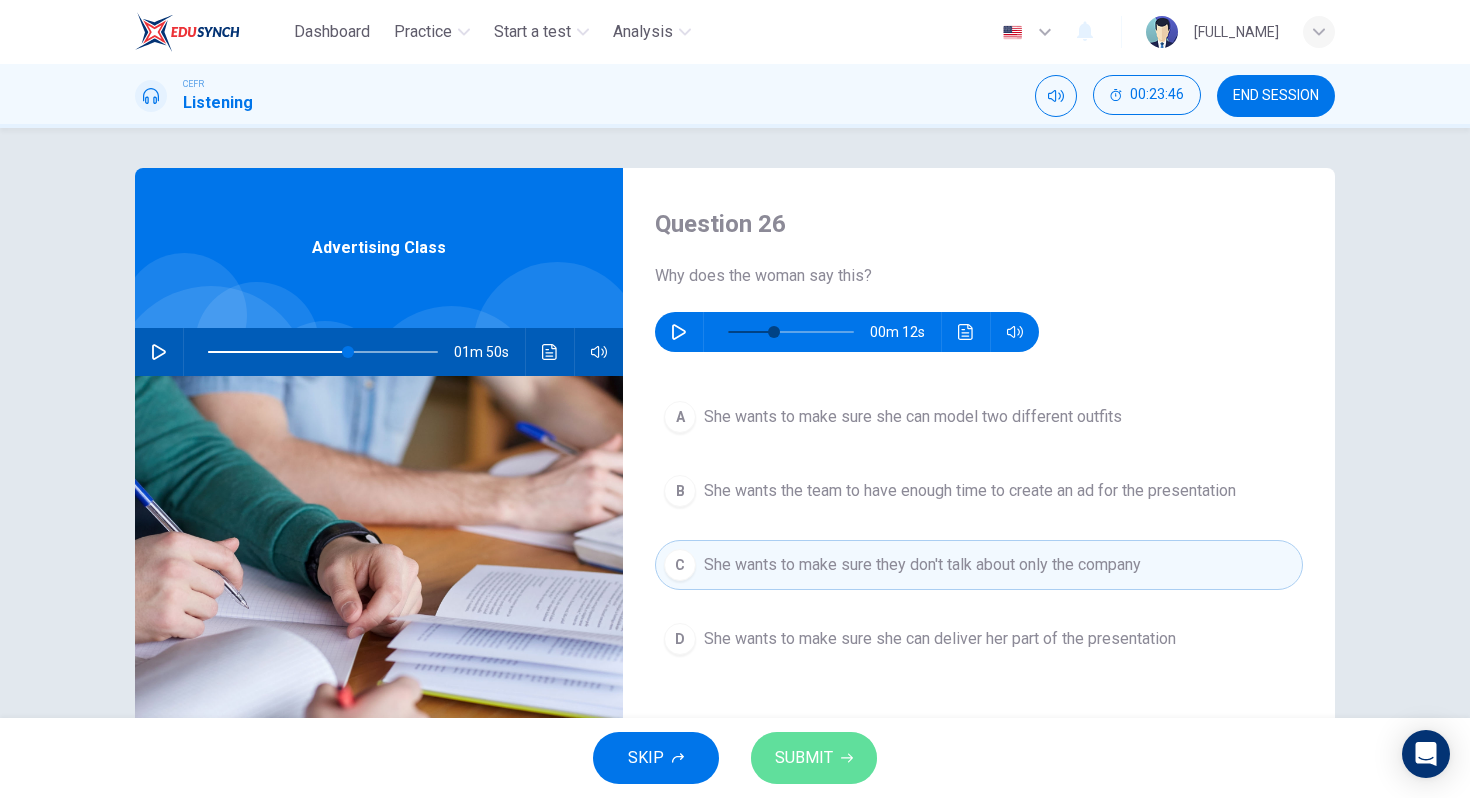 click on "SUBMIT" at bounding box center [814, 758] 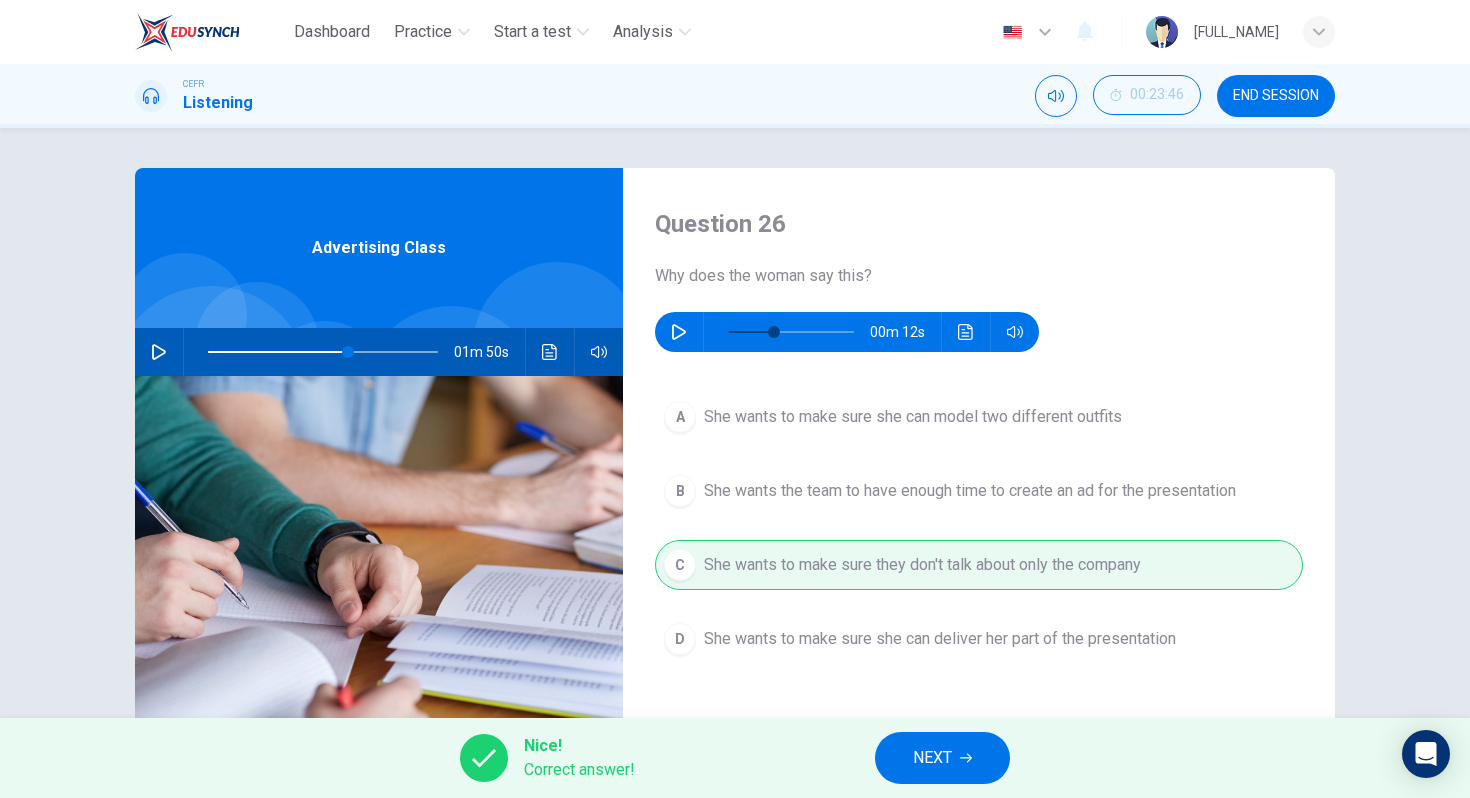 click on "NEXT" at bounding box center [942, 758] 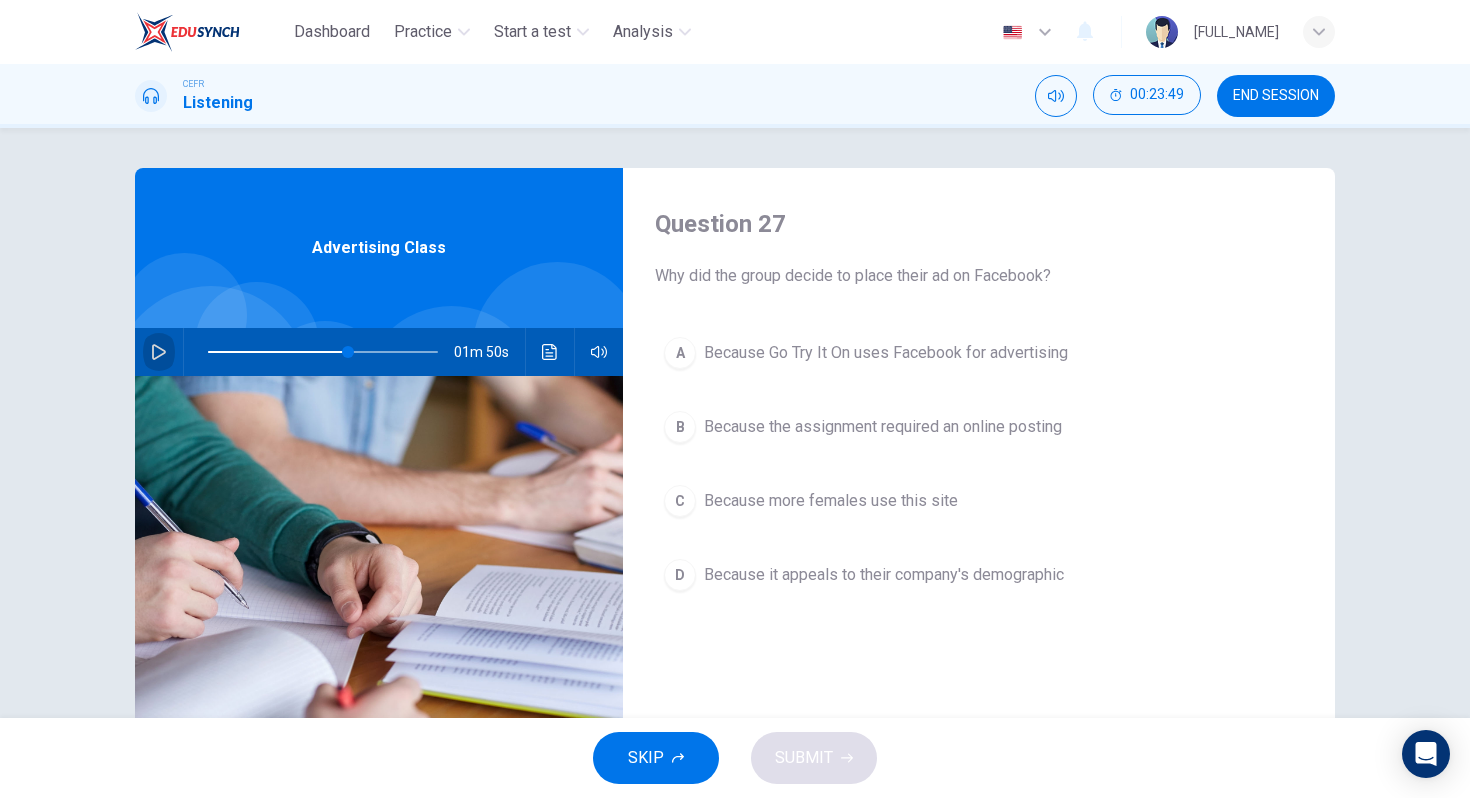 click at bounding box center [159, 352] 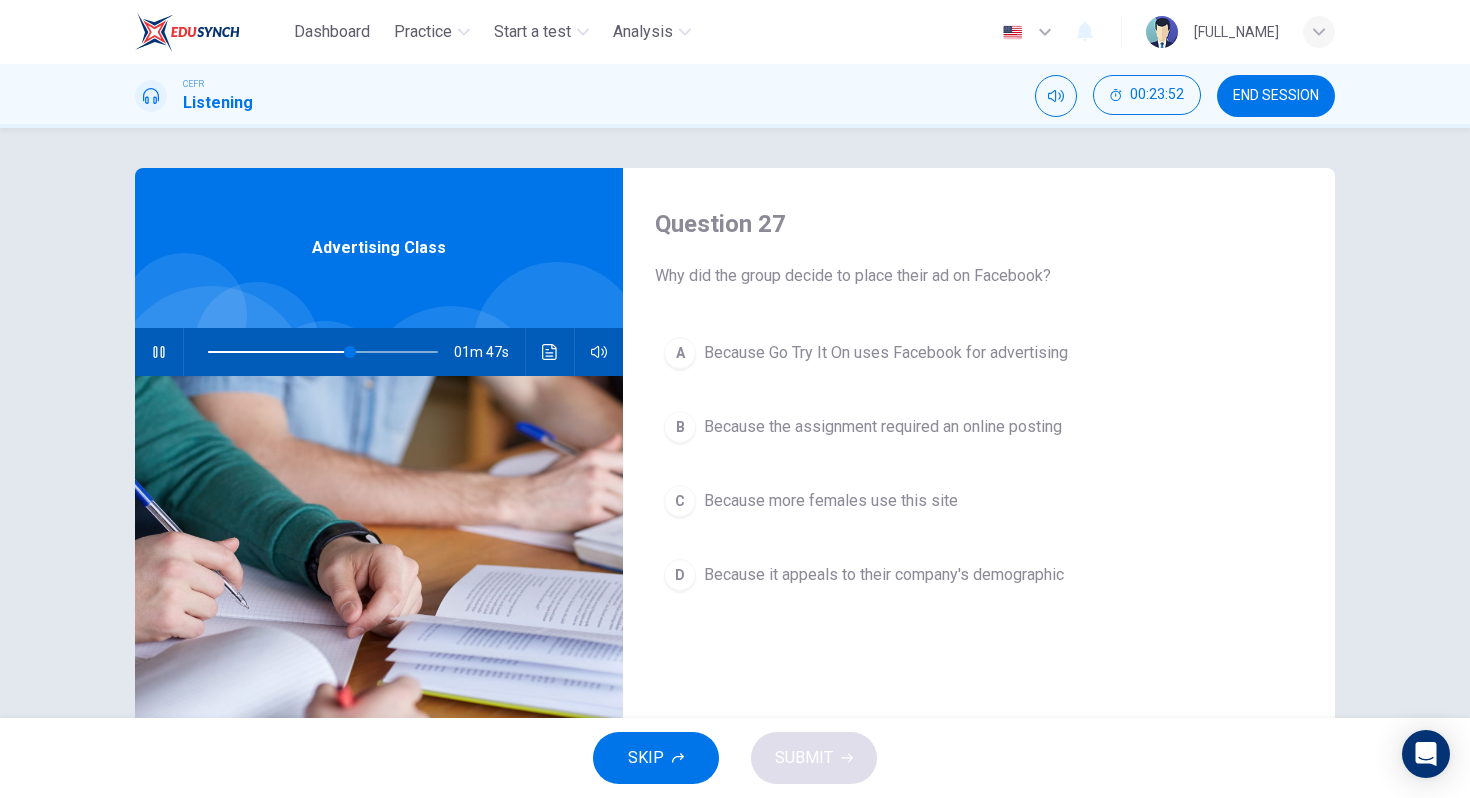 click at bounding box center (159, 352) 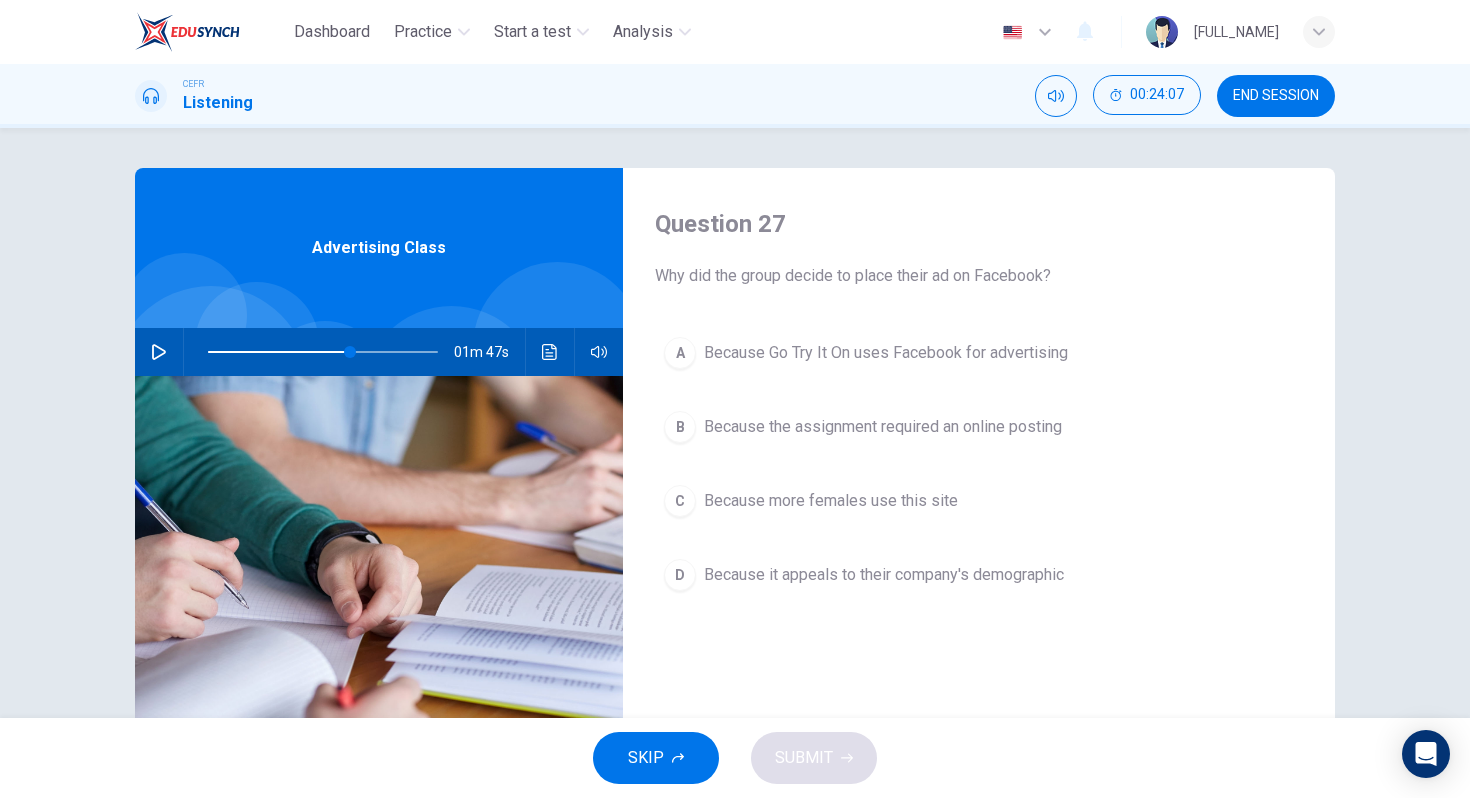 click at bounding box center [159, 352] 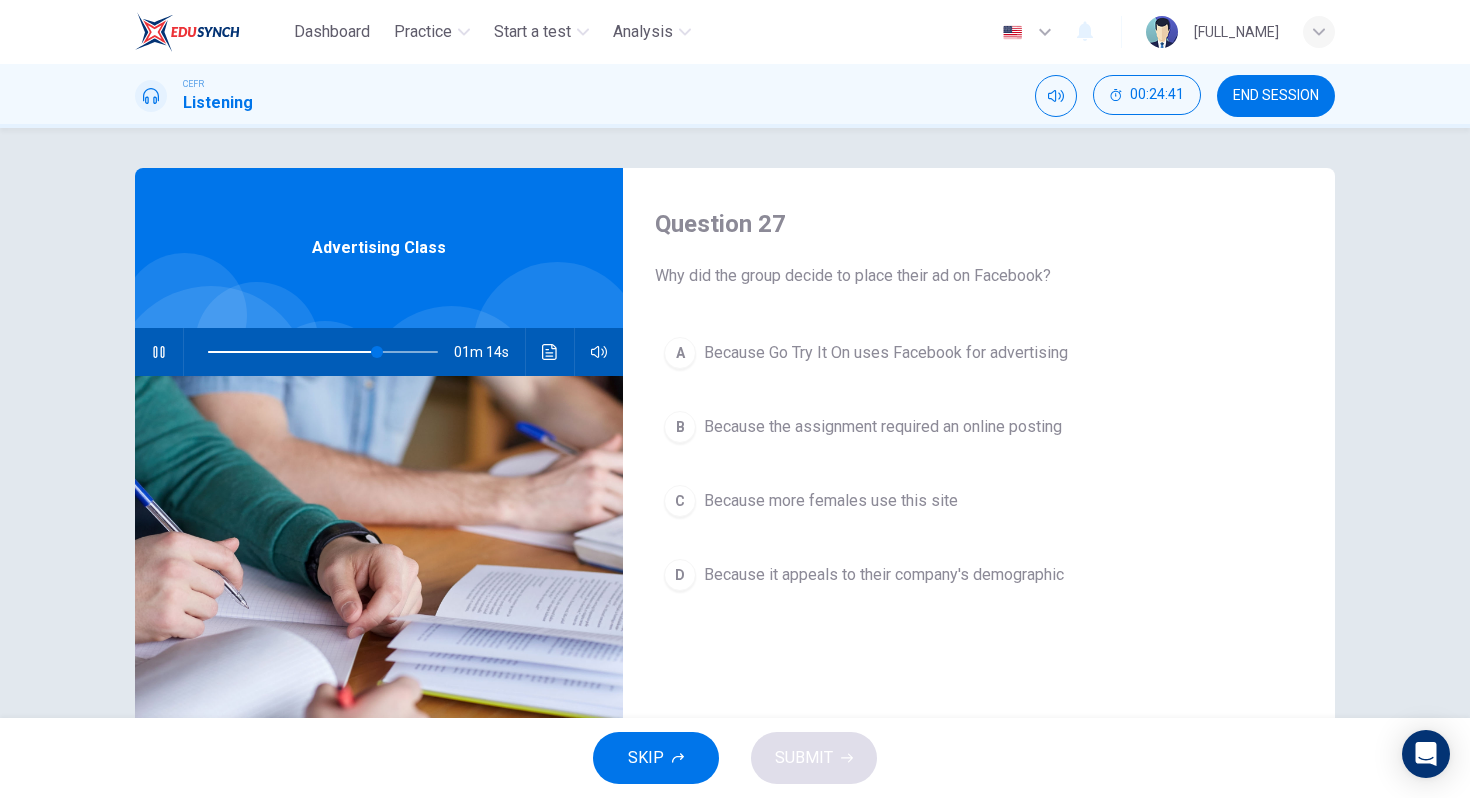 click on "Because more females use this site" at bounding box center (886, 353) 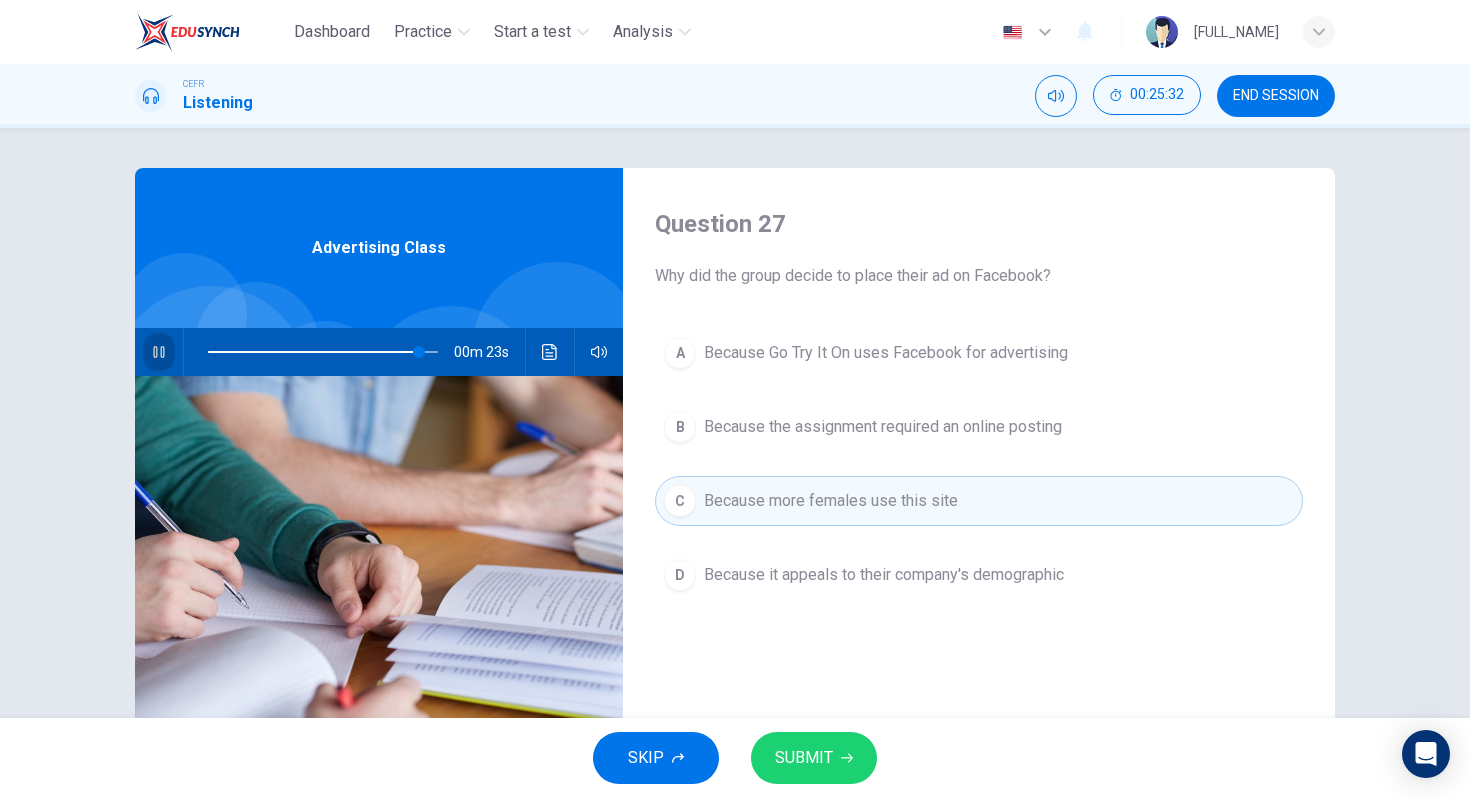 click at bounding box center [159, 352] 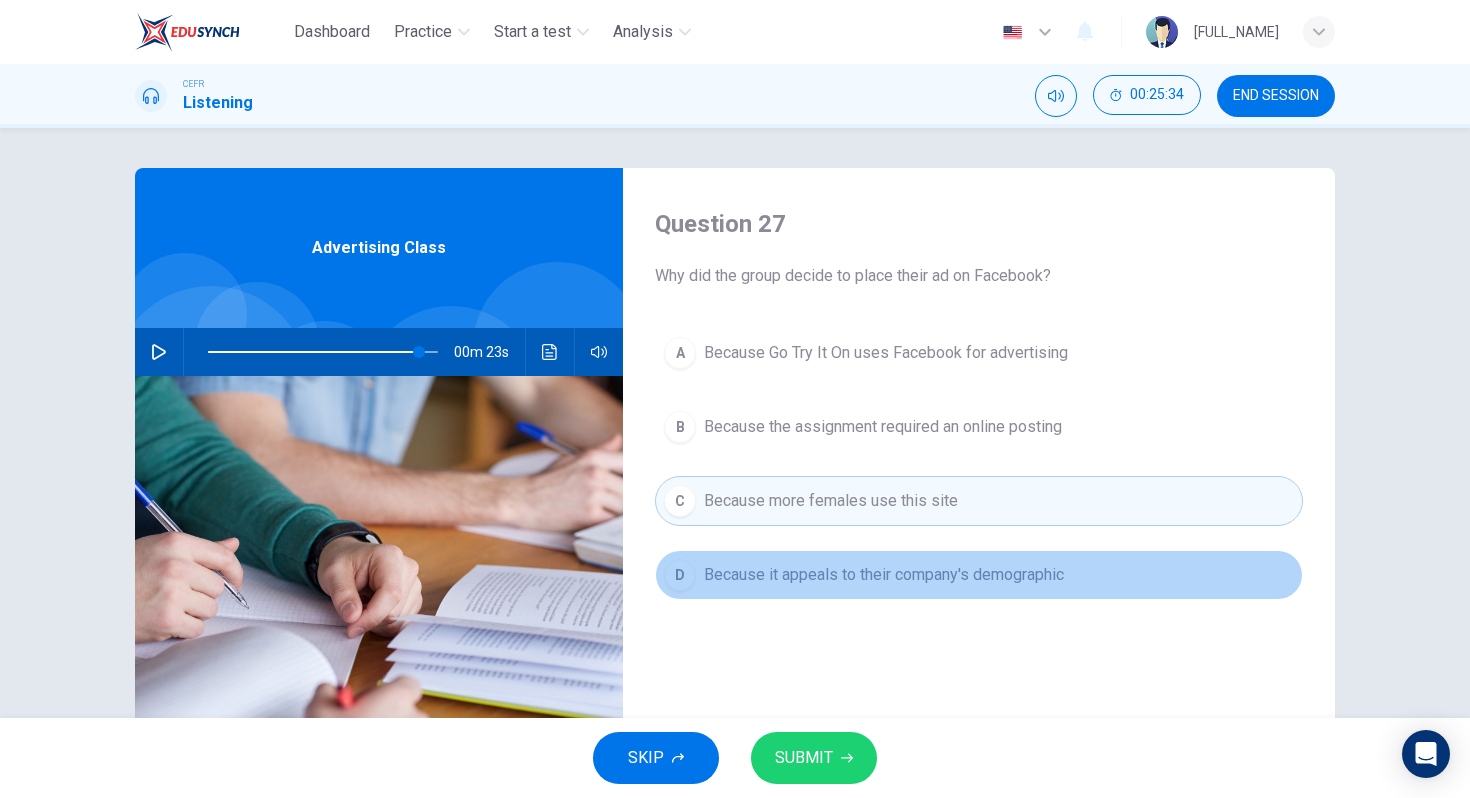 click on "Because it appeals to their company's demographic" at bounding box center [886, 353] 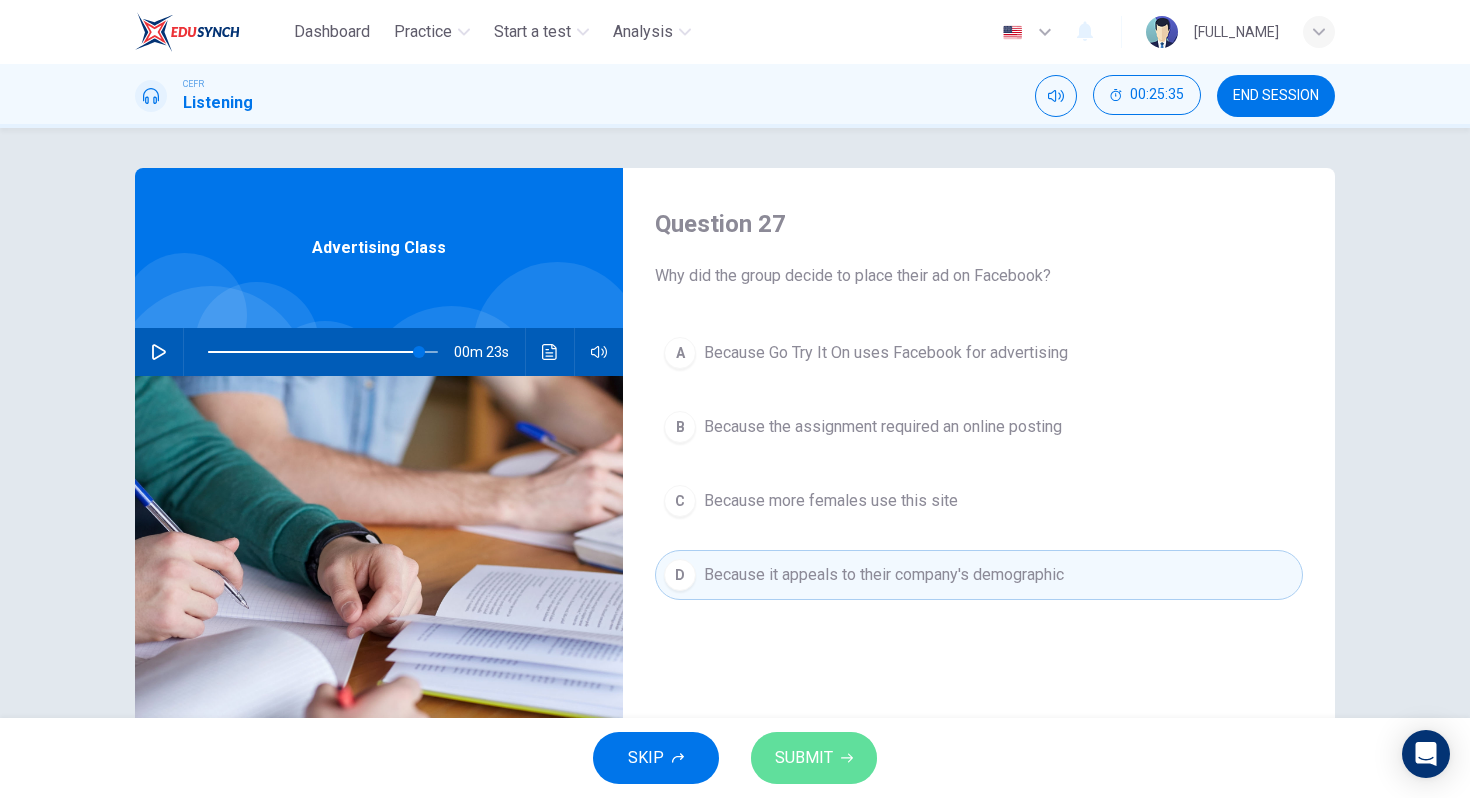 click on "SUBMIT" at bounding box center [814, 758] 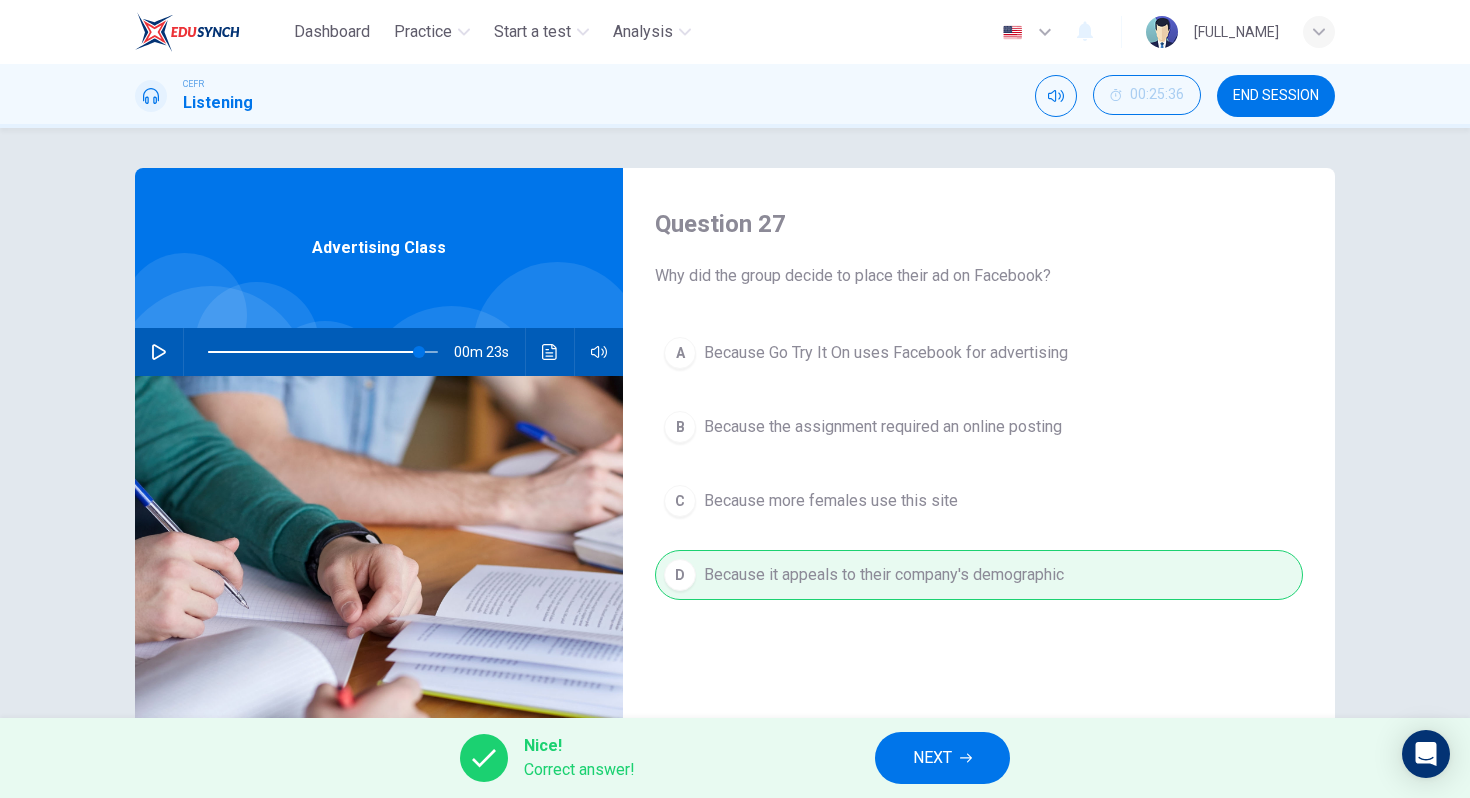 click on "NEXT" at bounding box center [932, 758] 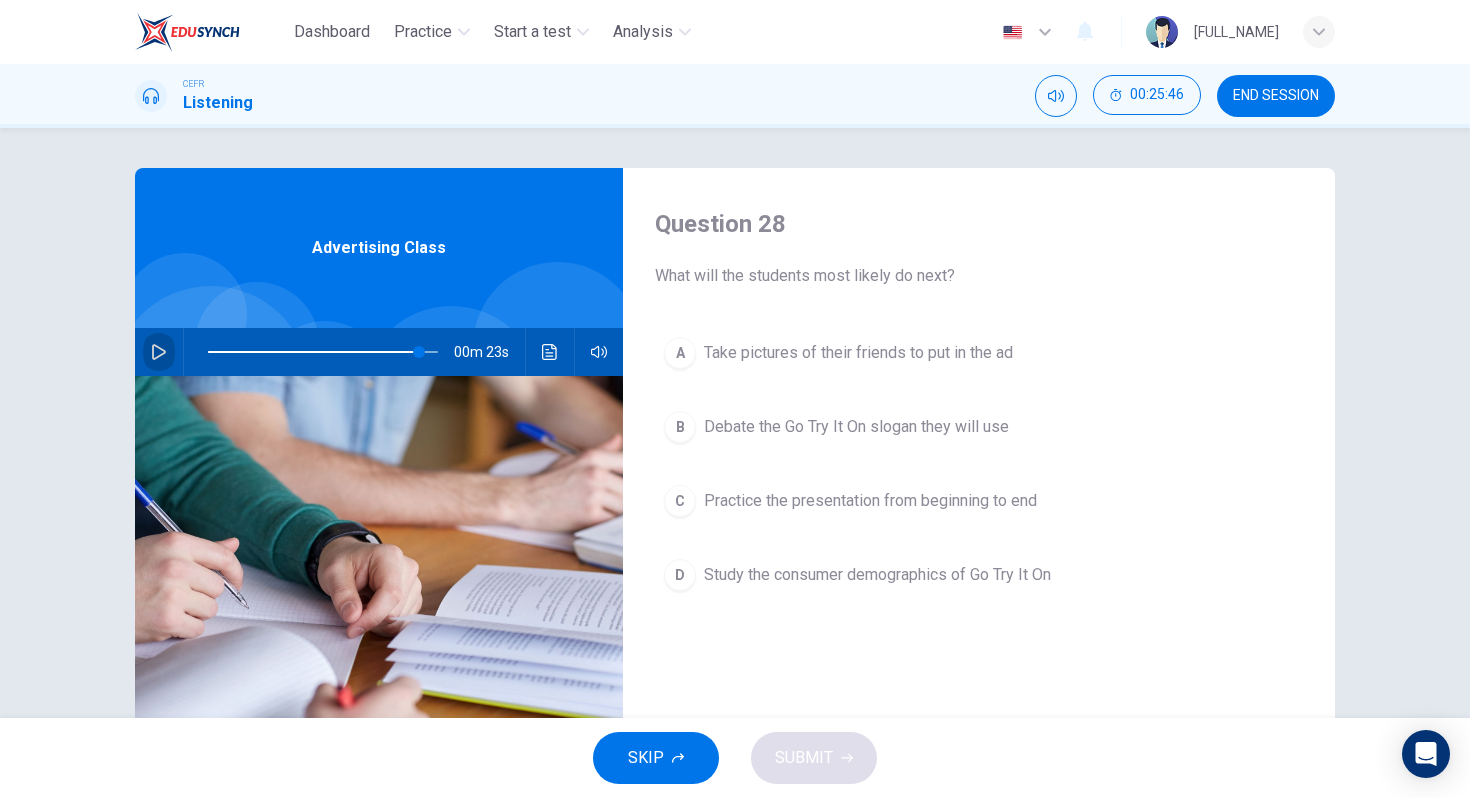 click at bounding box center [159, 352] 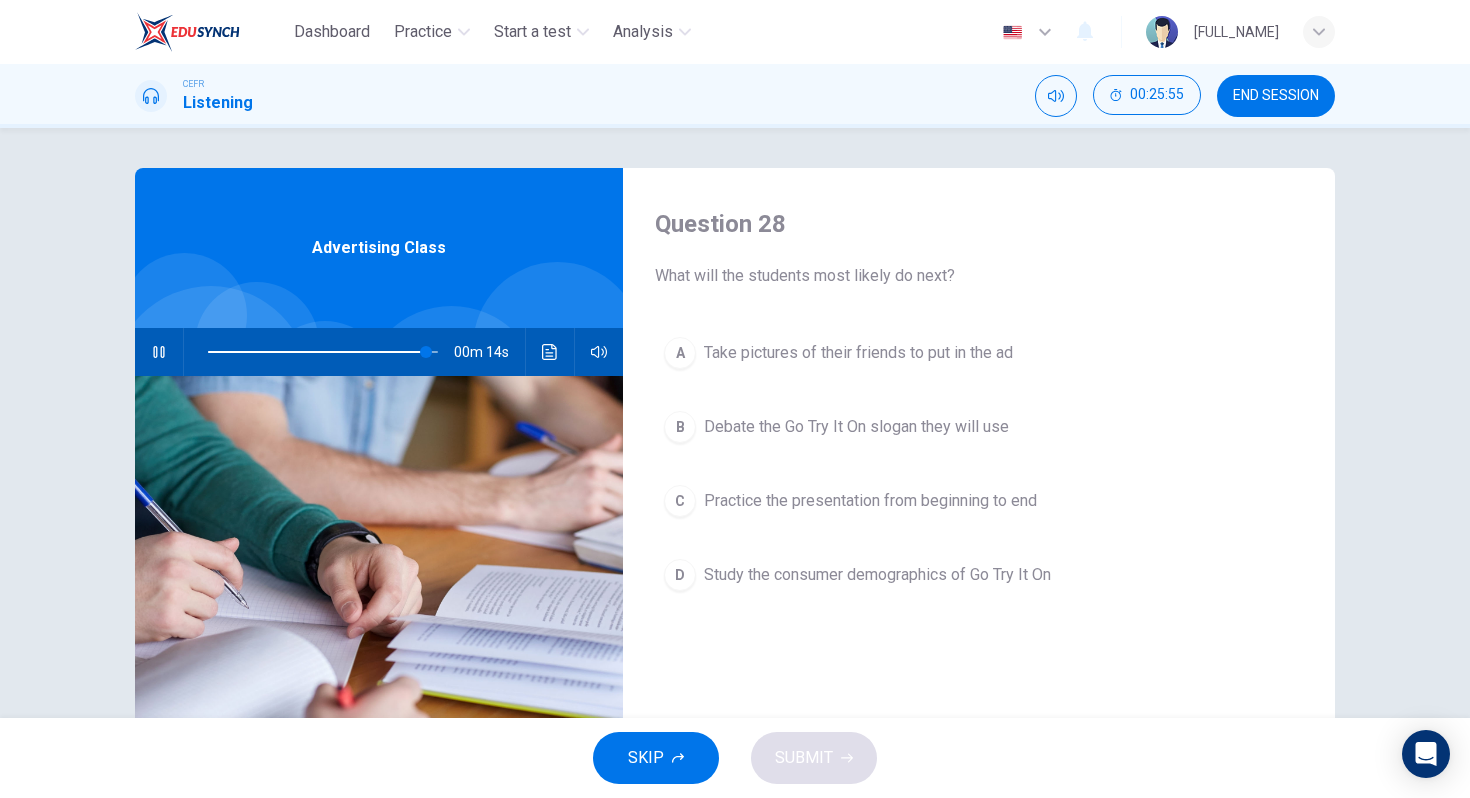 click on "B Debate the Go Try It On slogan they will use" at bounding box center (979, 427) 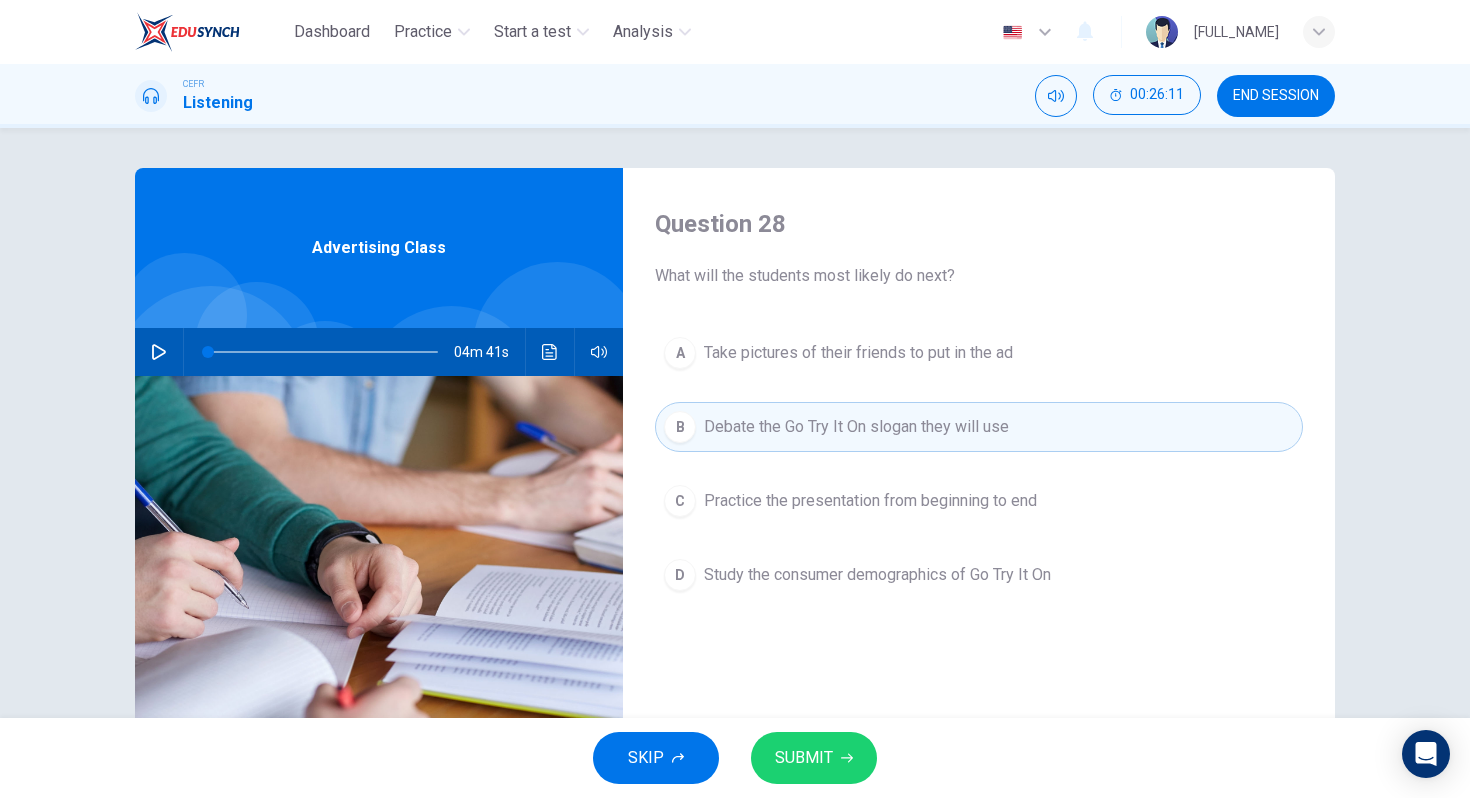 click on "Practice the presentation from beginning to end" at bounding box center (858, 353) 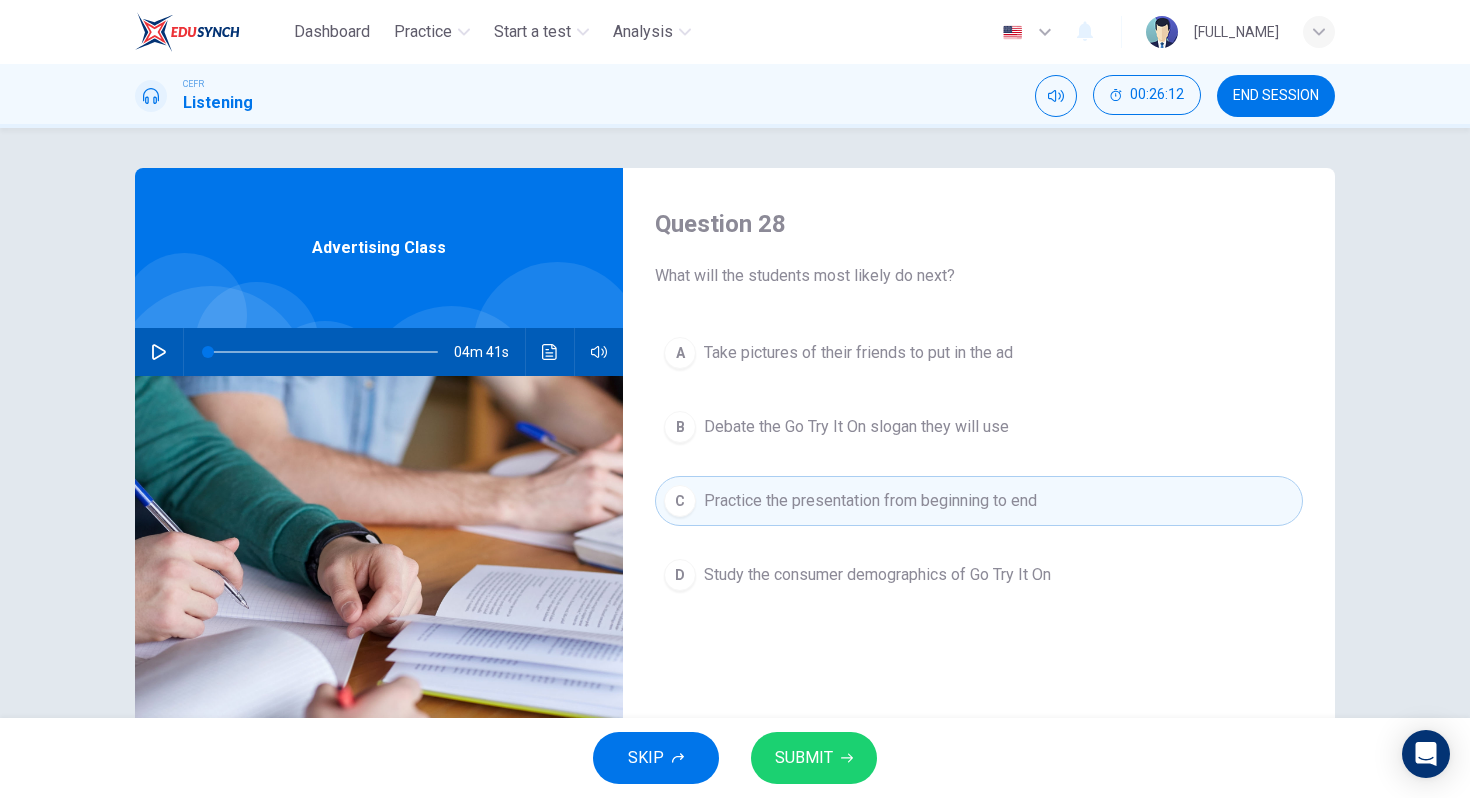 click on "SUBMIT" at bounding box center [804, 758] 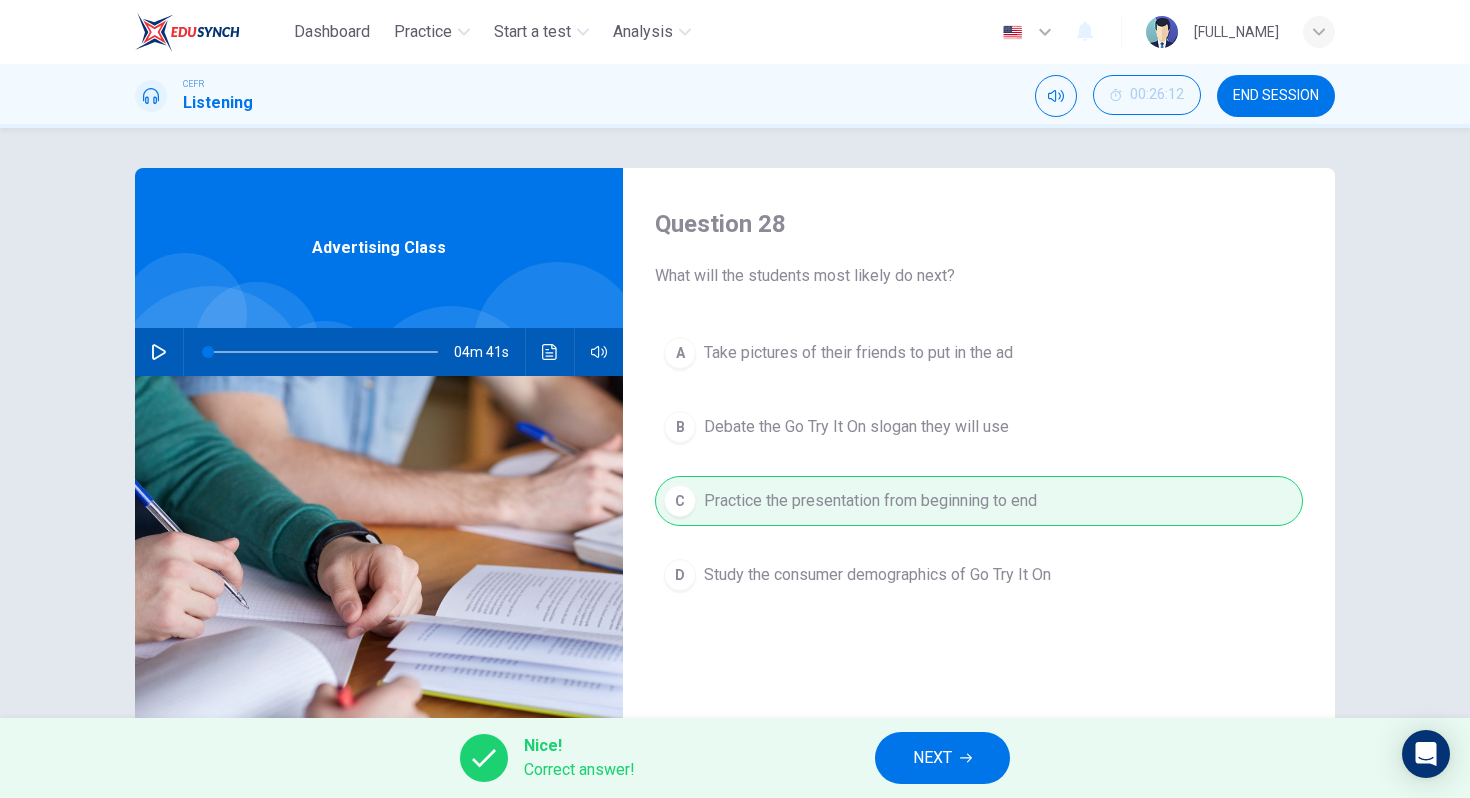 click at bounding box center [966, 758] 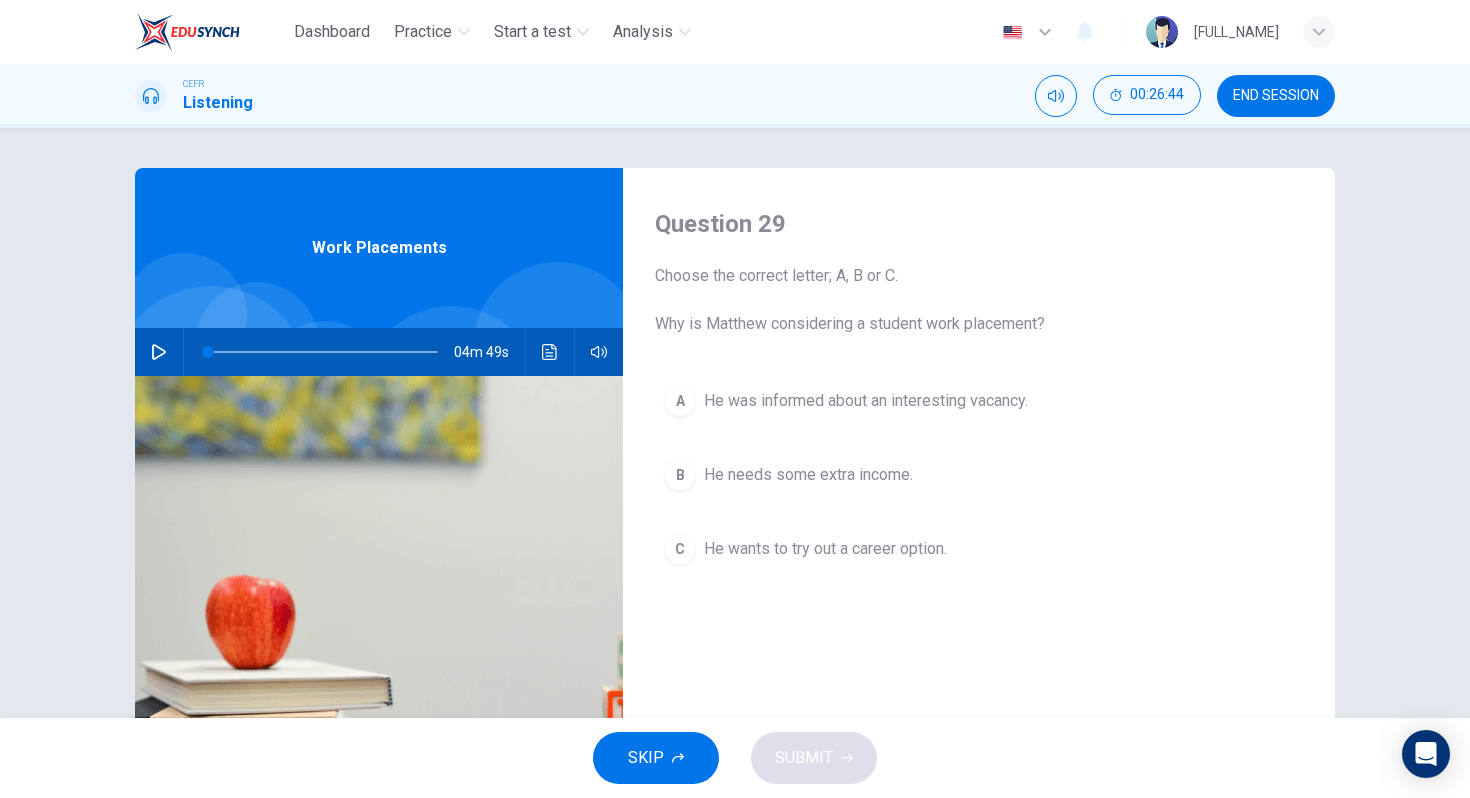 click at bounding box center (159, 352) 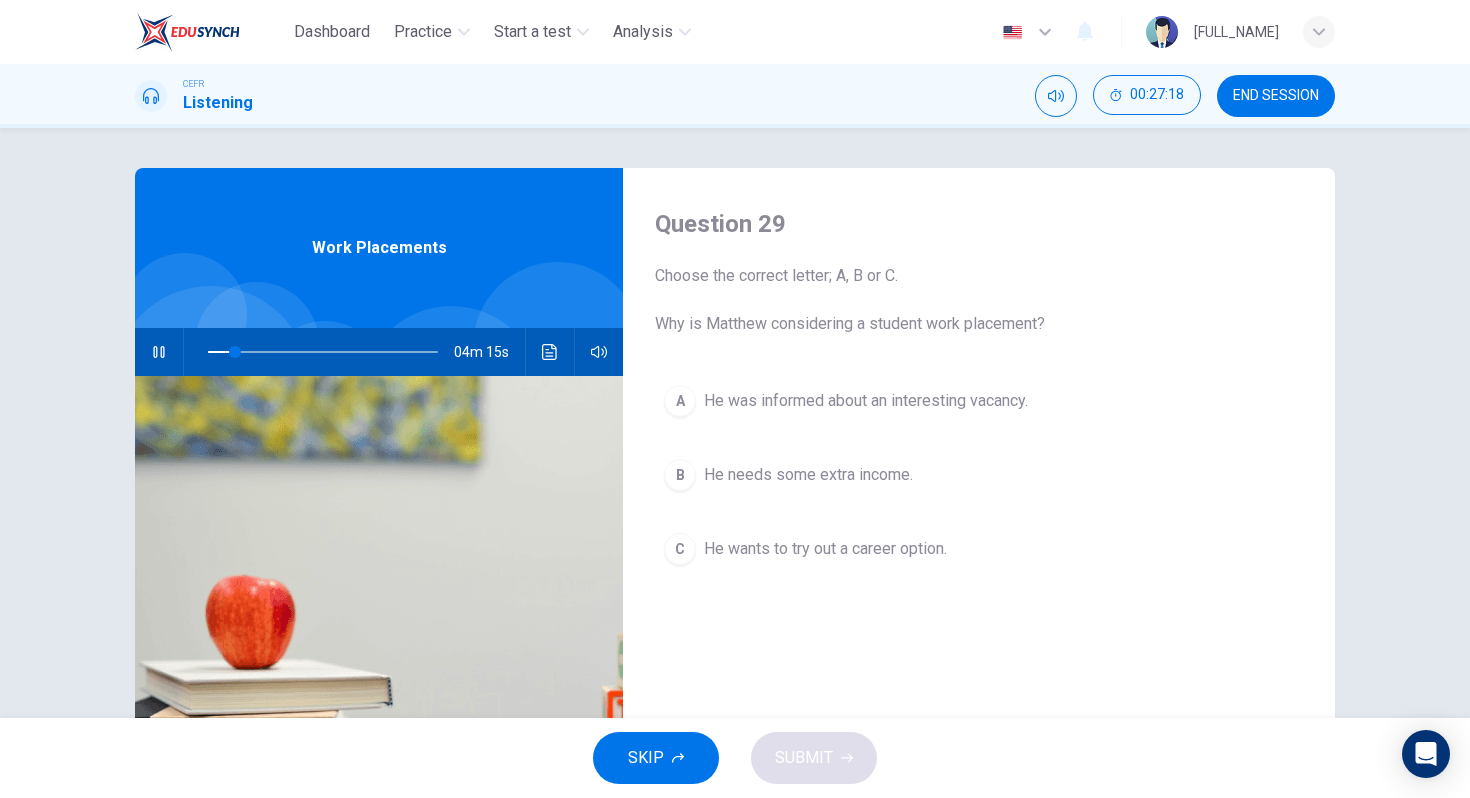 click on "He was informed about an interesting vacancy." at bounding box center (866, 401) 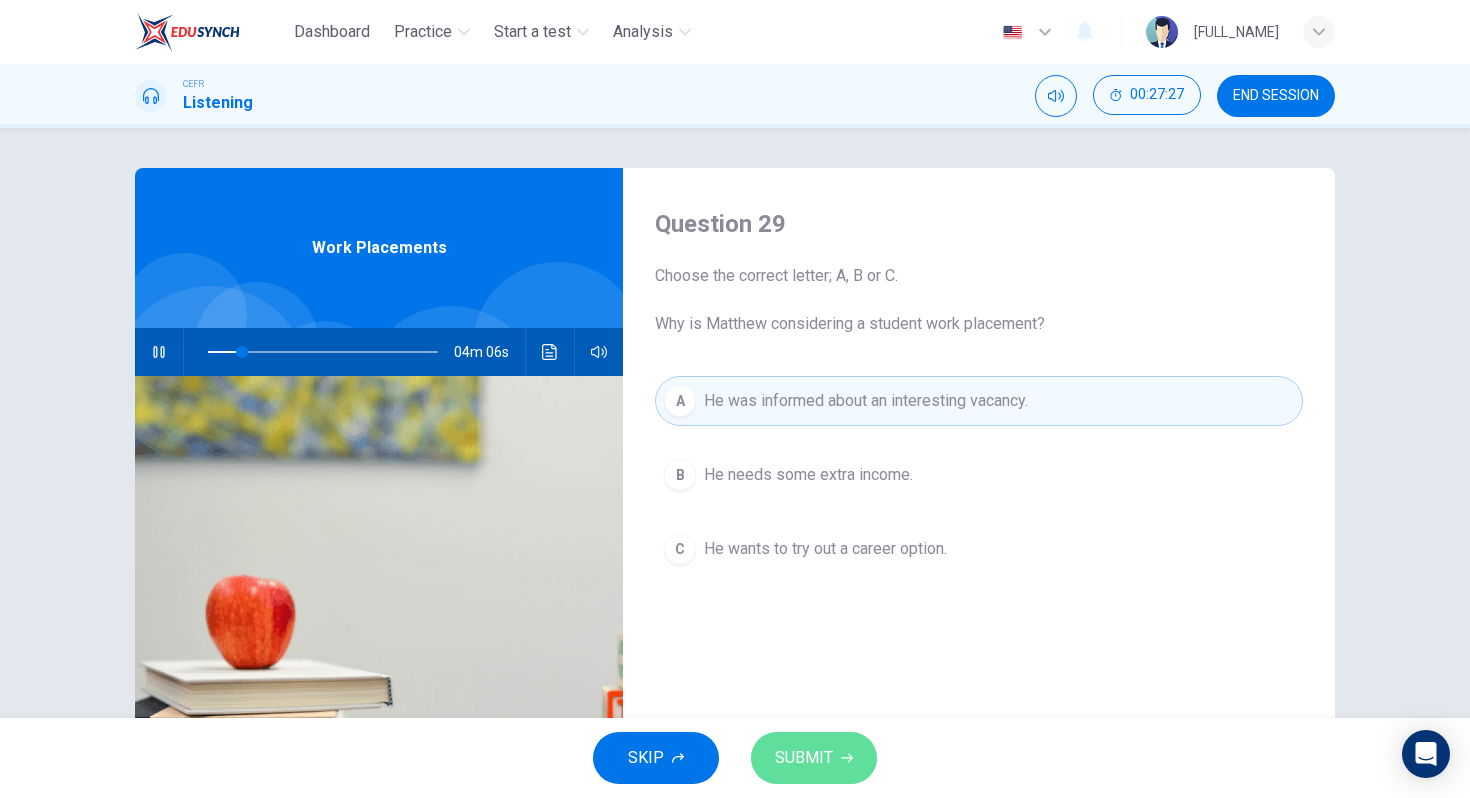 click on "SUBMIT" at bounding box center [804, 758] 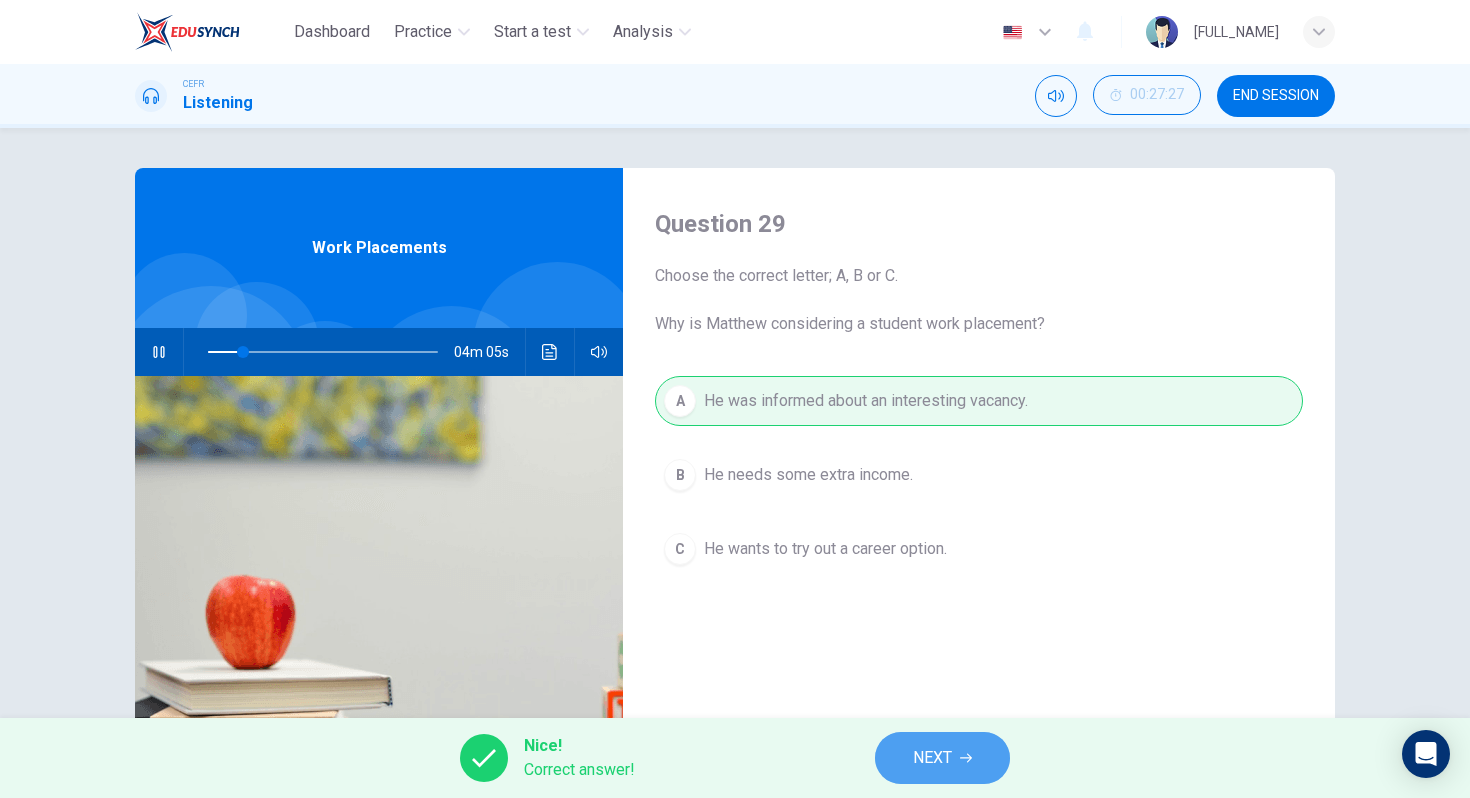 click on "NEXT" at bounding box center [932, 758] 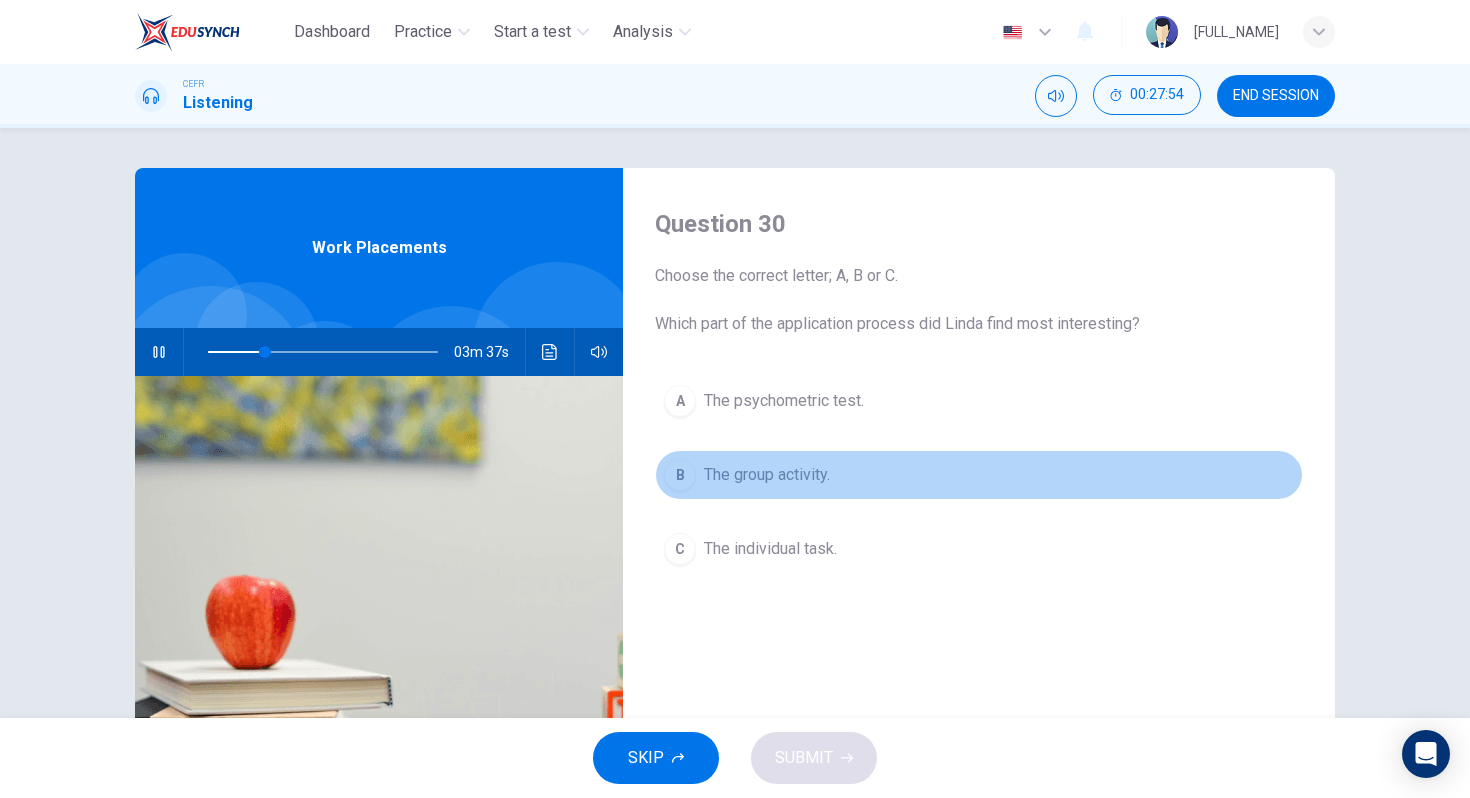 click on "The group activity." at bounding box center [784, 401] 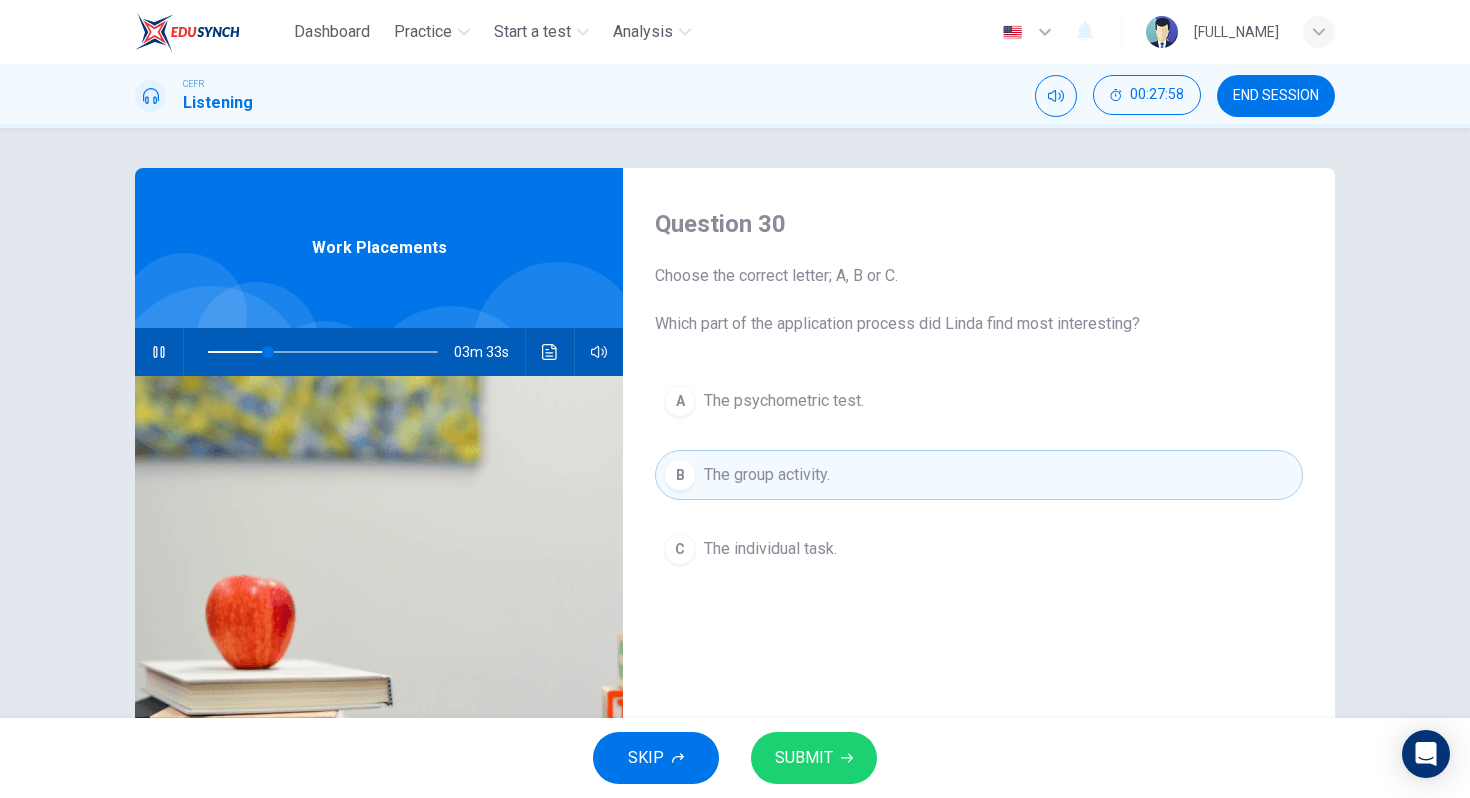 click on "SUBMIT" at bounding box center (814, 758) 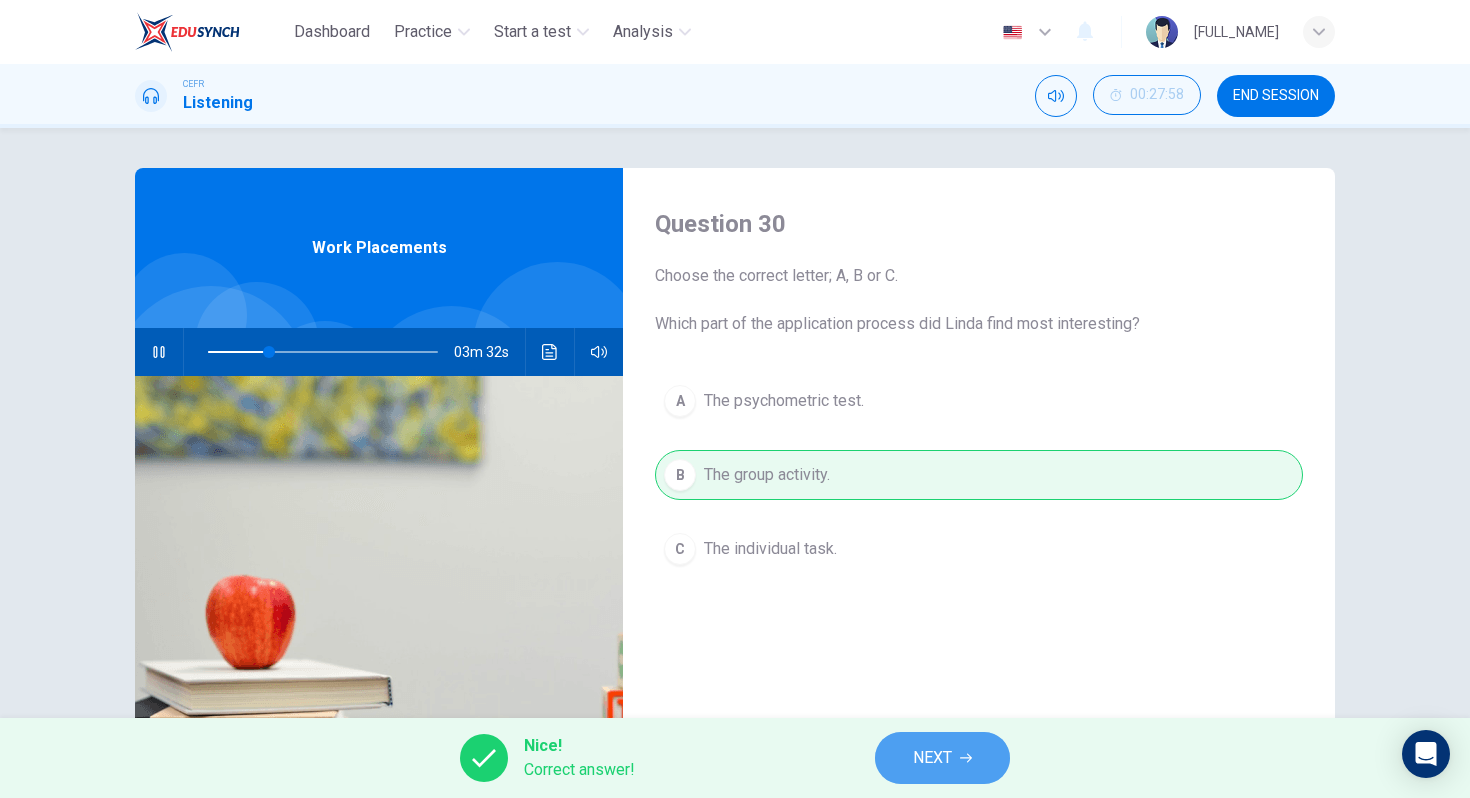 click on "NEXT" at bounding box center (932, 758) 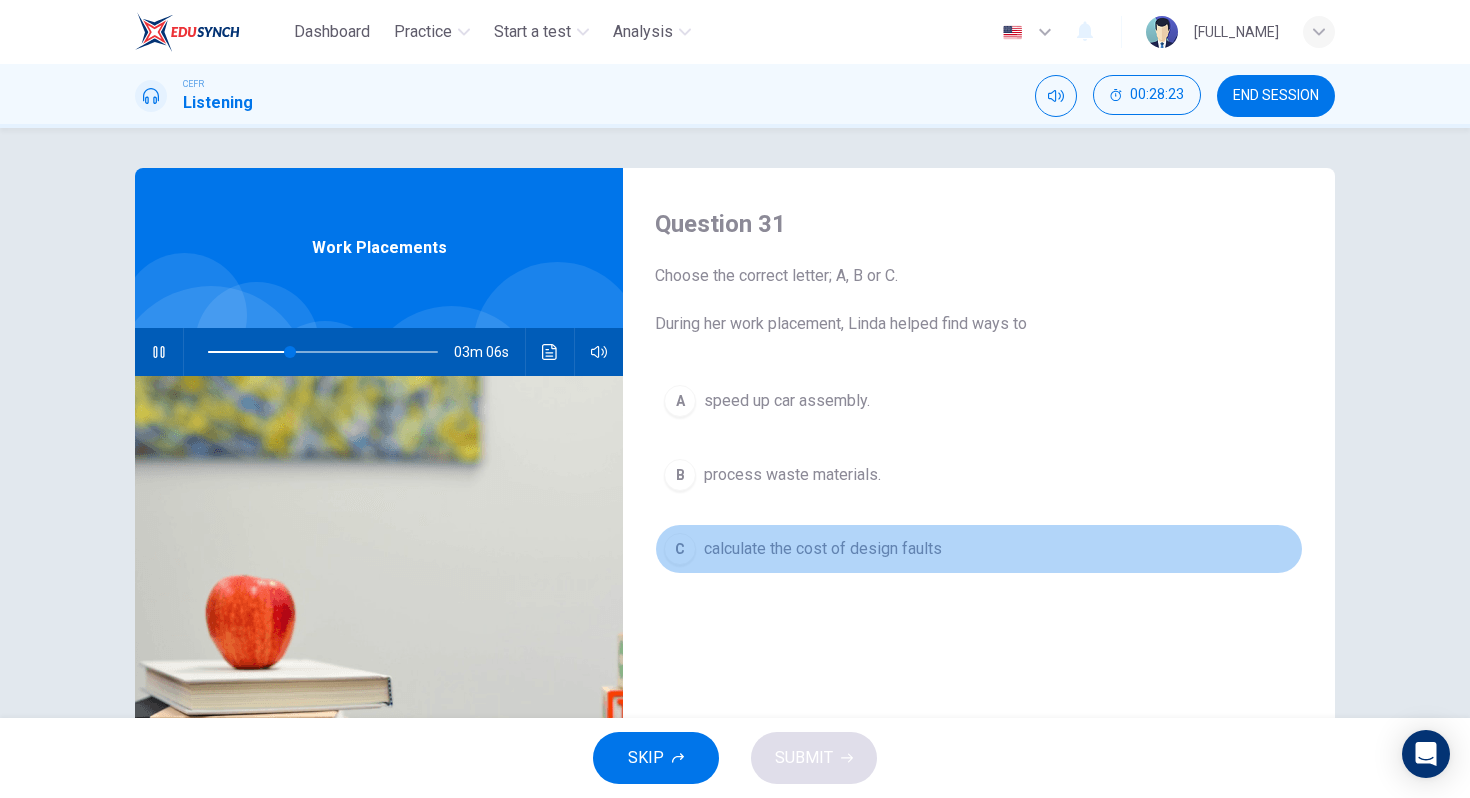 click on "calculate the cost of design faults" at bounding box center [787, 401] 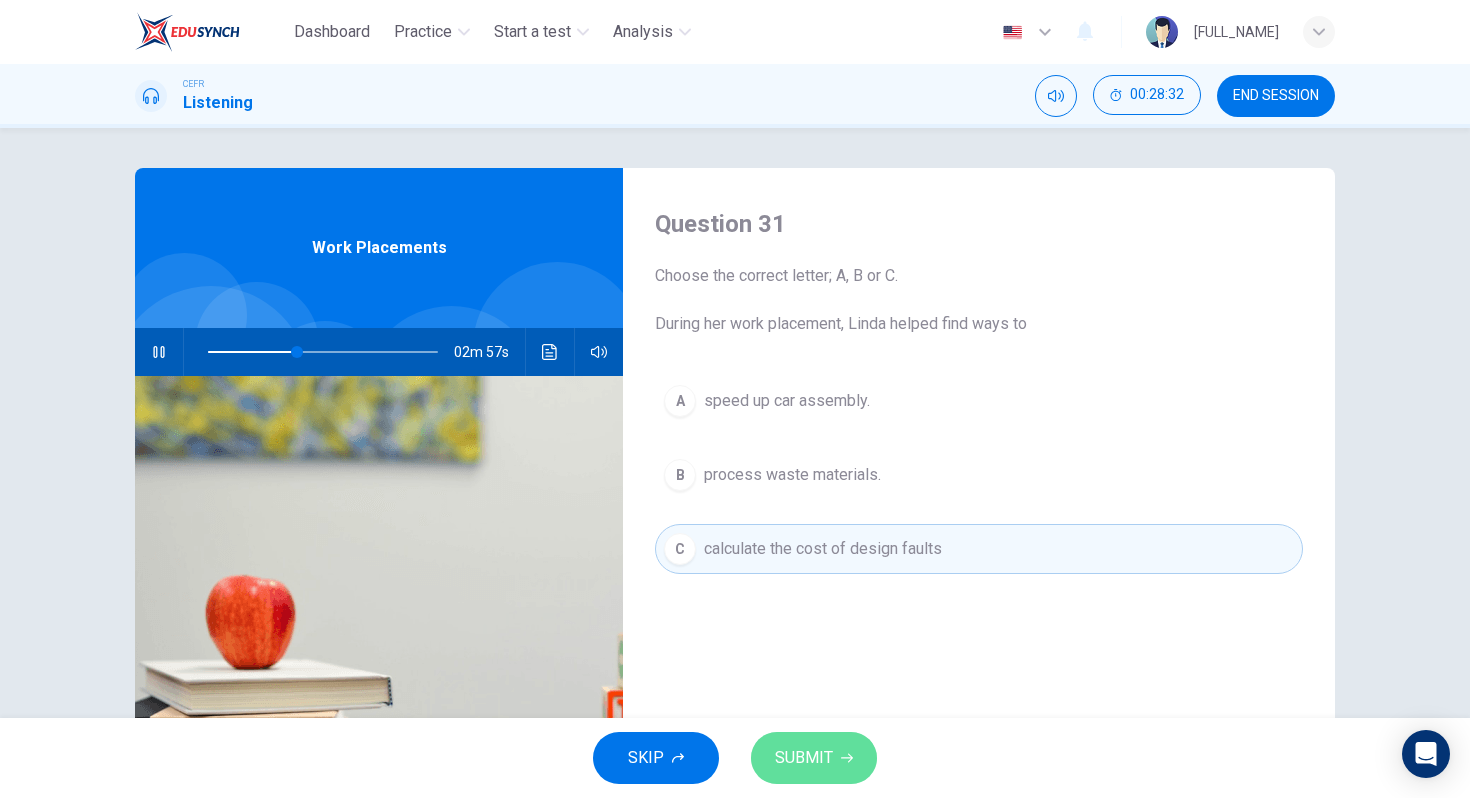 click on "SUBMIT" at bounding box center (804, 758) 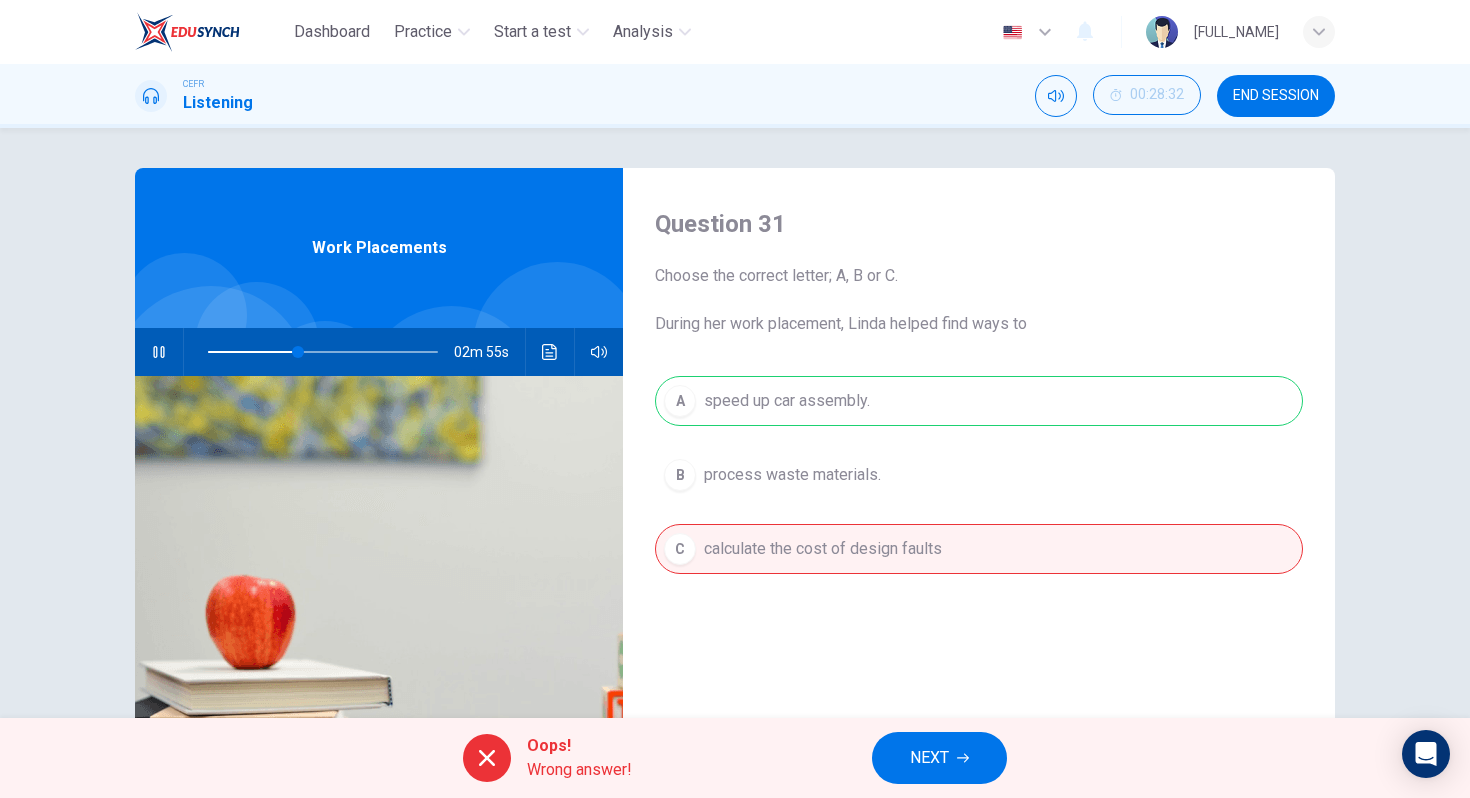 click at bounding box center (159, 352) 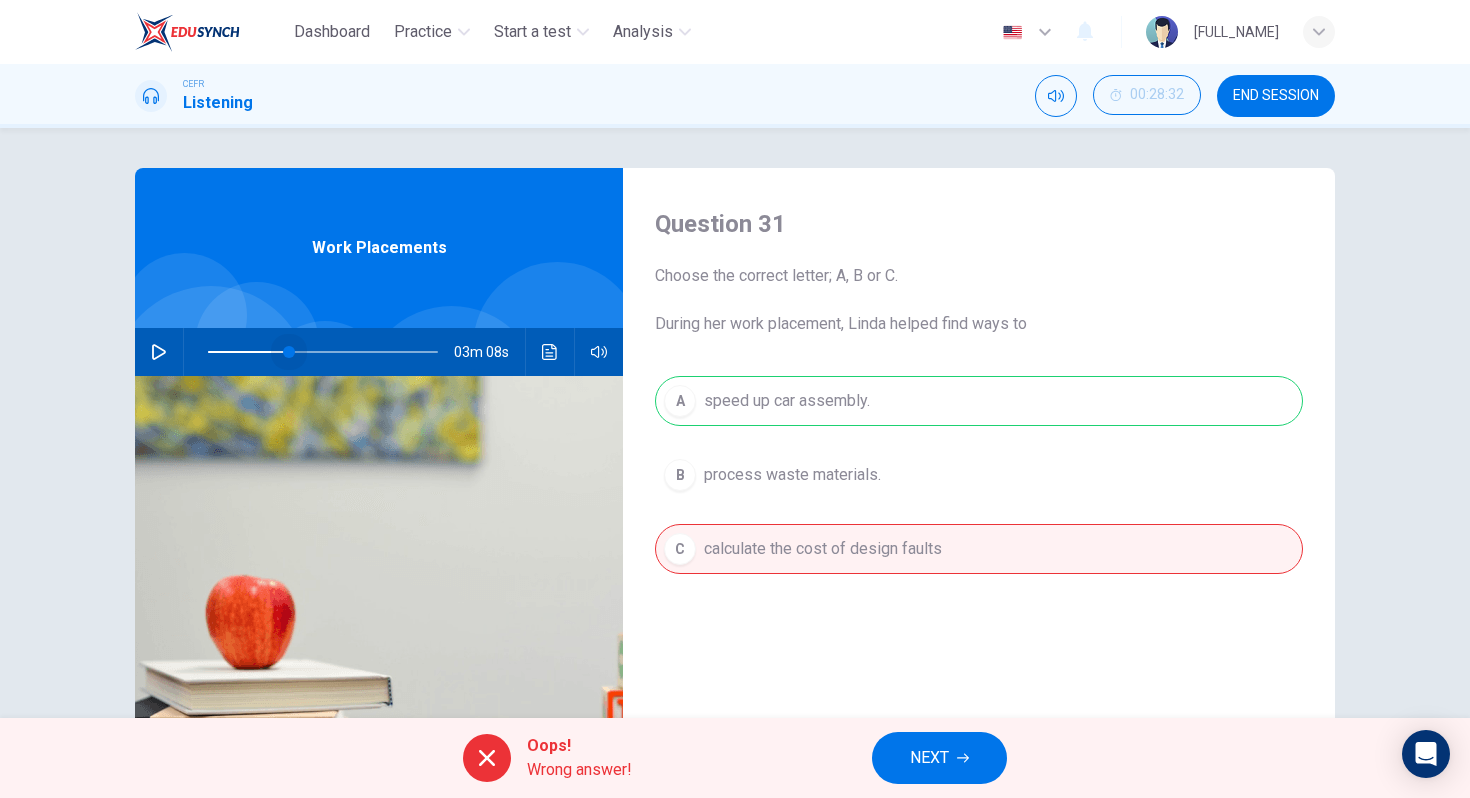click at bounding box center [289, 352] 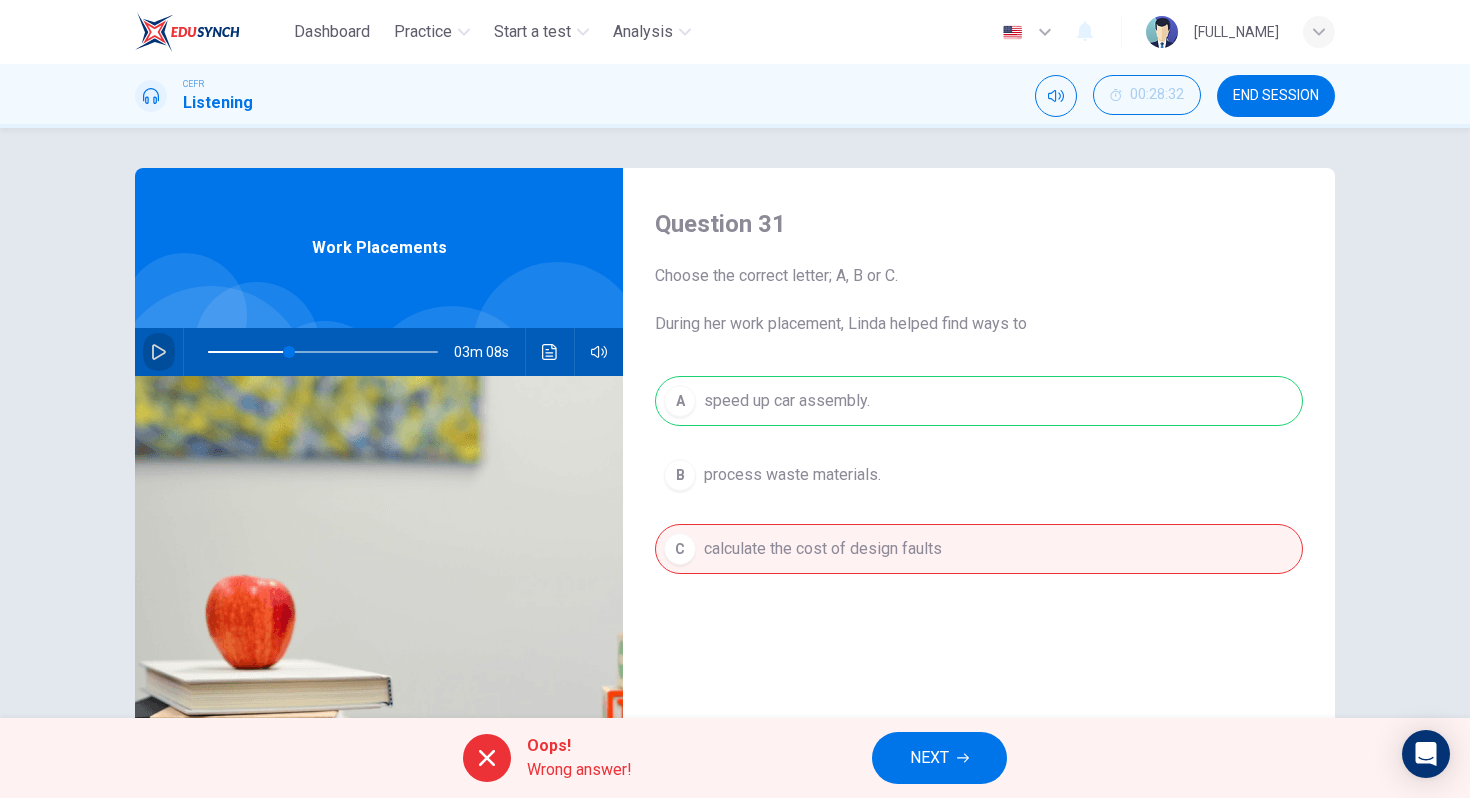 click at bounding box center [159, 352] 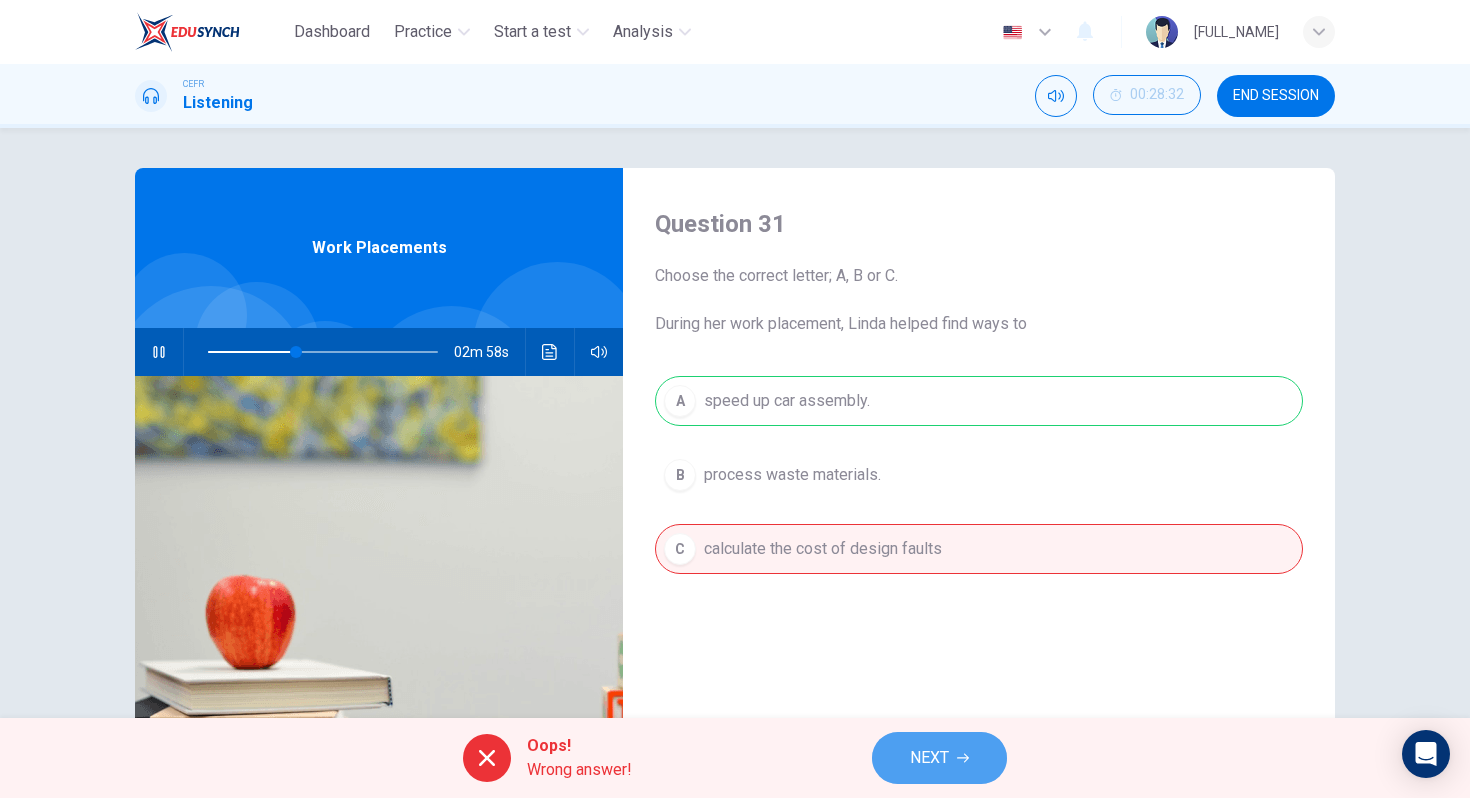 click on "NEXT" at bounding box center (929, 758) 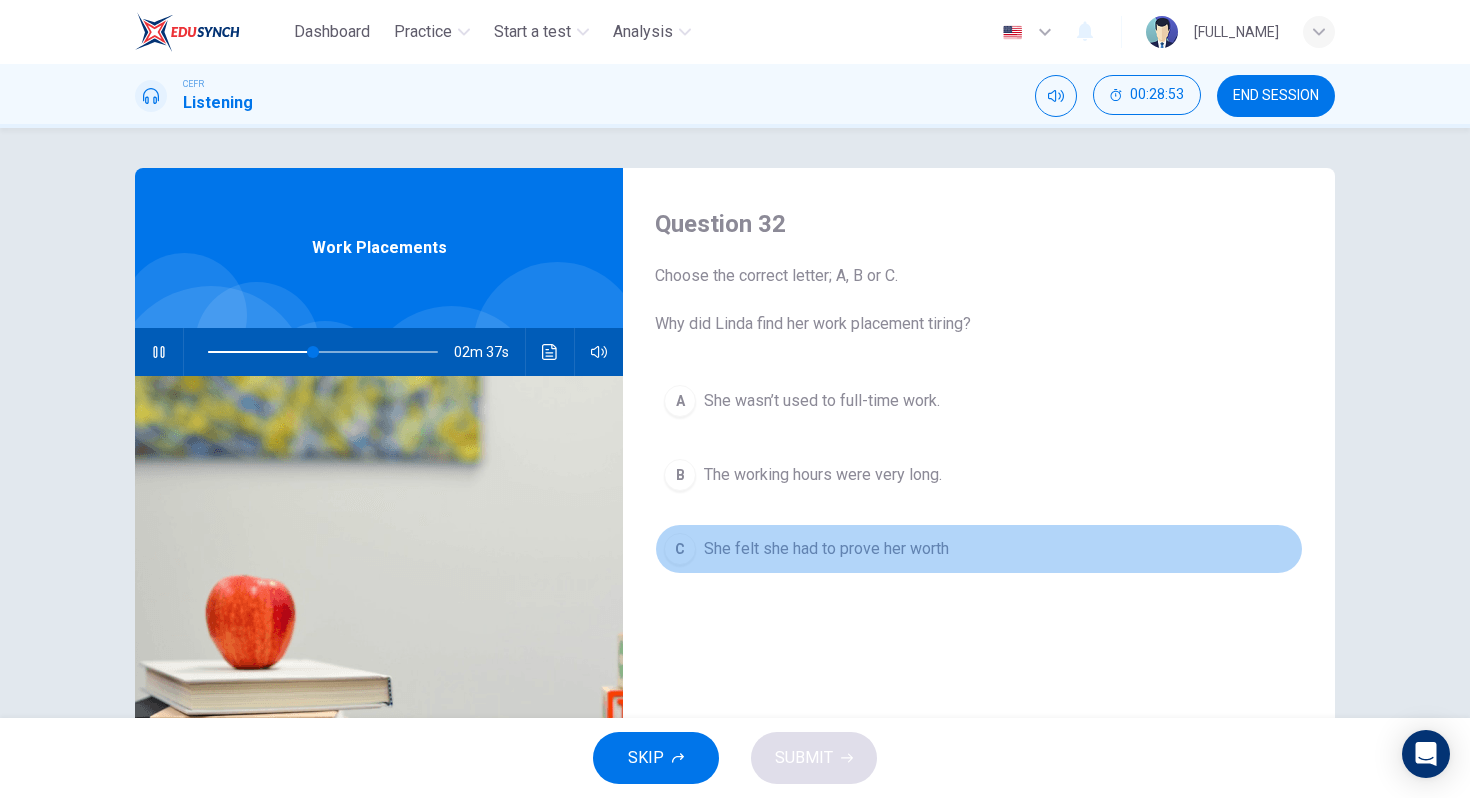 click on "She felt she had to prove her worth" at bounding box center (822, 401) 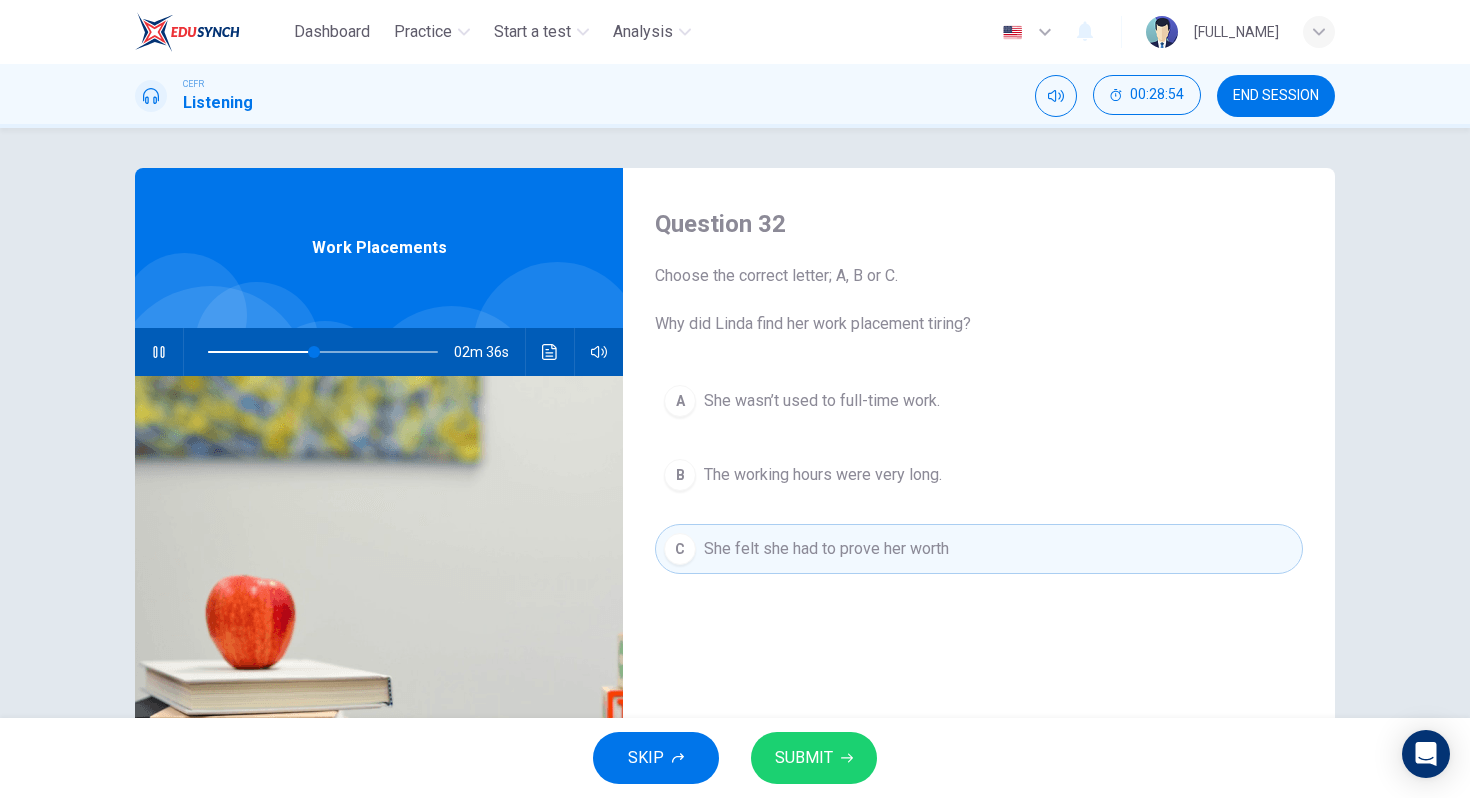 click on "SUBMIT" at bounding box center [804, 758] 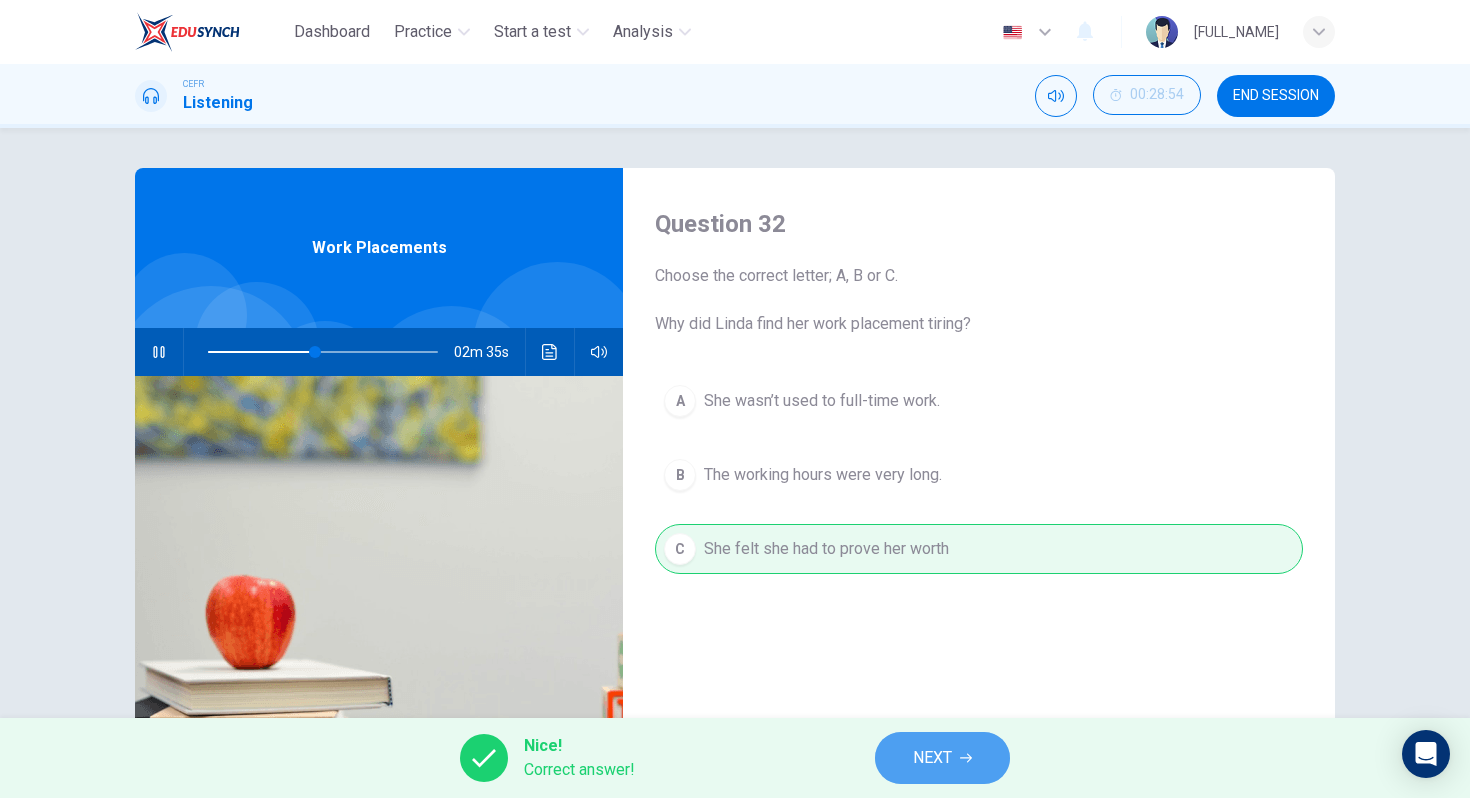 click on "NEXT" at bounding box center (942, 758) 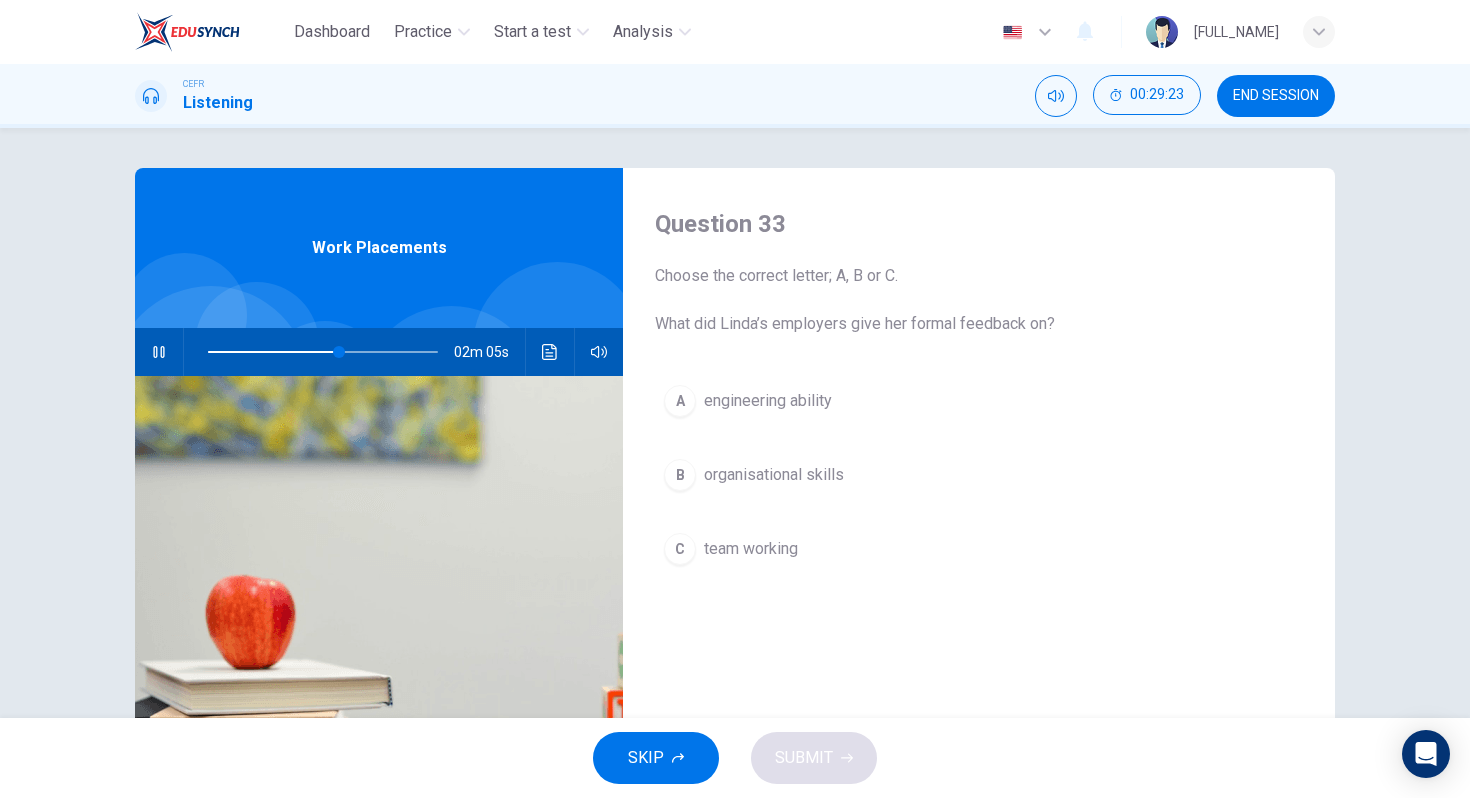 click on "organisational skills" at bounding box center (768, 401) 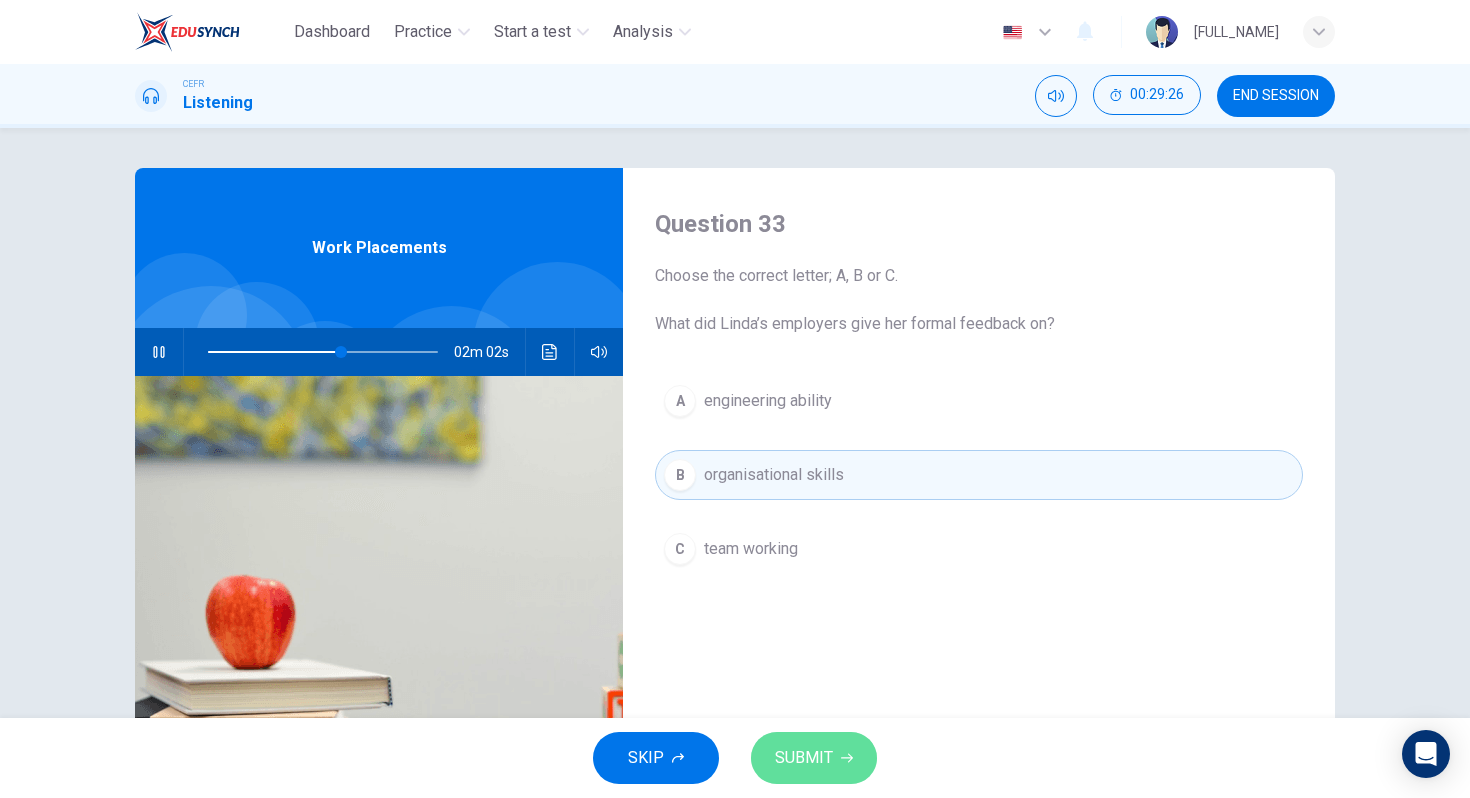 click on "SUBMIT" at bounding box center [814, 758] 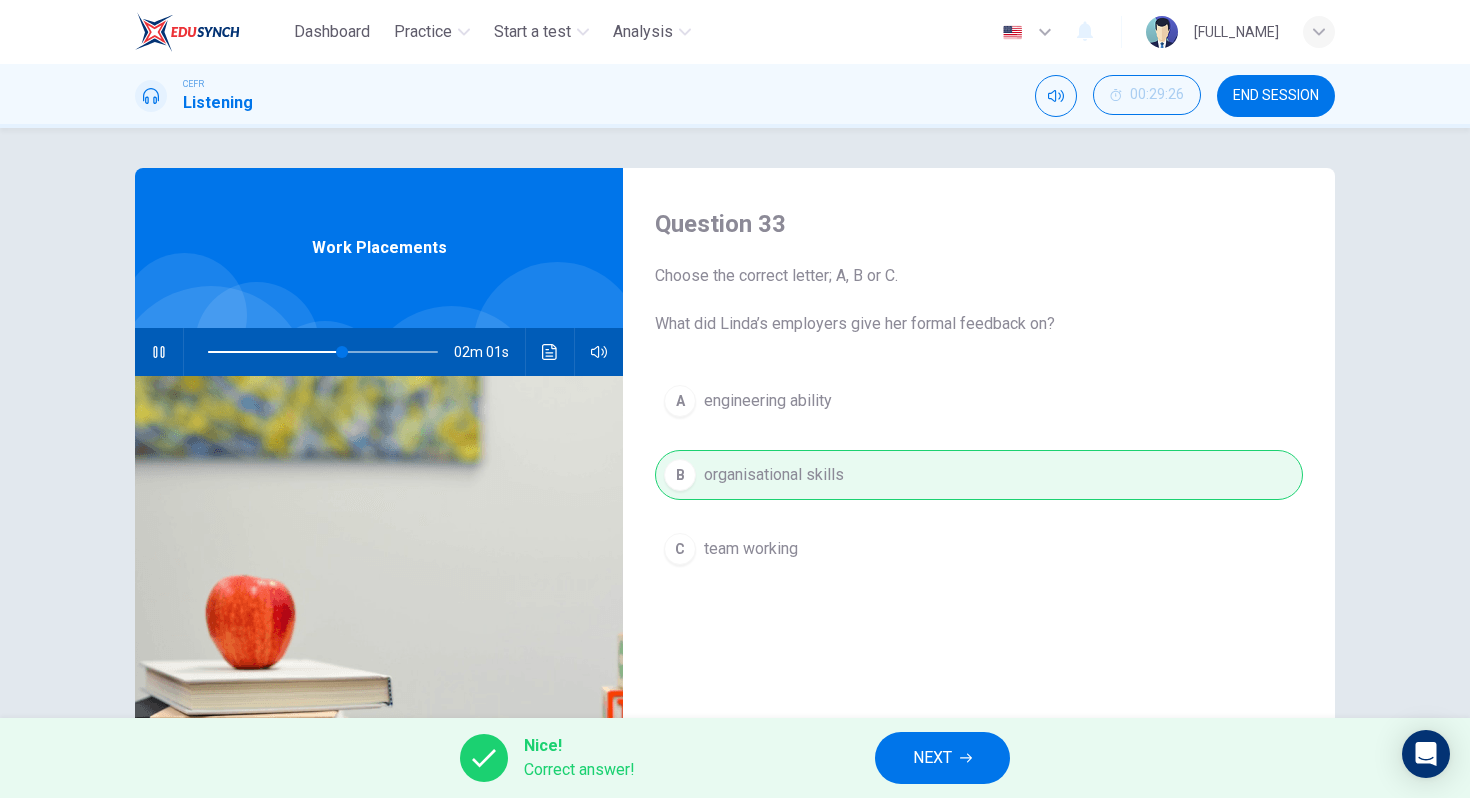 click on "NEXT" at bounding box center [942, 758] 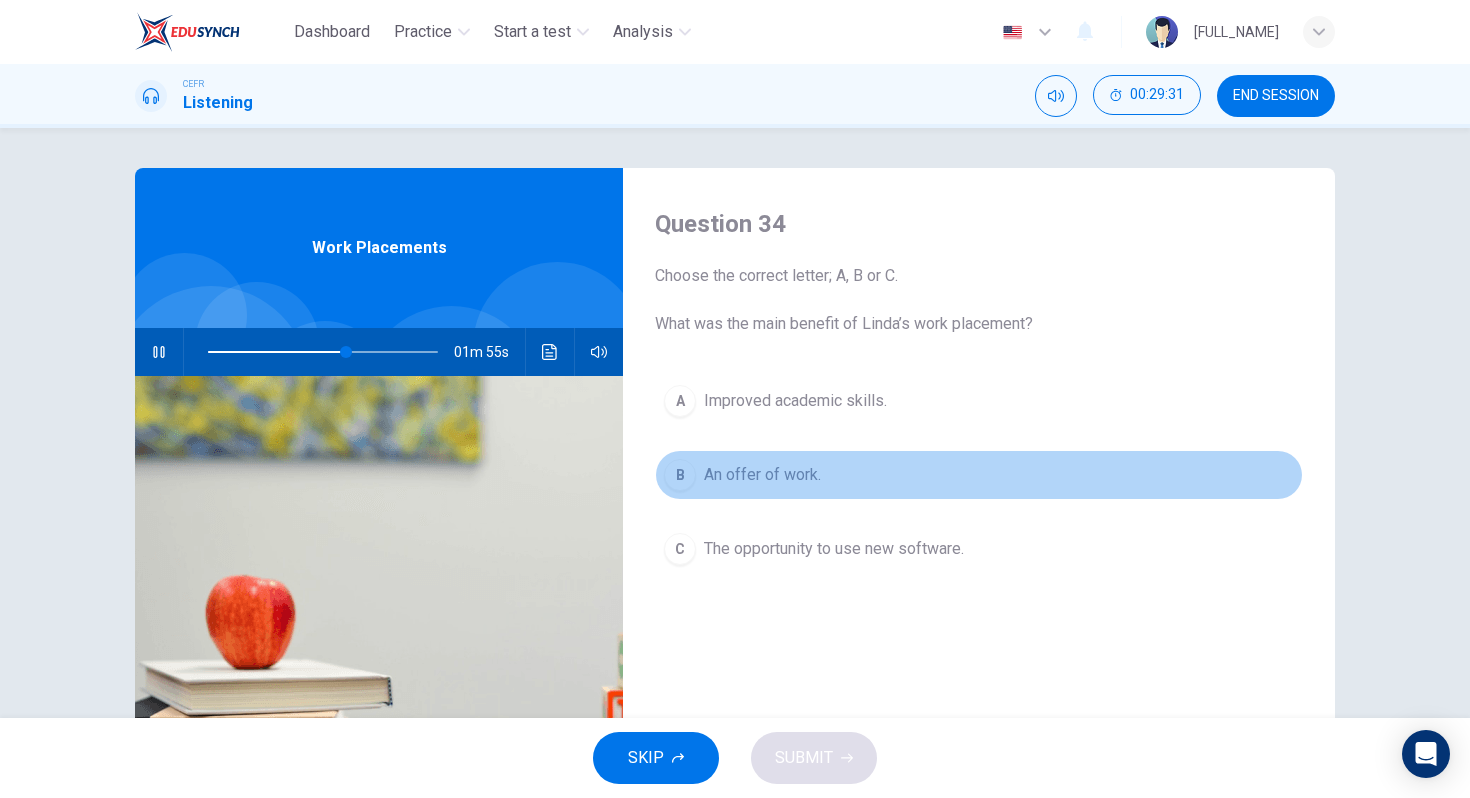 click on "An offer of work." at bounding box center (795, 401) 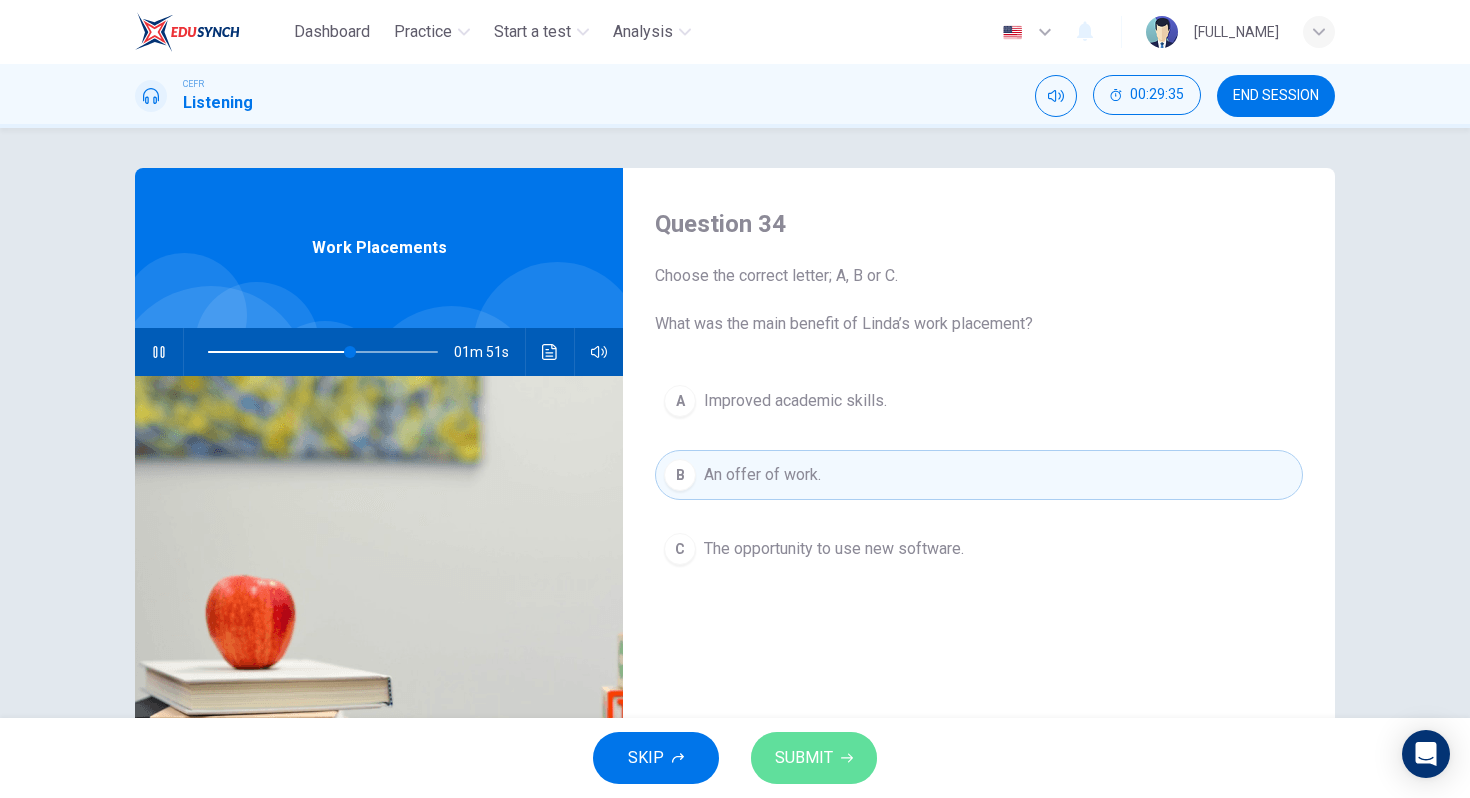 click on "SUBMIT" at bounding box center [804, 758] 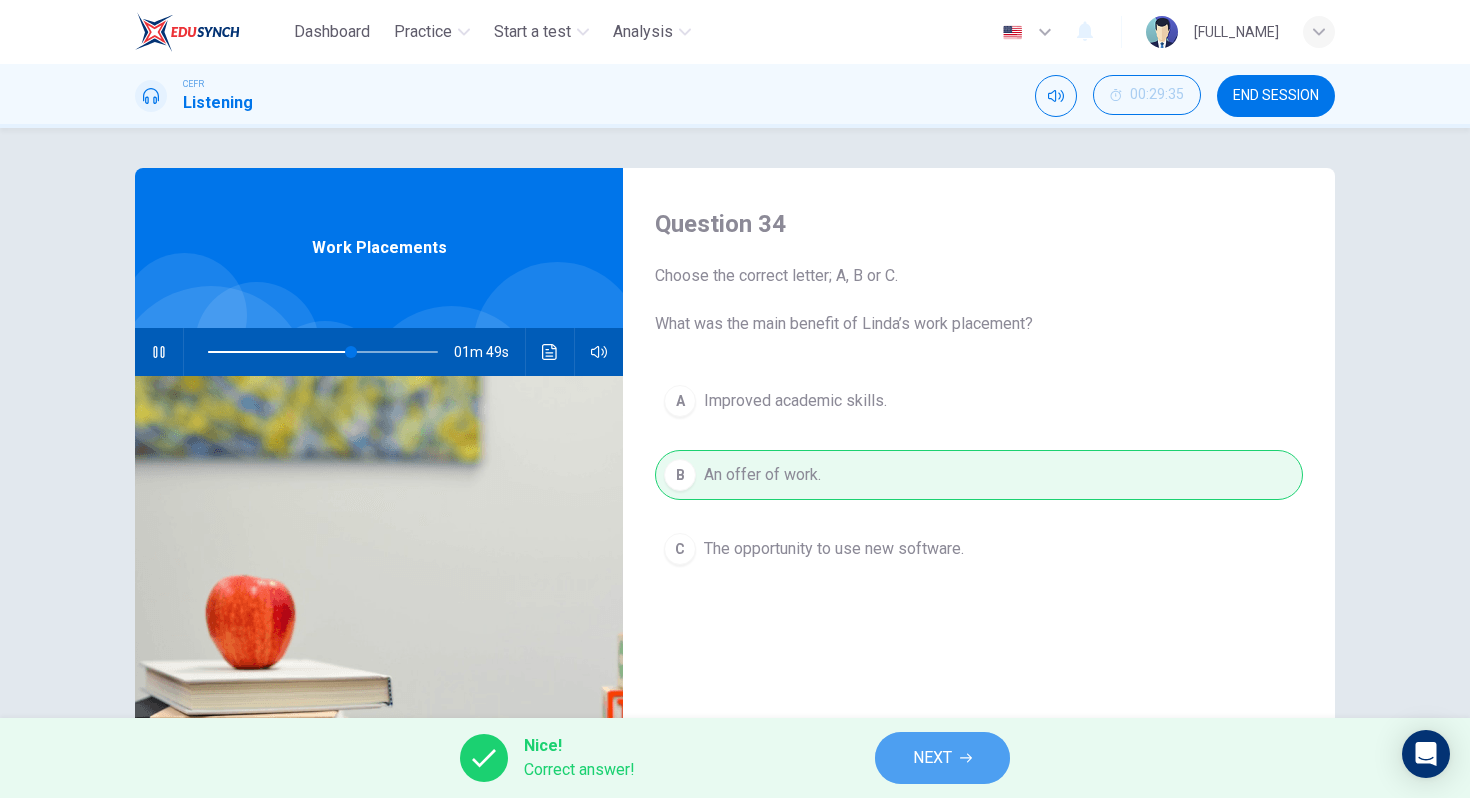 click on "NEXT" at bounding box center (932, 758) 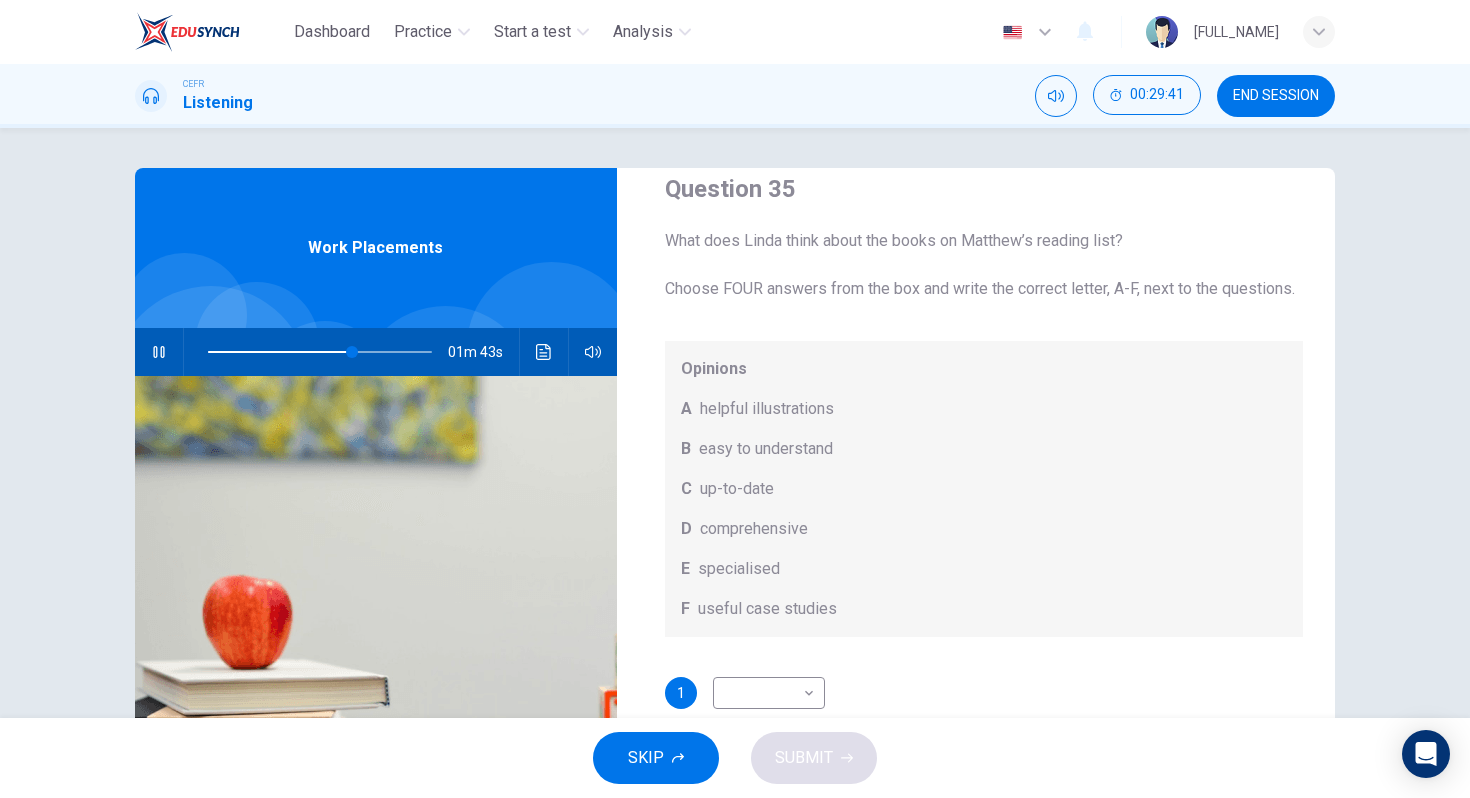 scroll, scrollTop: 89, scrollLeft: 0, axis: vertical 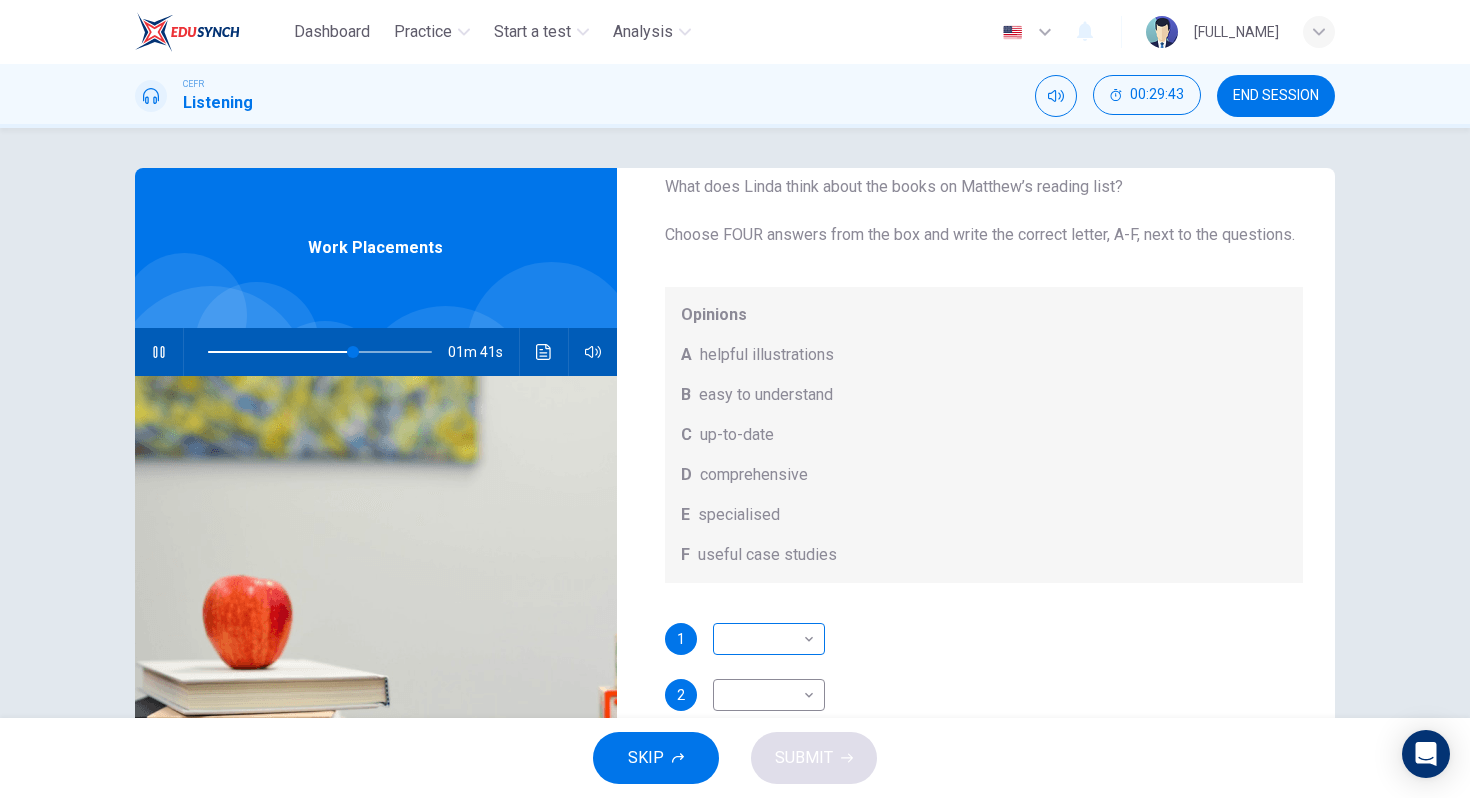 click on "Dashboard Practice Start a test Analysis English en ​ [FULL_NAME] CEFR Listening 00:29:43 END SESSION Question 35 What does Linda think about the books on Matthew’s reading list? Choose FOUR answers from the box and write the correct letter, A-F, next to the questions.
Opinions A helpful illustrations B easy to understand C up-to-date D comprehensive E specialised F useful case studies 1 ​ ​ 2 ​ ​ 3 ​ ​ 4 ​ ​ Work Placements 01m 41s SKIP SUBMIT EduSynch - Online Language Proficiency Testing
Dashboard Practice Start a test Analysis Notifications © Copyright  2025" at bounding box center [735, 399] 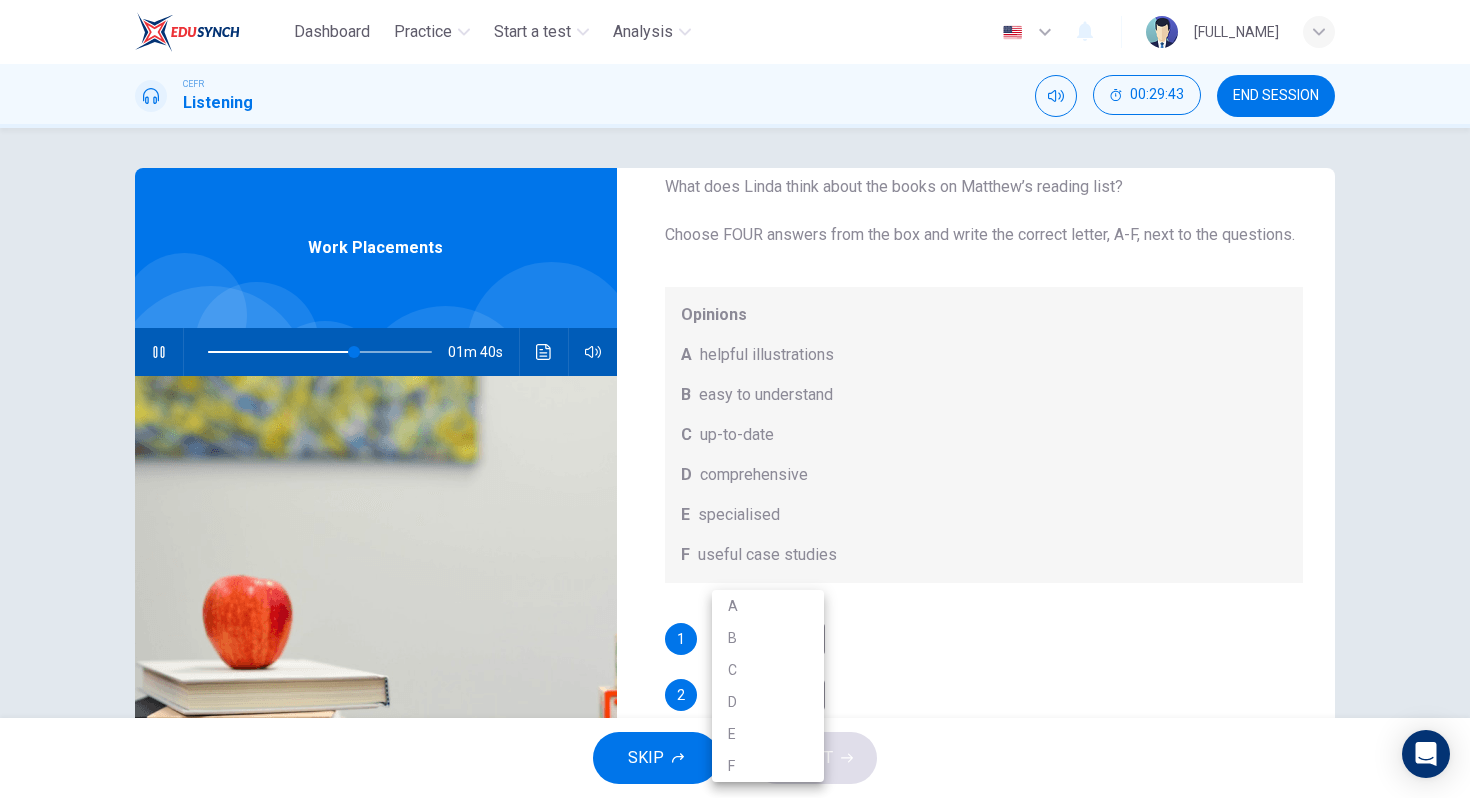 click at bounding box center [735, 399] 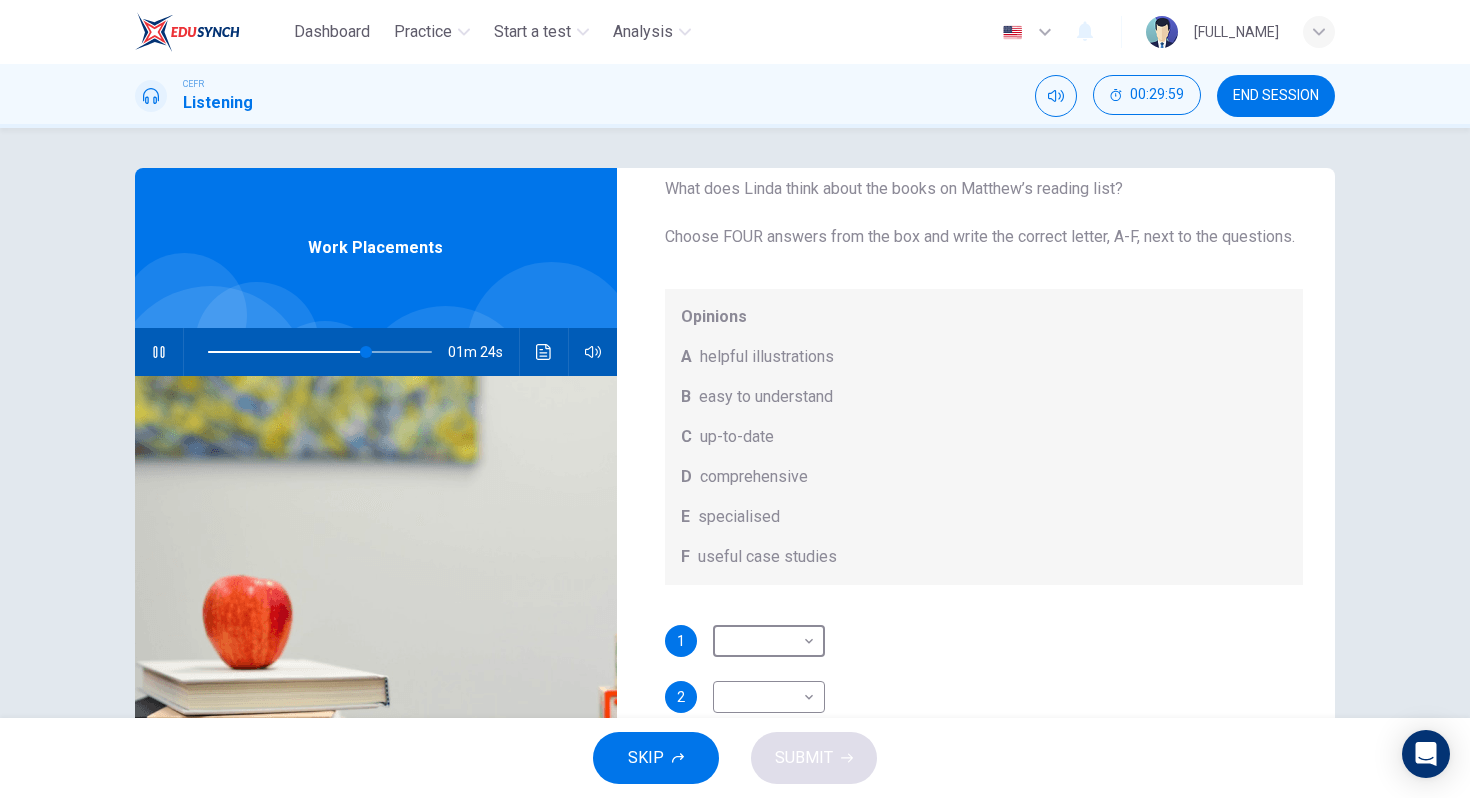 scroll, scrollTop: 89, scrollLeft: 0, axis: vertical 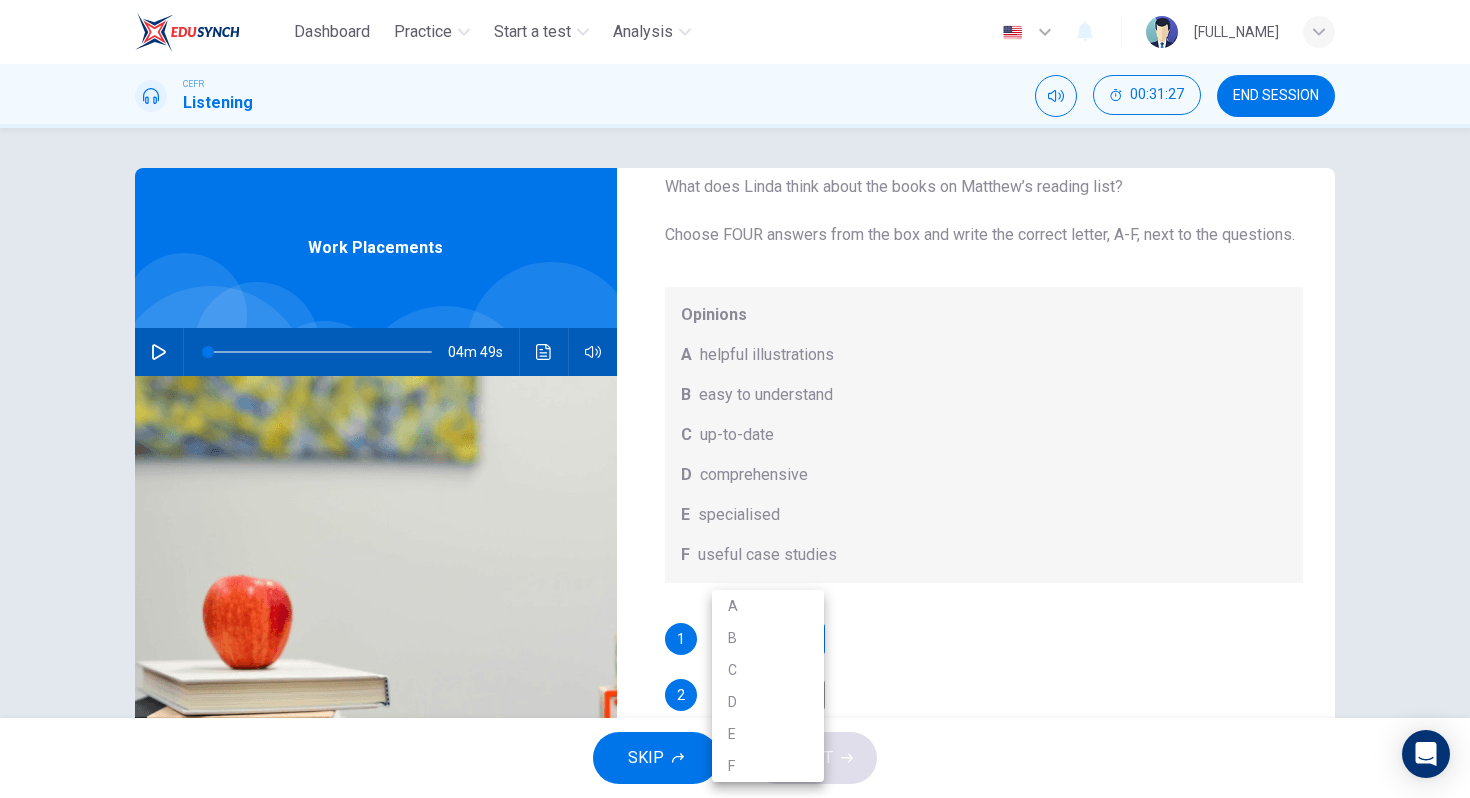 click on "Dashboard Practice Start a test Analysis English en ​ [FULL_NAME] CEFR Listening 00:31:27 END SESSION Question 35 What does Linda think about the books on Matthew’s reading list? Choose FOUR answers from the box and write the correct letter, A-F, next to the questions.
Opinions A helpful illustrations B easy to understand C up-to-date D comprehensive E specialised F useful case studies 1 ​ ​ 2 ​ ​ 3 ​ ​ 4 ​ ​ Work Placements 04m 49s SKIP SUBMIT EduSynch - Online Language Proficiency Testing
Dashboard Practice Start a test Analysis Notifications © Copyright  2025 A B C D E F" at bounding box center (735, 399) 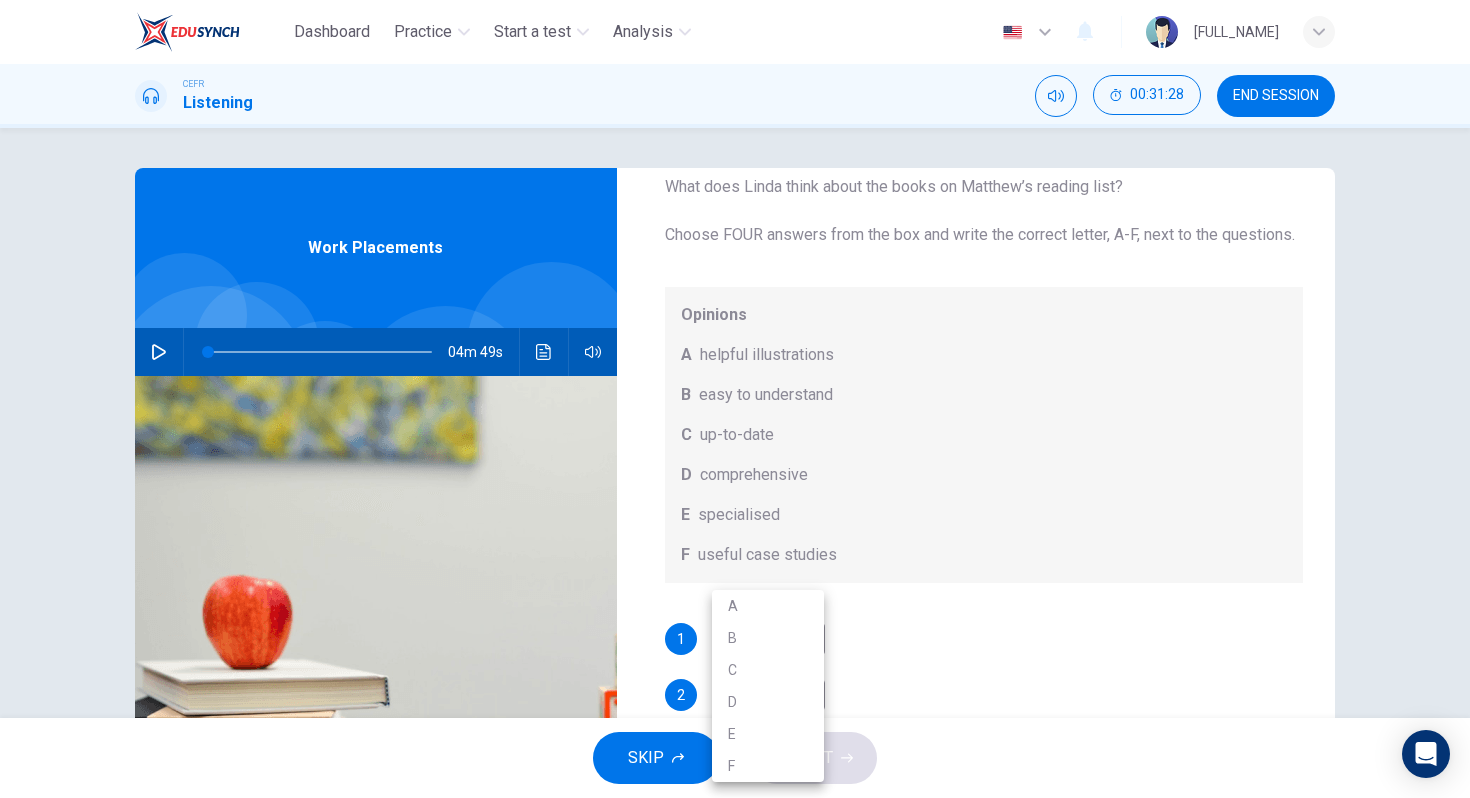 click on "A" at bounding box center [768, 606] 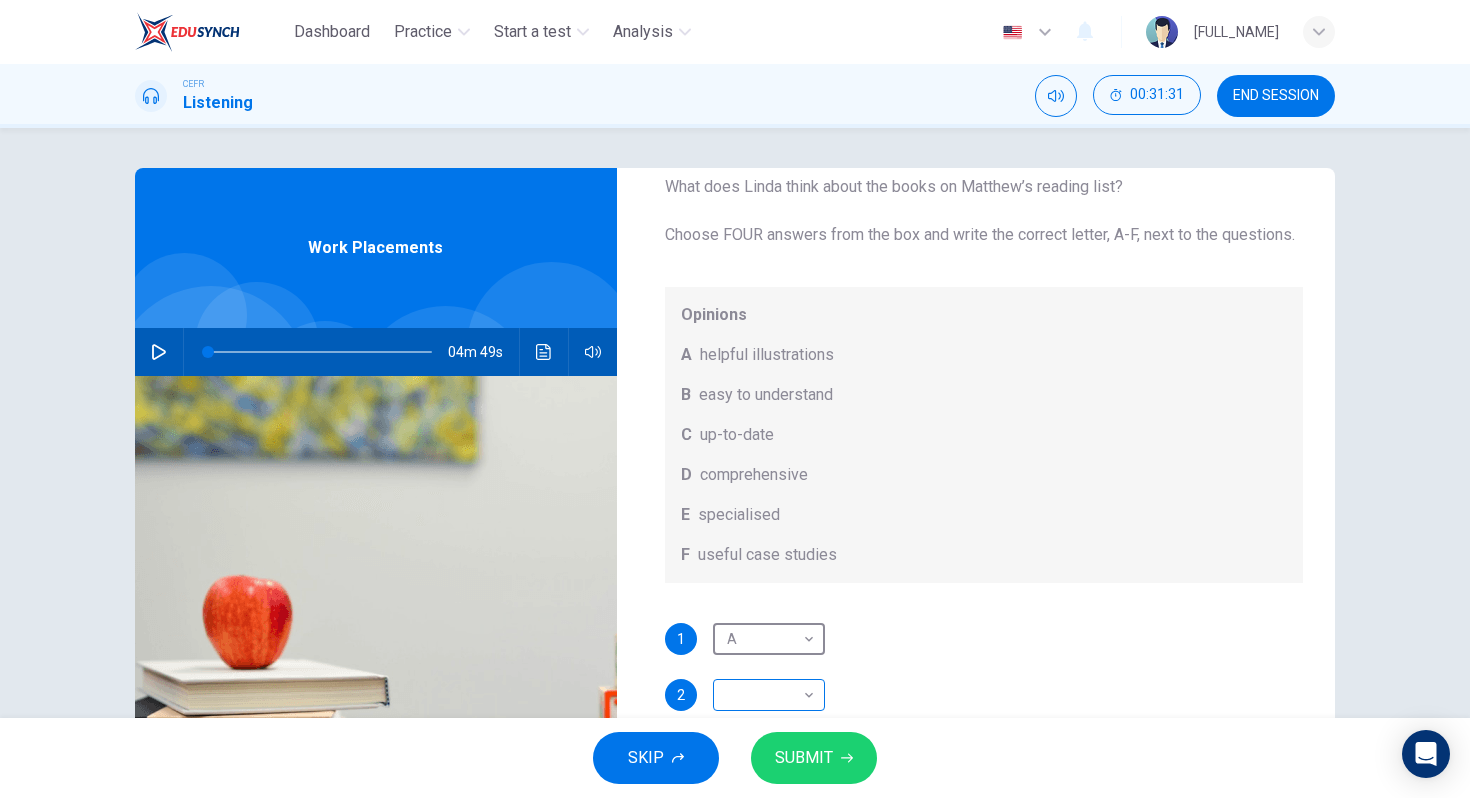scroll, scrollTop: 5, scrollLeft: 0, axis: vertical 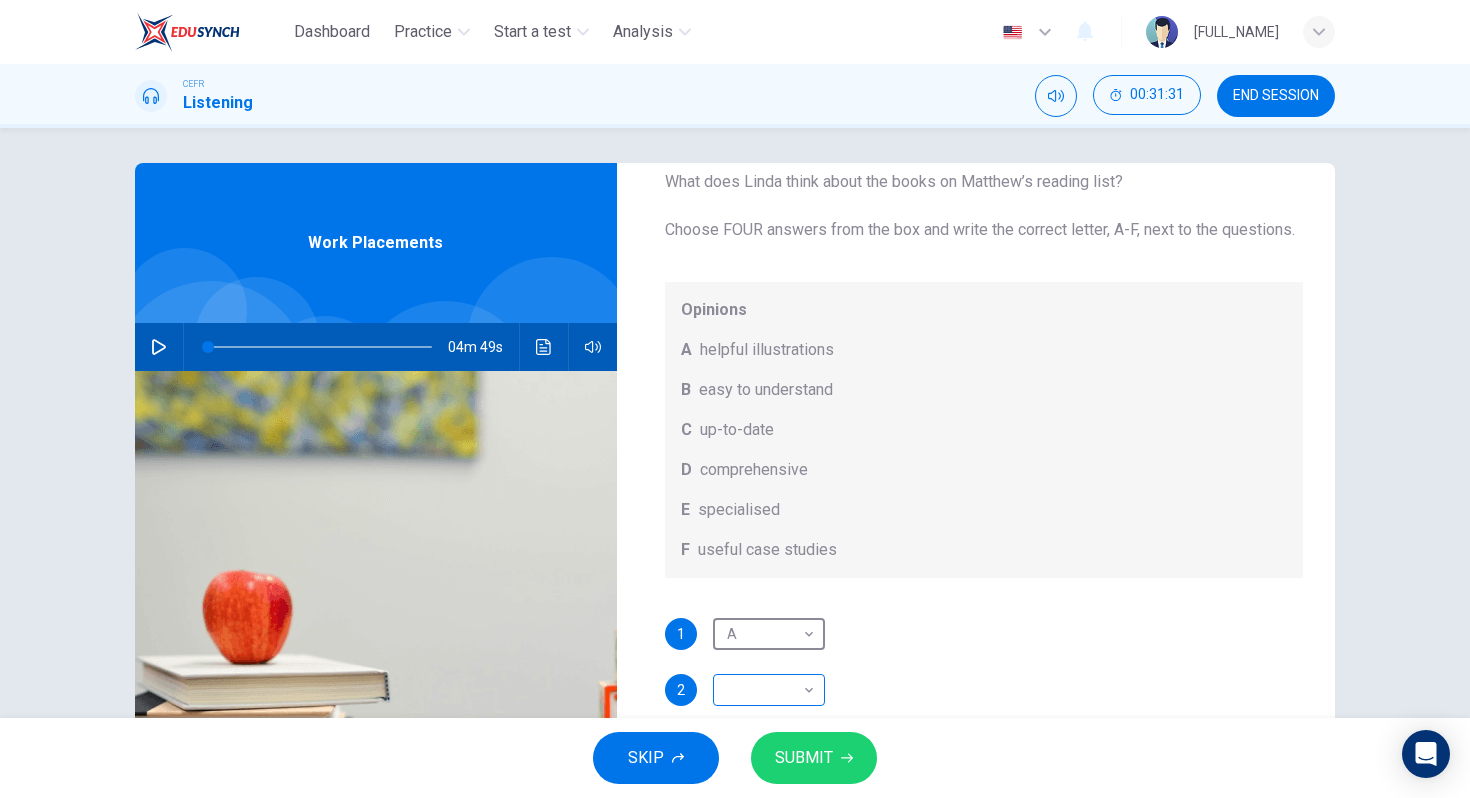 click on "Dashboard Practice Start a test Analysis English en ​ [FULL_NAME] CEFR Listening 00:31:31 END SESSION Question 35 What does Linda think about the books on Matthew’s reading list? Choose FOUR answers from the box and write the correct letter, A-F, next to the questions.
Opinions A helpful illustrations B easy to understand C up-to-date D comprehensive E specialised F useful case studies 1 A A ​ 2 ​ ​ 3 ​ ​ 4 ​ ​ Work Placements 04m 49s SKIP SUBMIT EduSynch - Online Language Proficiency Testing
Dashboard Practice Start a test Analysis Notifications © Copyright  2025" at bounding box center (735, 399) 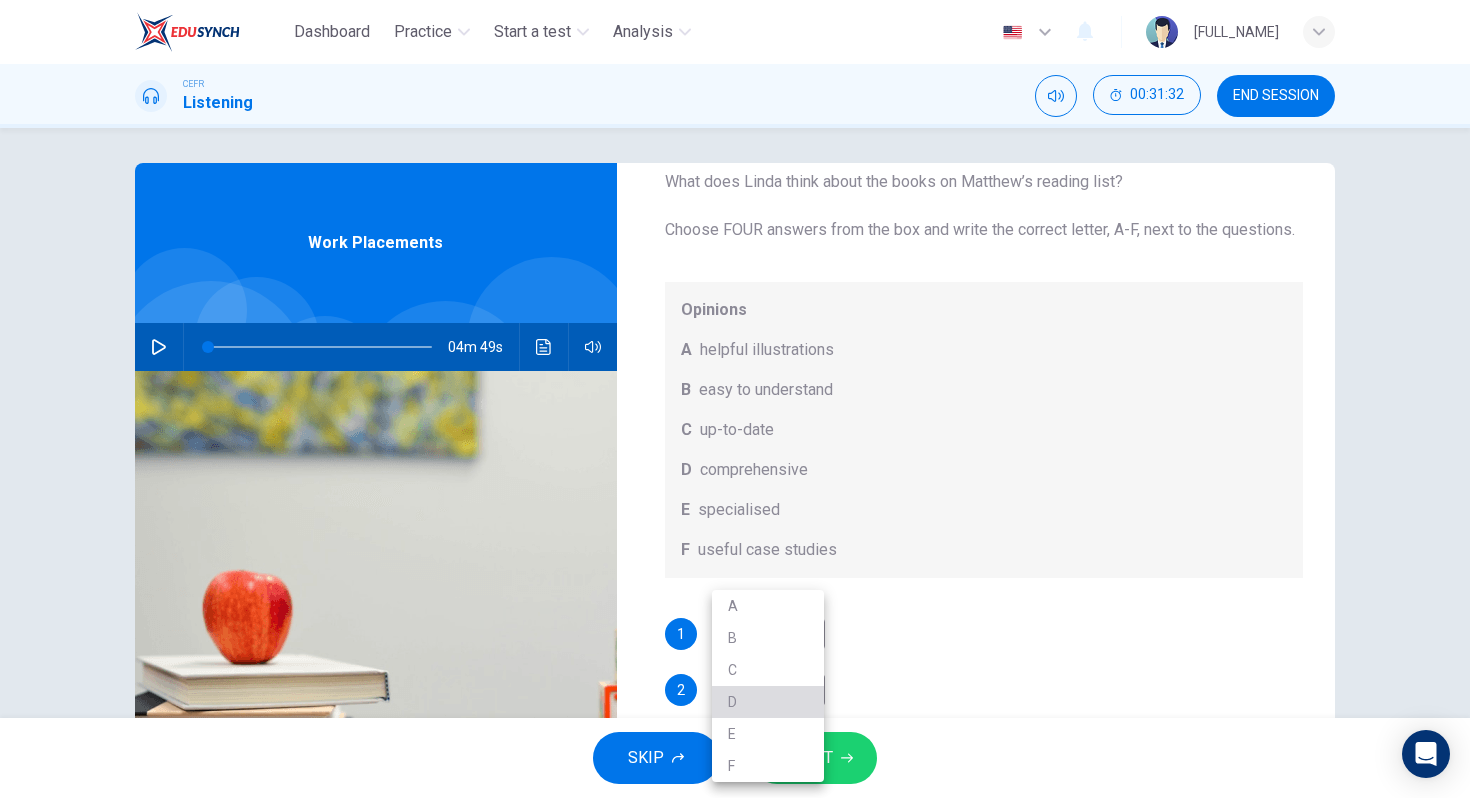 click on "D" at bounding box center (768, 702) 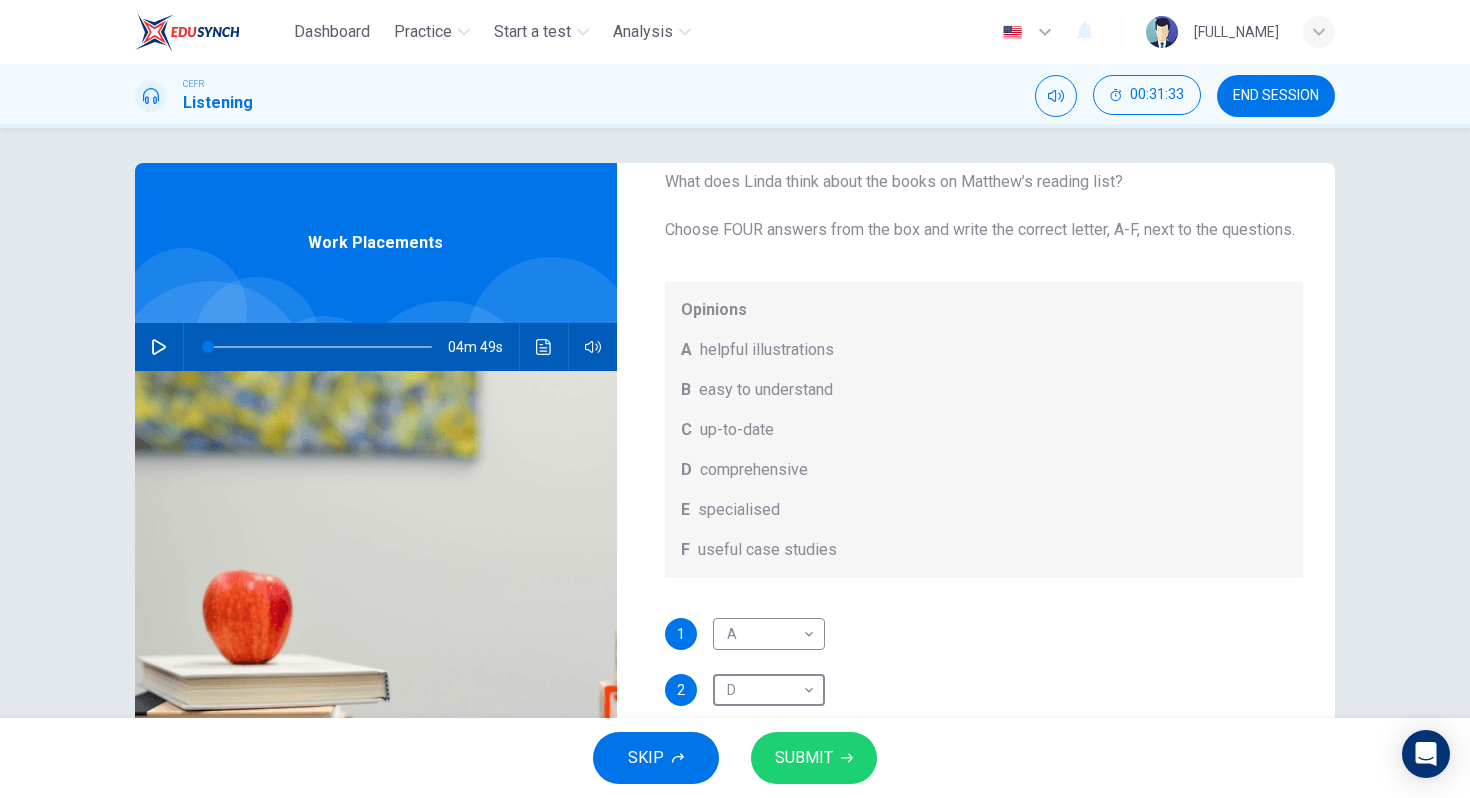 click on "SUBMIT" at bounding box center [804, 758] 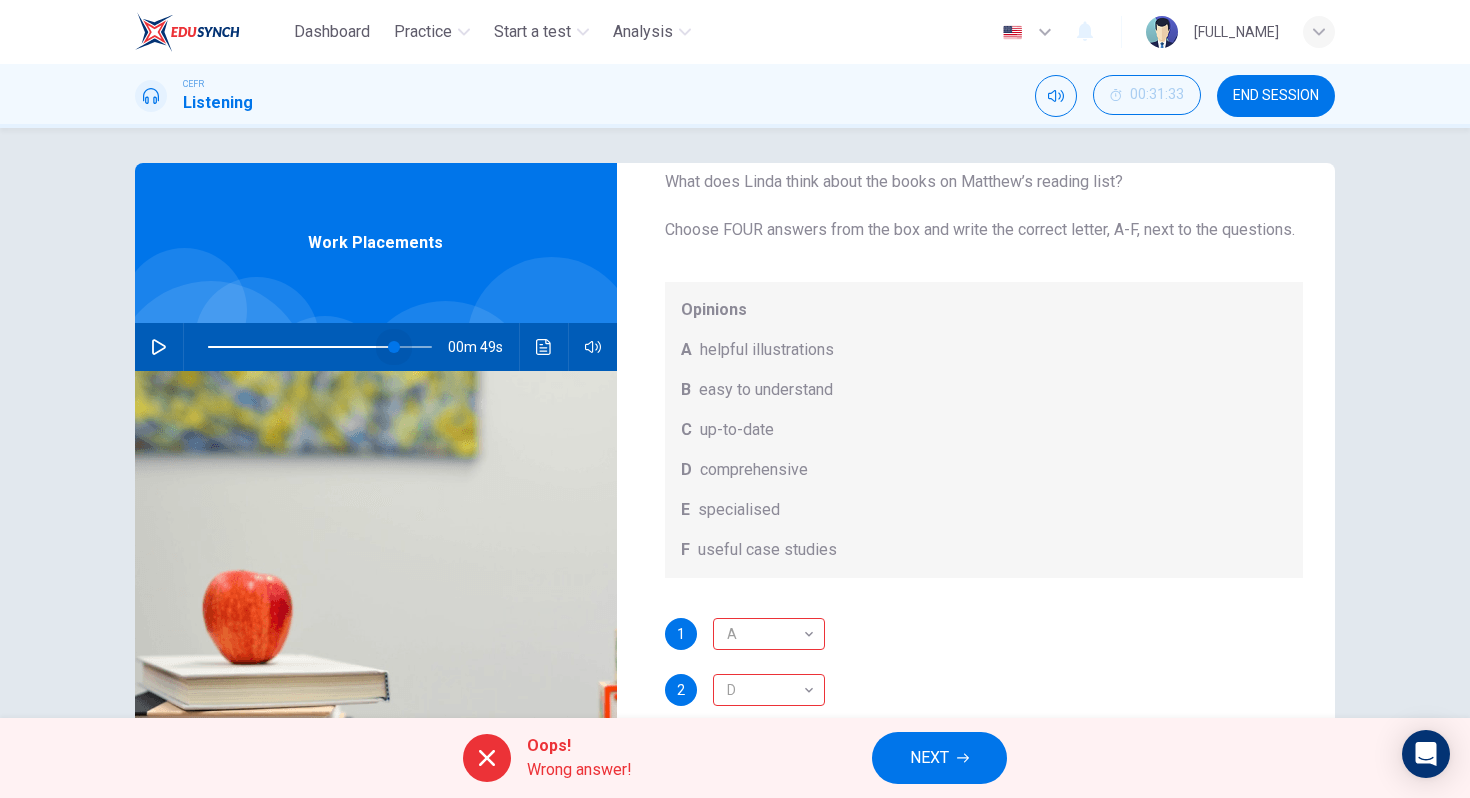 click at bounding box center (320, 347) 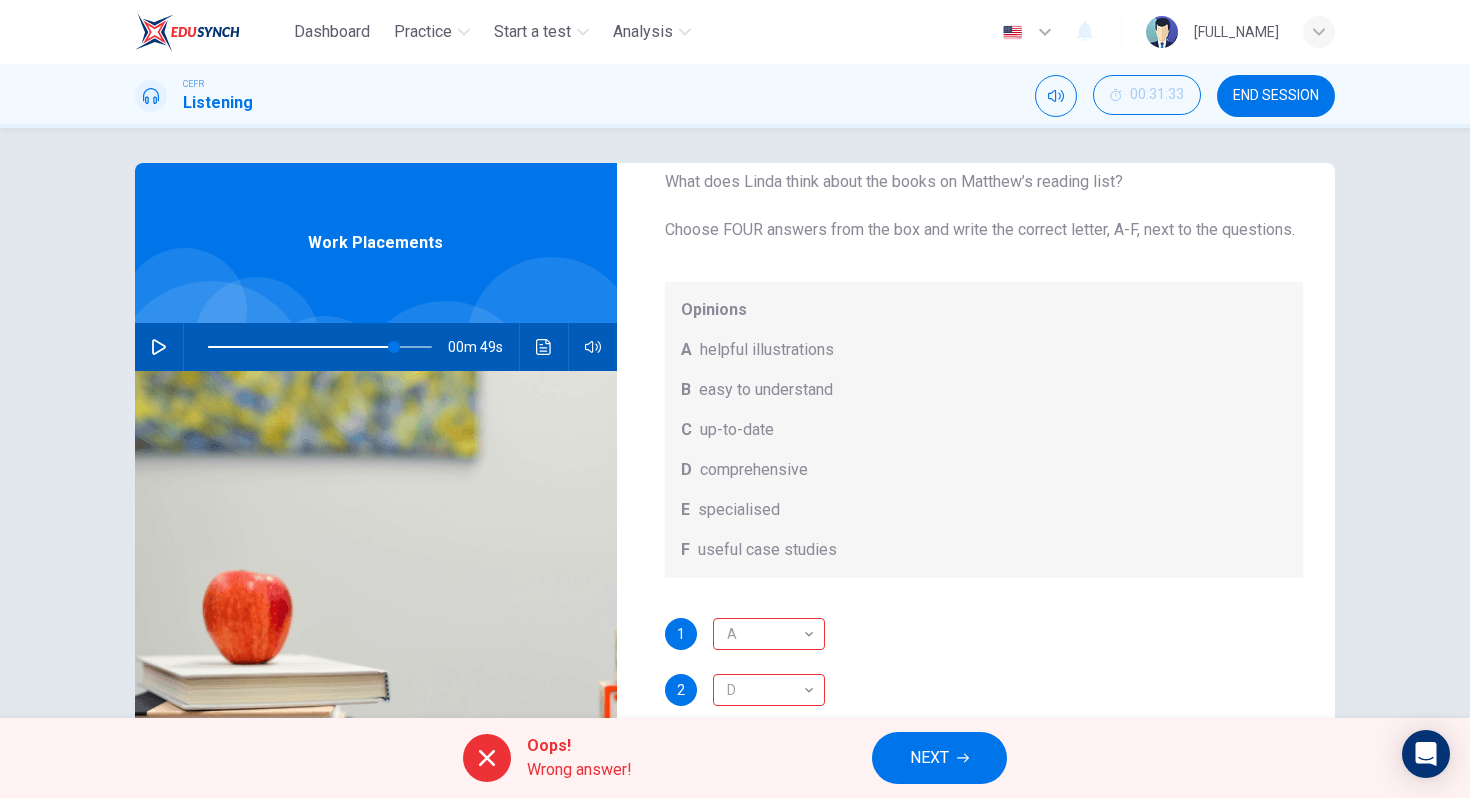 click at bounding box center (445, 390) 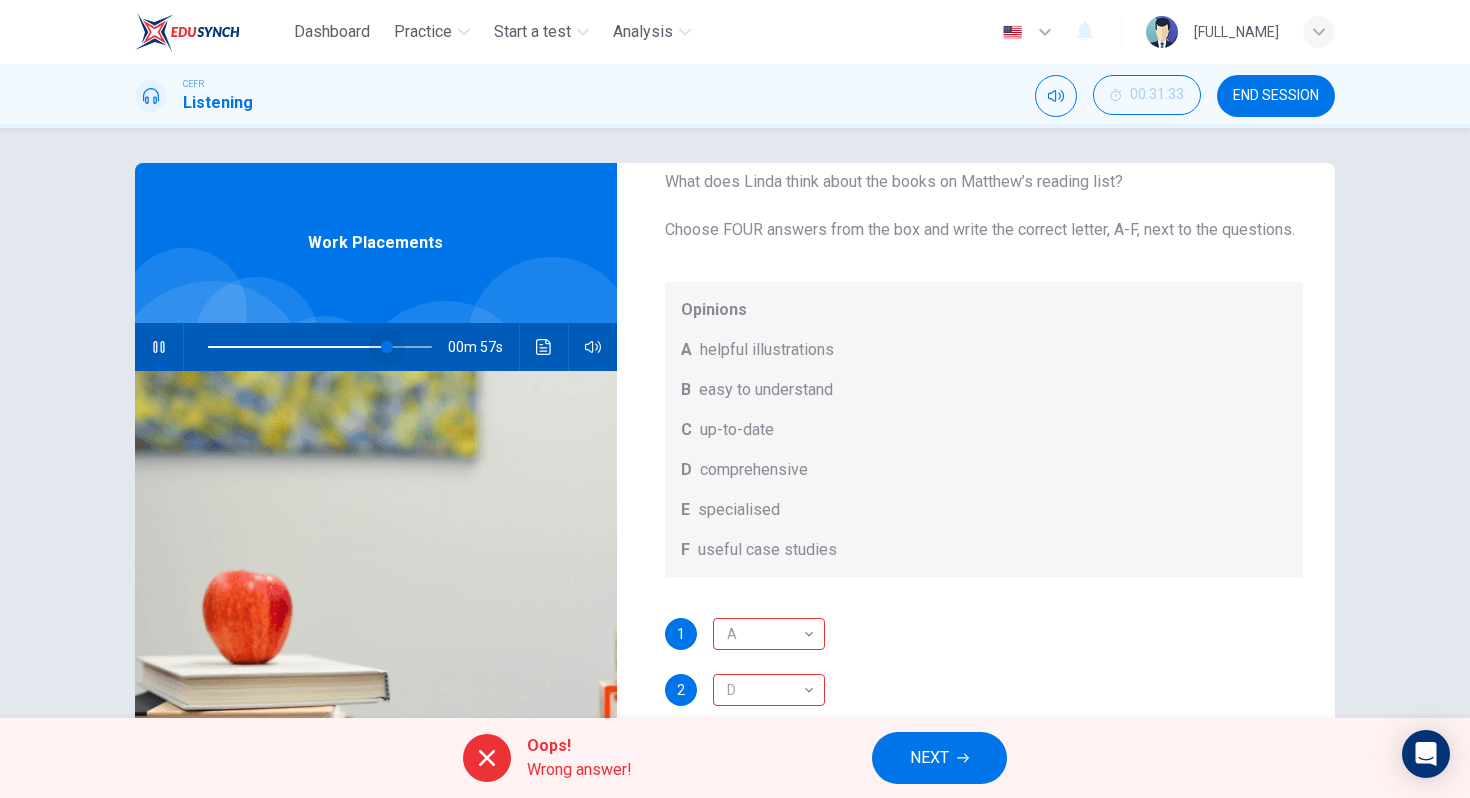 click at bounding box center [387, 347] 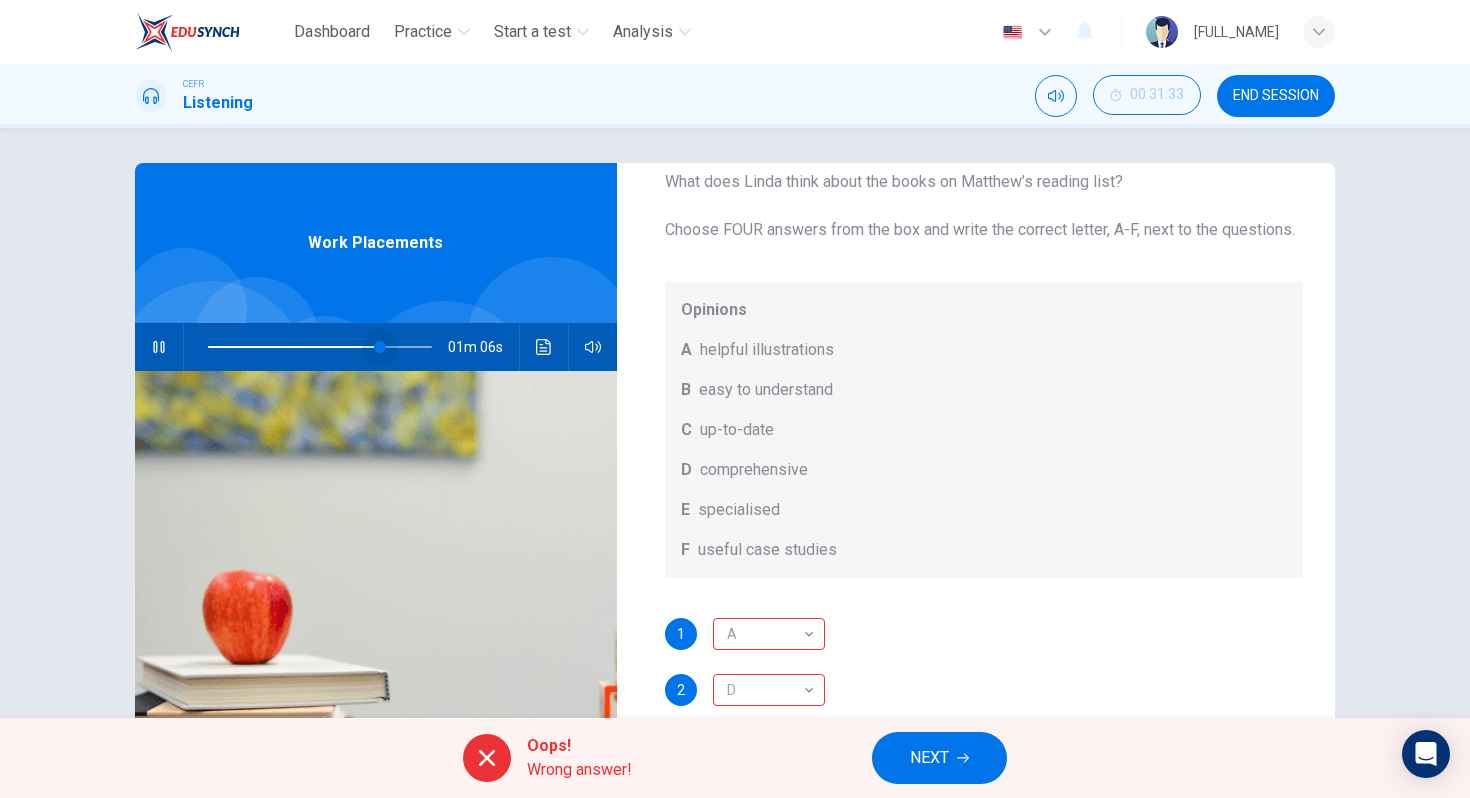 click at bounding box center (380, 347) 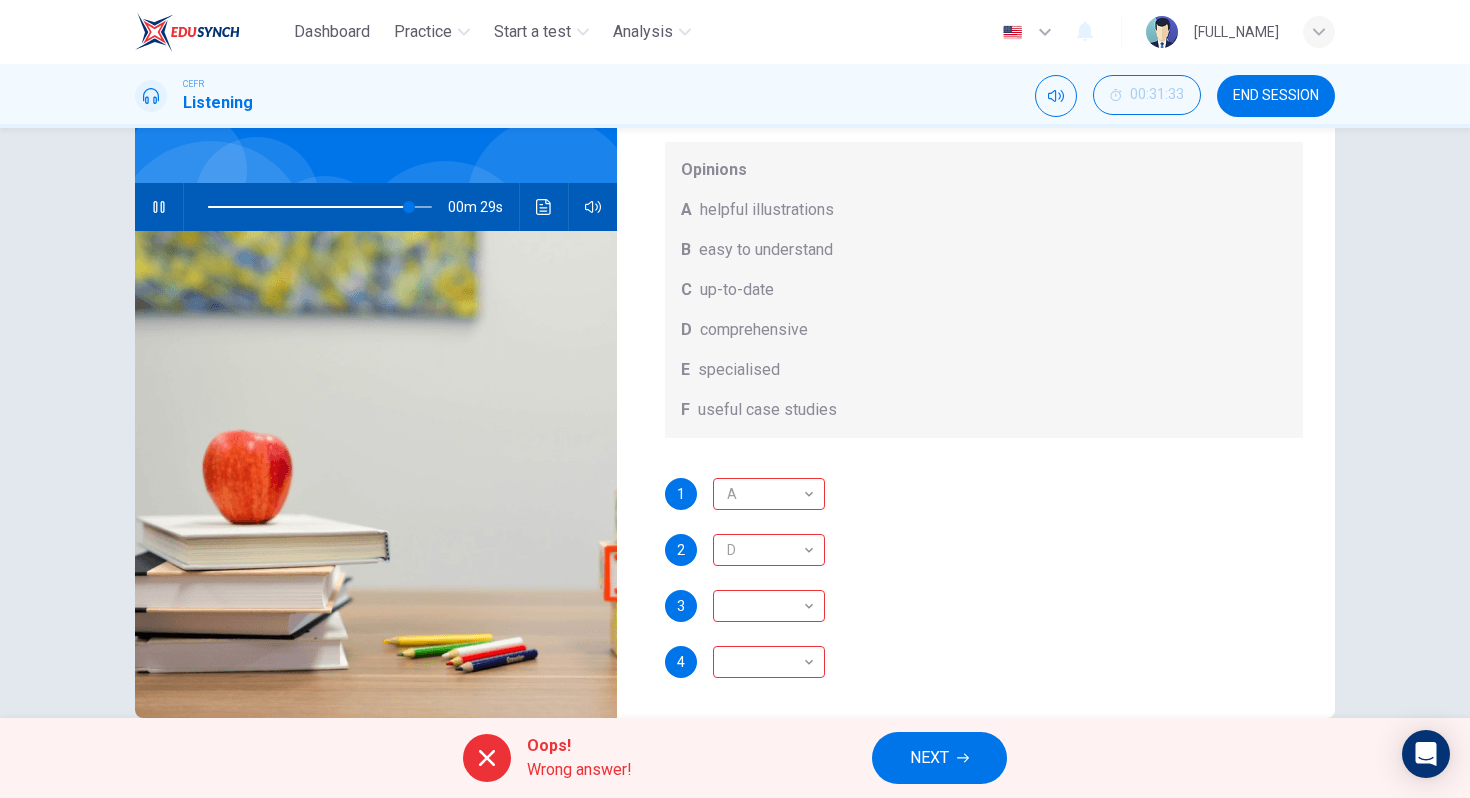 scroll, scrollTop: 185, scrollLeft: 0, axis: vertical 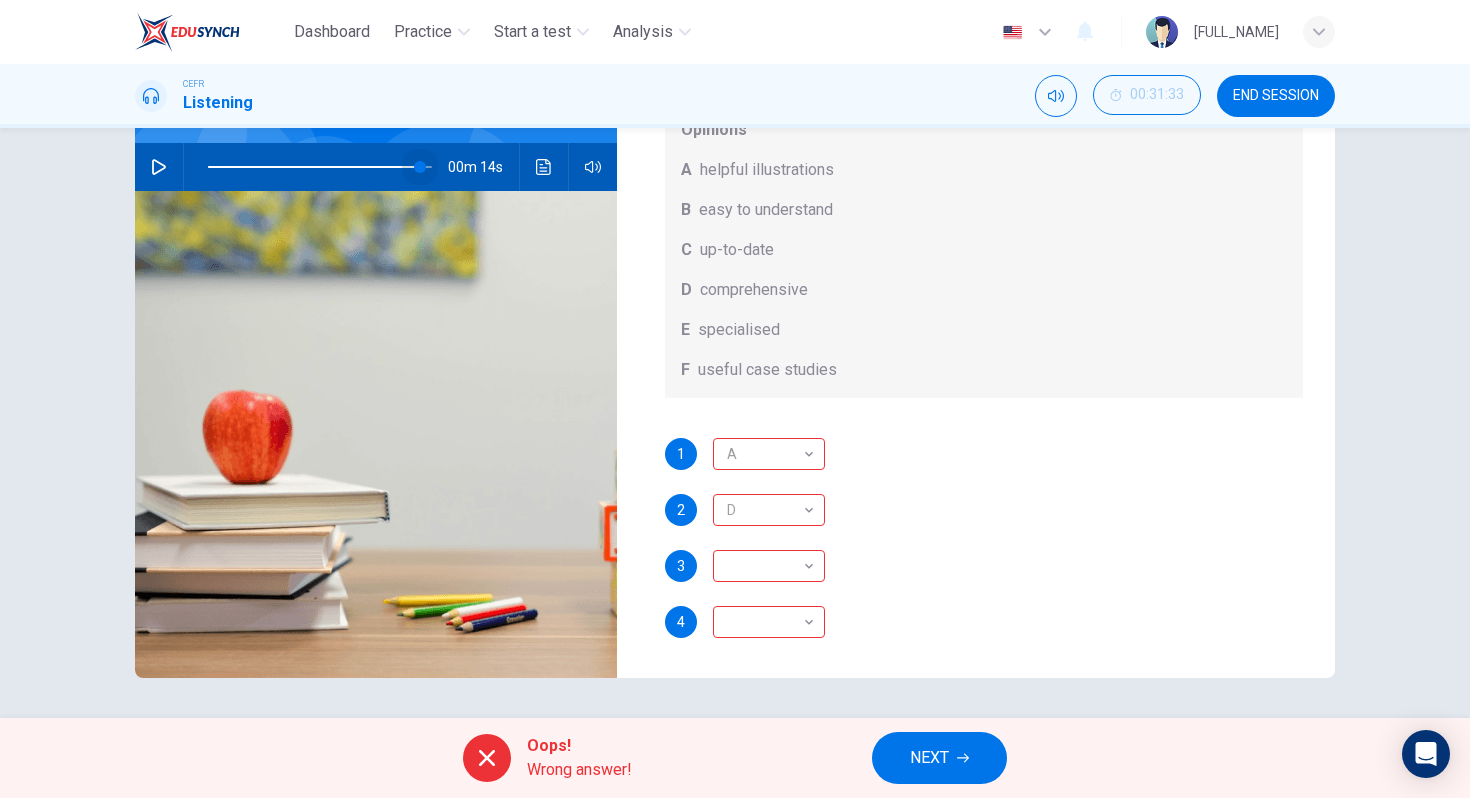 click at bounding box center (320, 167) 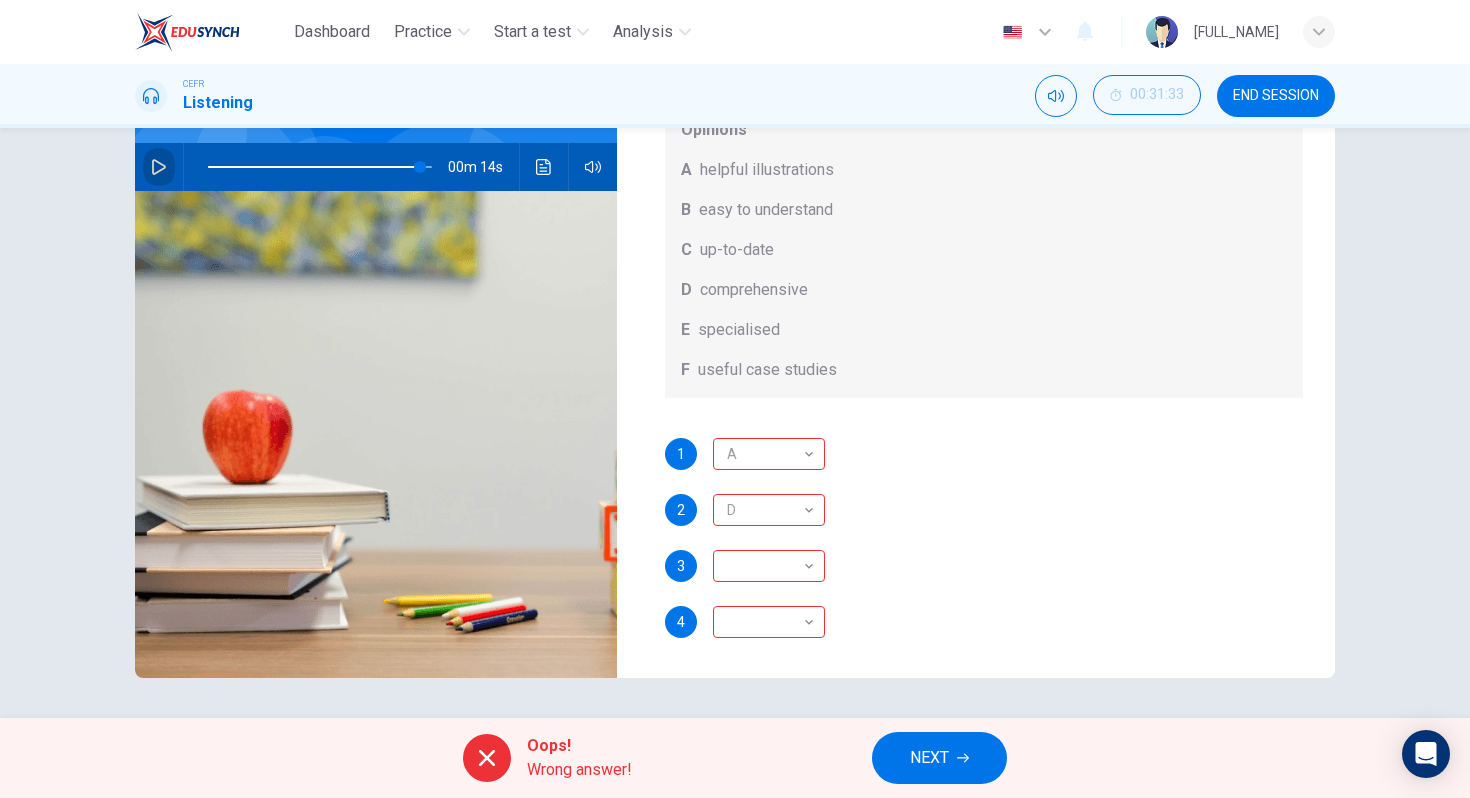 click at bounding box center (159, 167) 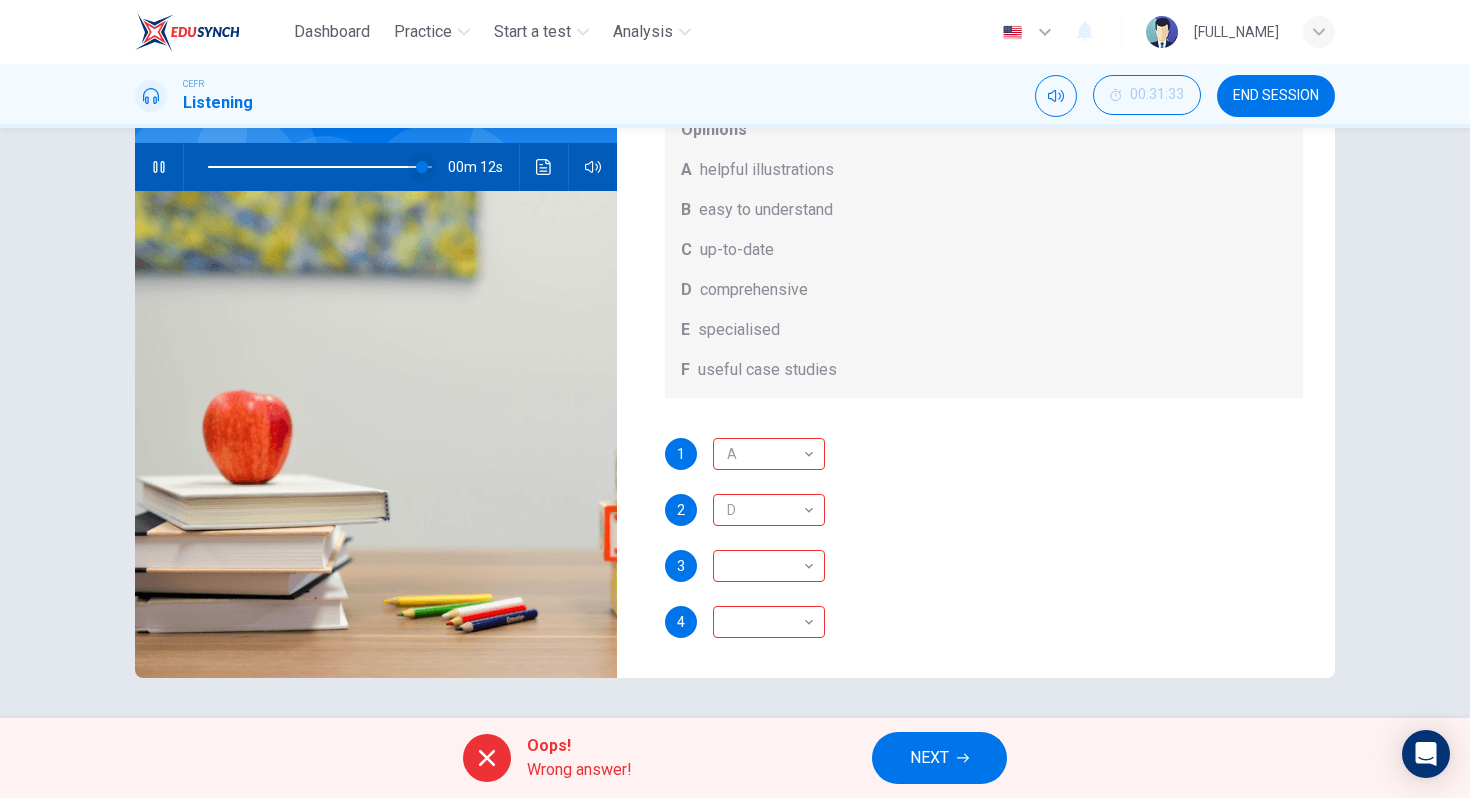 click at bounding box center (422, 167) 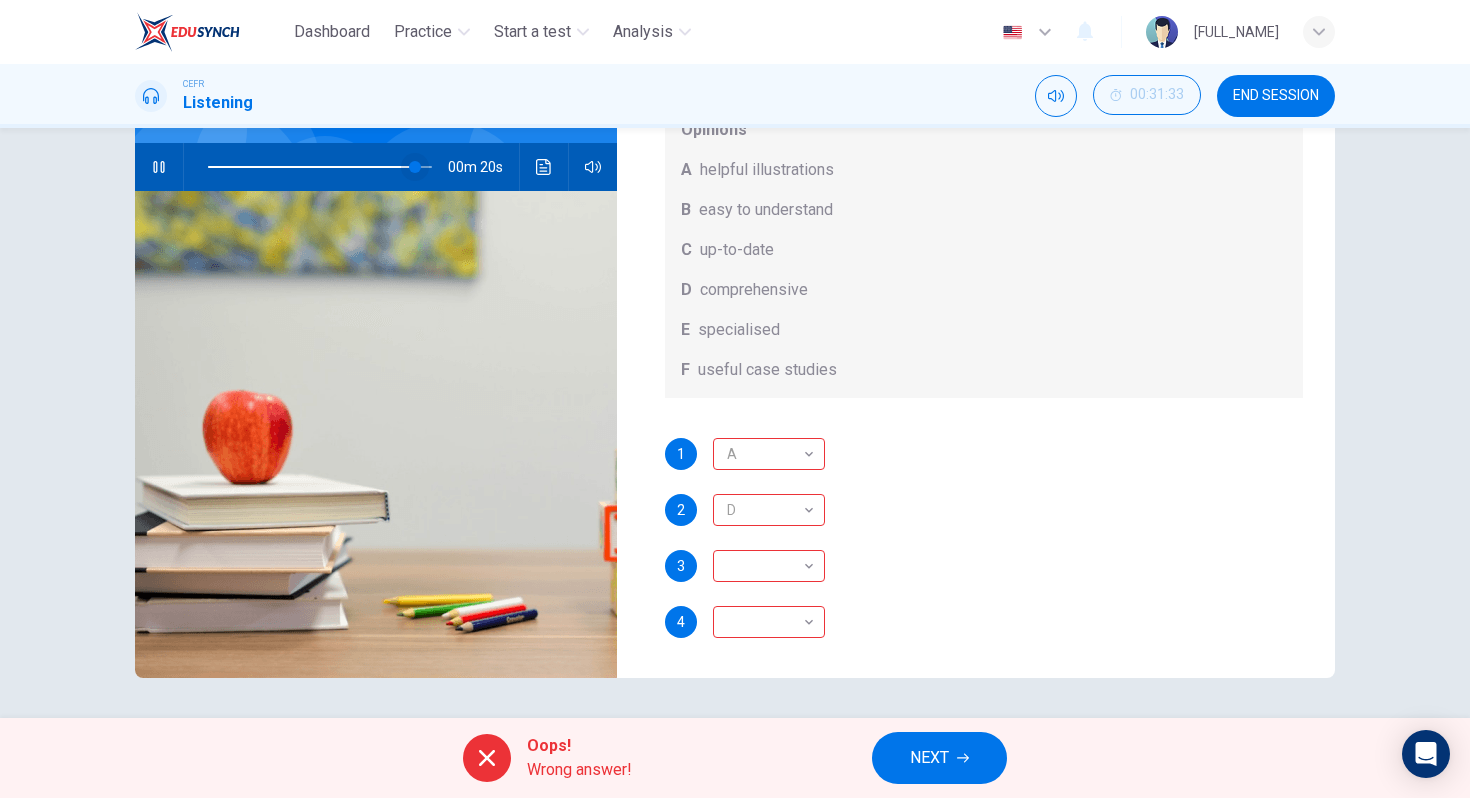 click at bounding box center [415, 167] 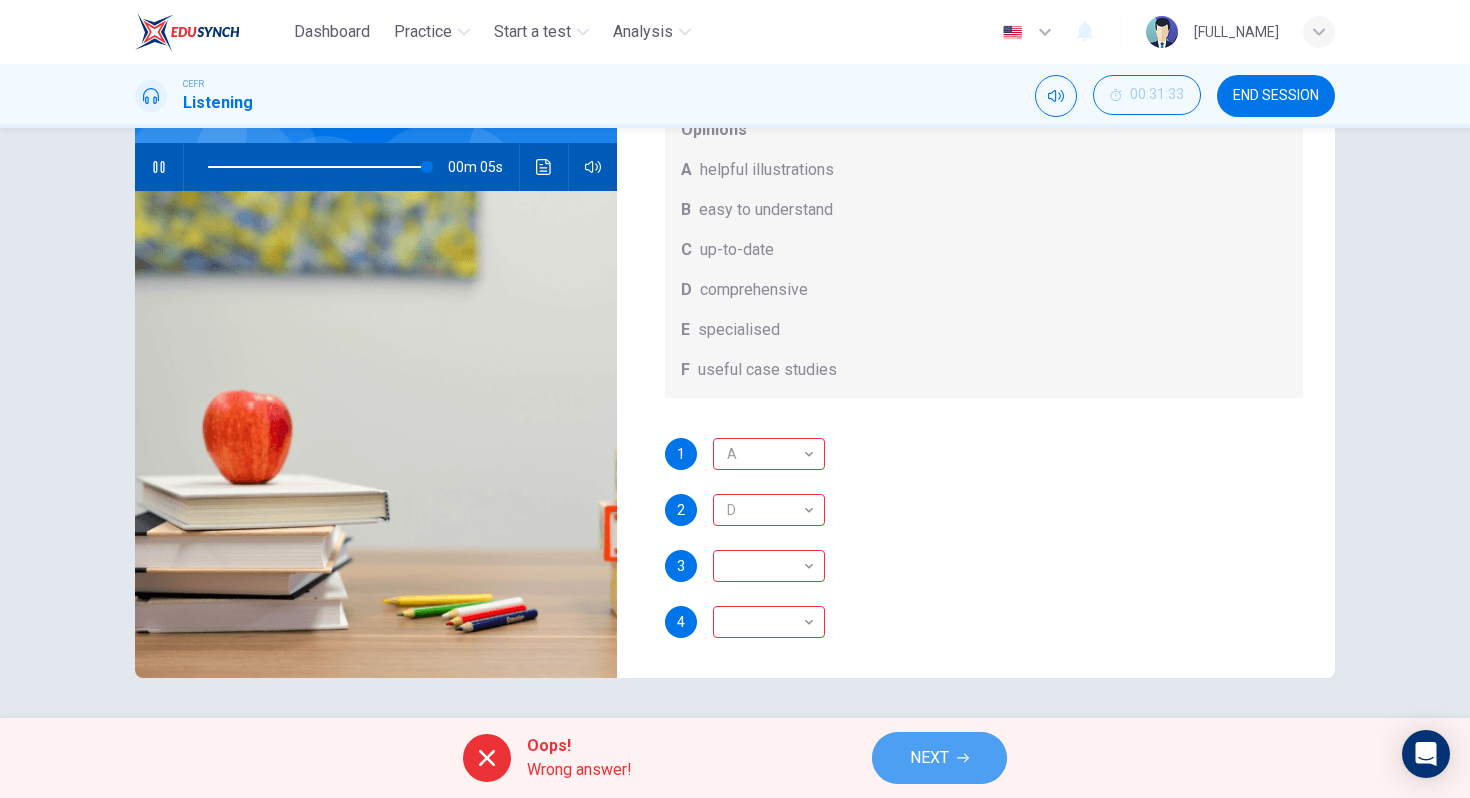 click on "NEXT" at bounding box center [929, 758] 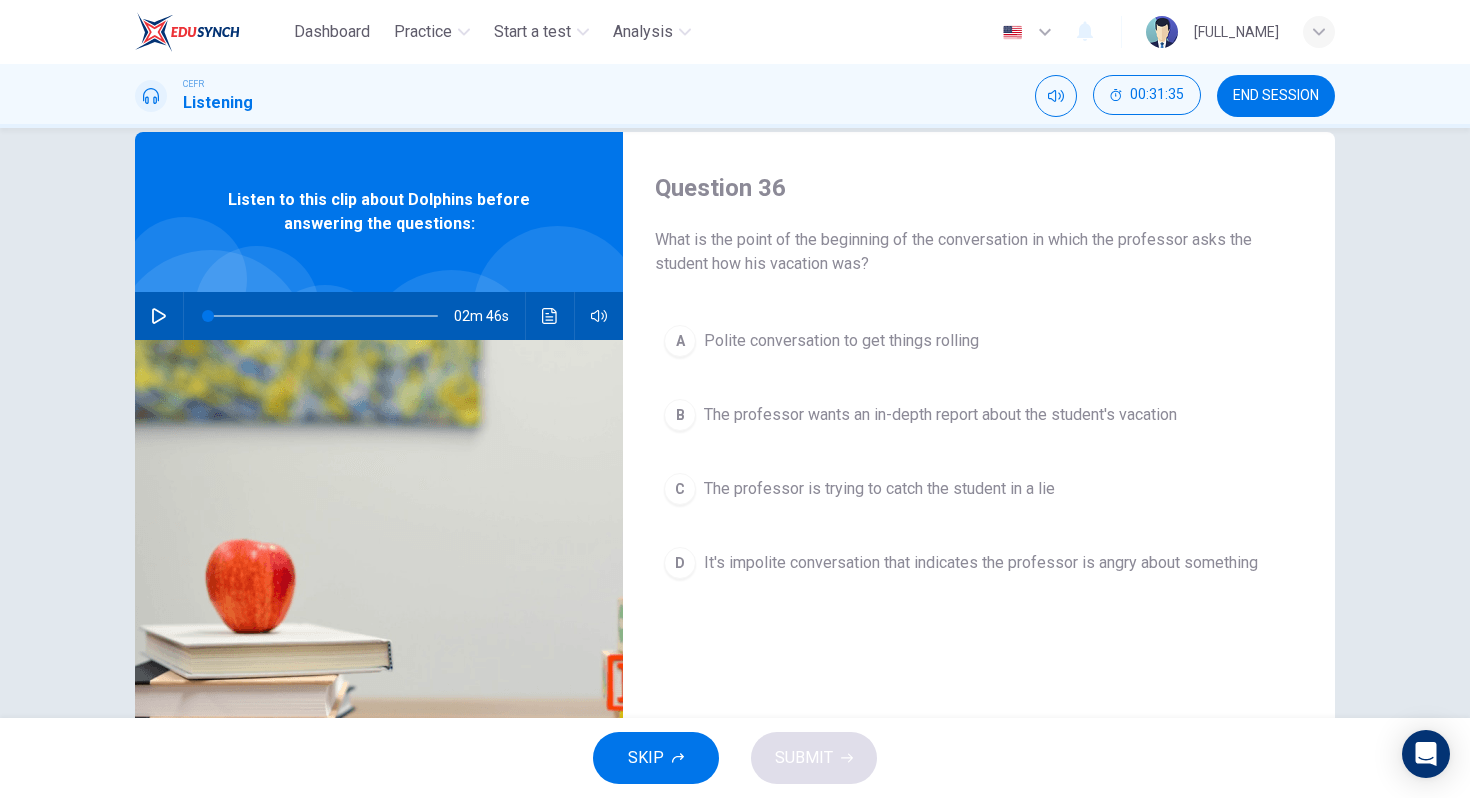 scroll, scrollTop: 37, scrollLeft: 0, axis: vertical 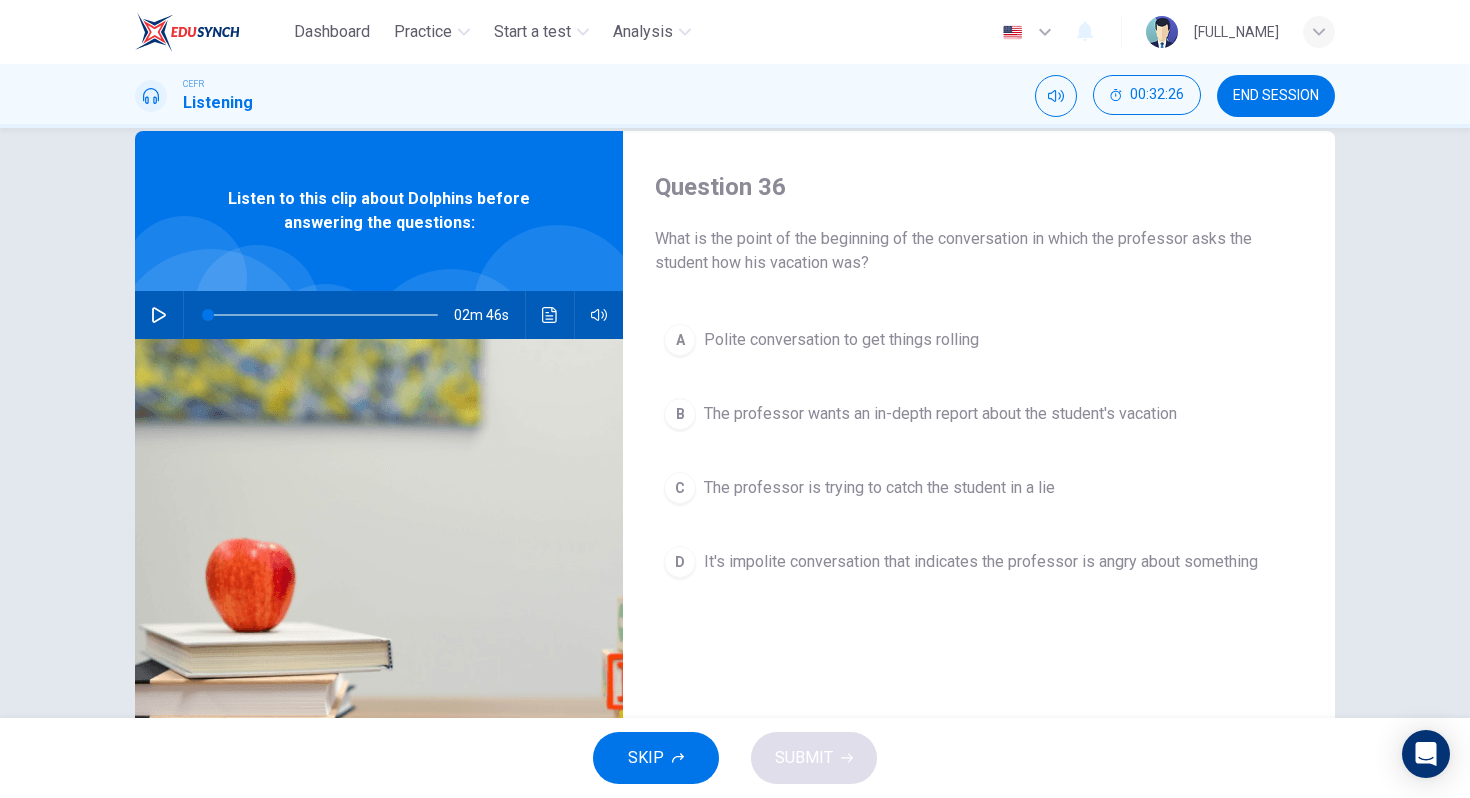 click on "02m 46s" at bounding box center (379, 315) 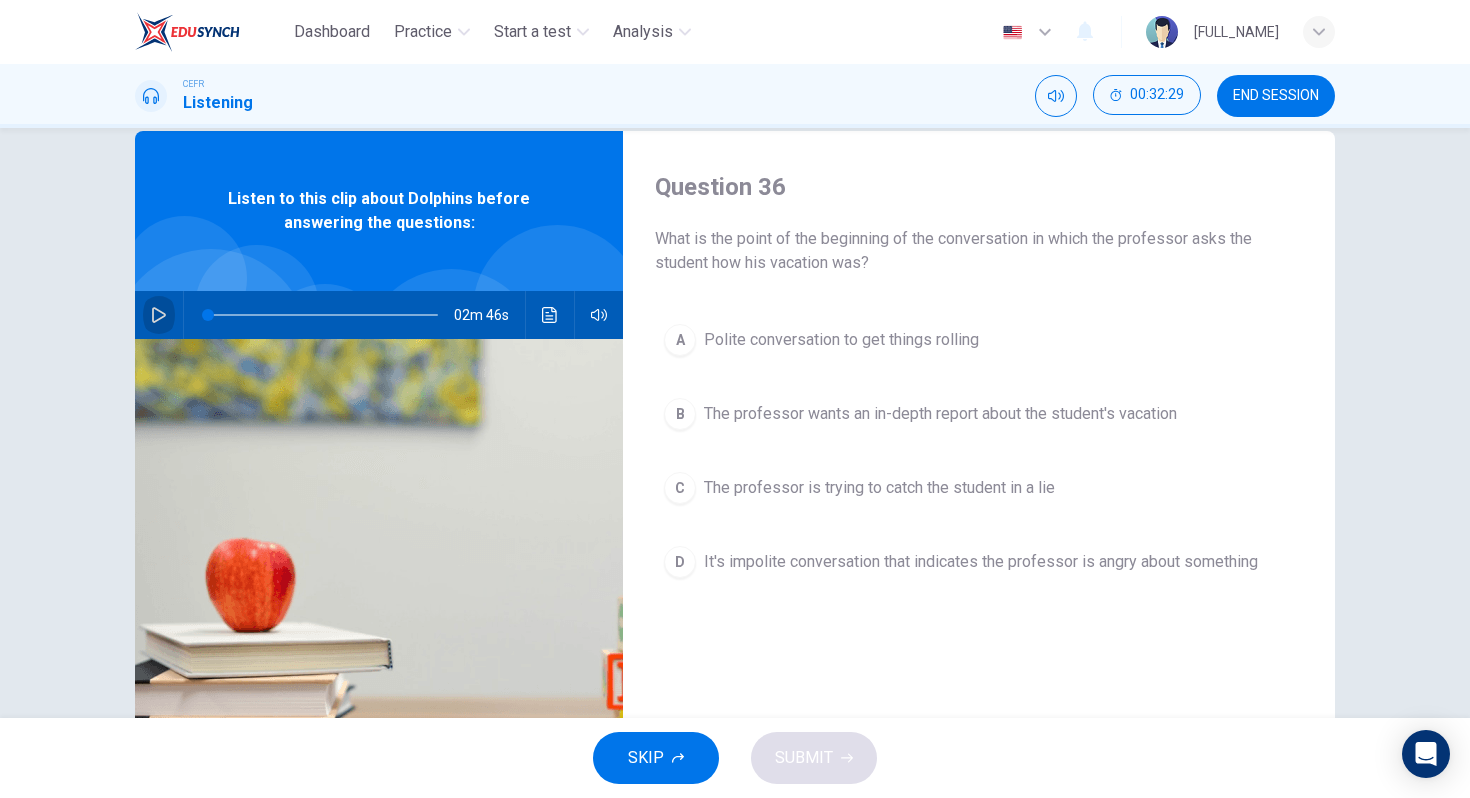 click at bounding box center (159, 315) 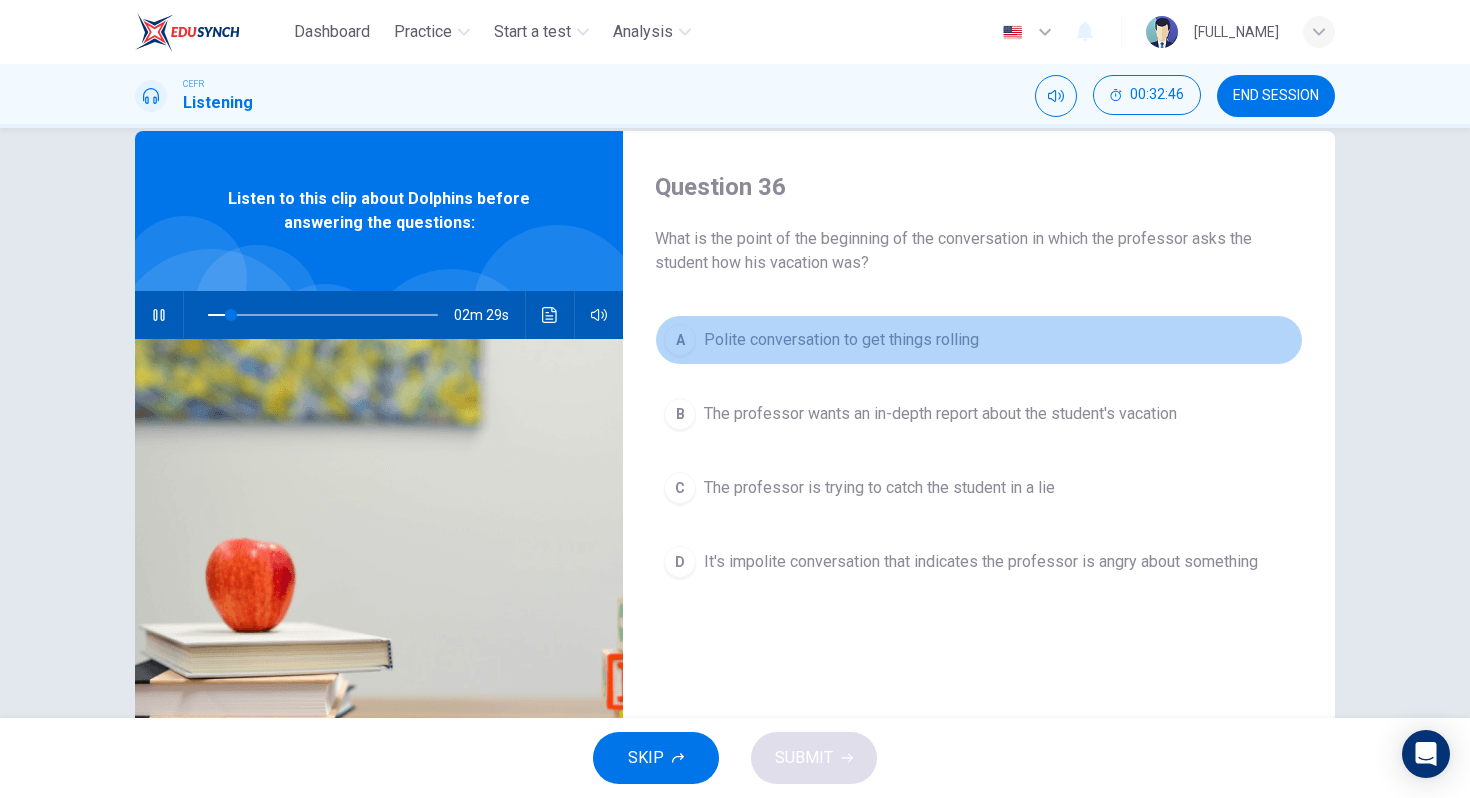 click on "Polite conversation to get things rolling" at bounding box center [841, 340] 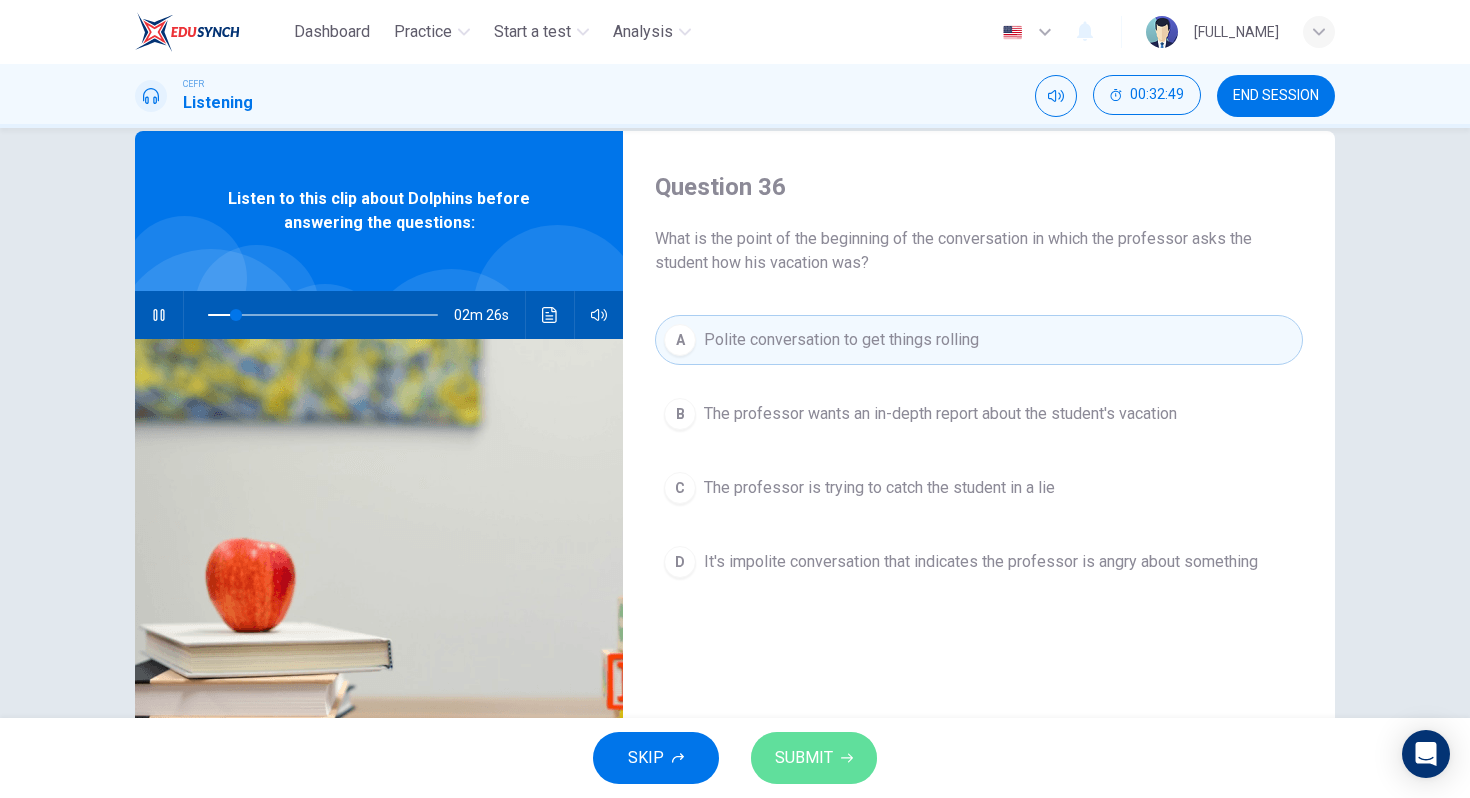 click on "SUBMIT" at bounding box center [804, 758] 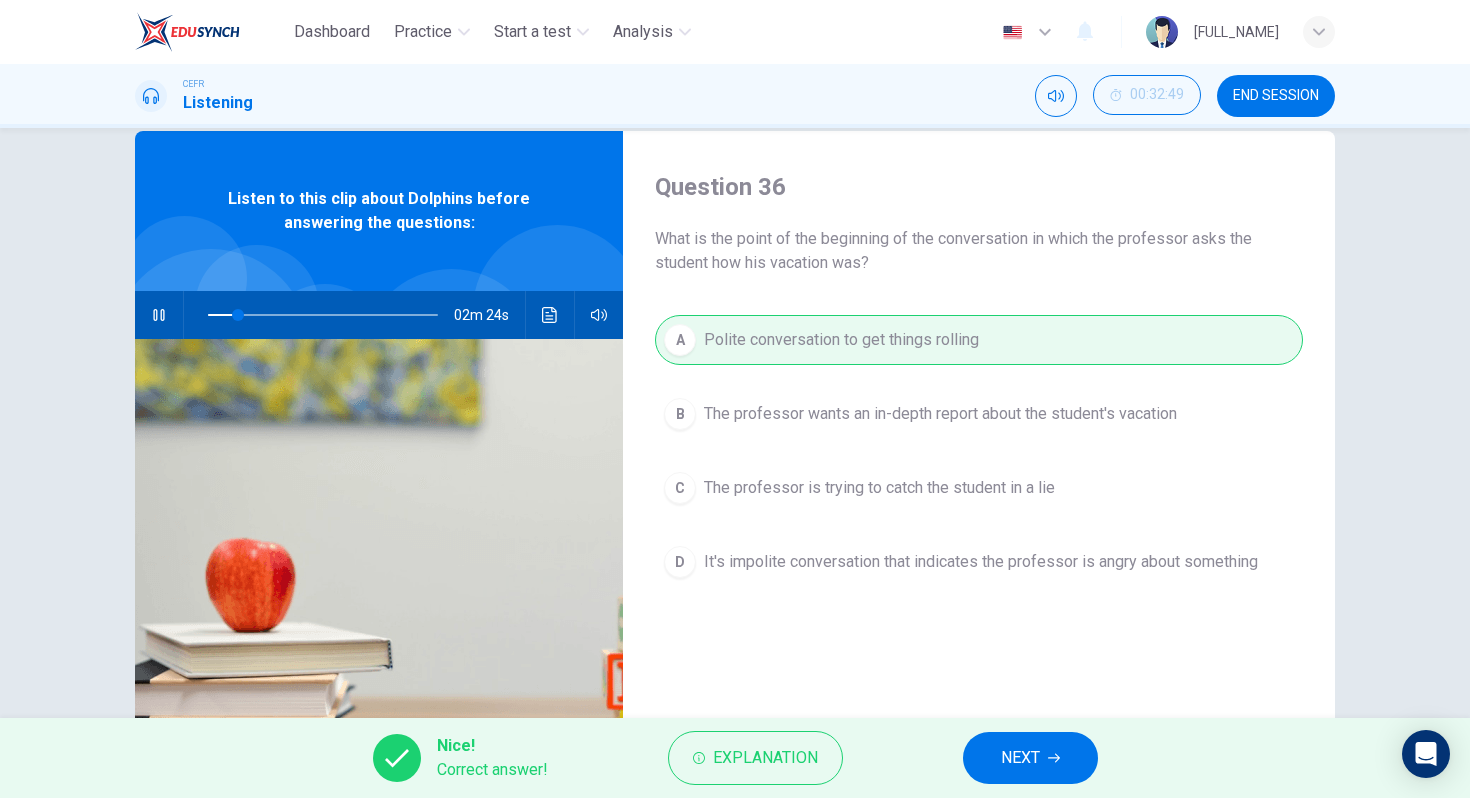 click on "NEXT" at bounding box center (1020, 758) 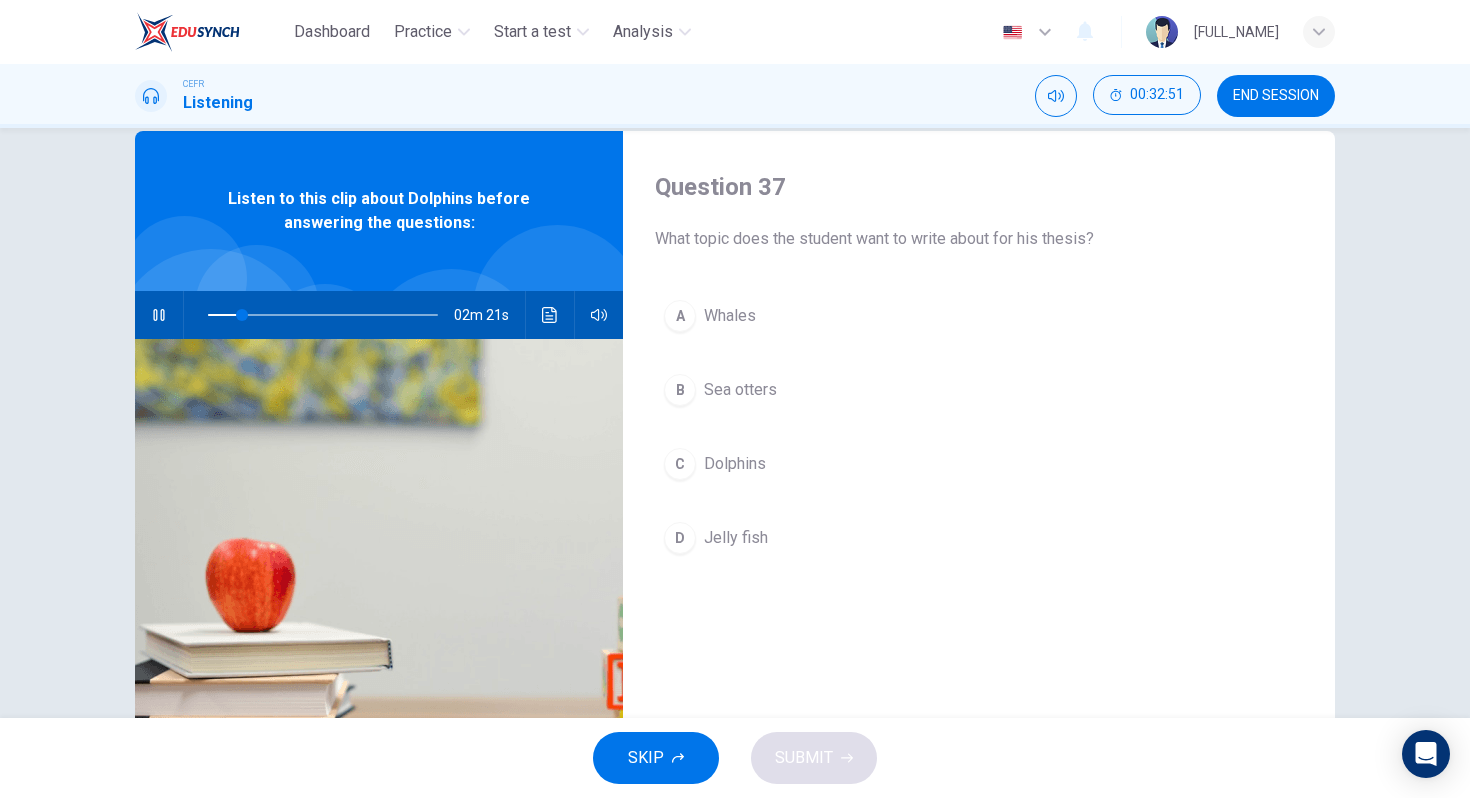 click on "Dolphins" at bounding box center (730, 316) 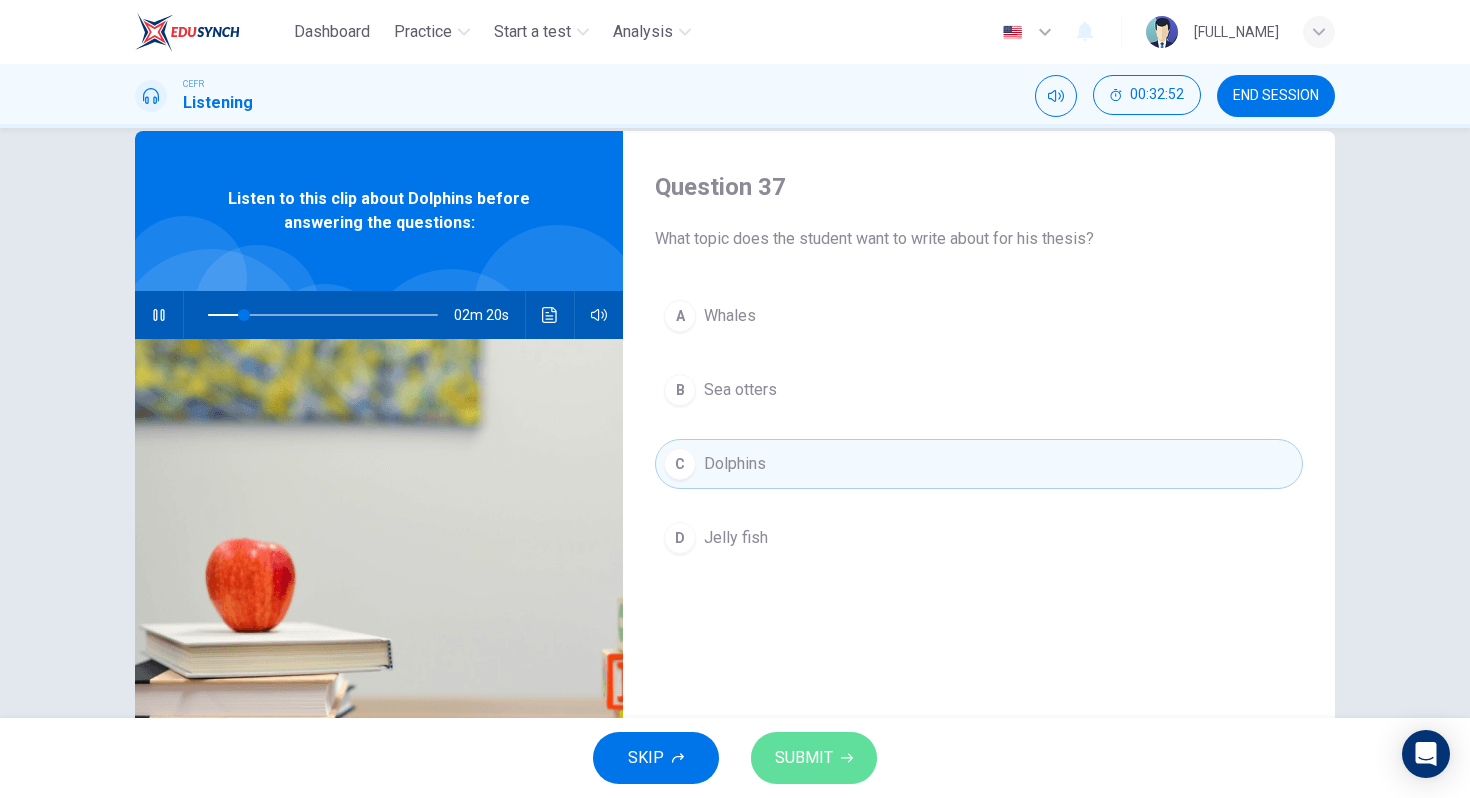 click on "SUBMIT" at bounding box center [804, 758] 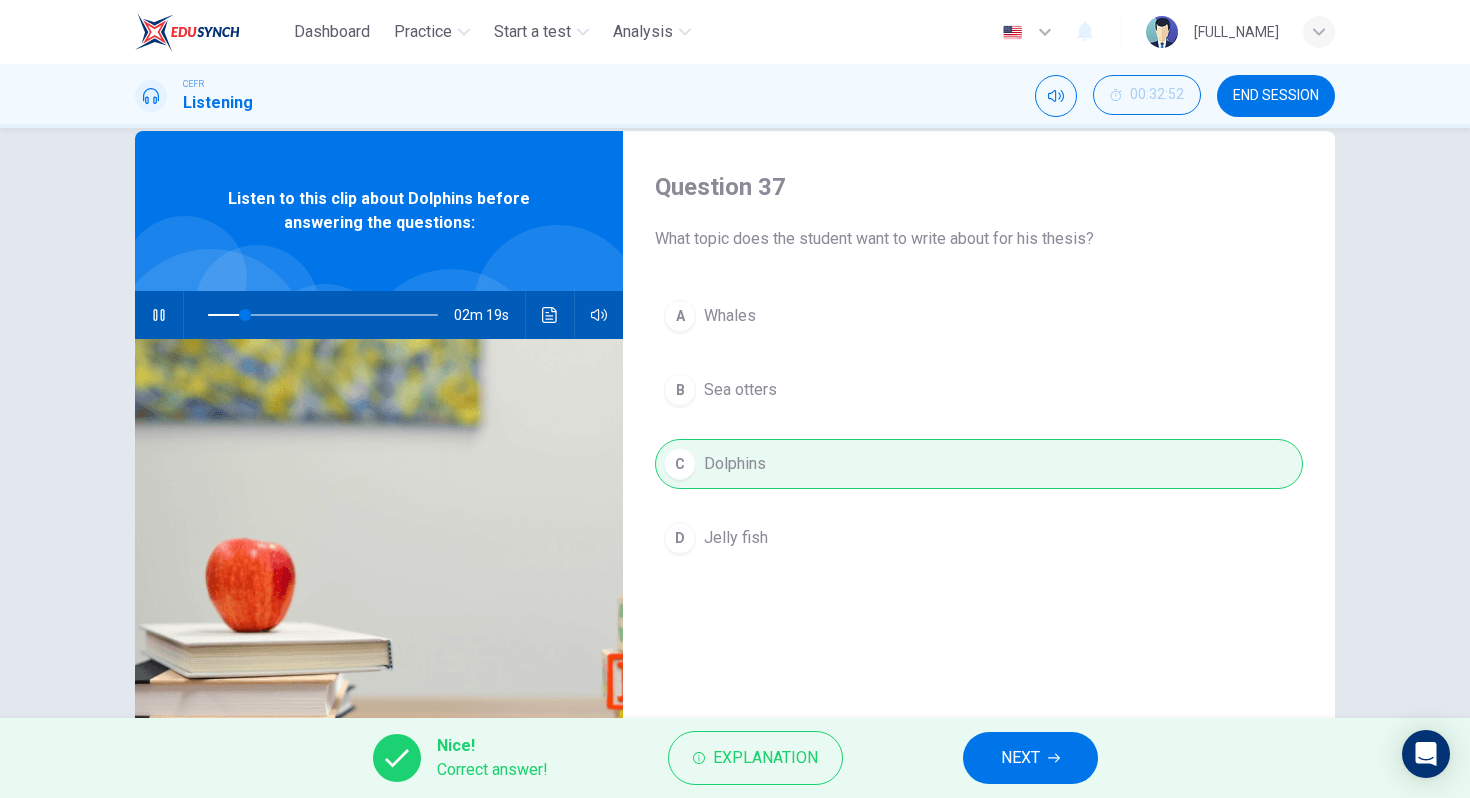 click on "NEXT" at bounding box center [1030, 758] 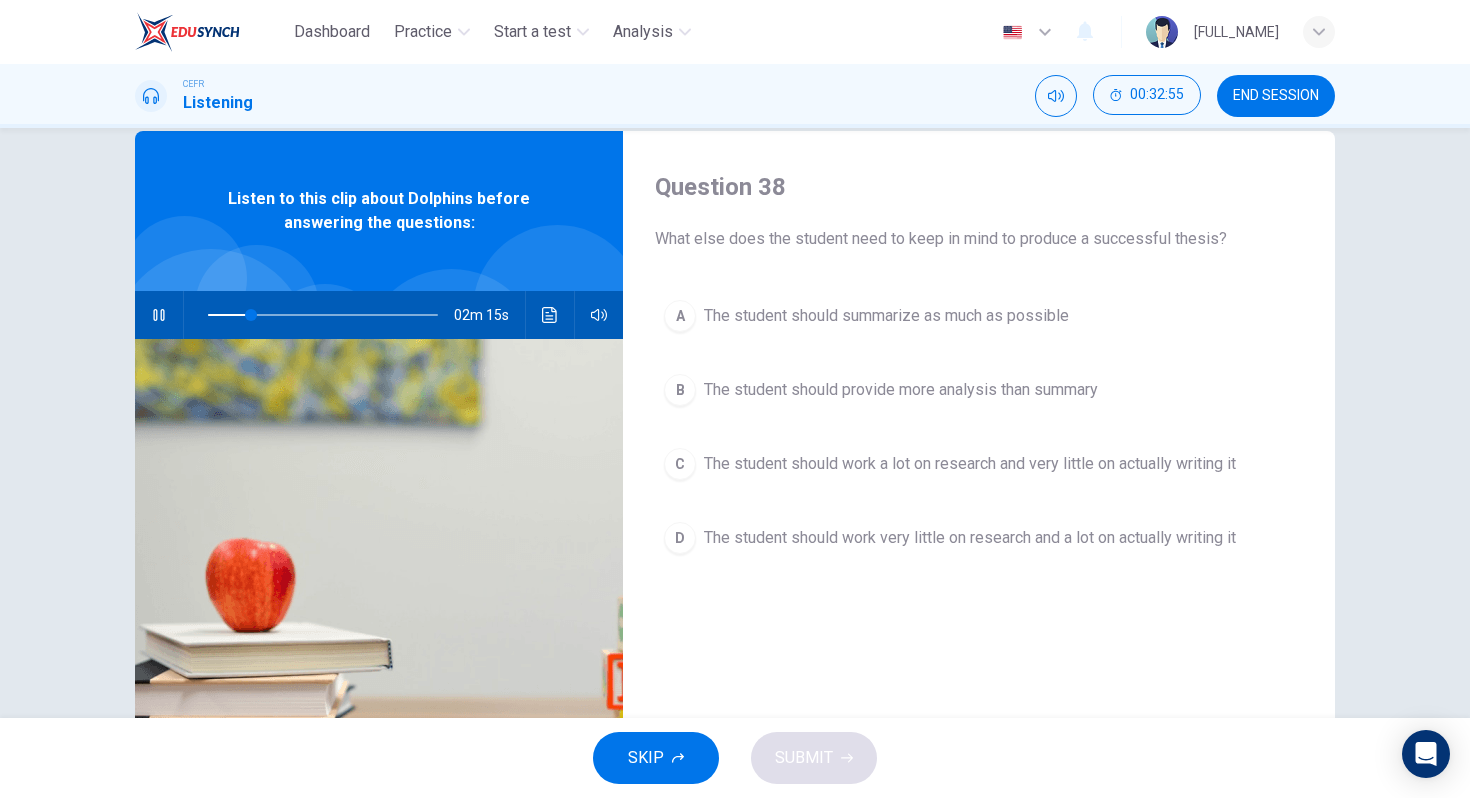 click at bounding box center (159, 315) 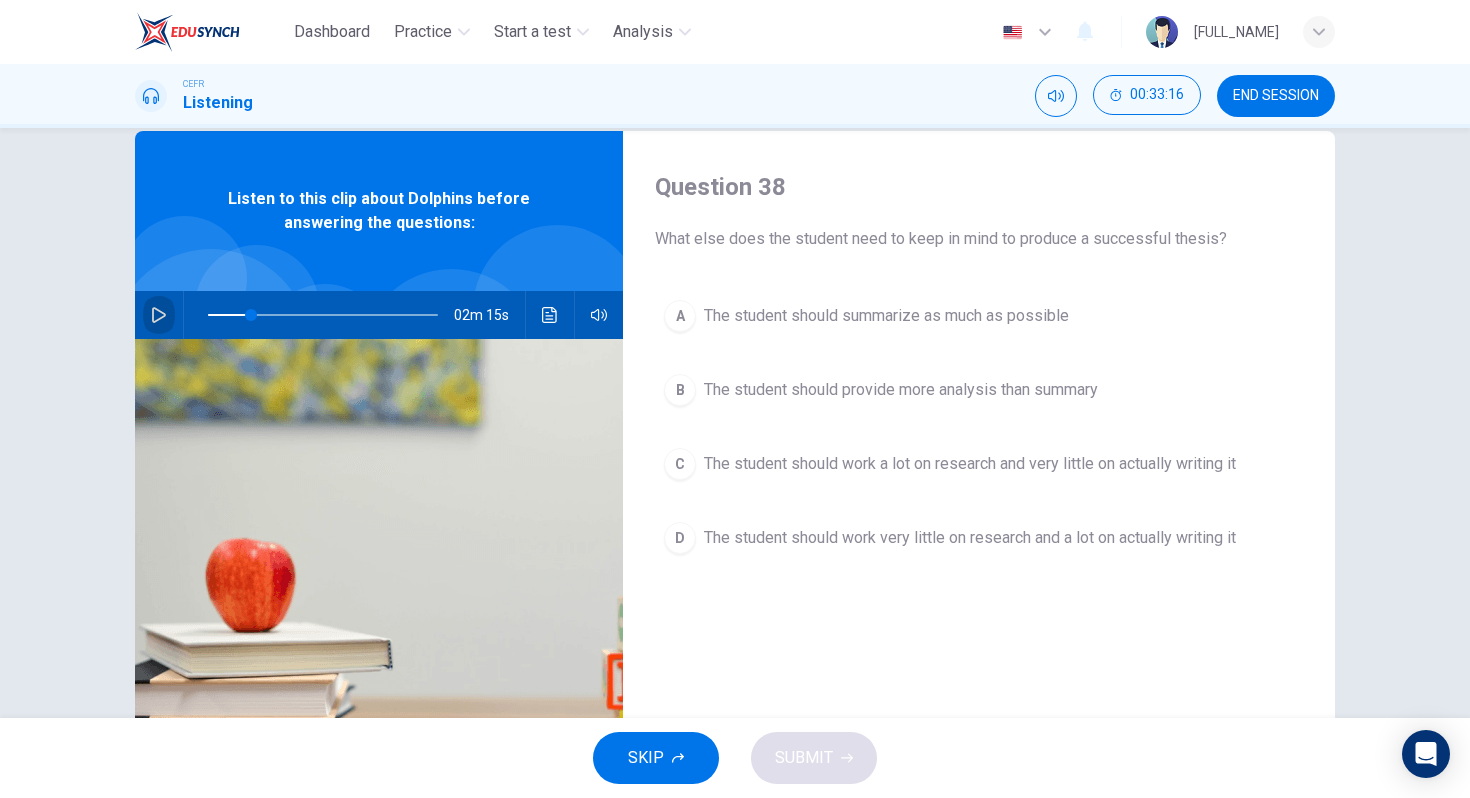 click at bounding box center [159, 315] 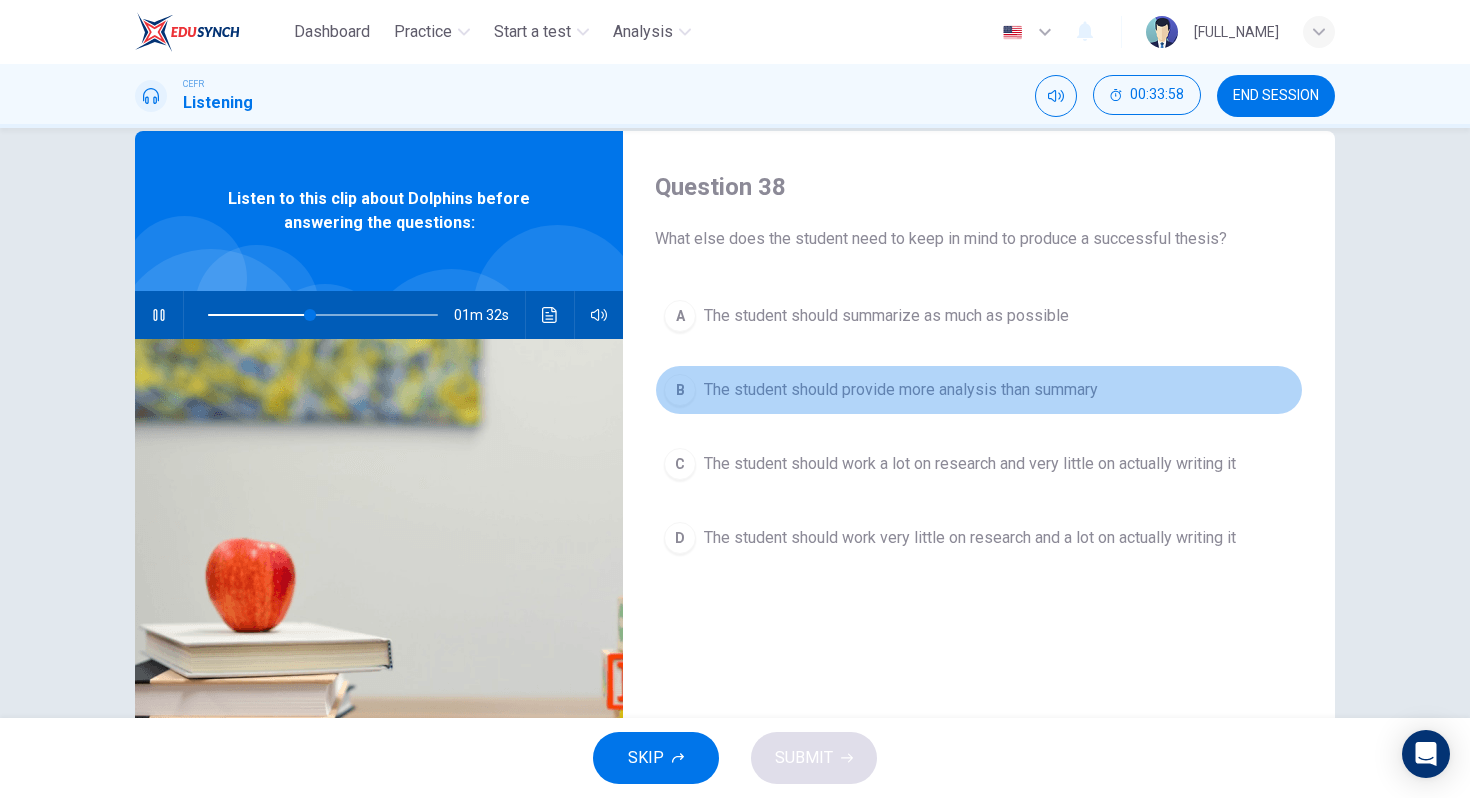 click on "The student should provide more analysis than summary" at bounding box center [886, 316] 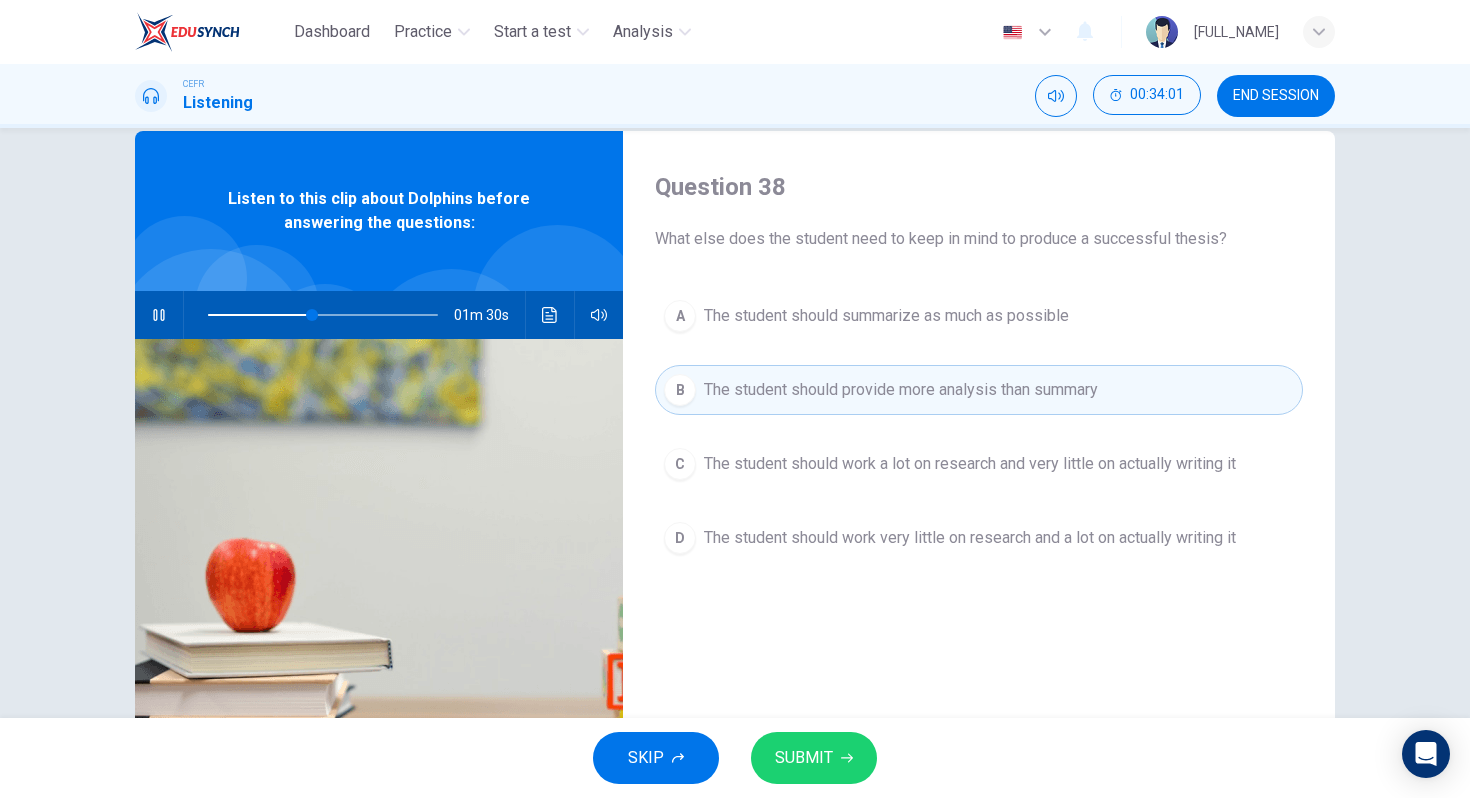 click on "SUBMIT" at bounding box center (804, 758) 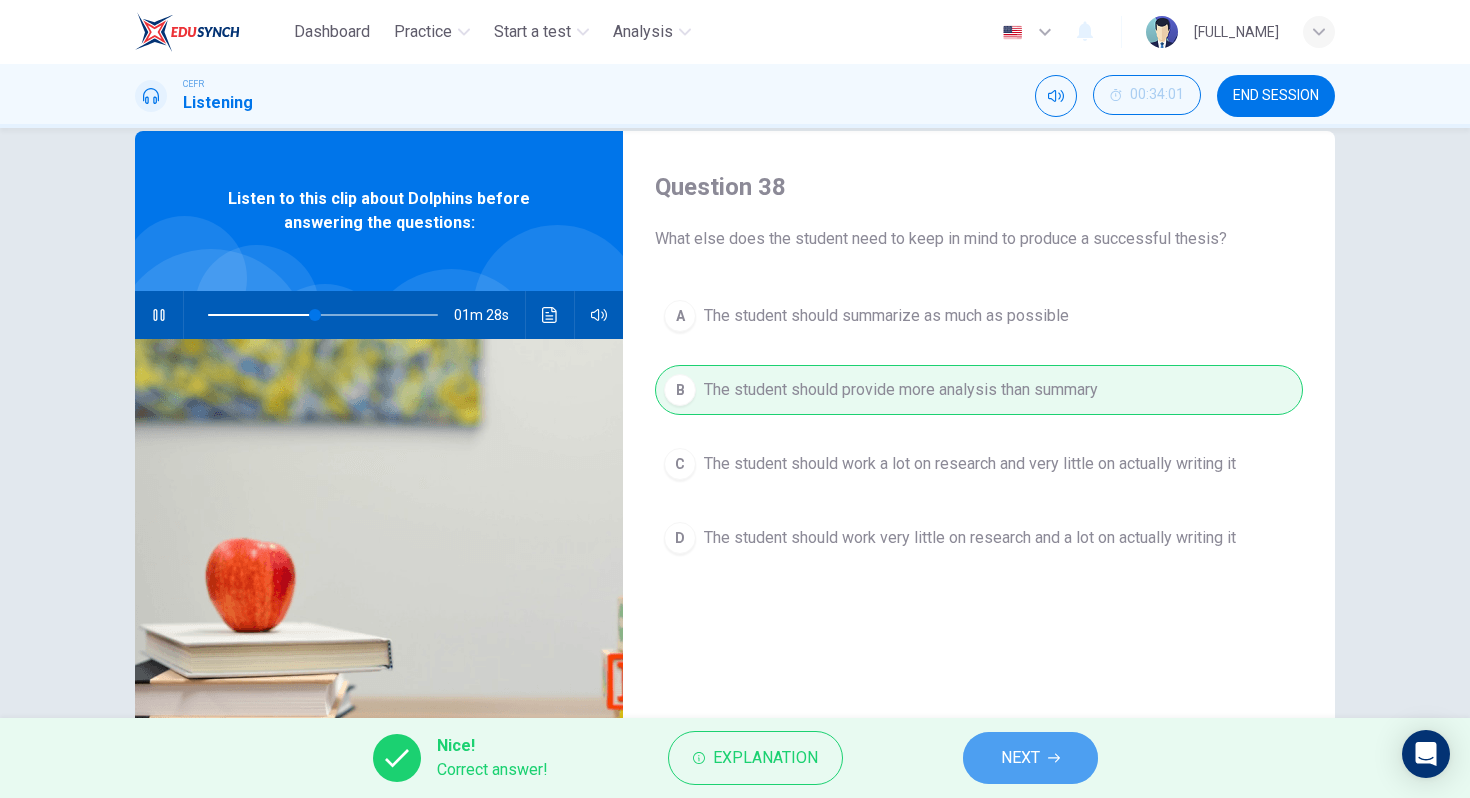 click on "NEXT" at bounding box center [1030, 758] 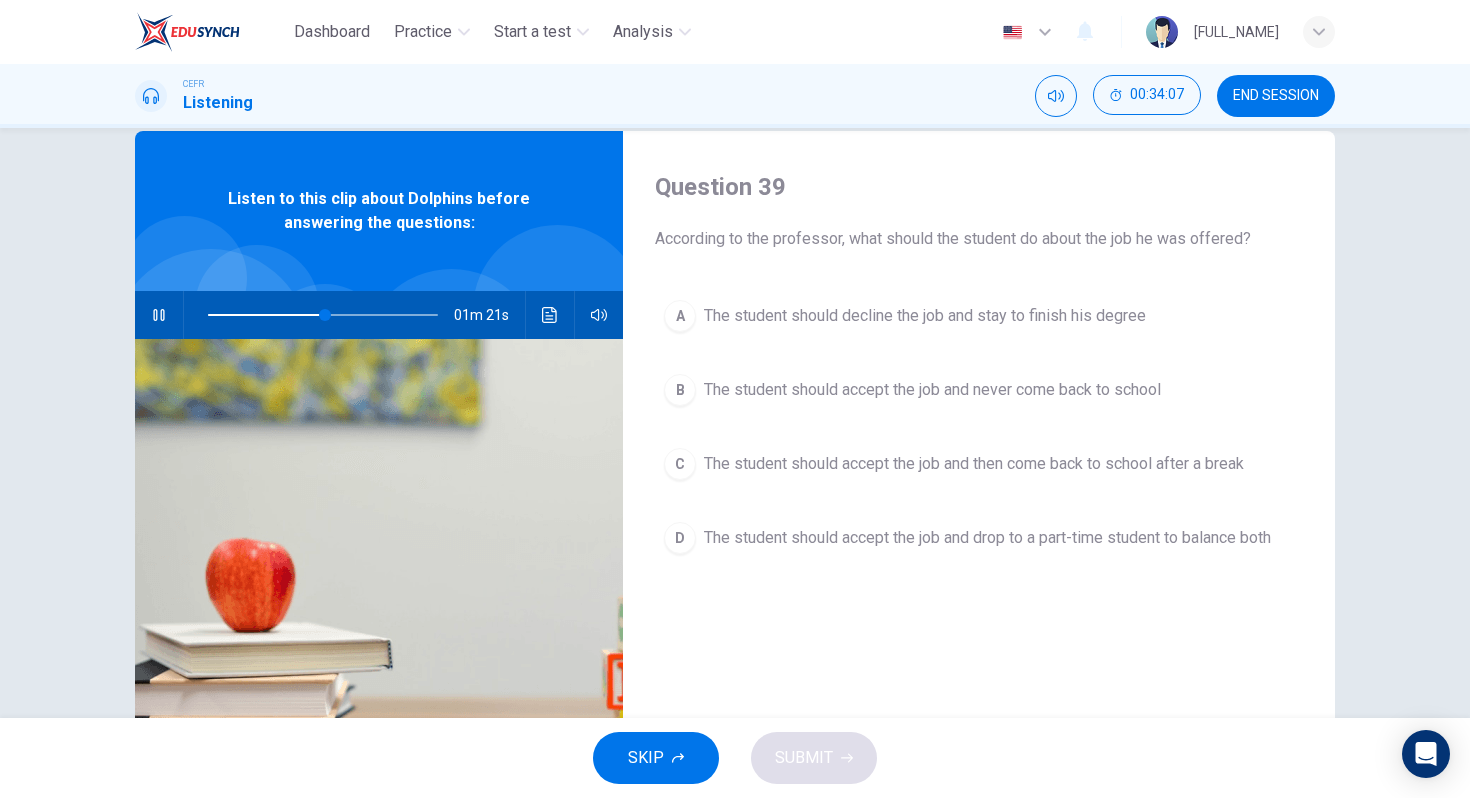 click at bounding box center (159, 315) 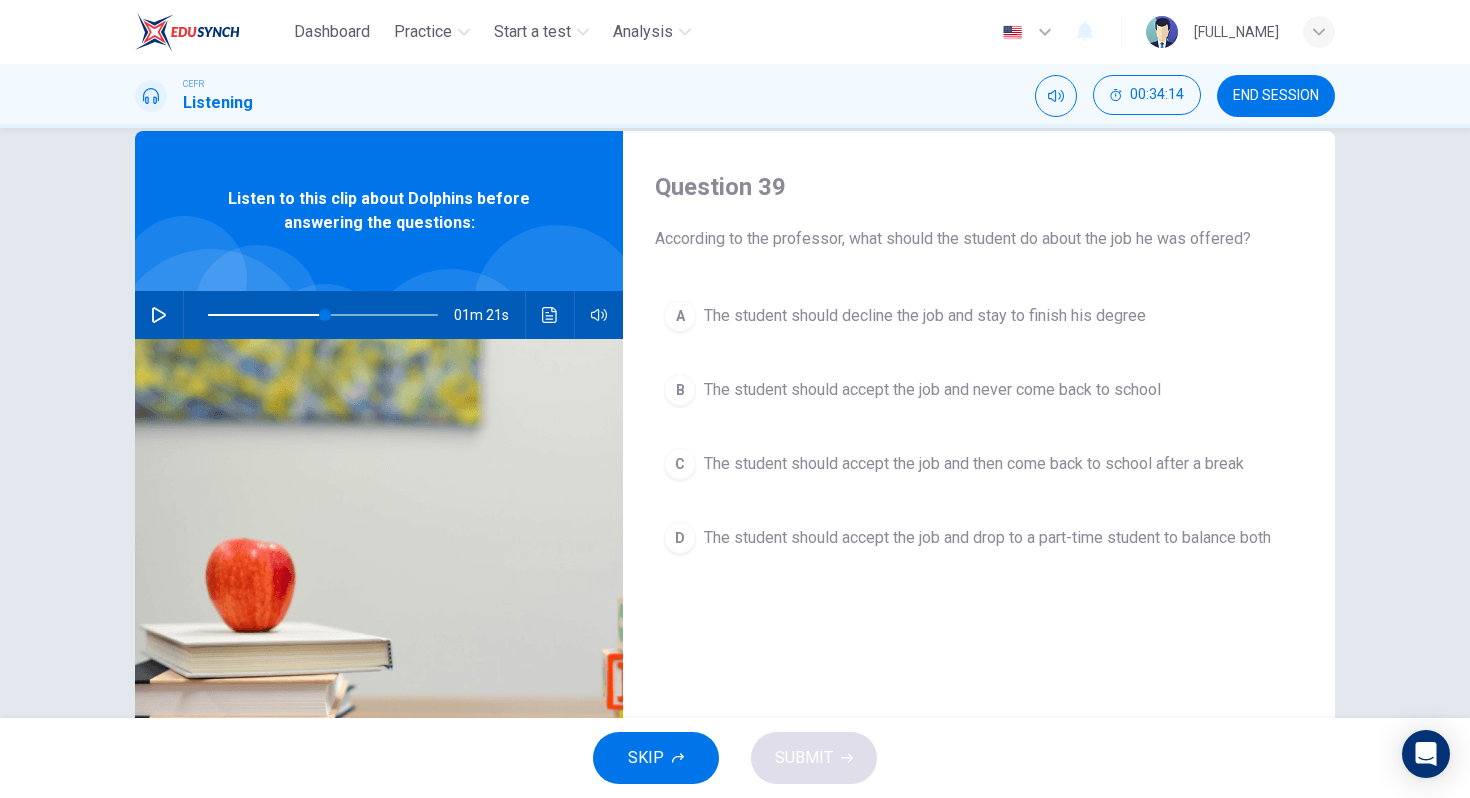 click at bounding box center (379, 582) 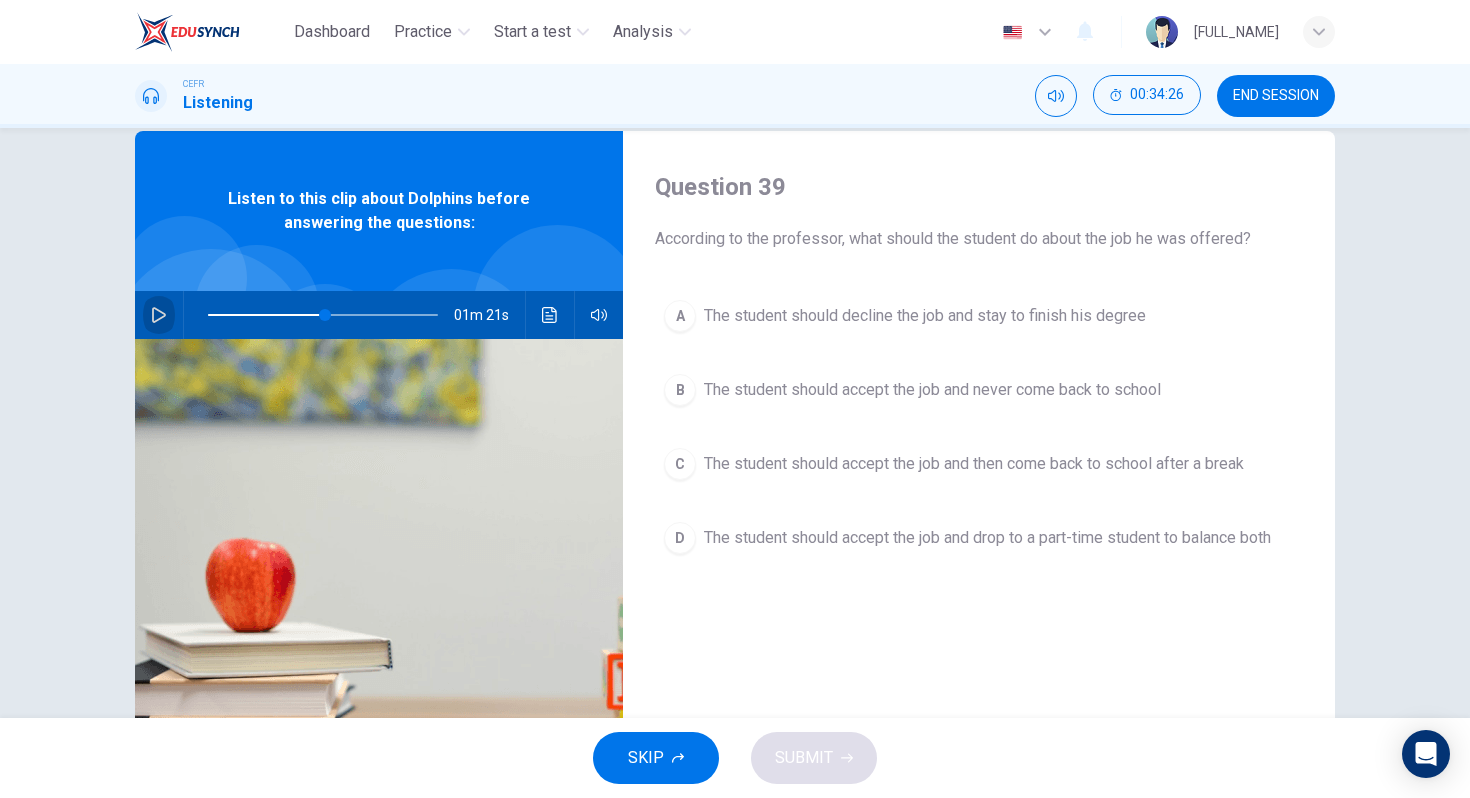 click at bounding box center [159, 315] 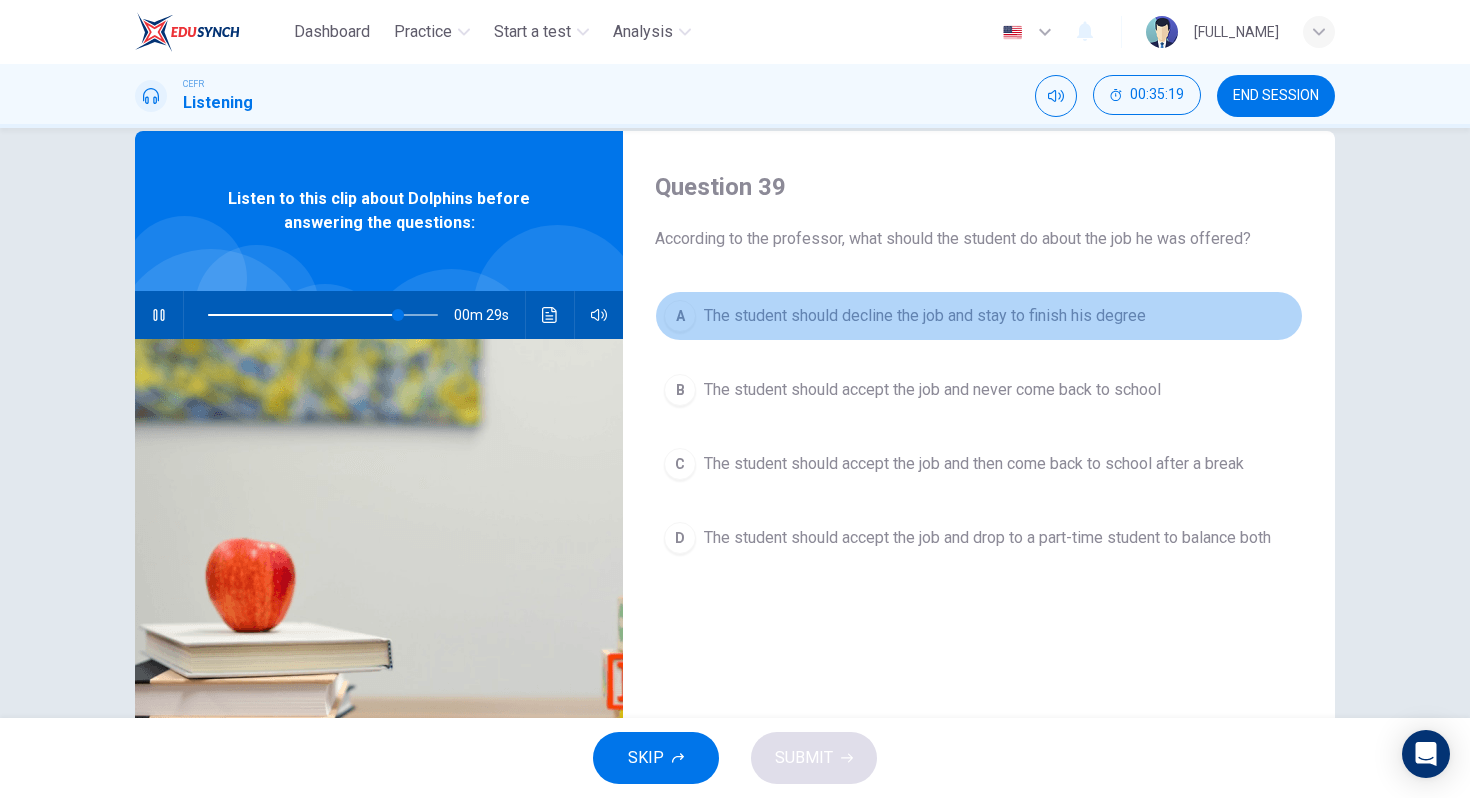 click on "The student should decline the job and stay to finish his degree" at bounding box center [925, 316] 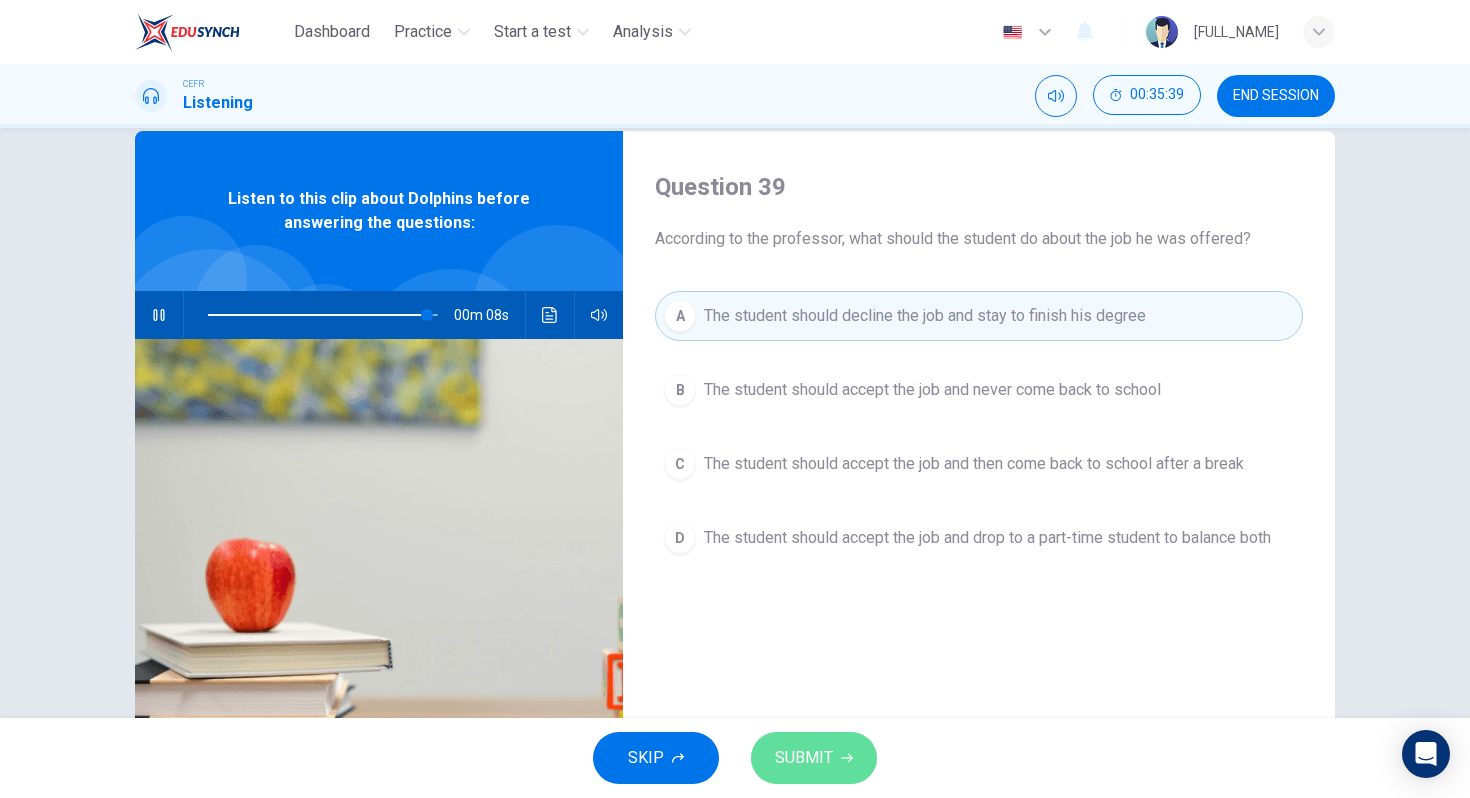 click on "SUBMIT" at bounding box center (804, 758) 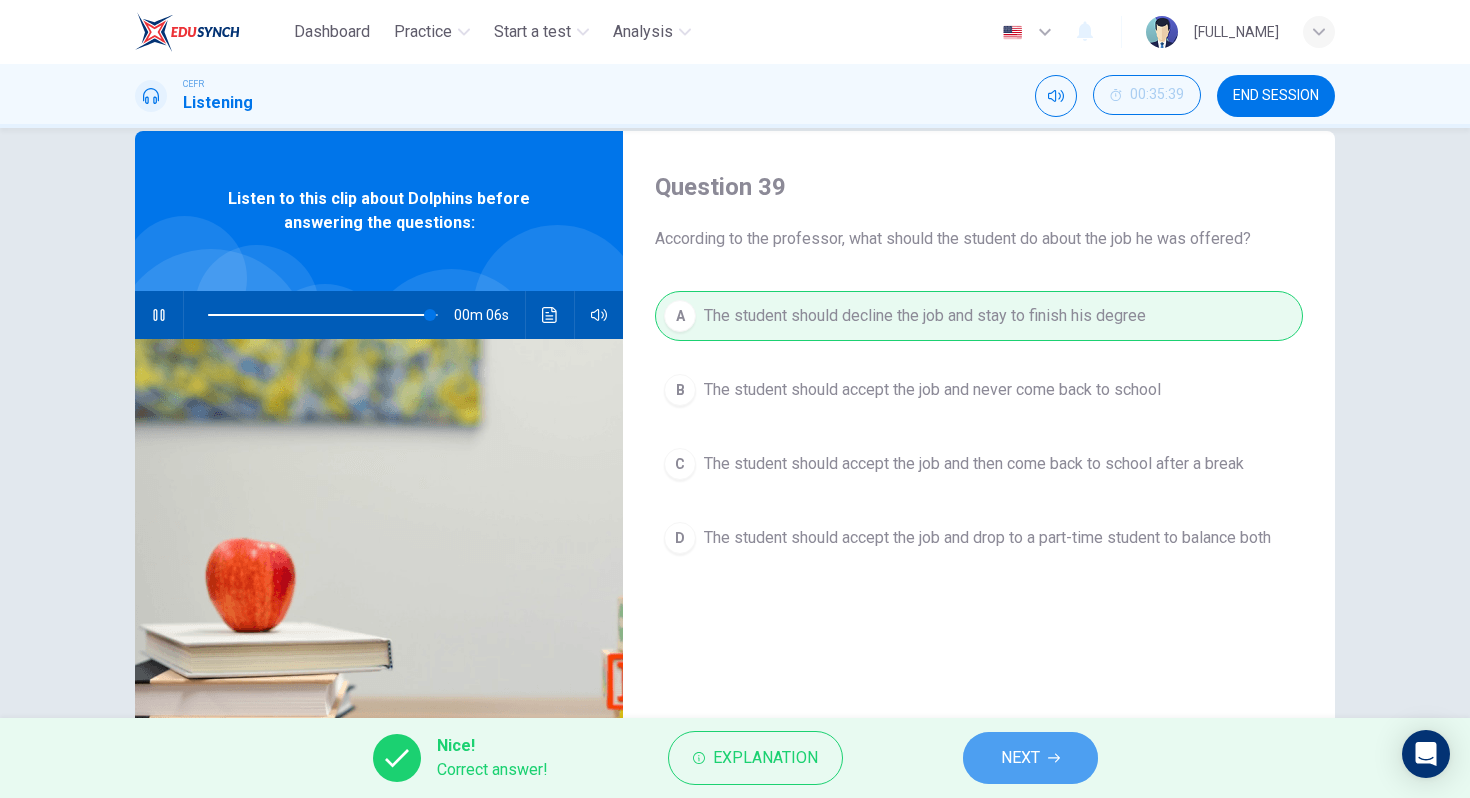 click on "NEXT" at bounding box center [1030, 758] 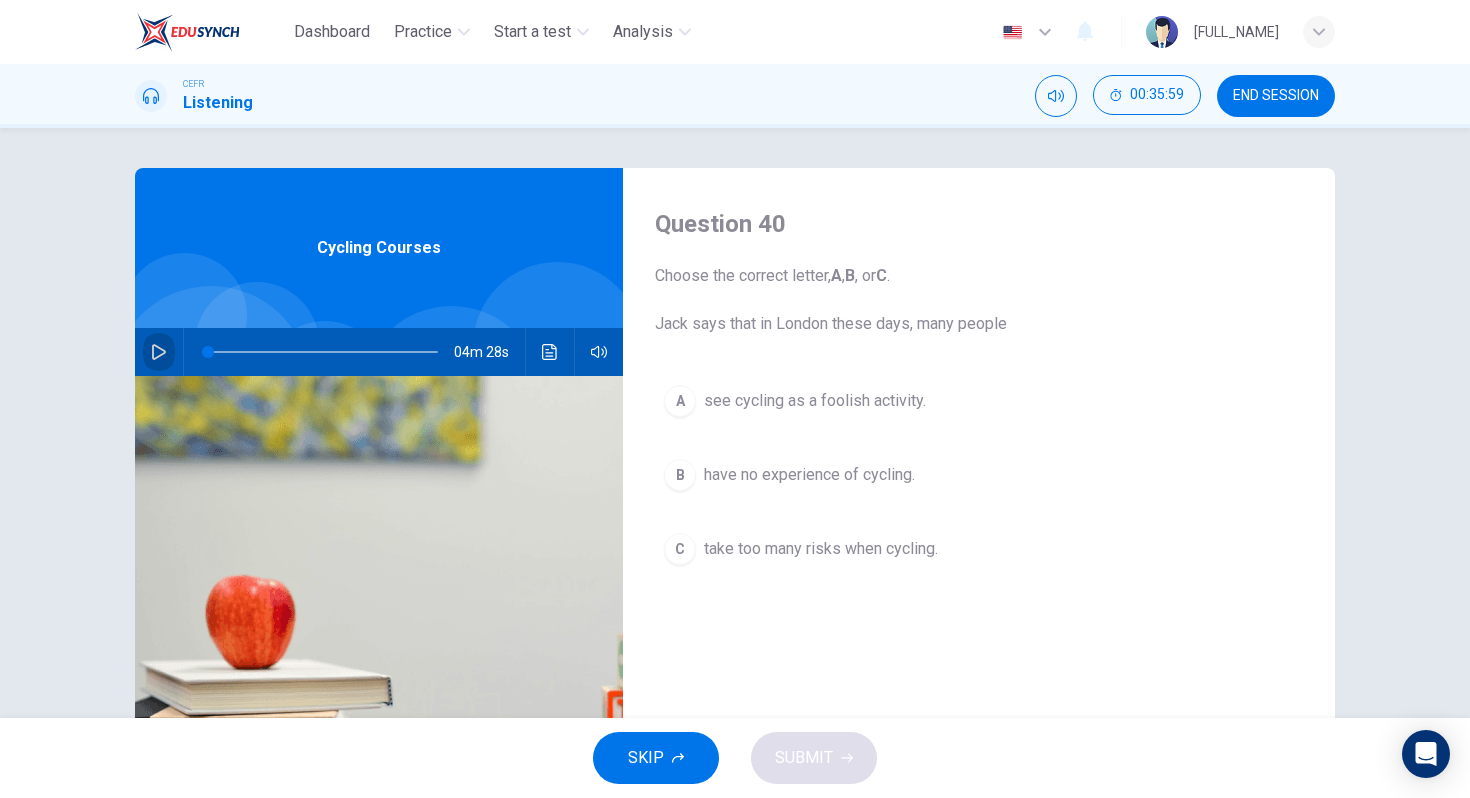 click at bounding box center [159, 352] 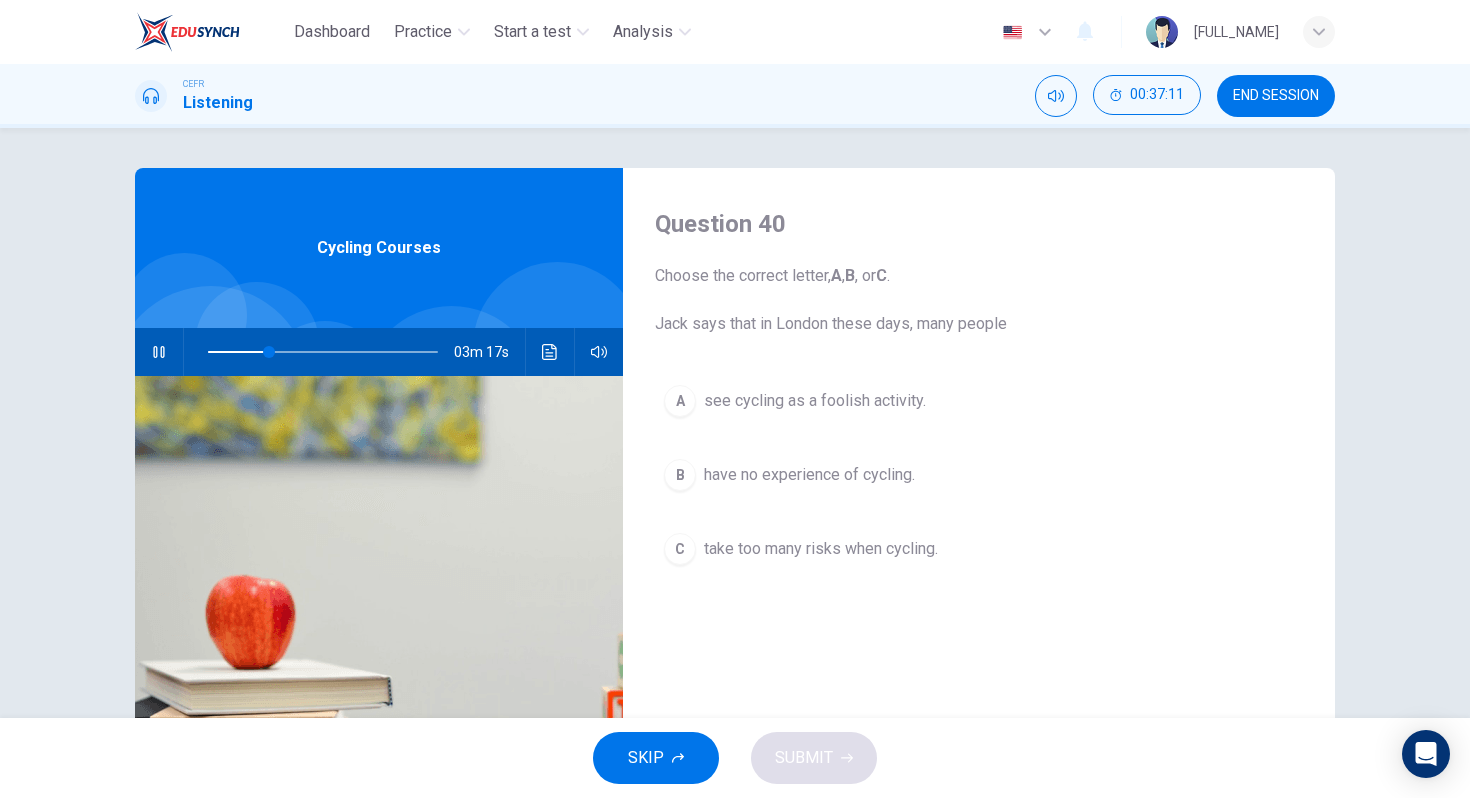 click on "take too many risks when cycling." at bounding box center [815, 401] 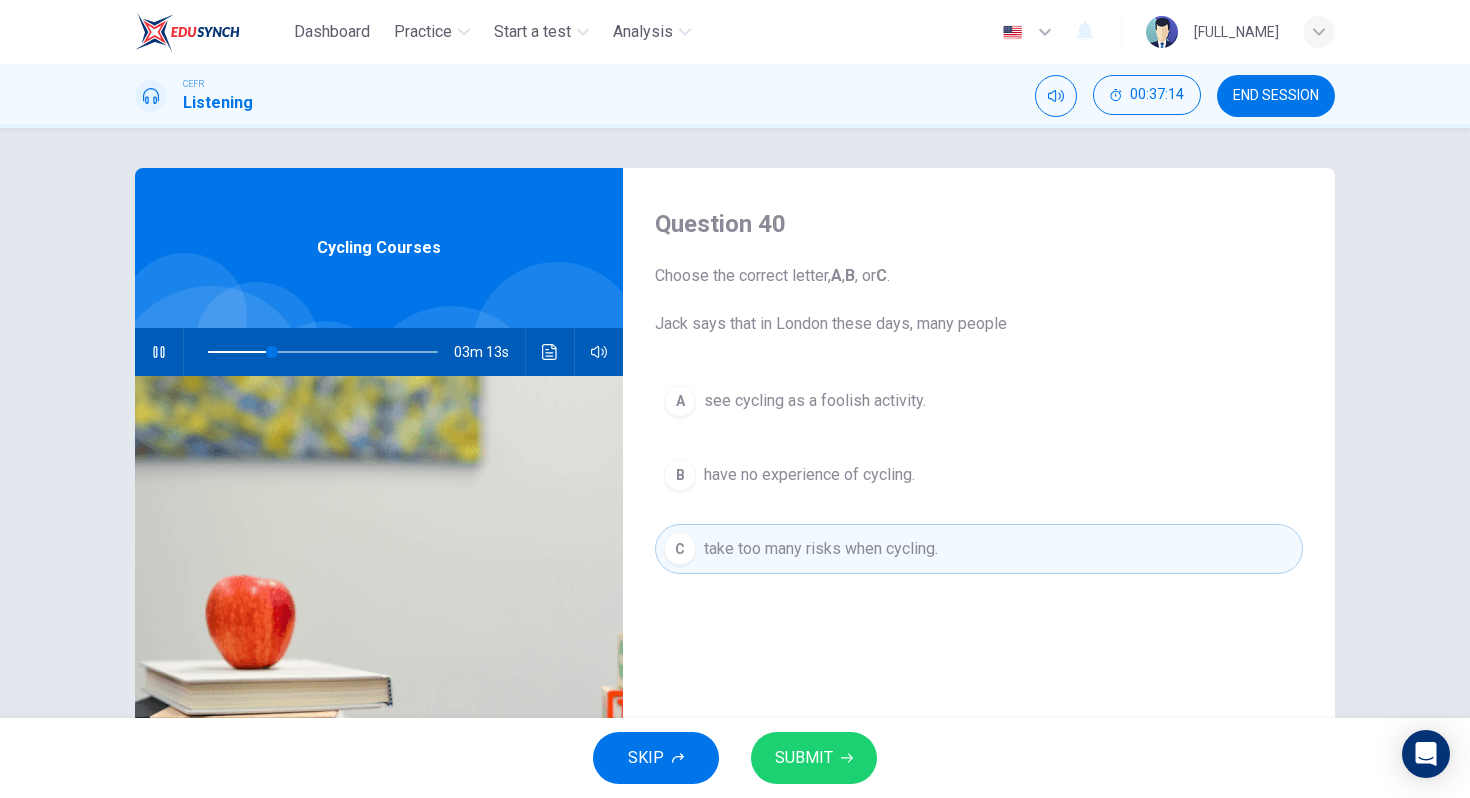 click on "SUBMIT" at bounding box center [804, 758] 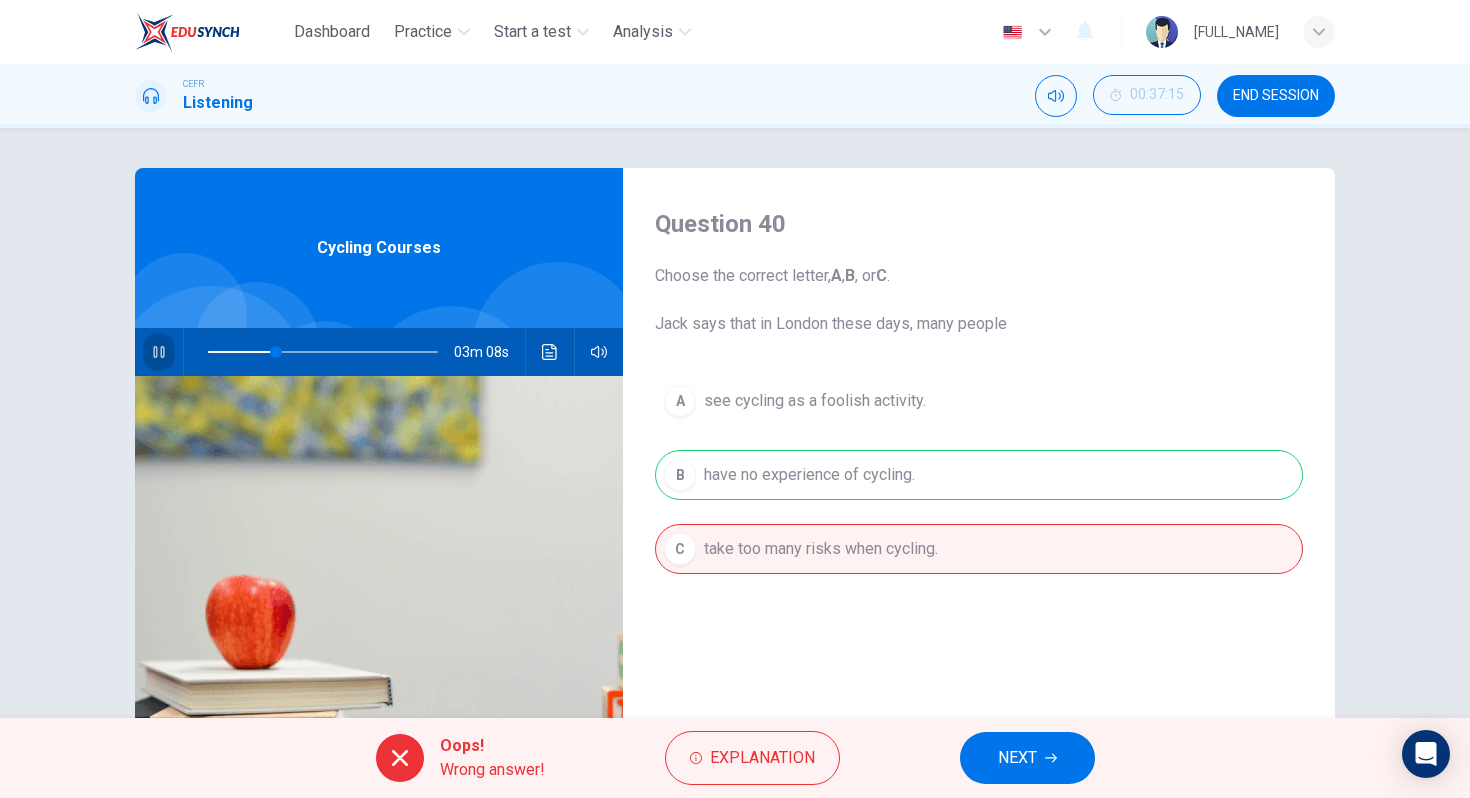 click at bounding box center [158, 352] 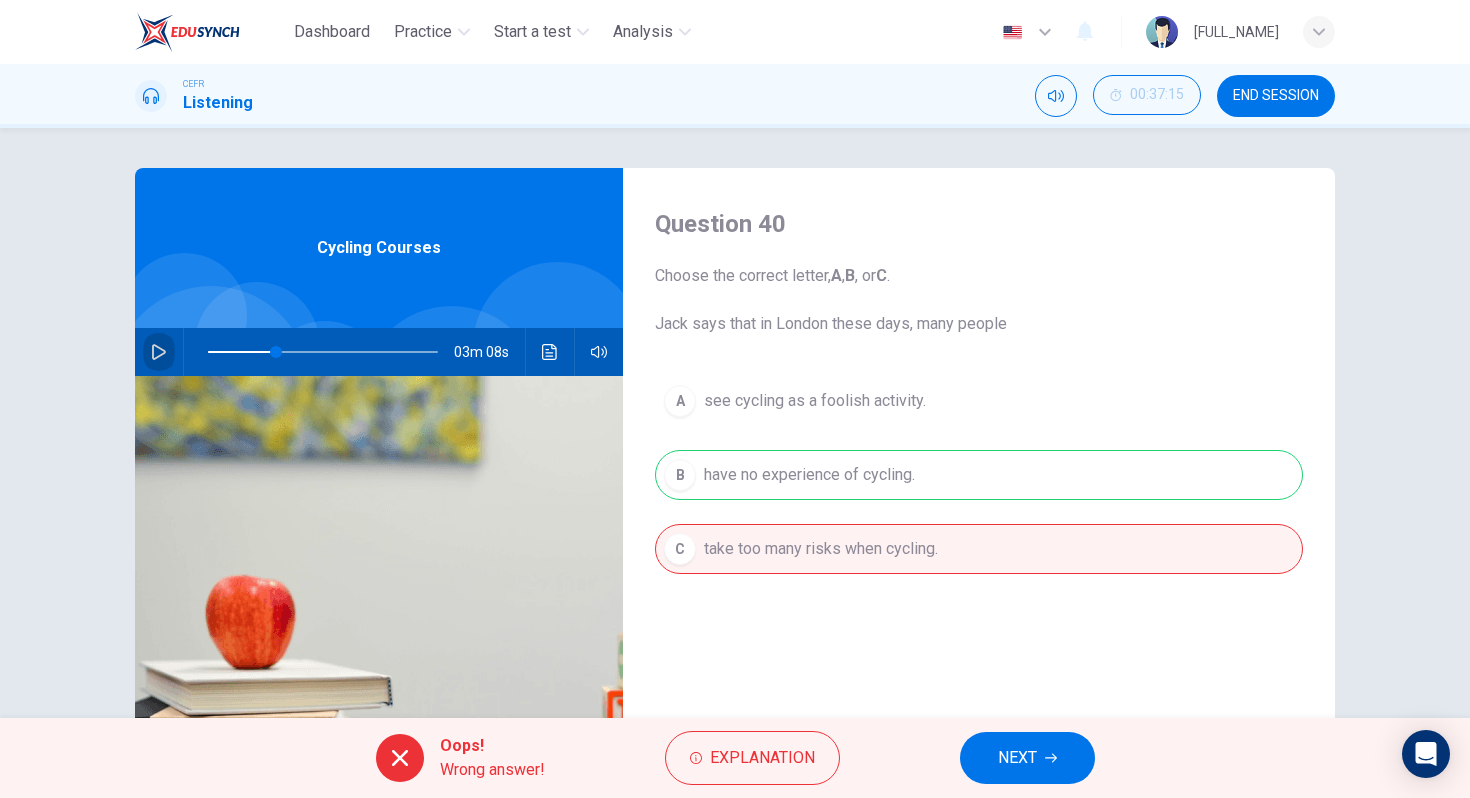 click at bounding box center [159, 352] 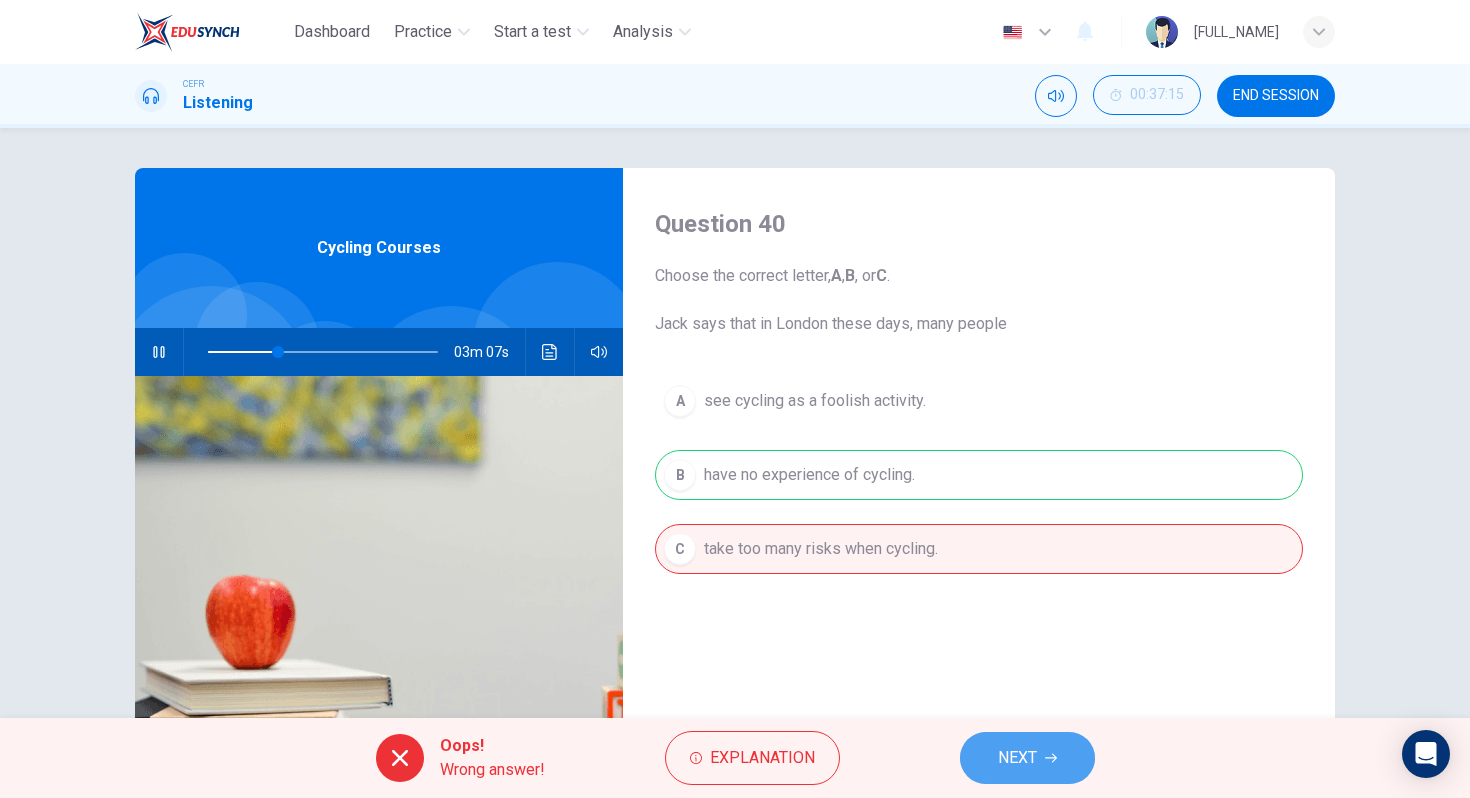 click on "NEXT" at bounding box center (1017, 758) 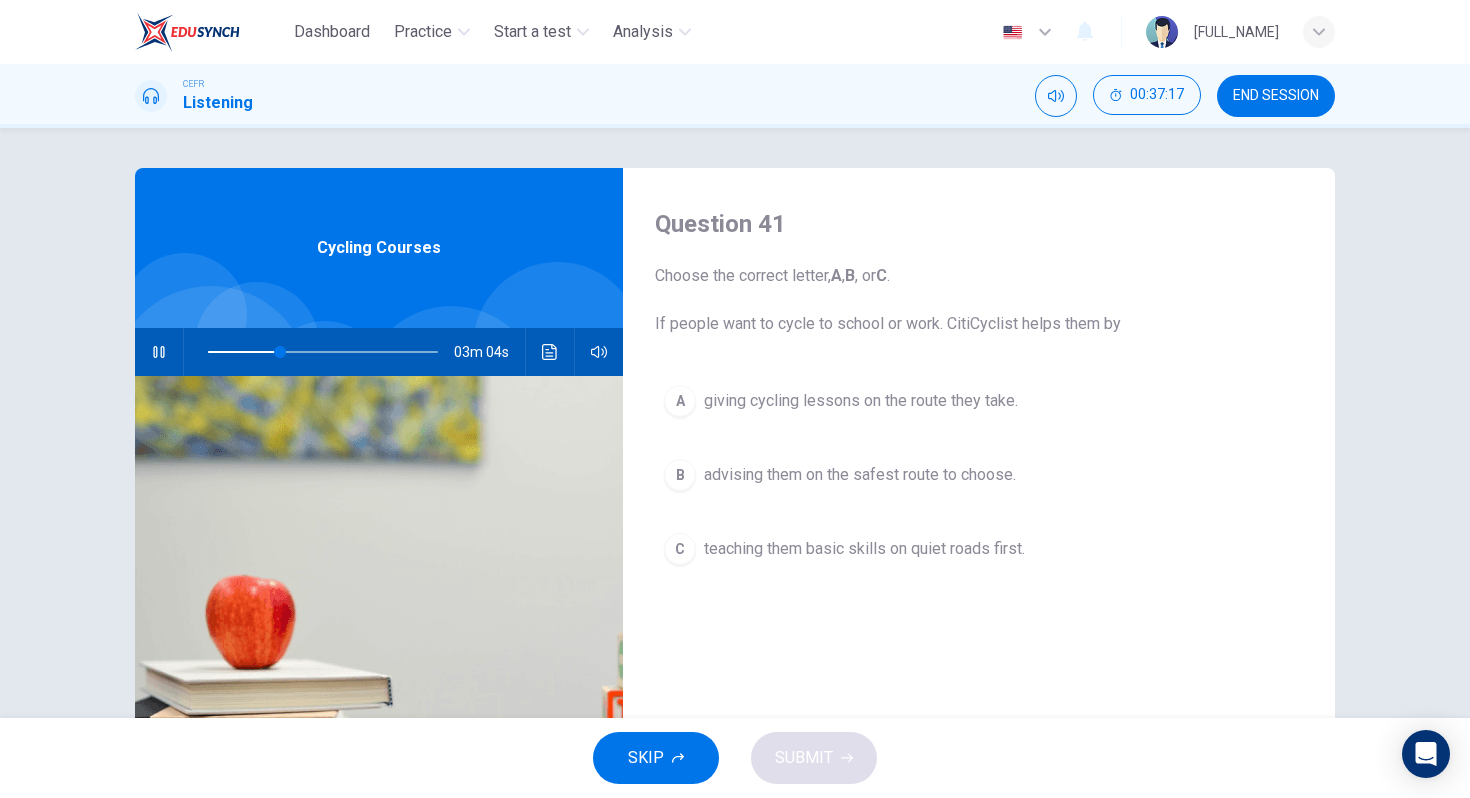 click at bounding box center (159, 352) 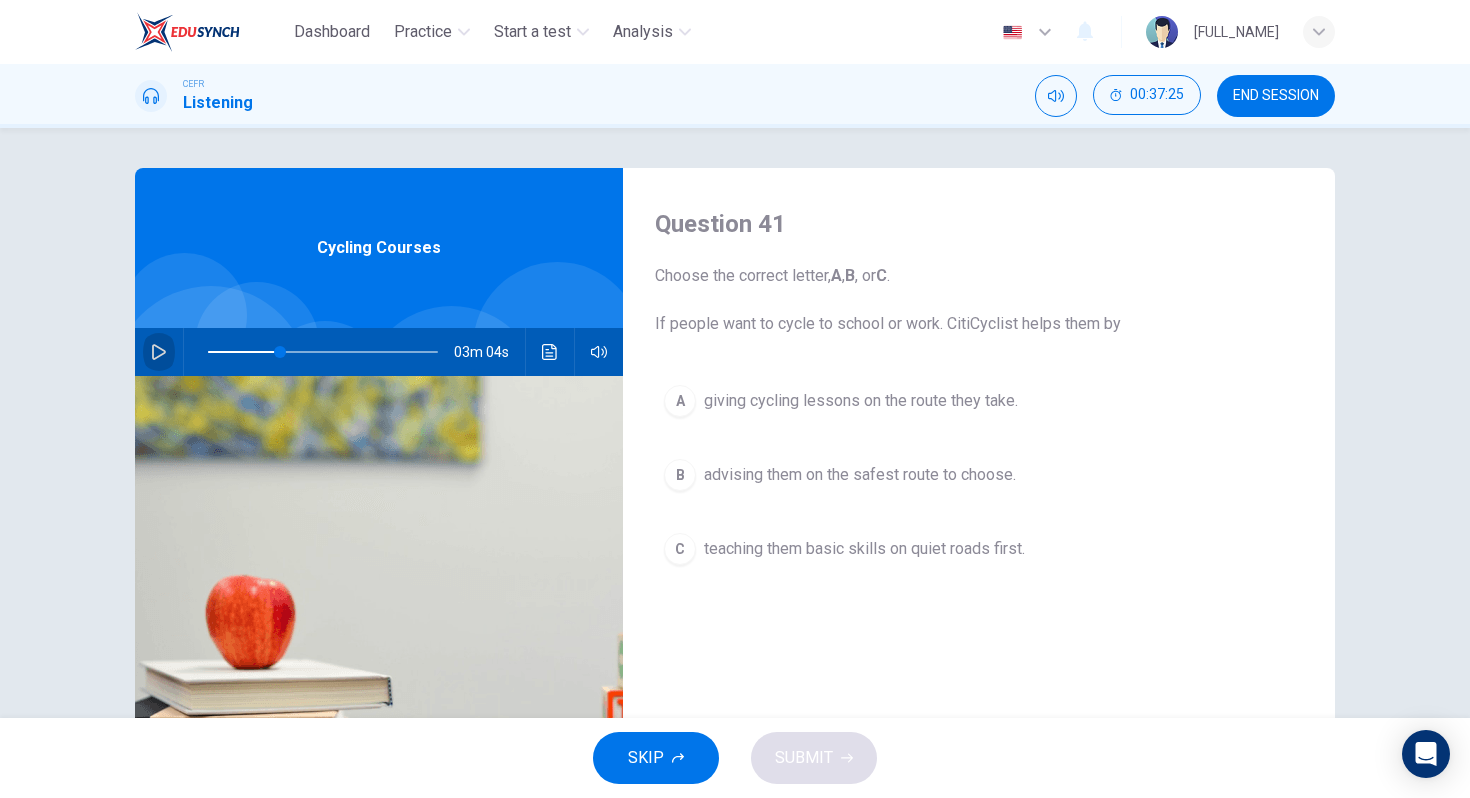 click at bounding box center (159, 352) 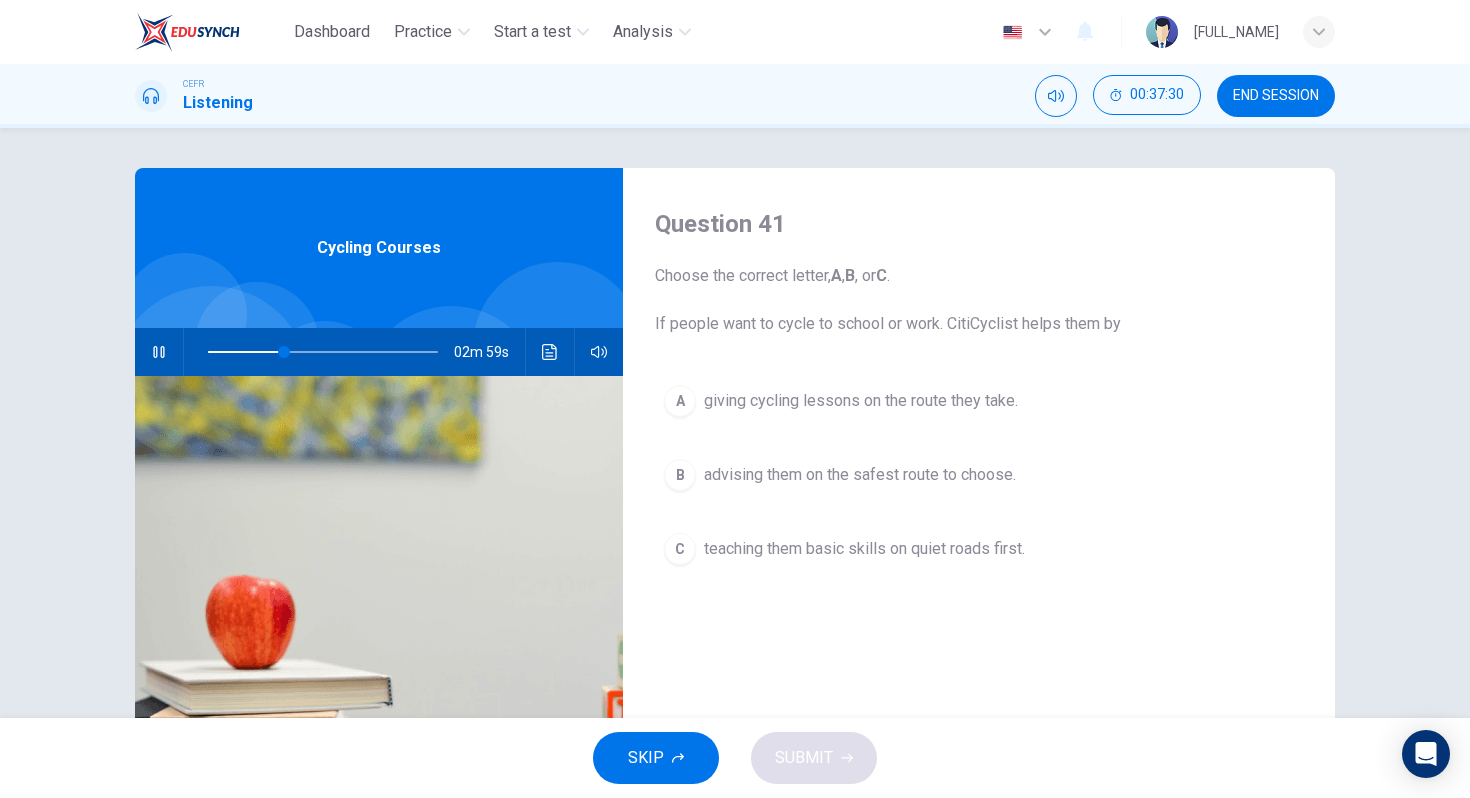 click on "teaching them basic skills on quiet roads first." at bounding box center [861, 401] 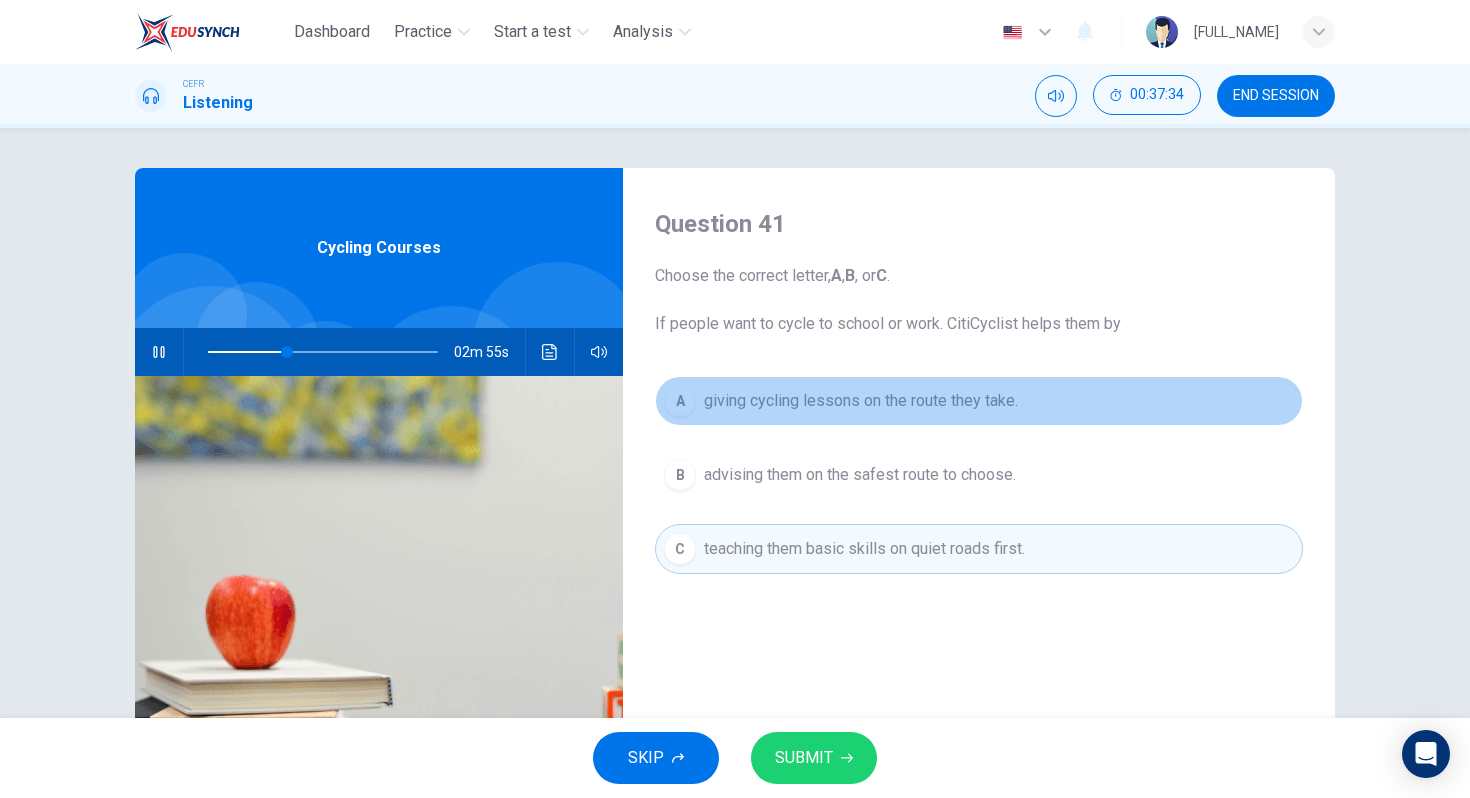 click on "giving cycling lessons on the route they take." at bounding box center (861, 401) 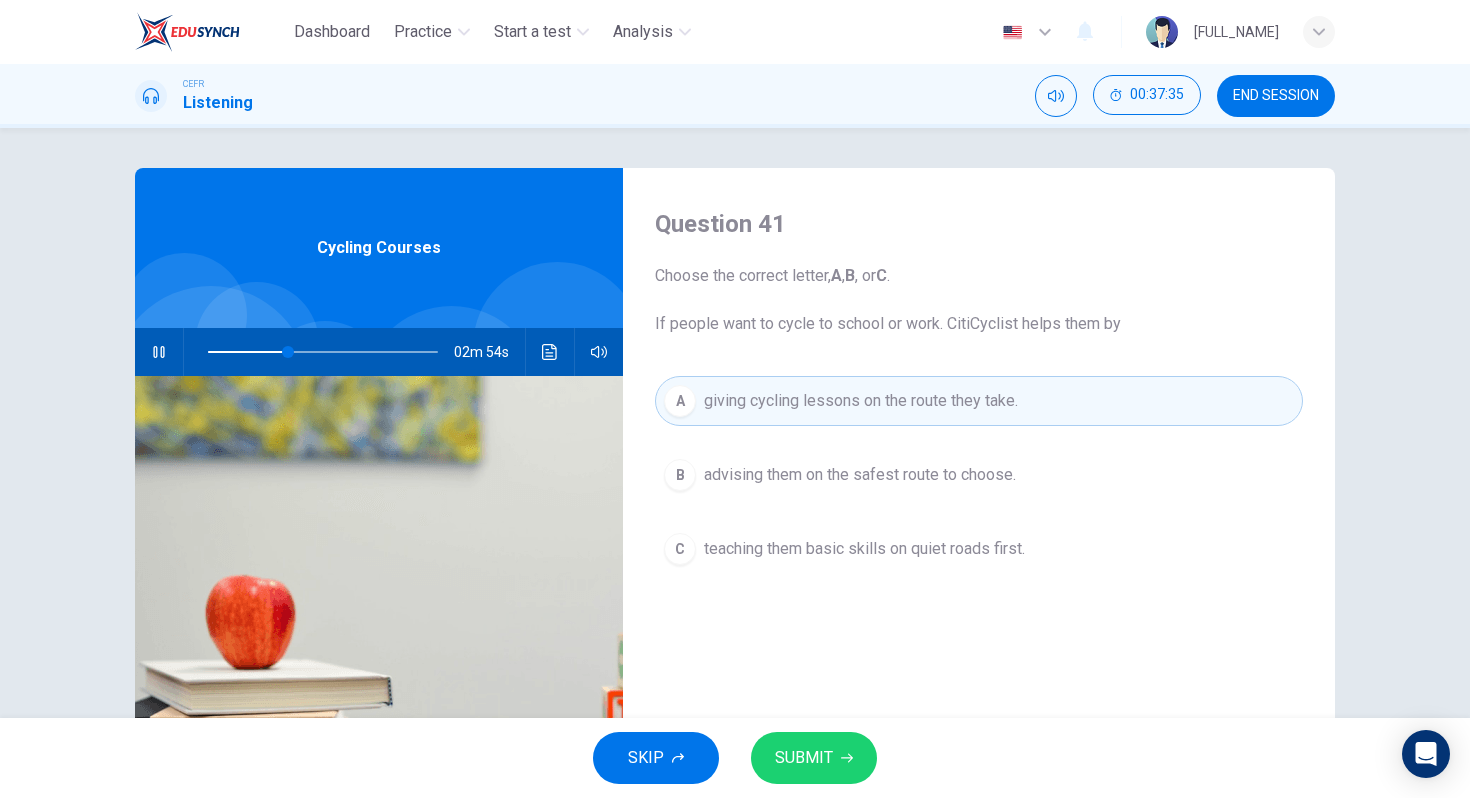 click on "SUBMIT" at bounding box center (814, 758) 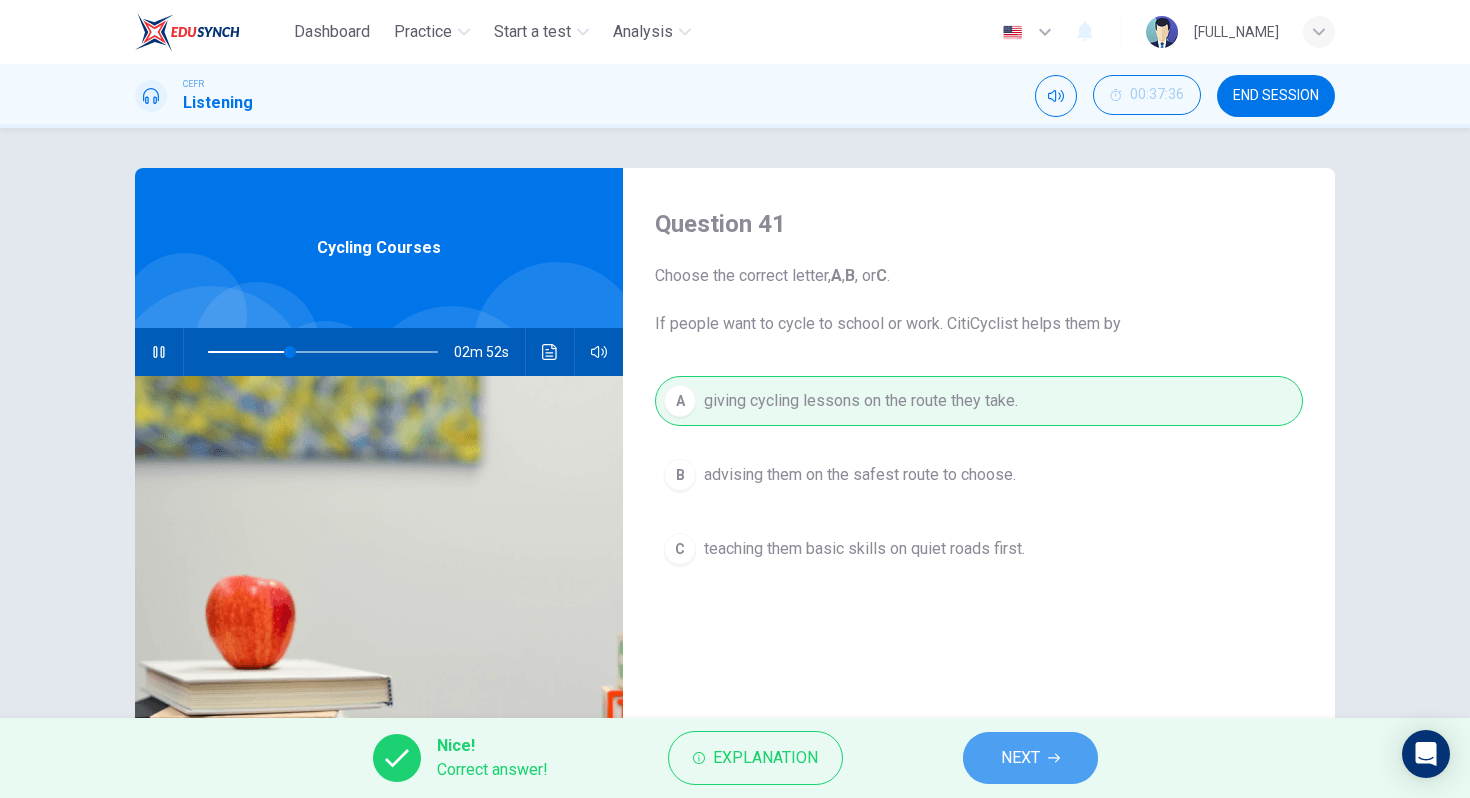 click on "NEXT" at bounding box center (1020, 758) 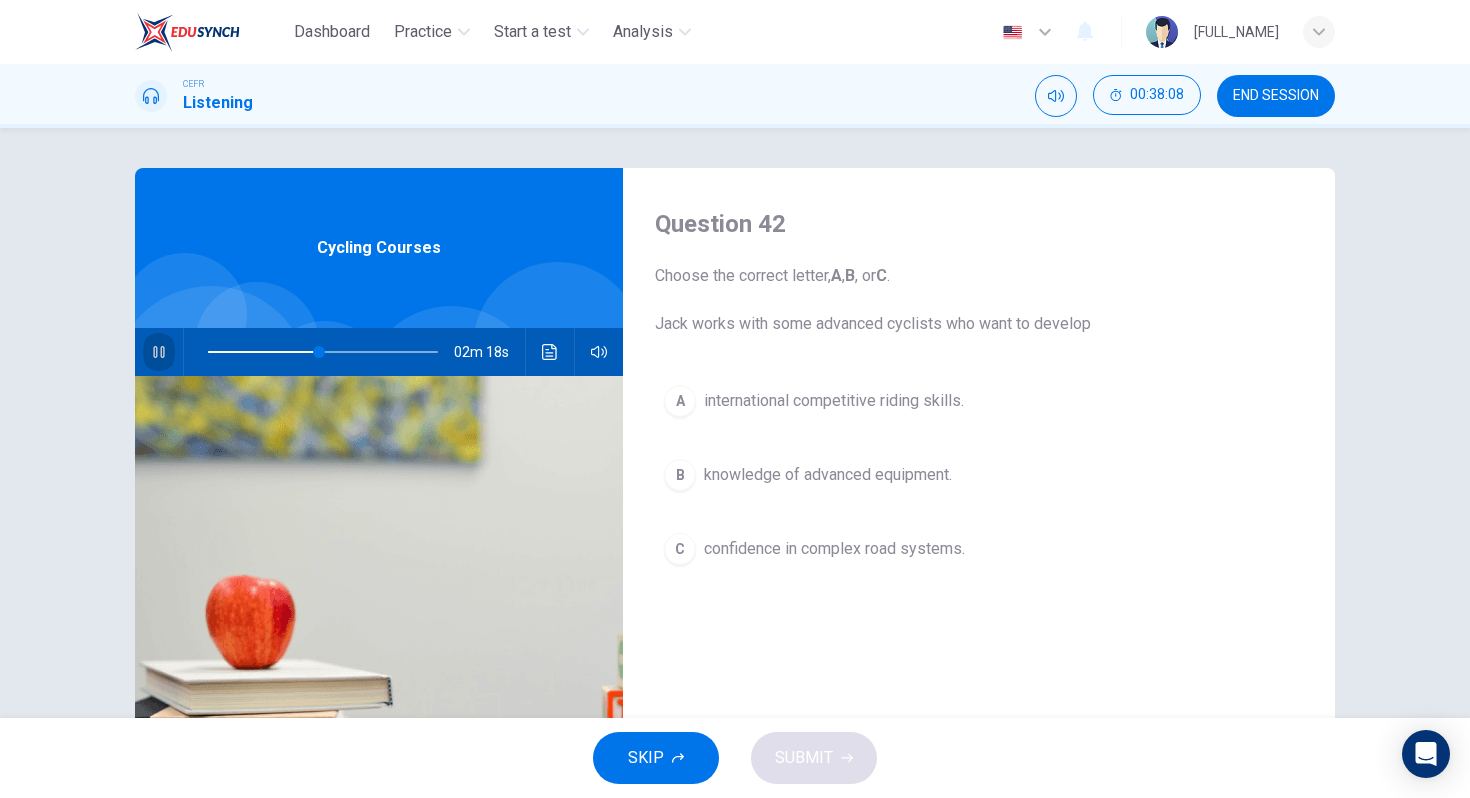 click at bounding box center (158, 352) 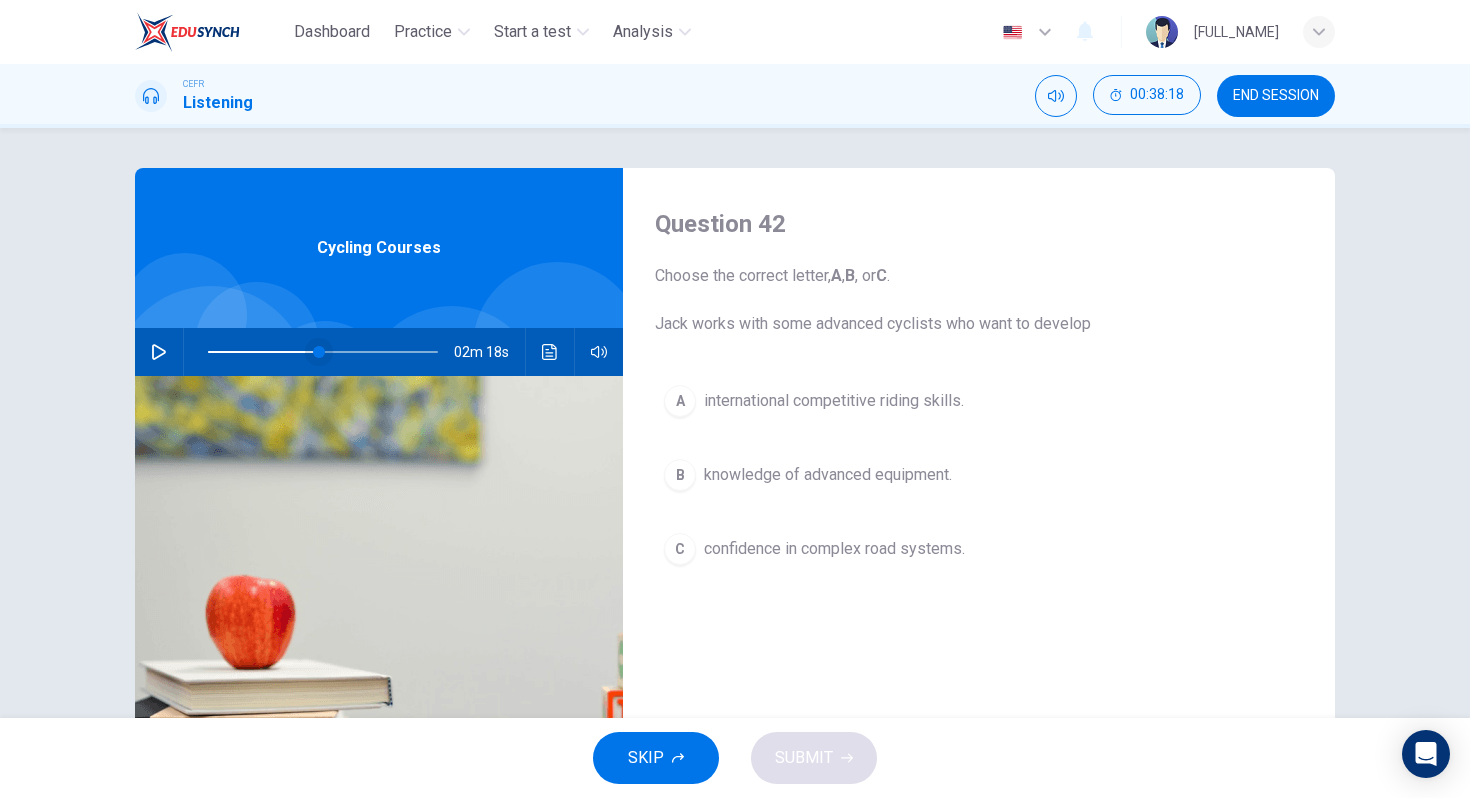click at bounding box center (319, 352) 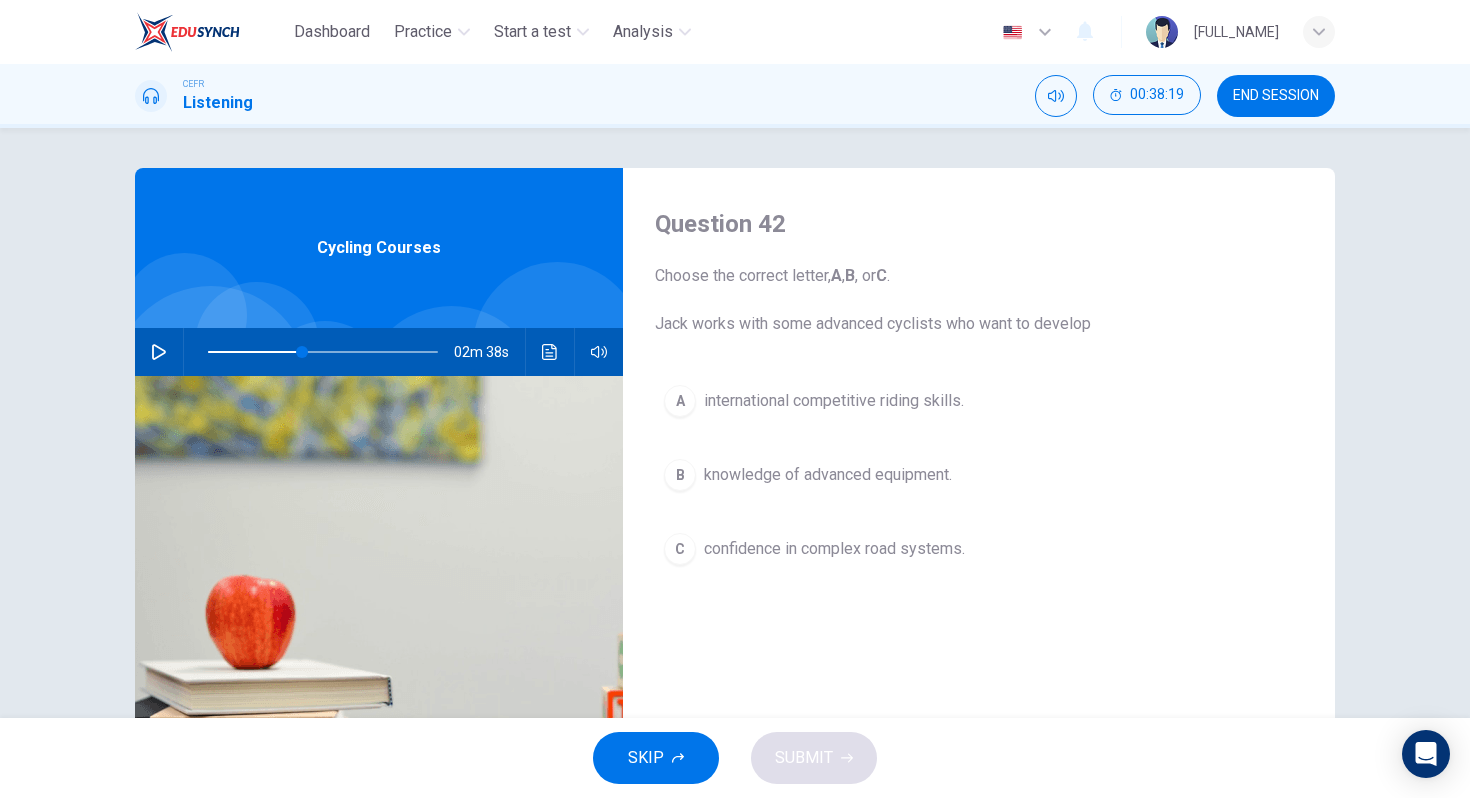 click at bounding box center [257, 344] 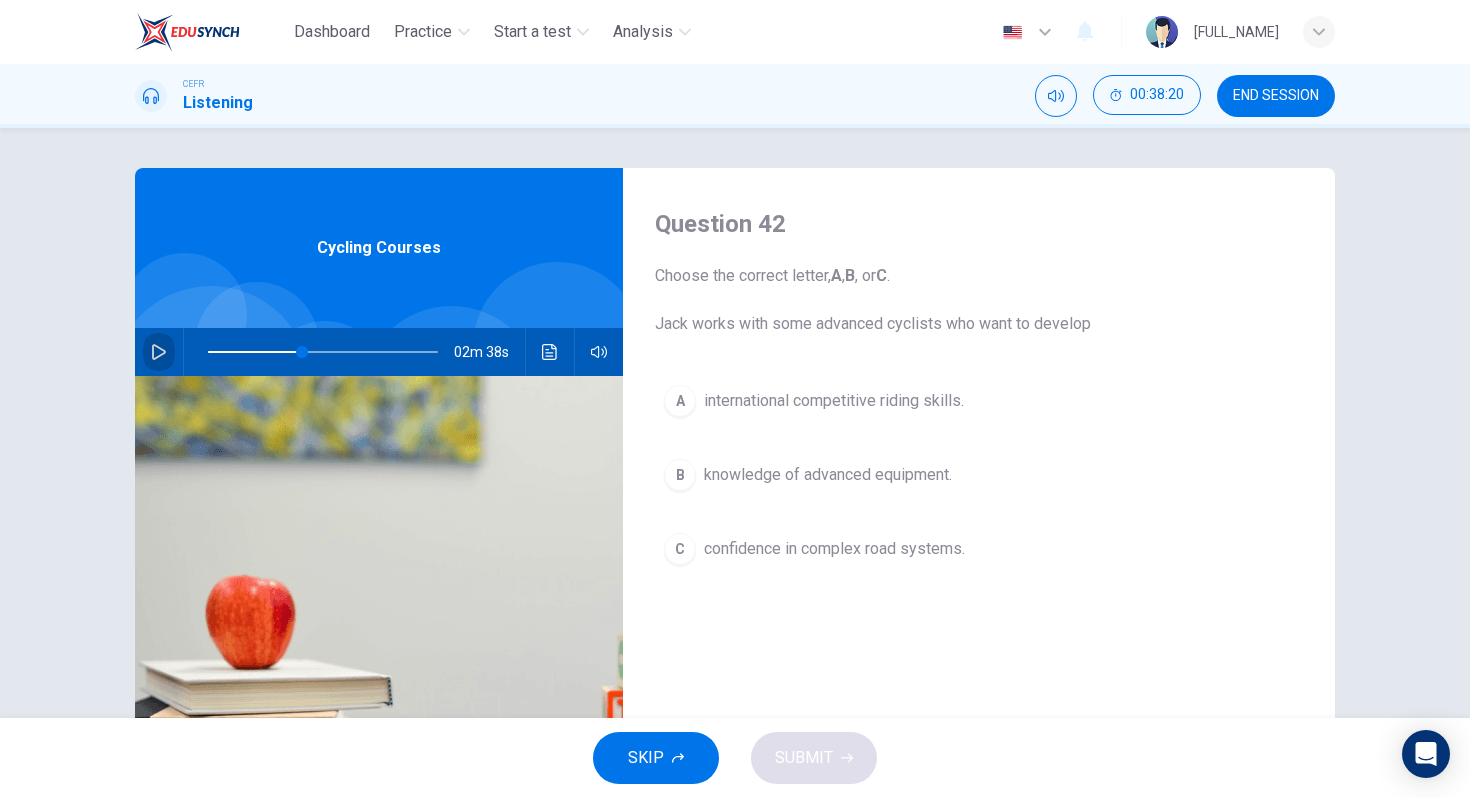 click at bounding box center (159, 352) 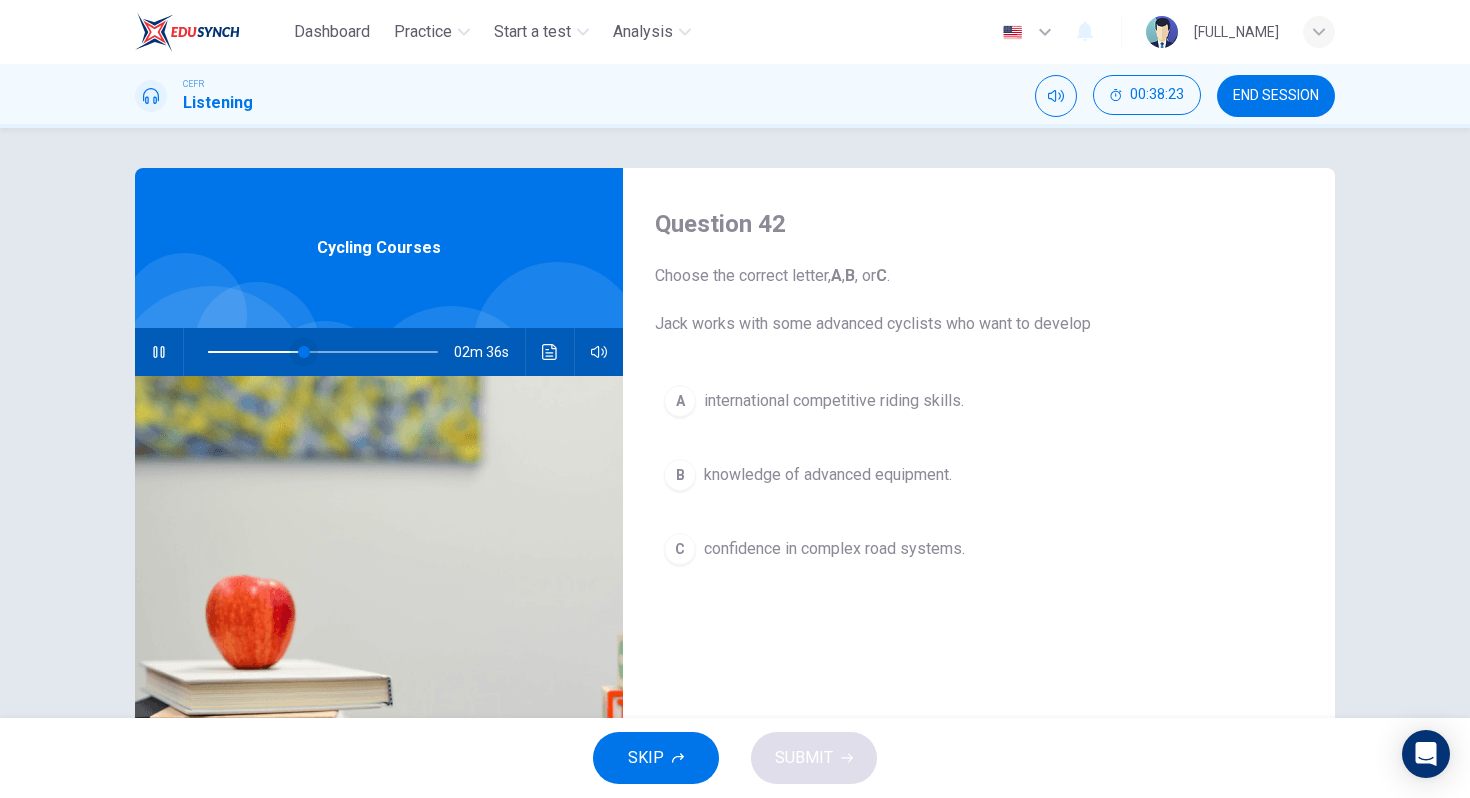 click at bounding box center (304, 352) 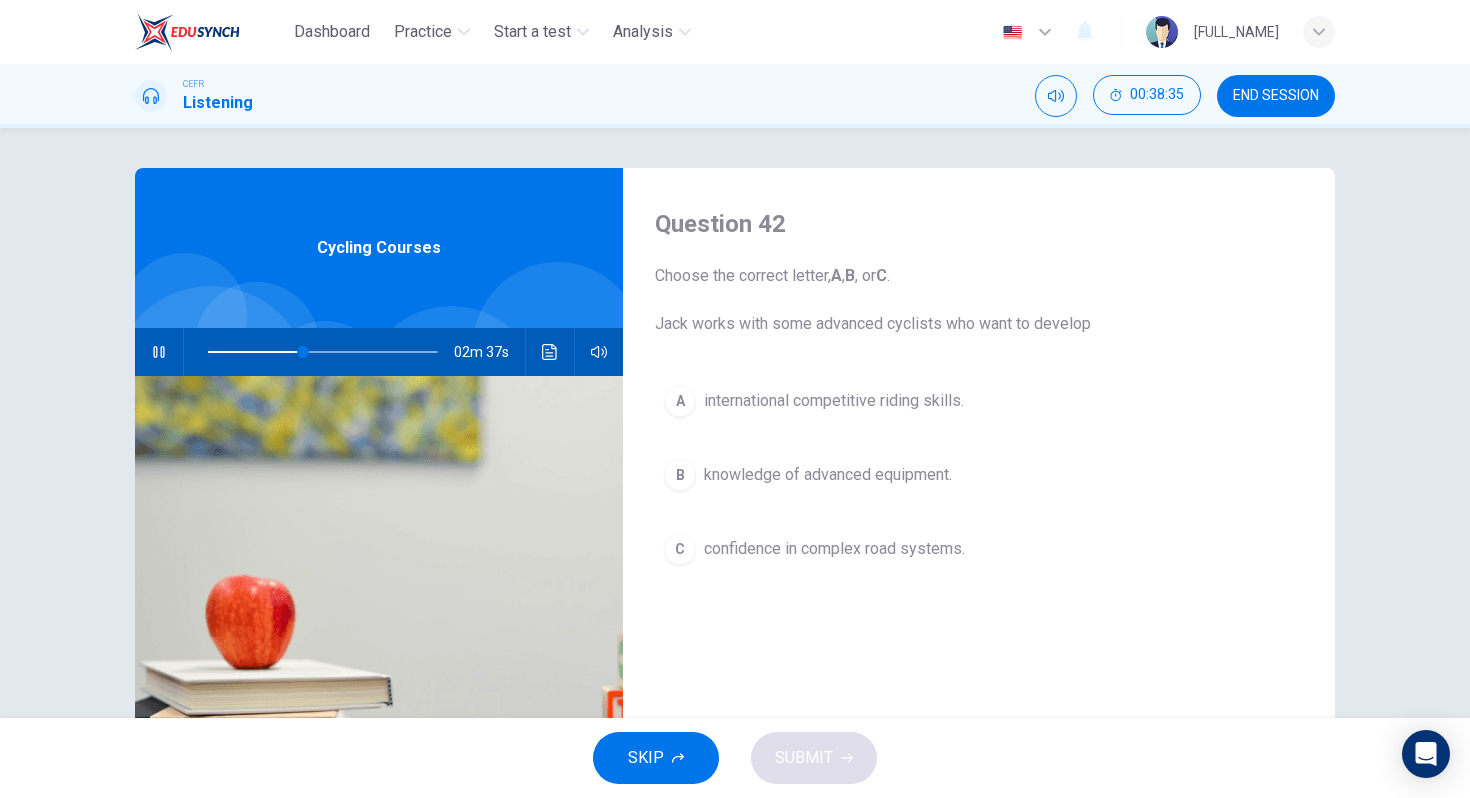 click on "C confidence in complex road systems." at bounding box center [979, 549] 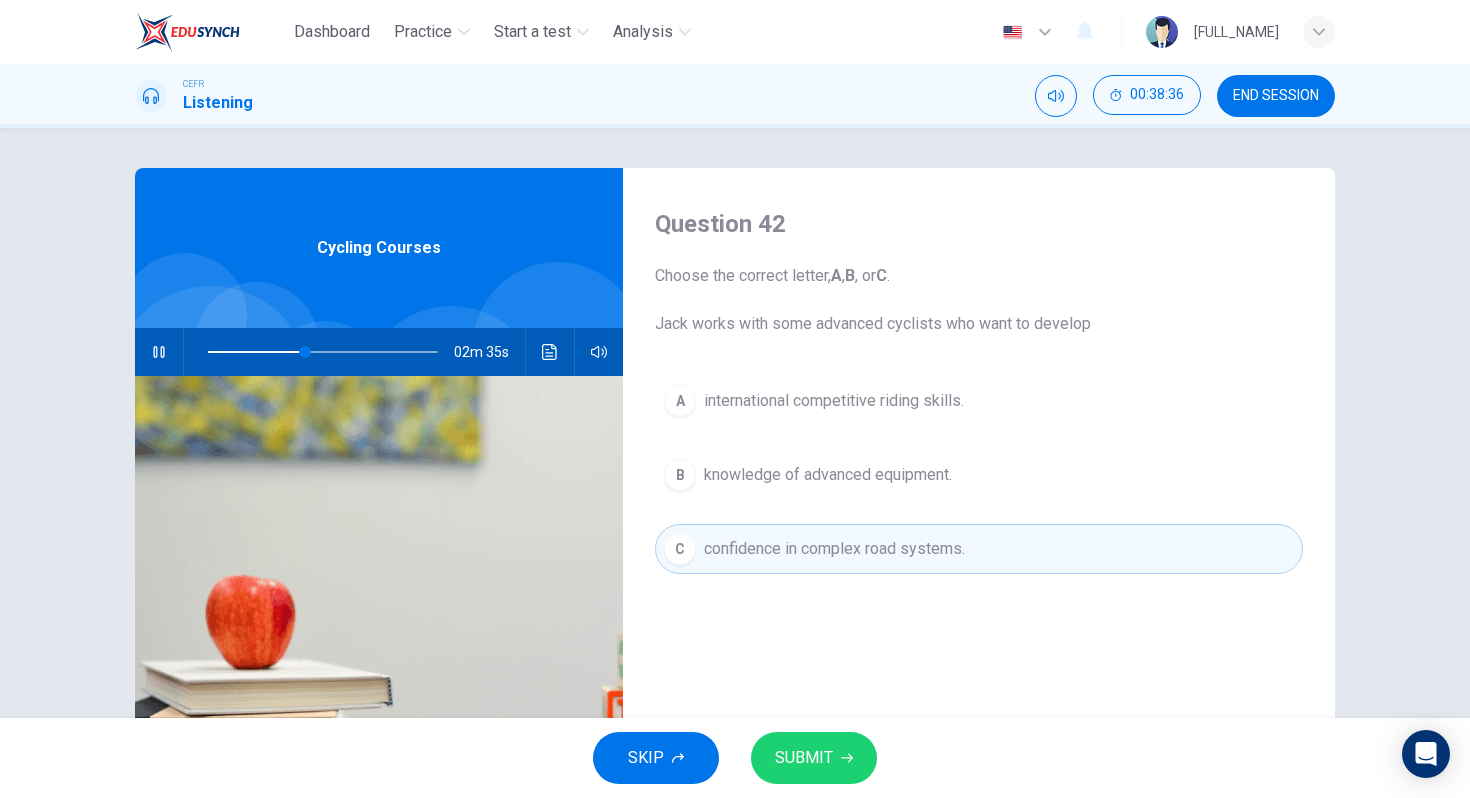click on "SUBMIT" at bounding box center (814, 758) 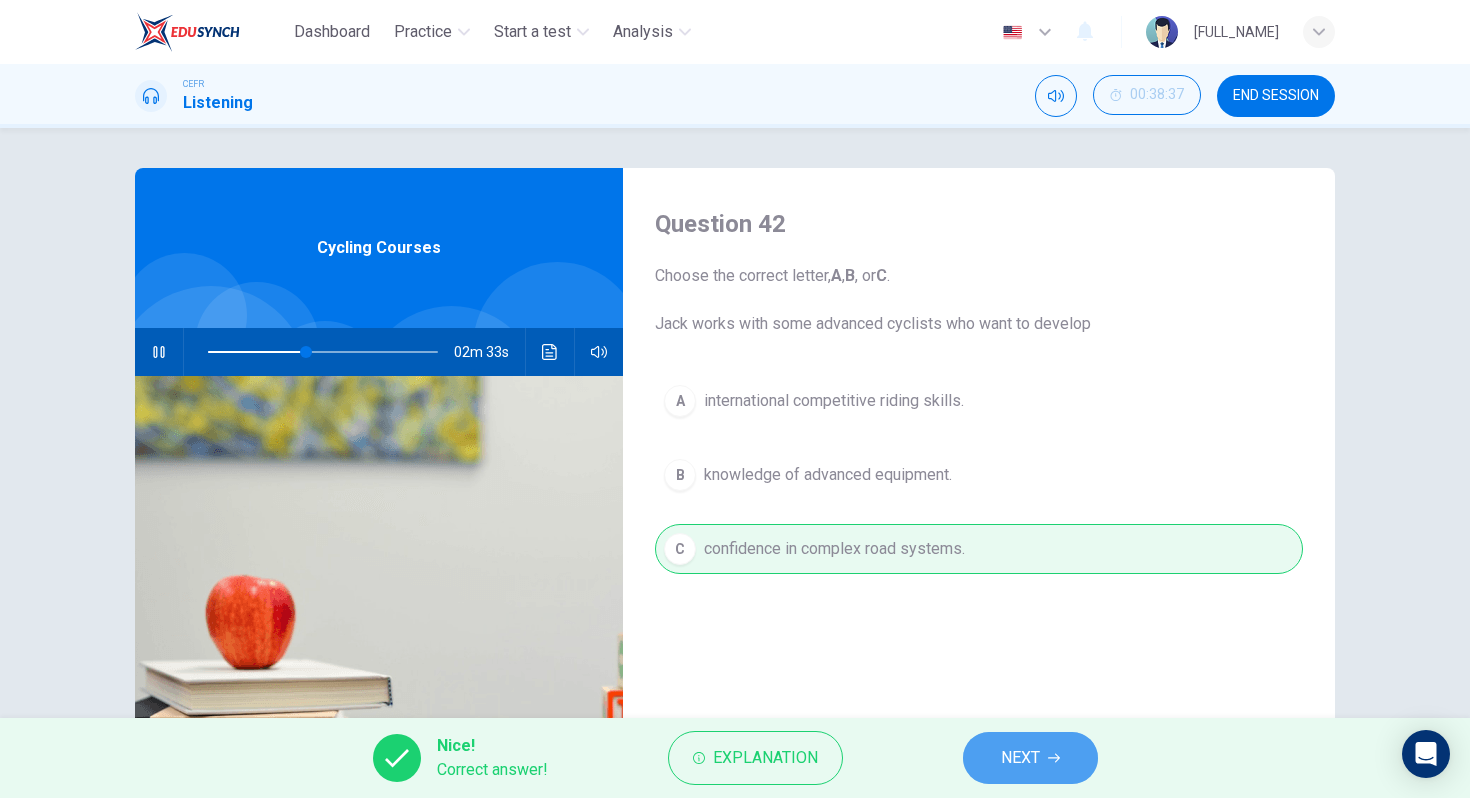 click on "NEXT" at bounding box center [1020, 758] 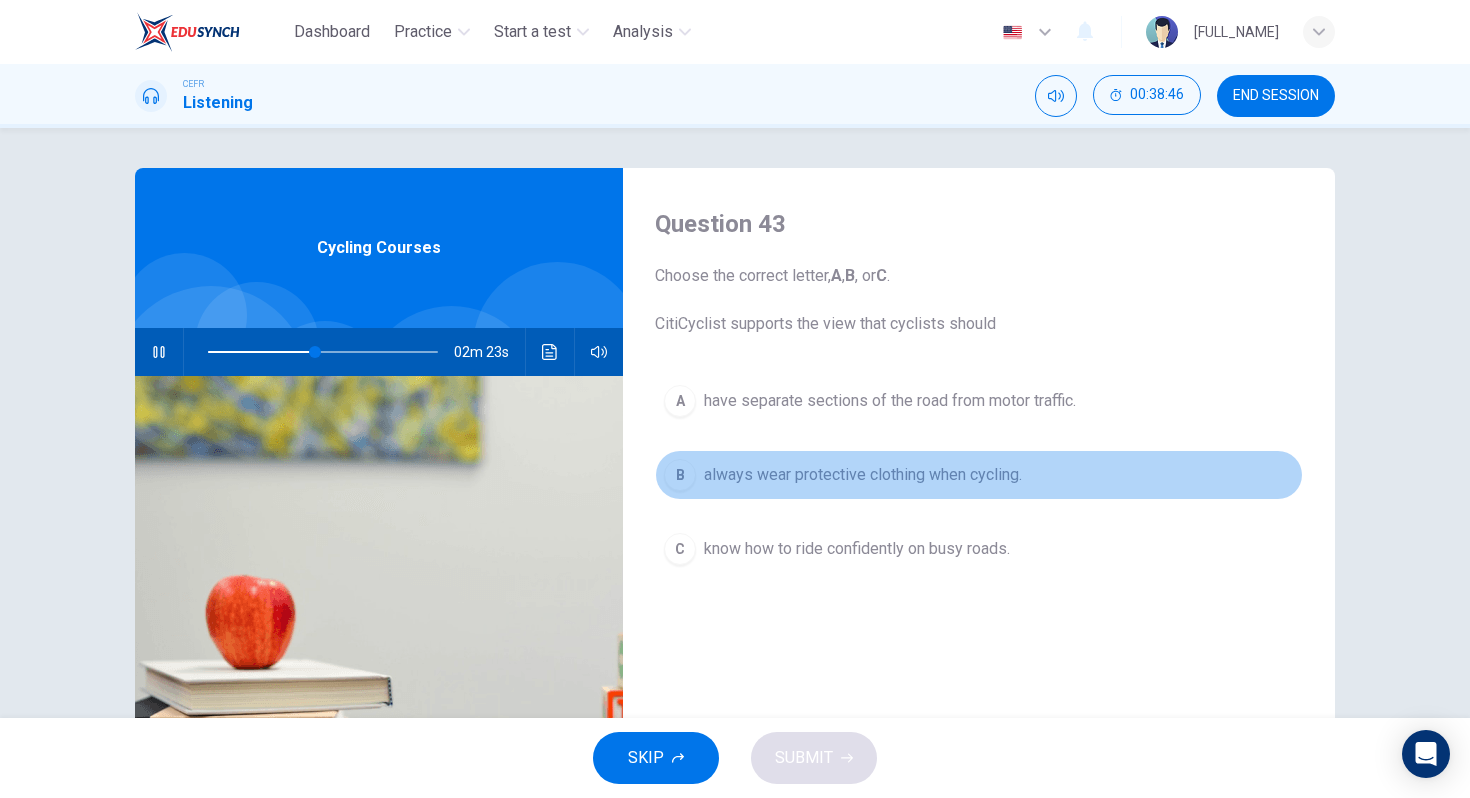 click on "always wear protective clothing when cycling." at bounding box center [890, 401] 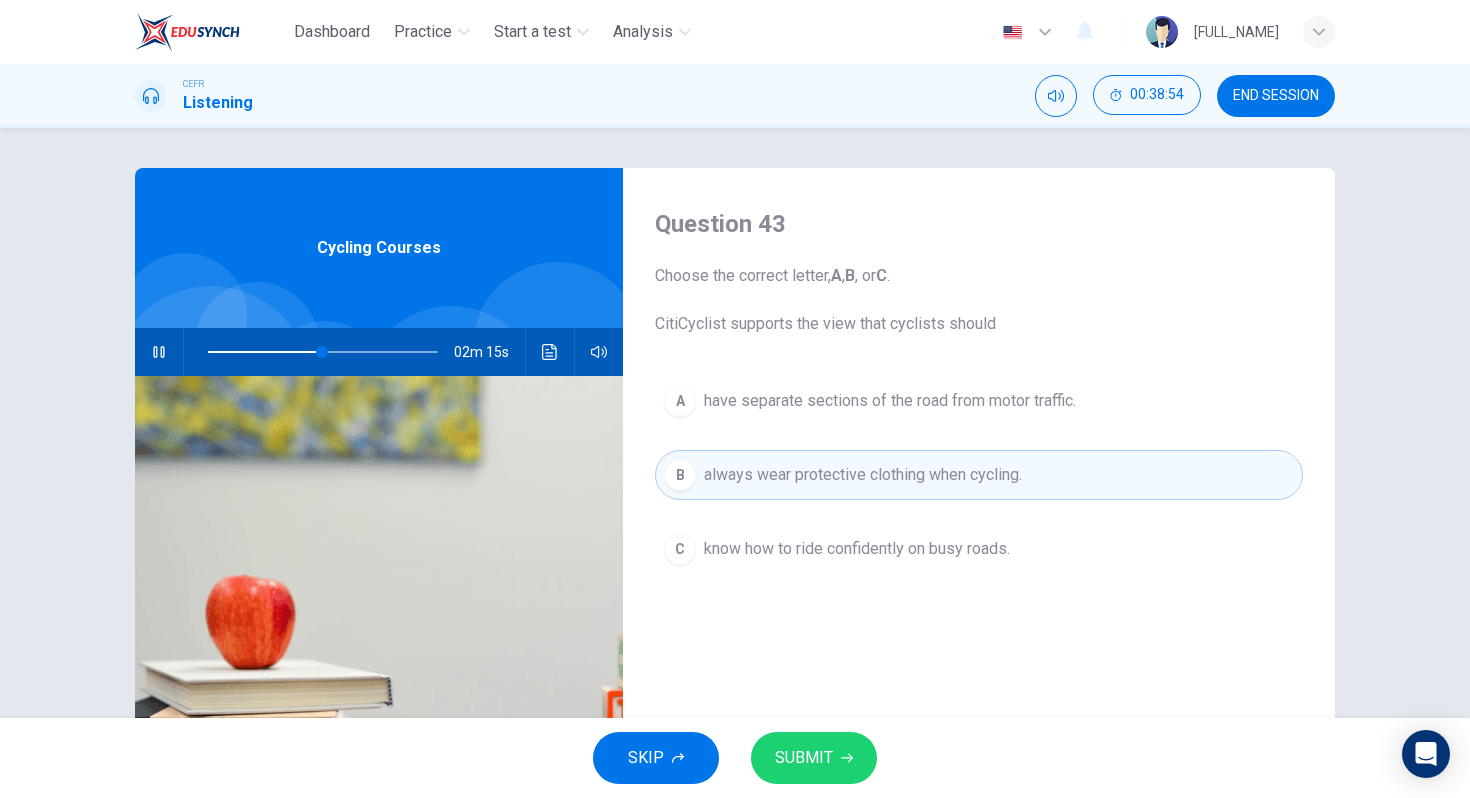 click on "SUBMIT" at bounding box center [804, 758] 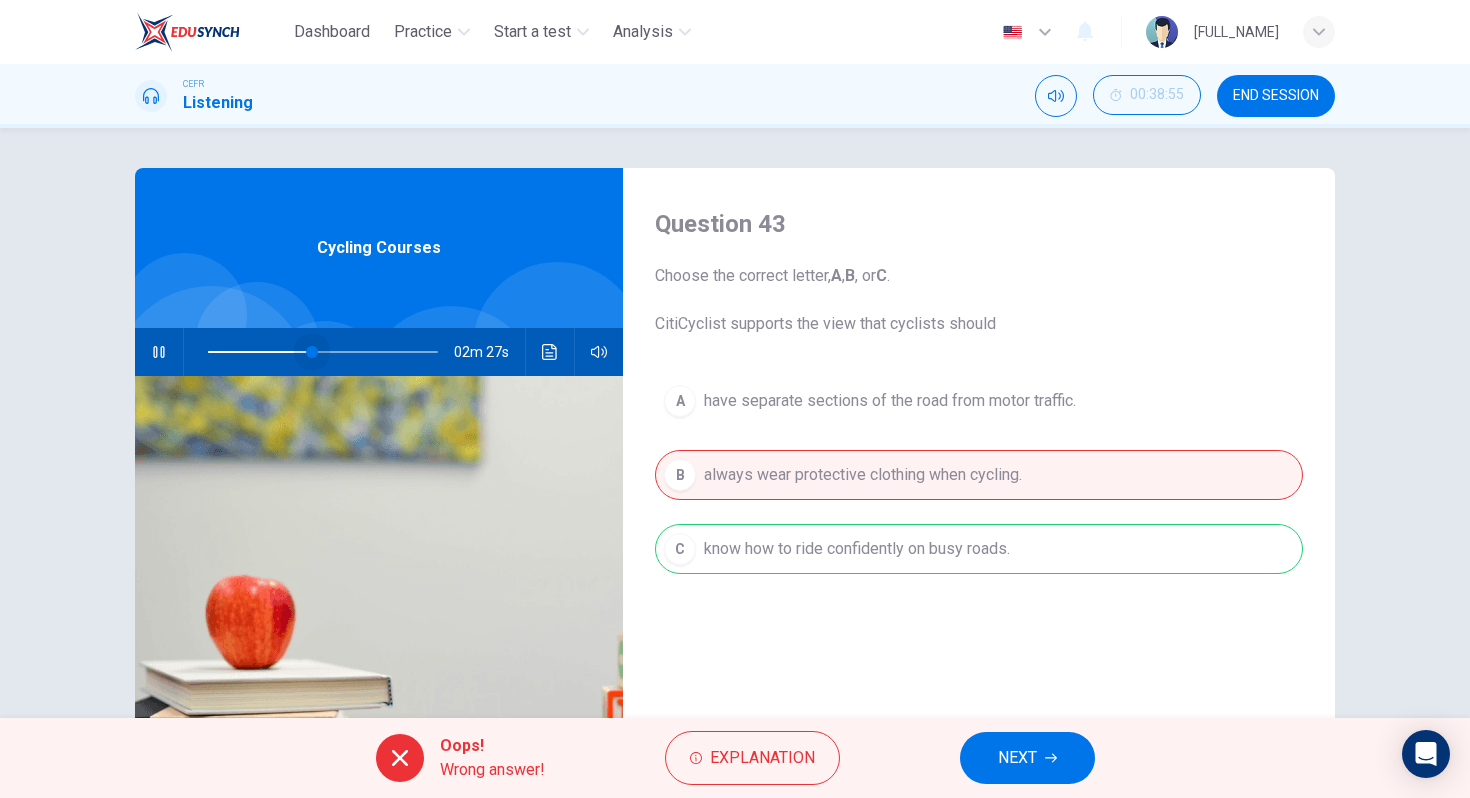 click at bounding box center [312, 352] 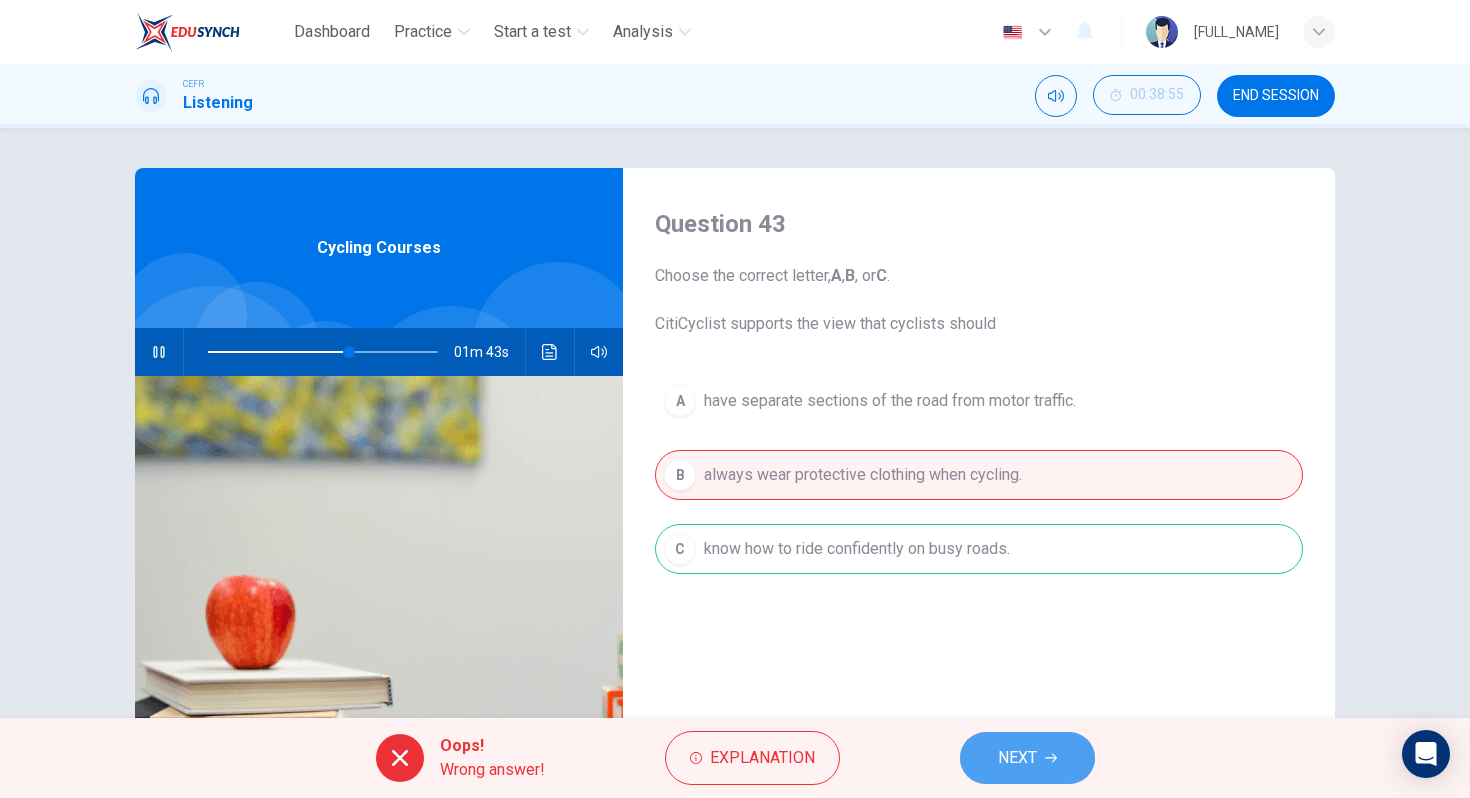 click on "NEXT" at bounding box center (1017, 758) 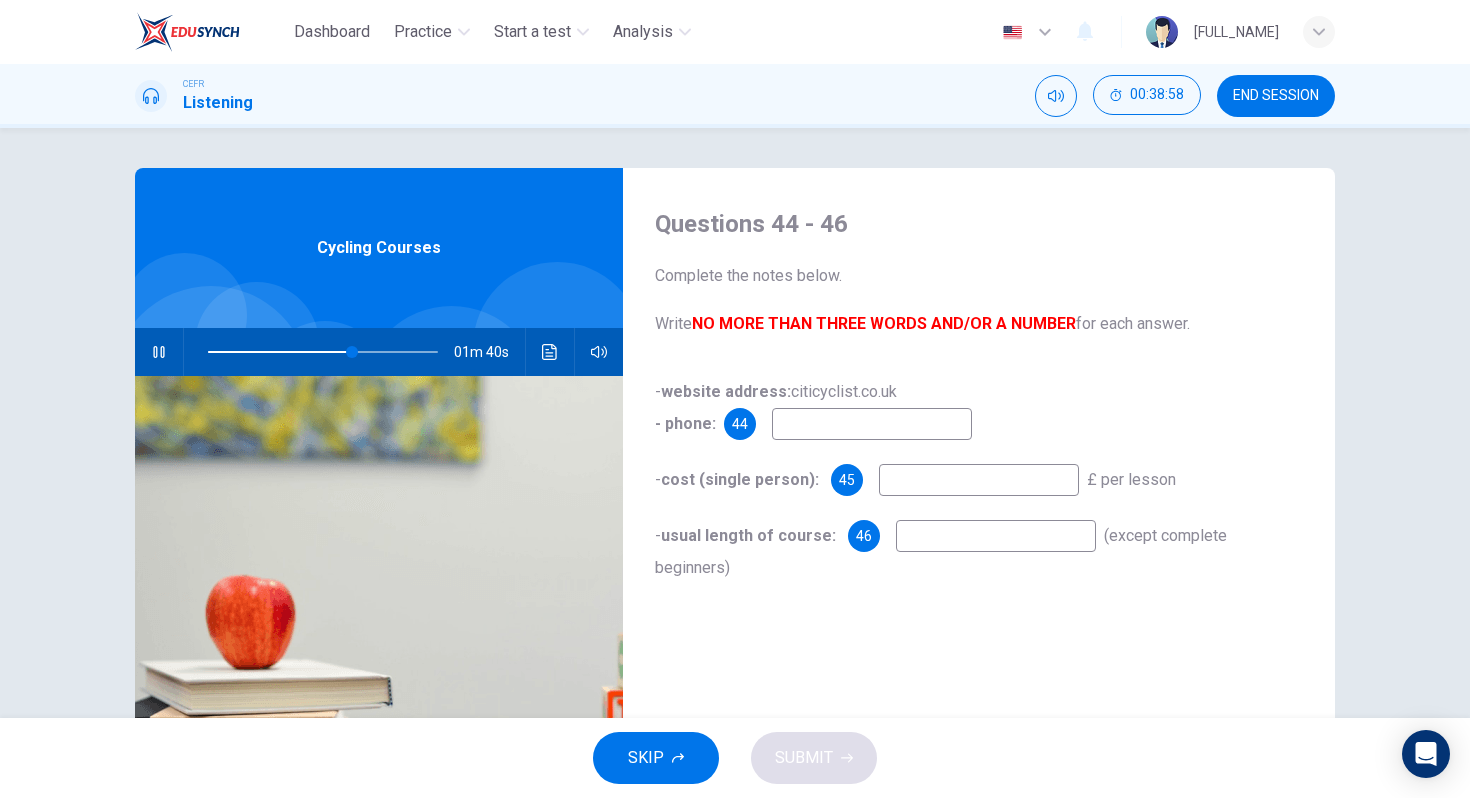 click at bounding box center (872, 424) 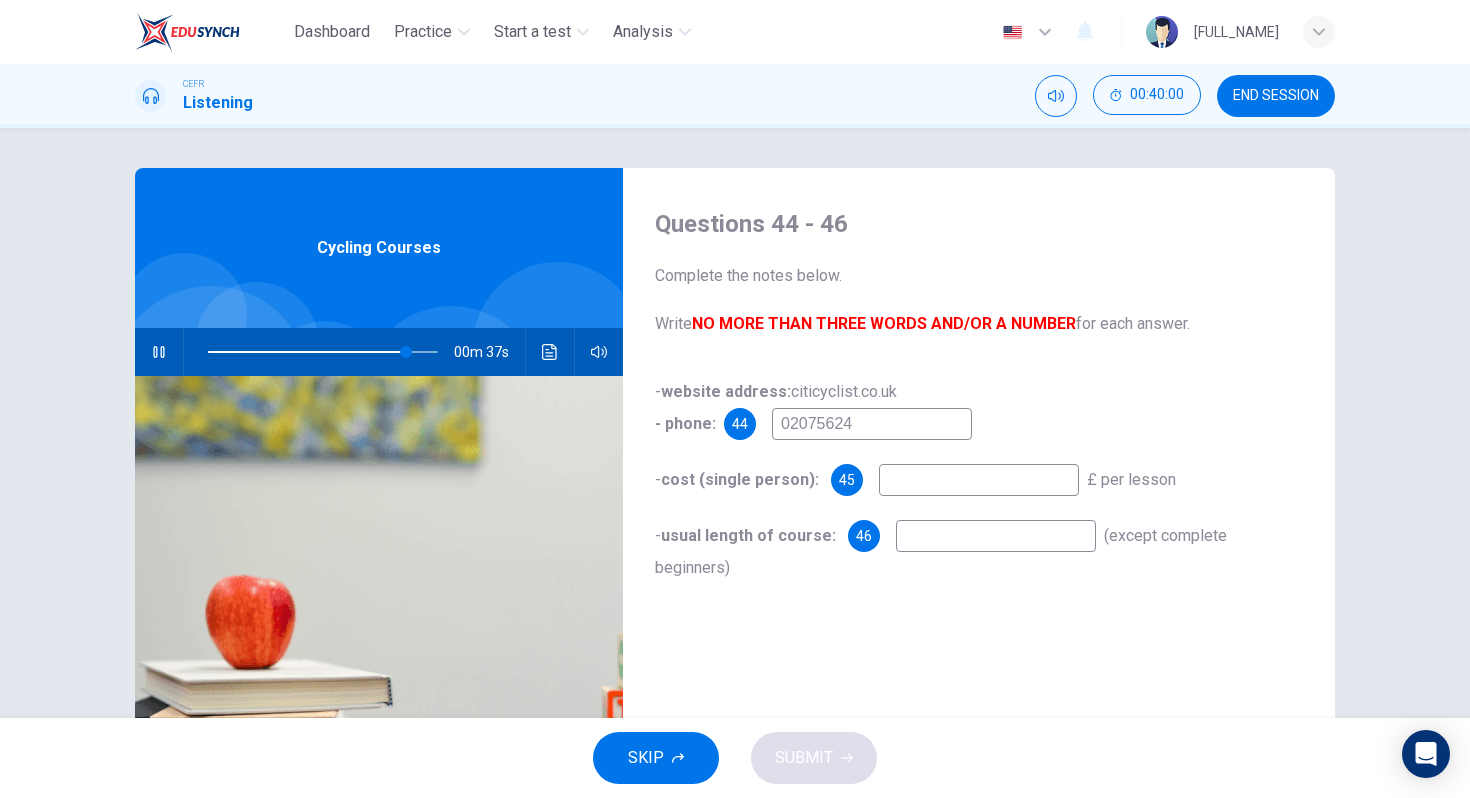 type on "02075624" 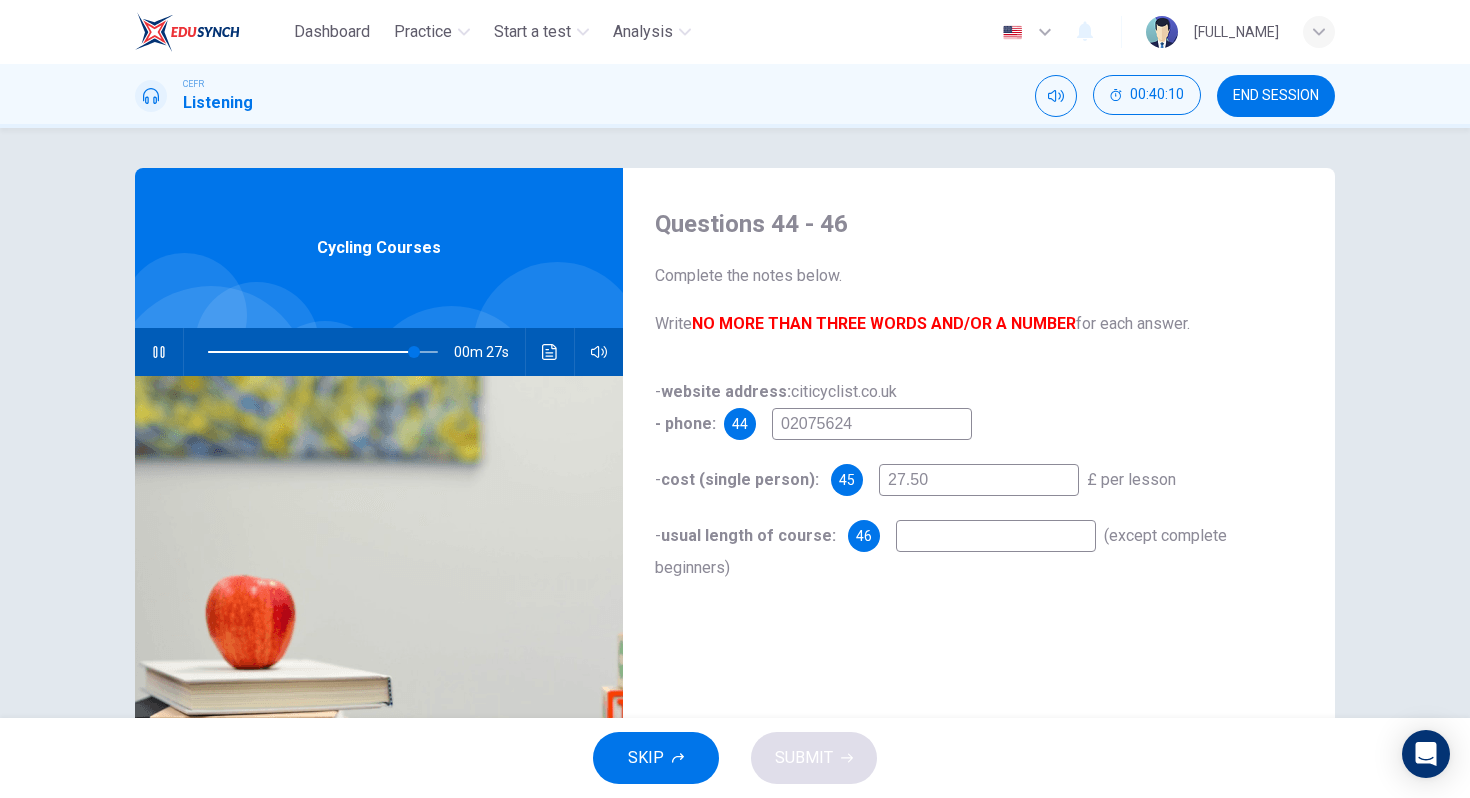 type on "27.50" 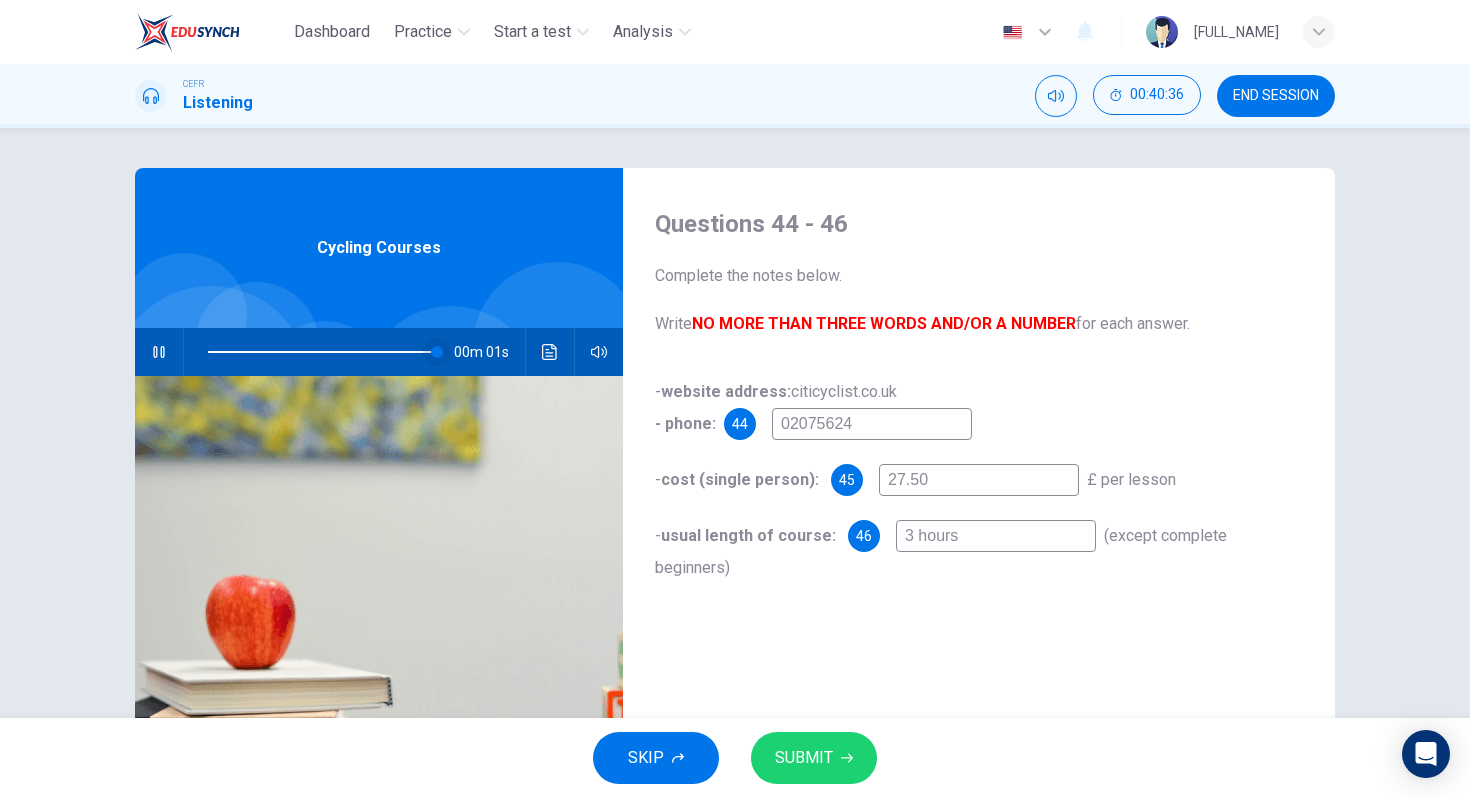 type on "3 hours" 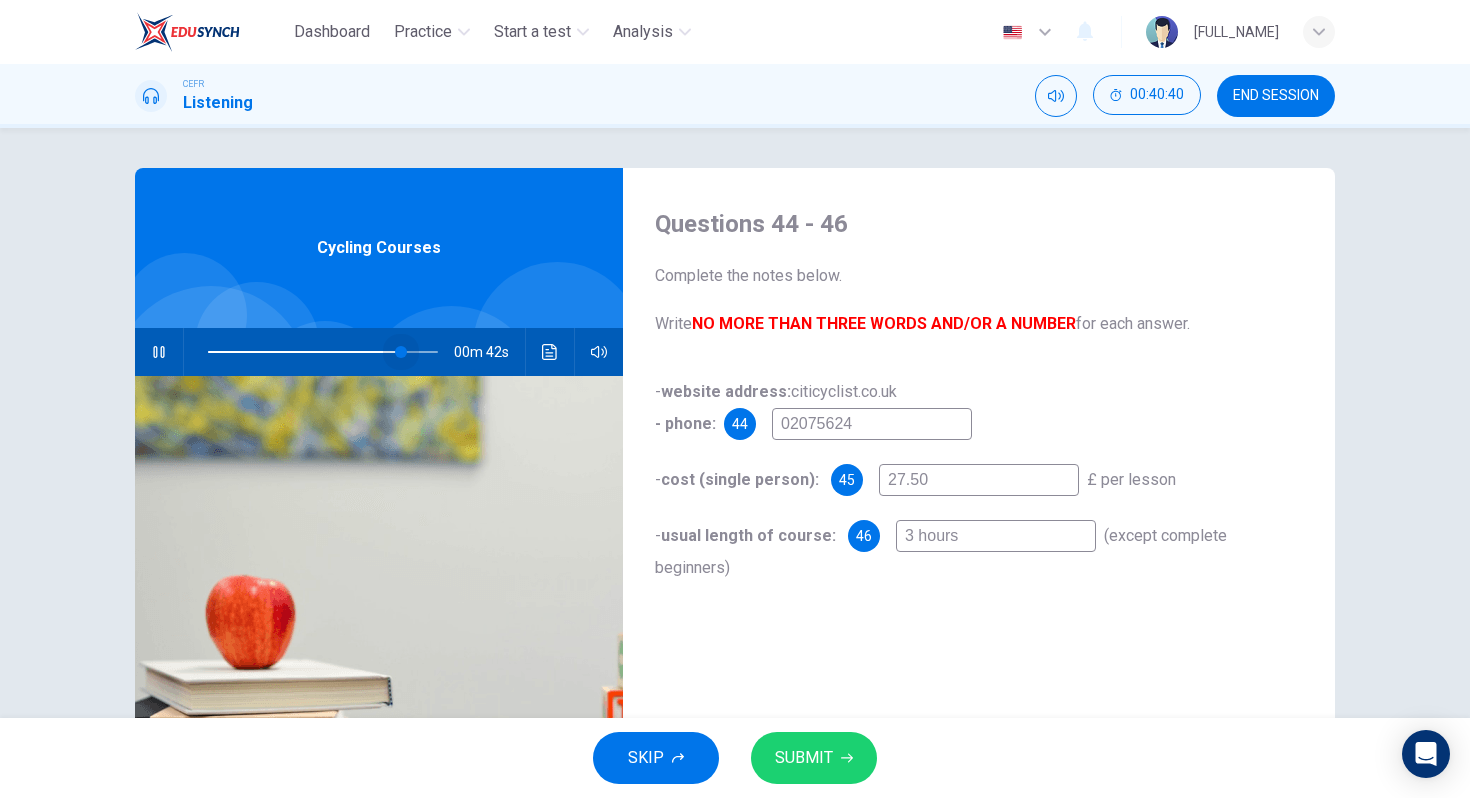 click at bounding box center [401, 352] 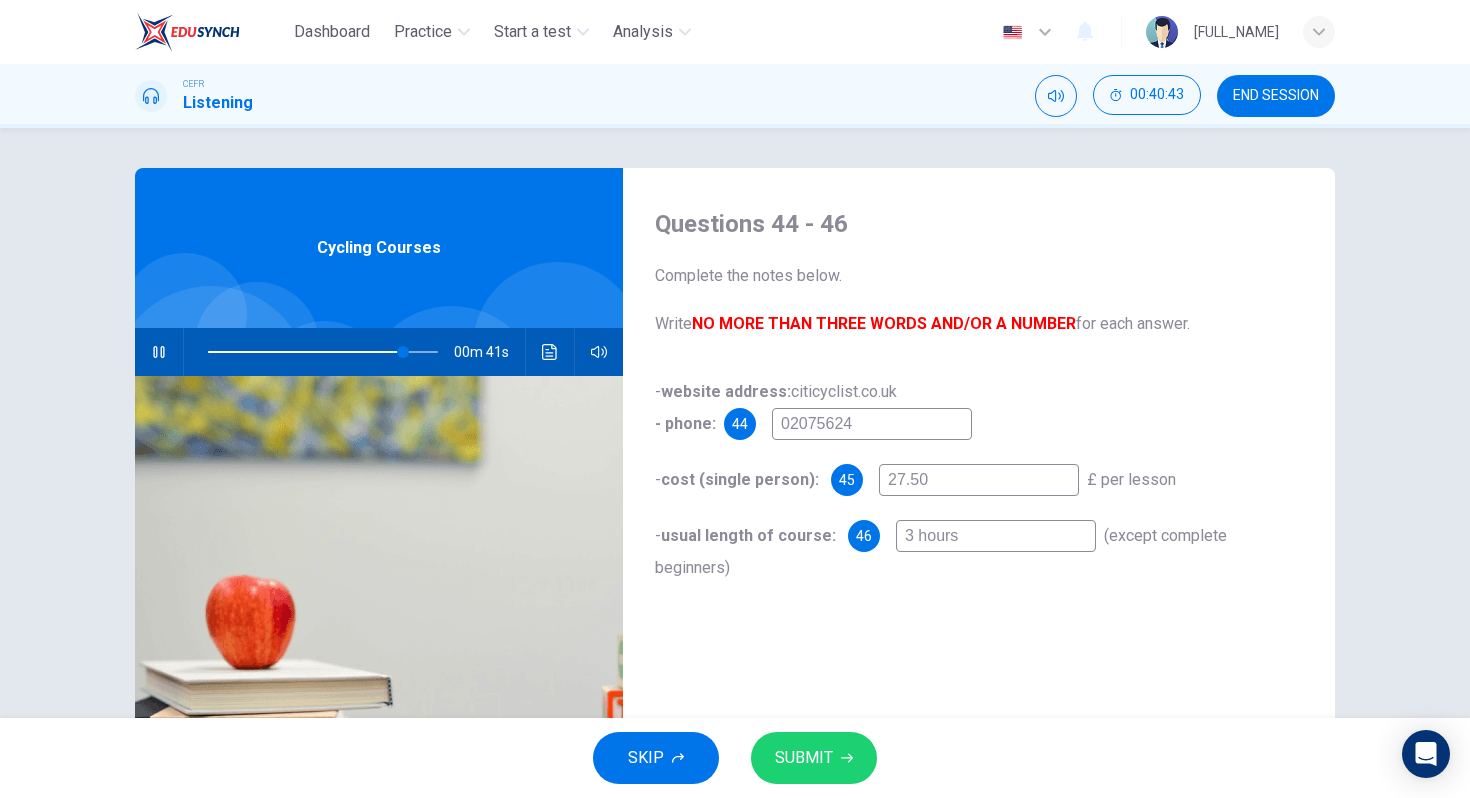click on "02075624" at bounding box center [872, 424] 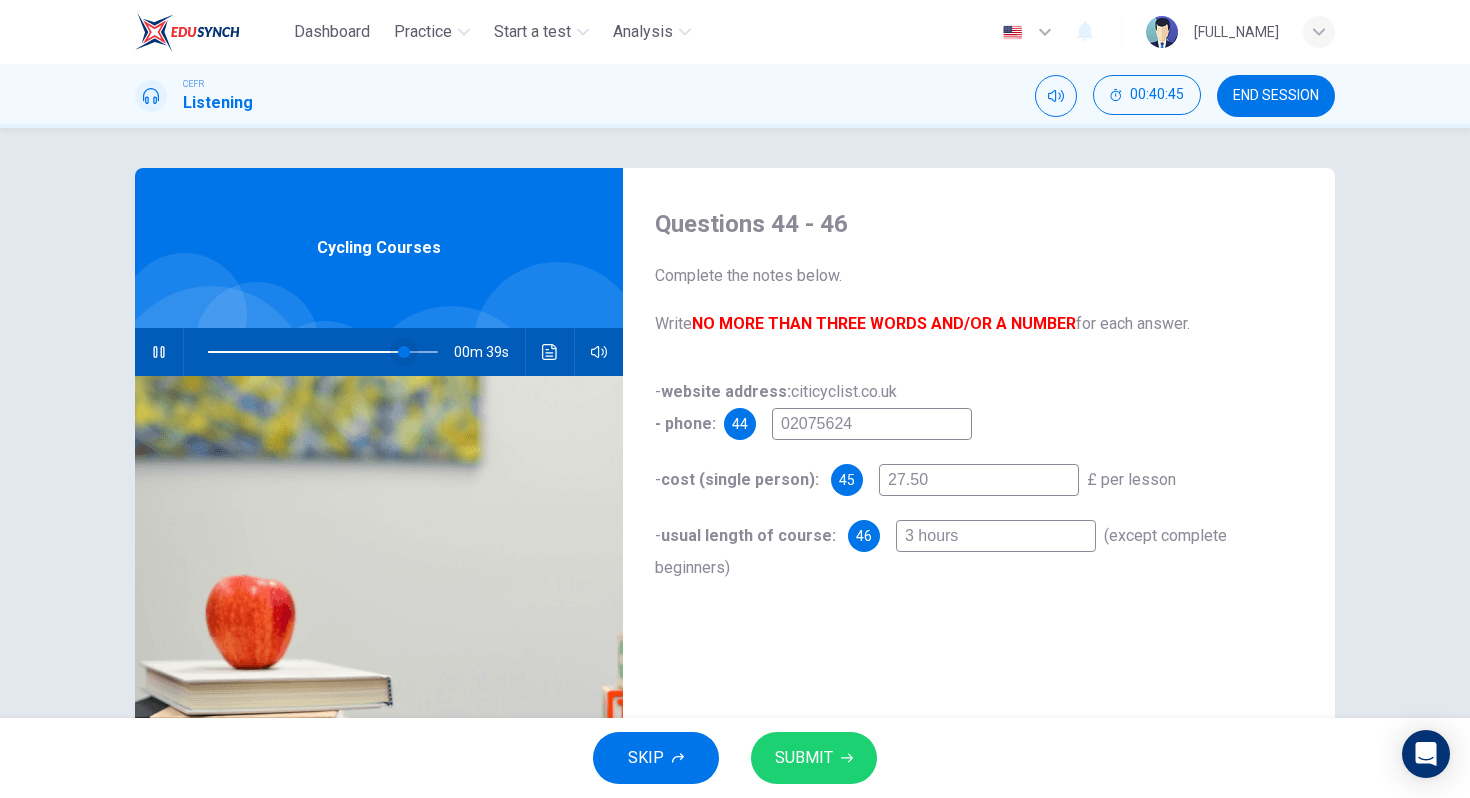 click at bounding box center [404, 352] 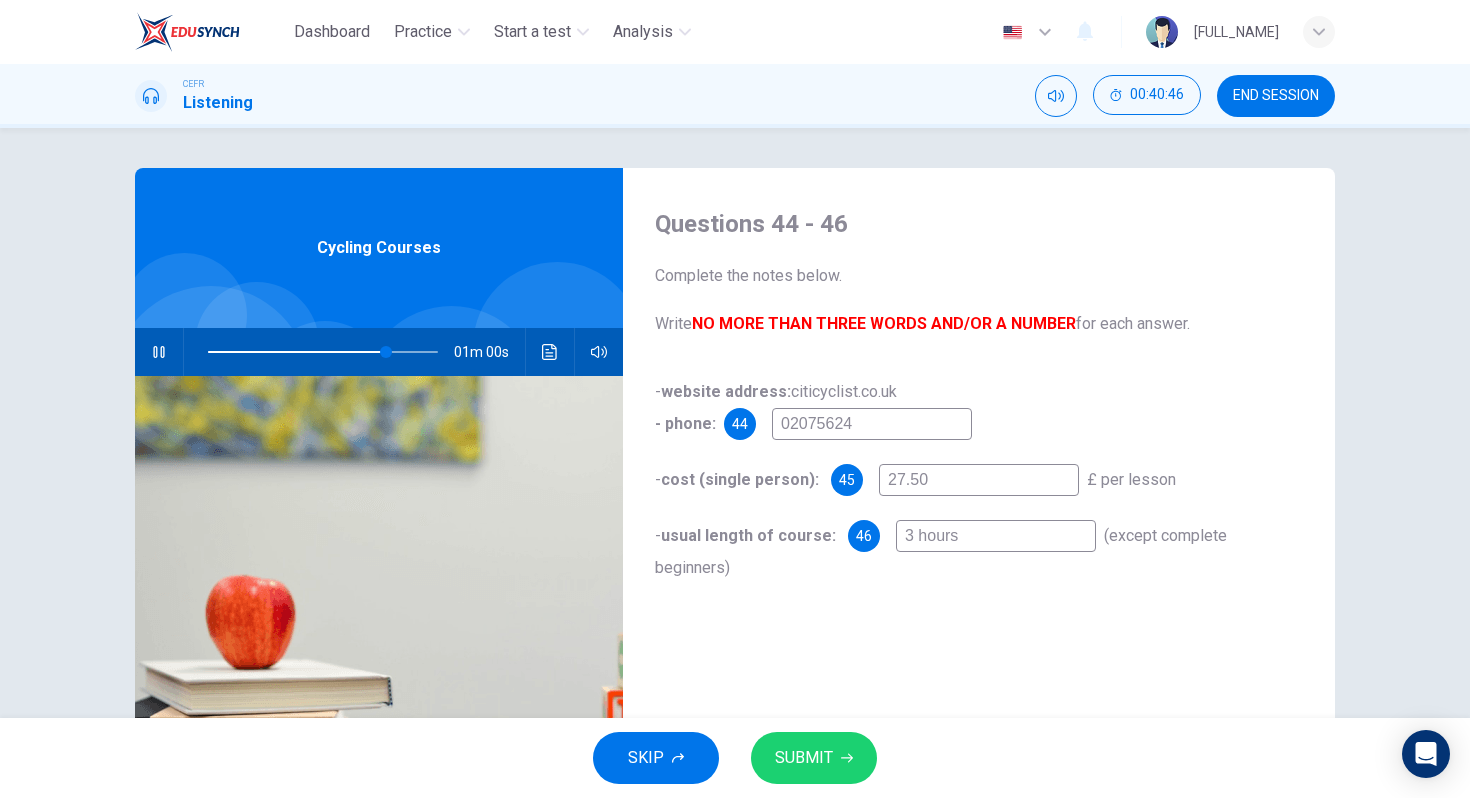 click on "02075624" at bounding box center [872, 424] 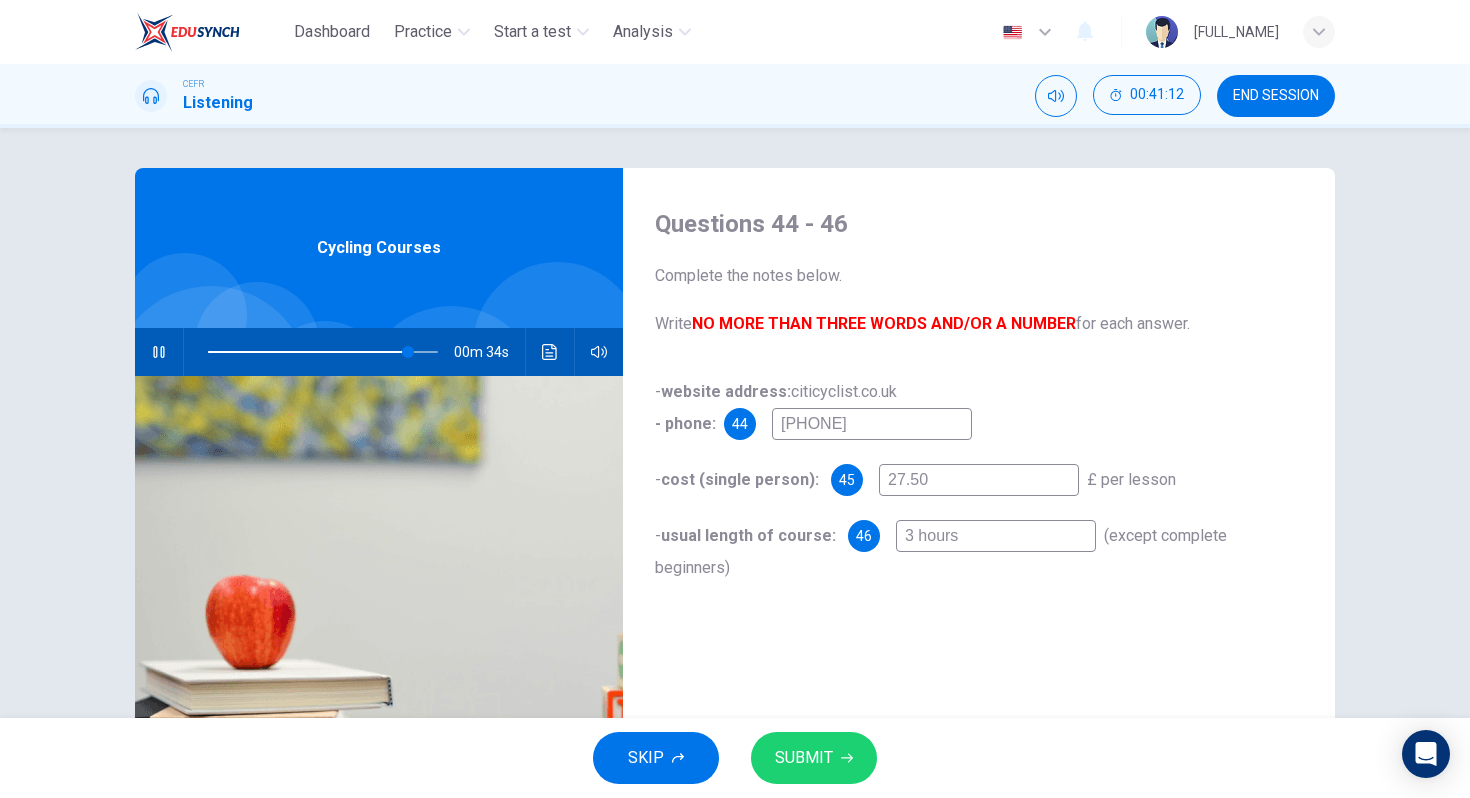 type on "[PHONE]" 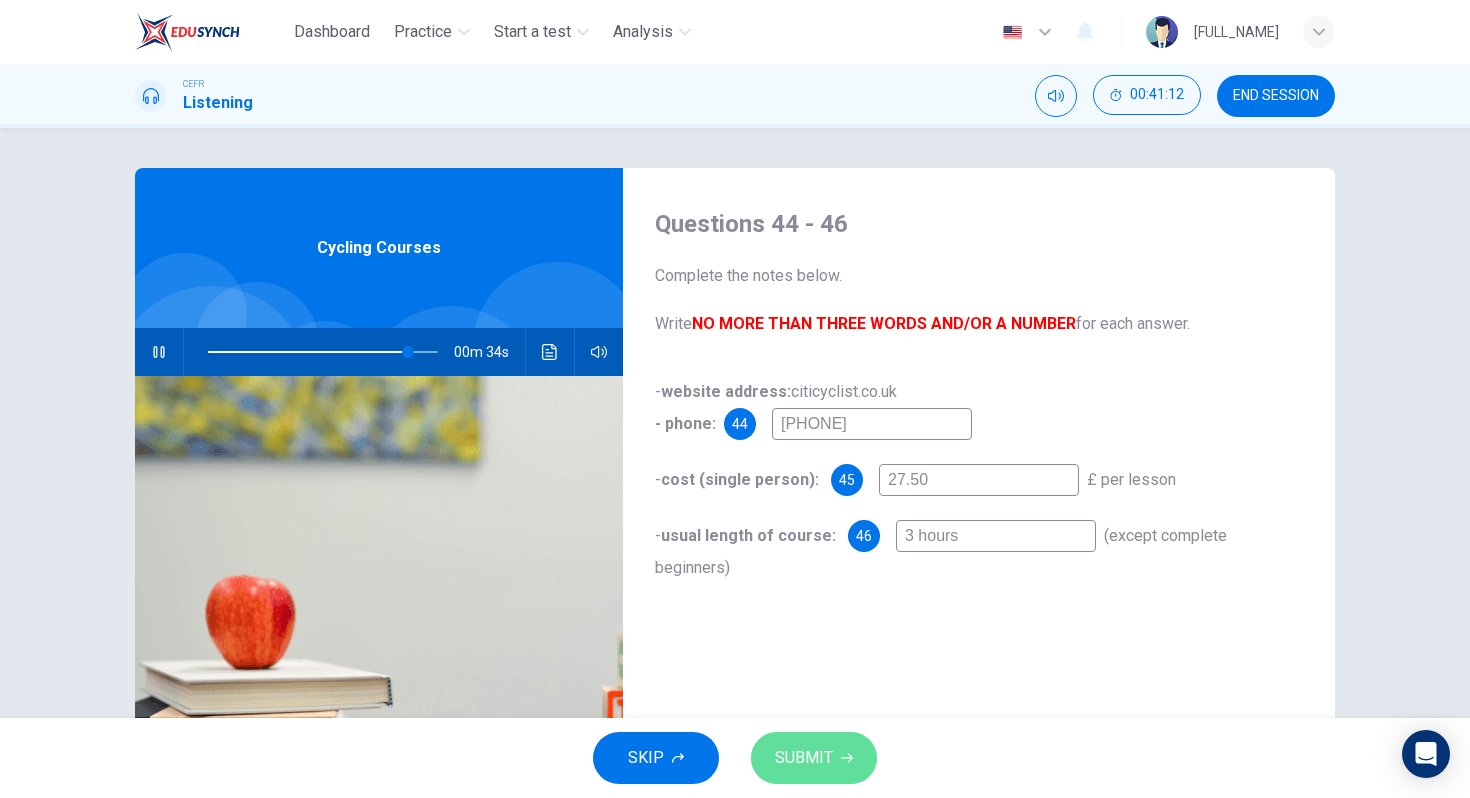click on "SUBMIT" at bounding box center [814, 758] 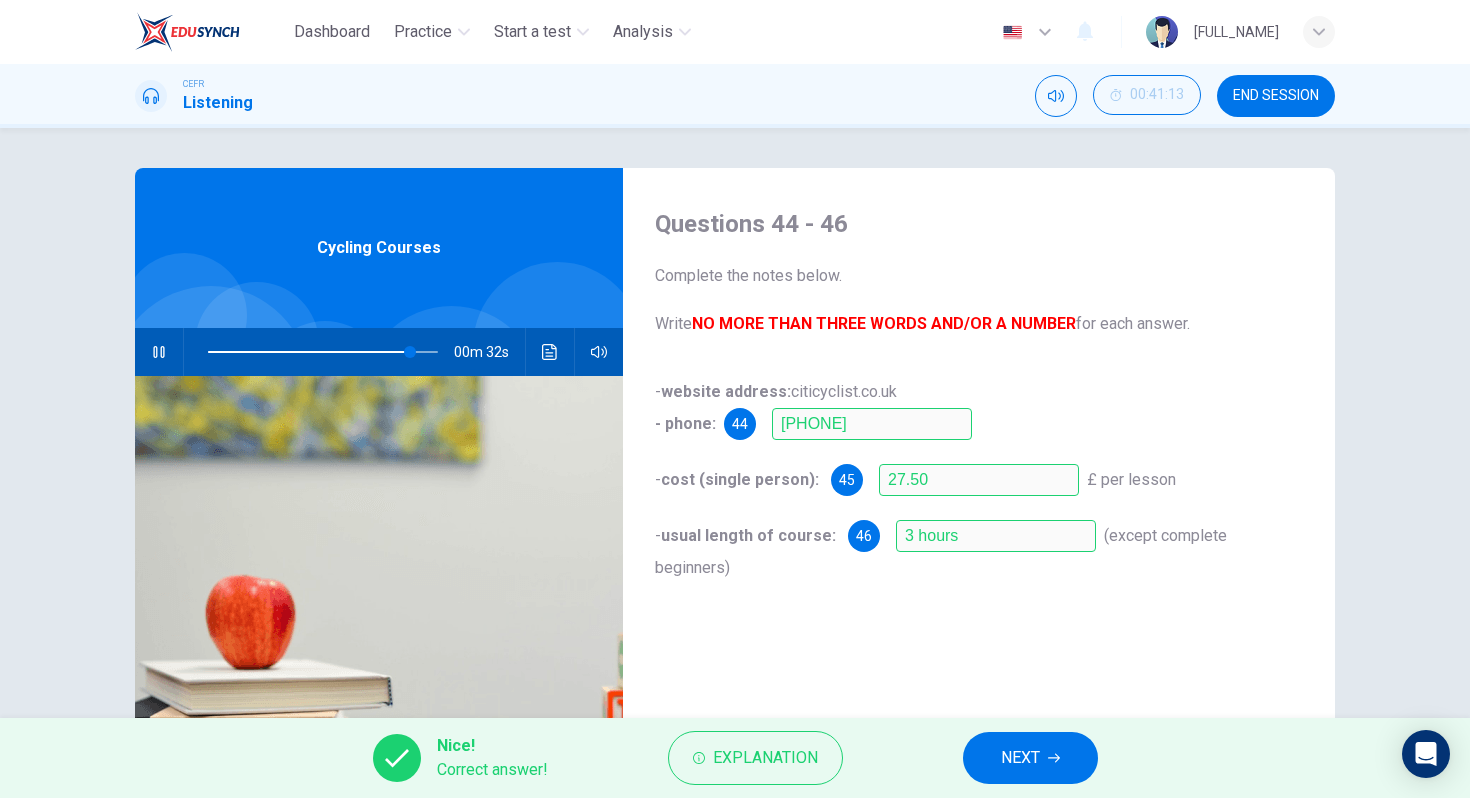 click on "Explanation" at bounding box center [755, 758] 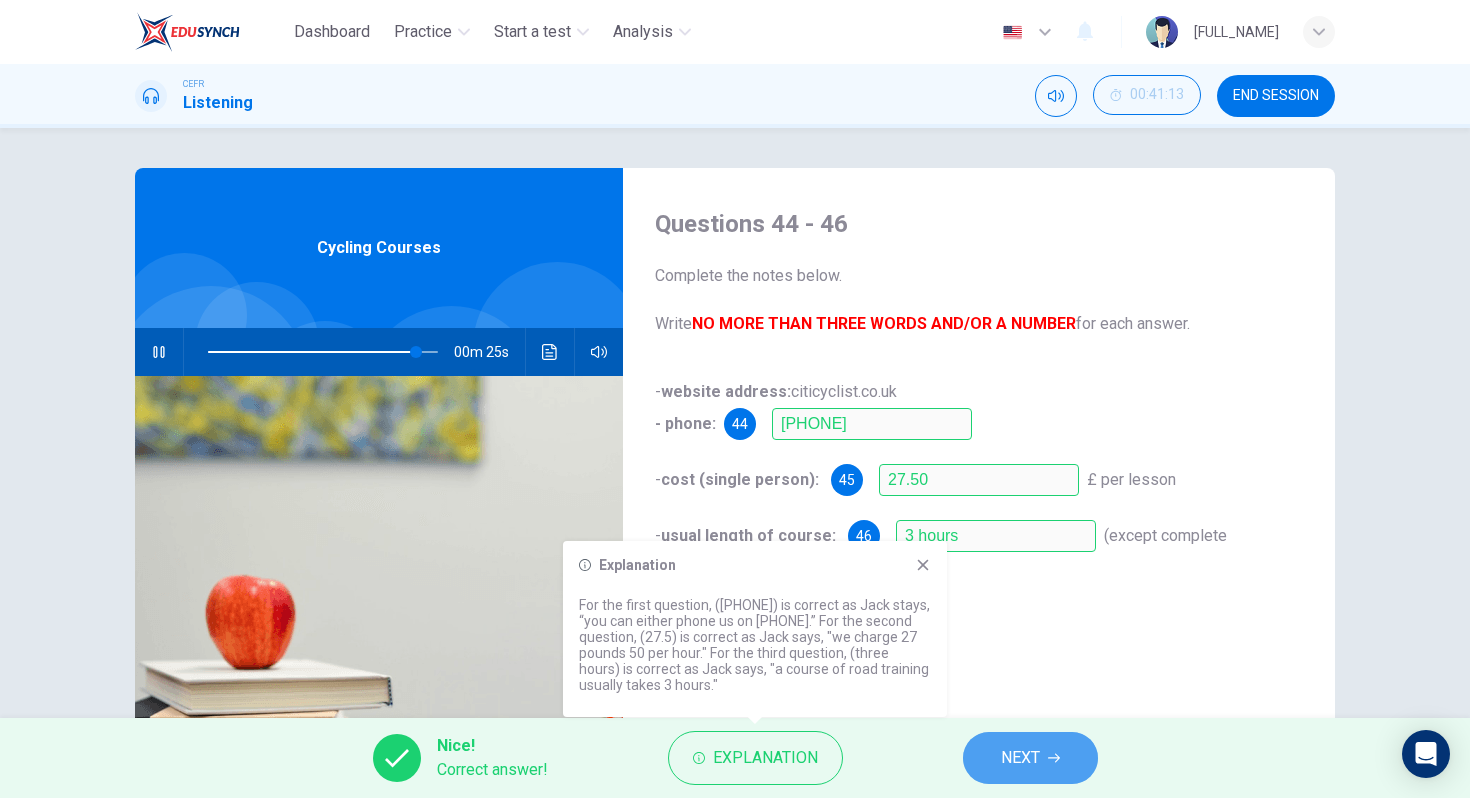 click on "NEXT" at bounding box center (1030, 758) 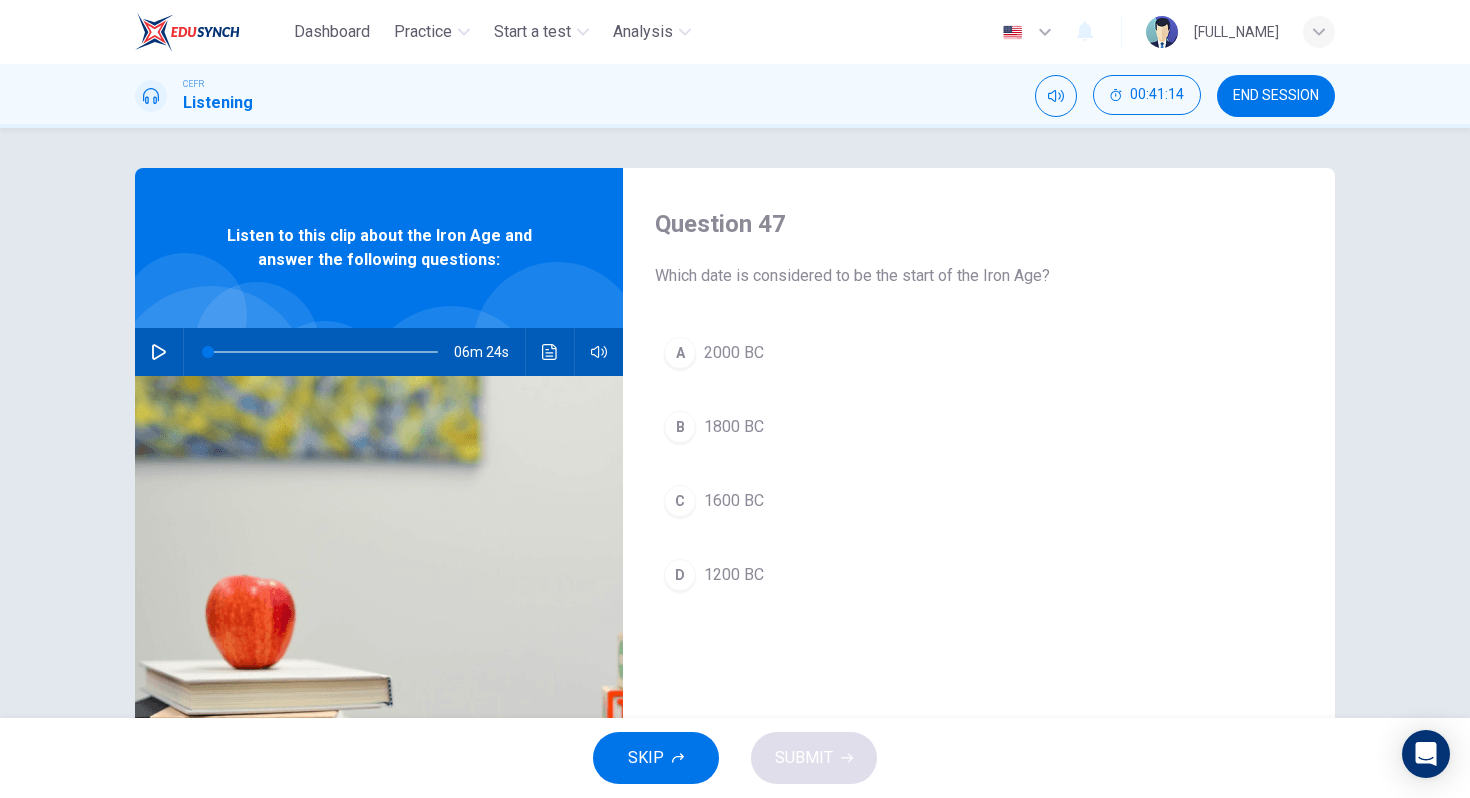 click on "END SESSION" at bounding box center (1276, 96) 